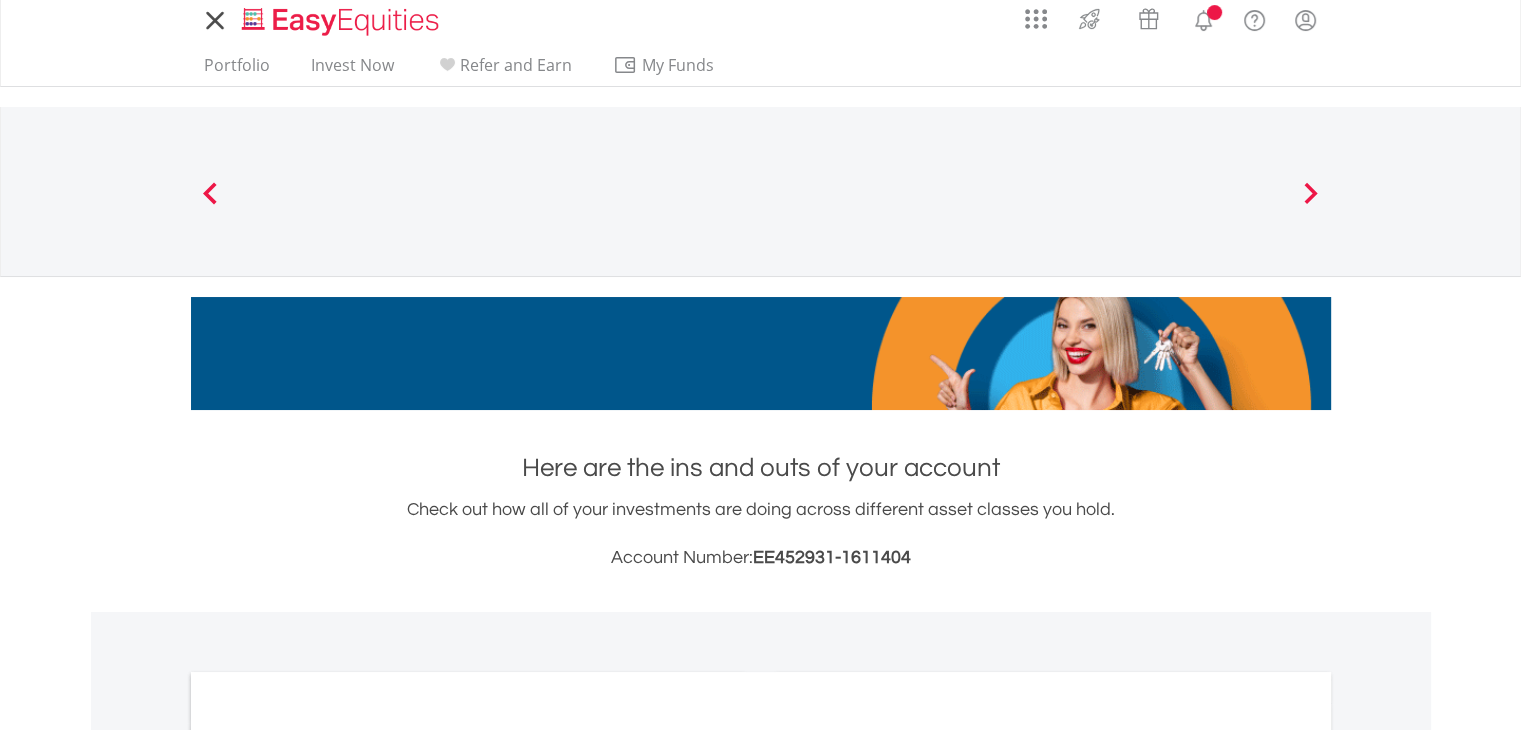 scroll, scrollTop: 0, scrollLeft: 0, axis: both 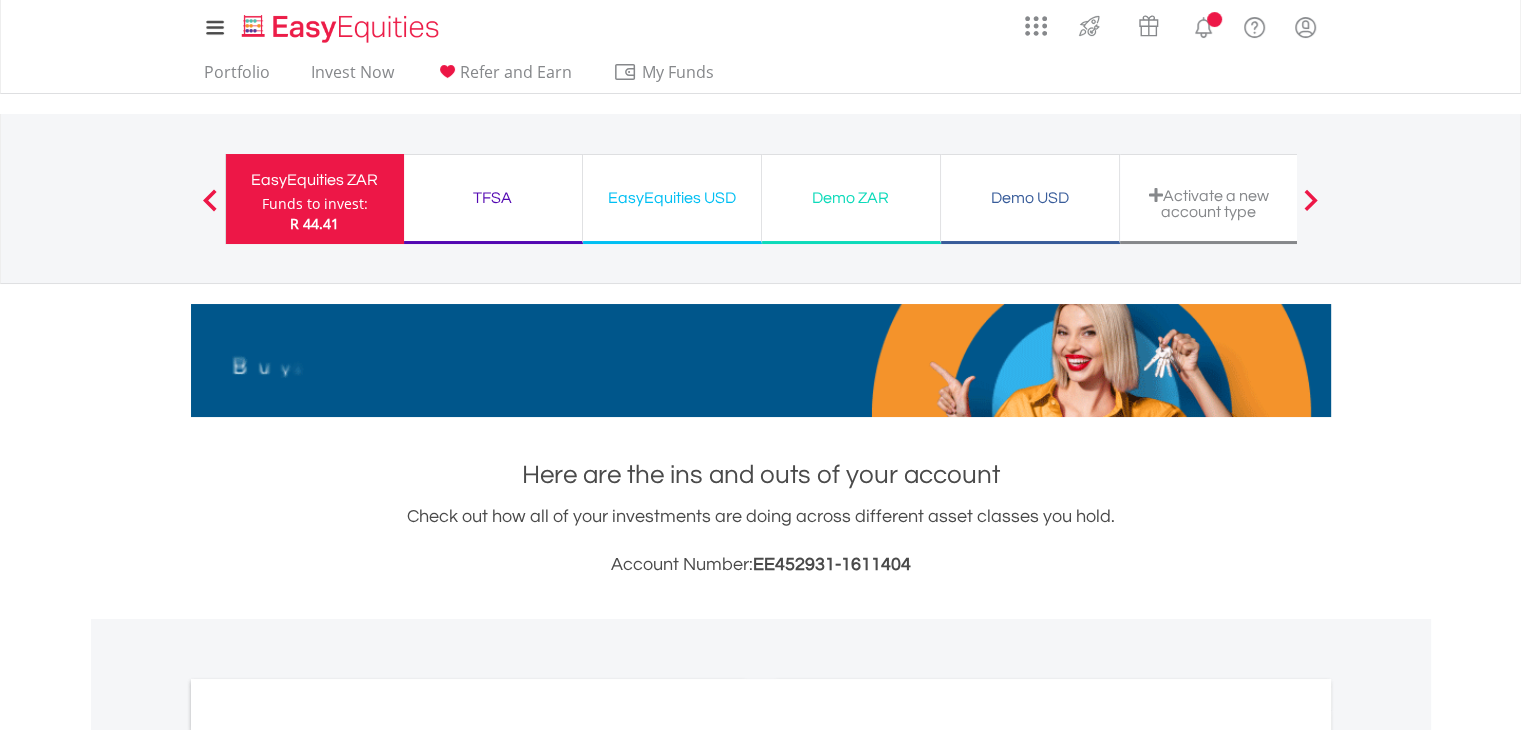 click on "EasyEquities ZAR" at bounding box center (315, 180) 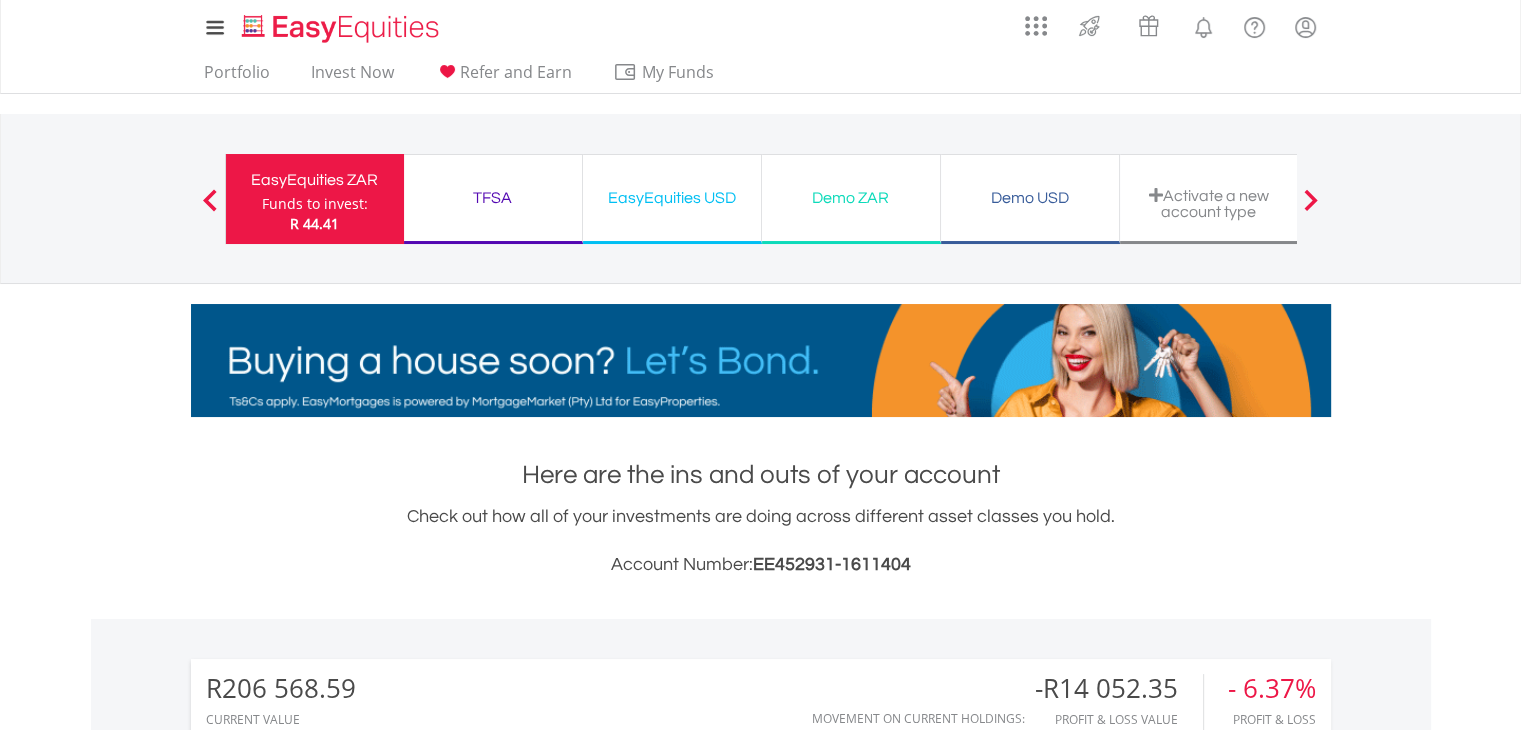 scroll, scrollTop: 999808, scrollLeft: 999620, axis: both 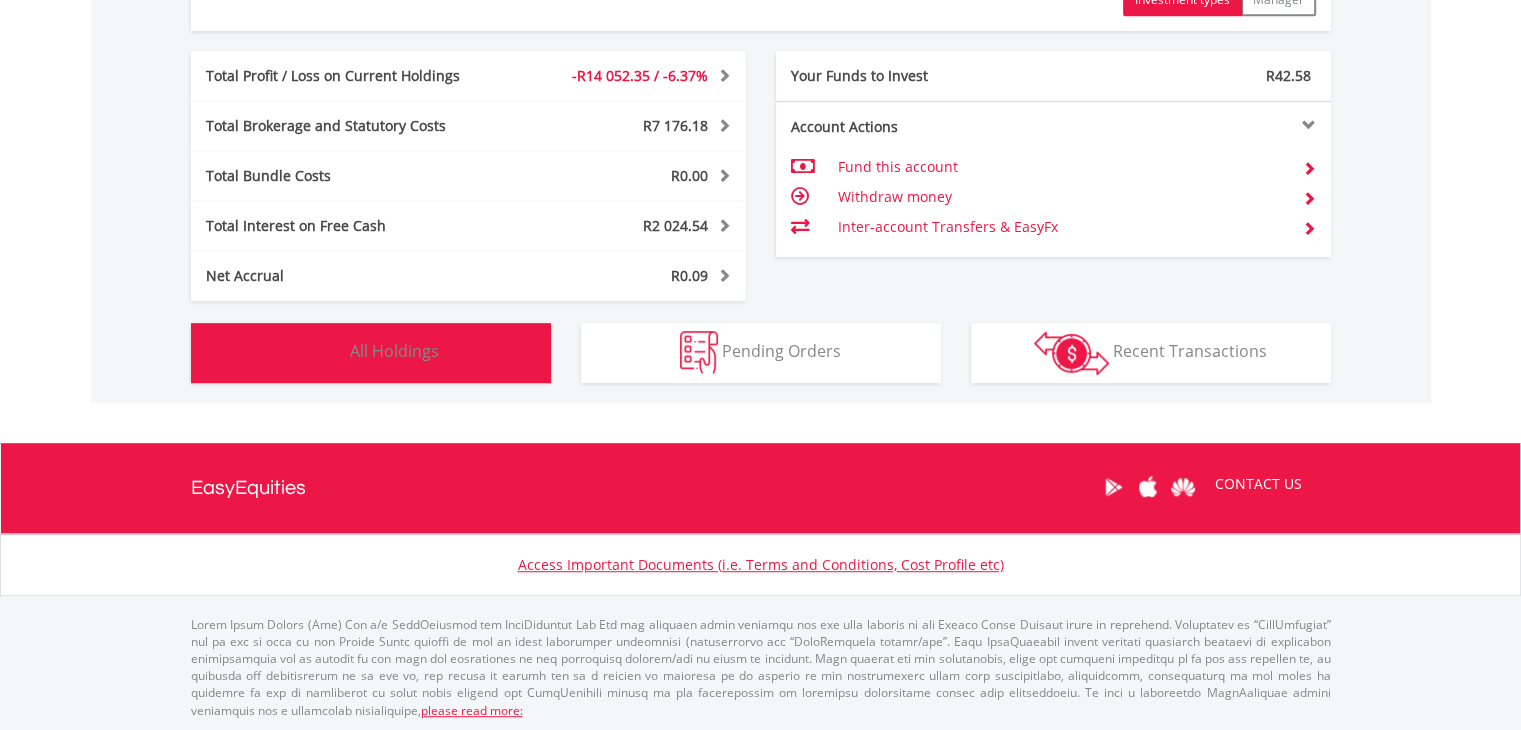 click on "All Holdings" at bounding box center [394, 351] 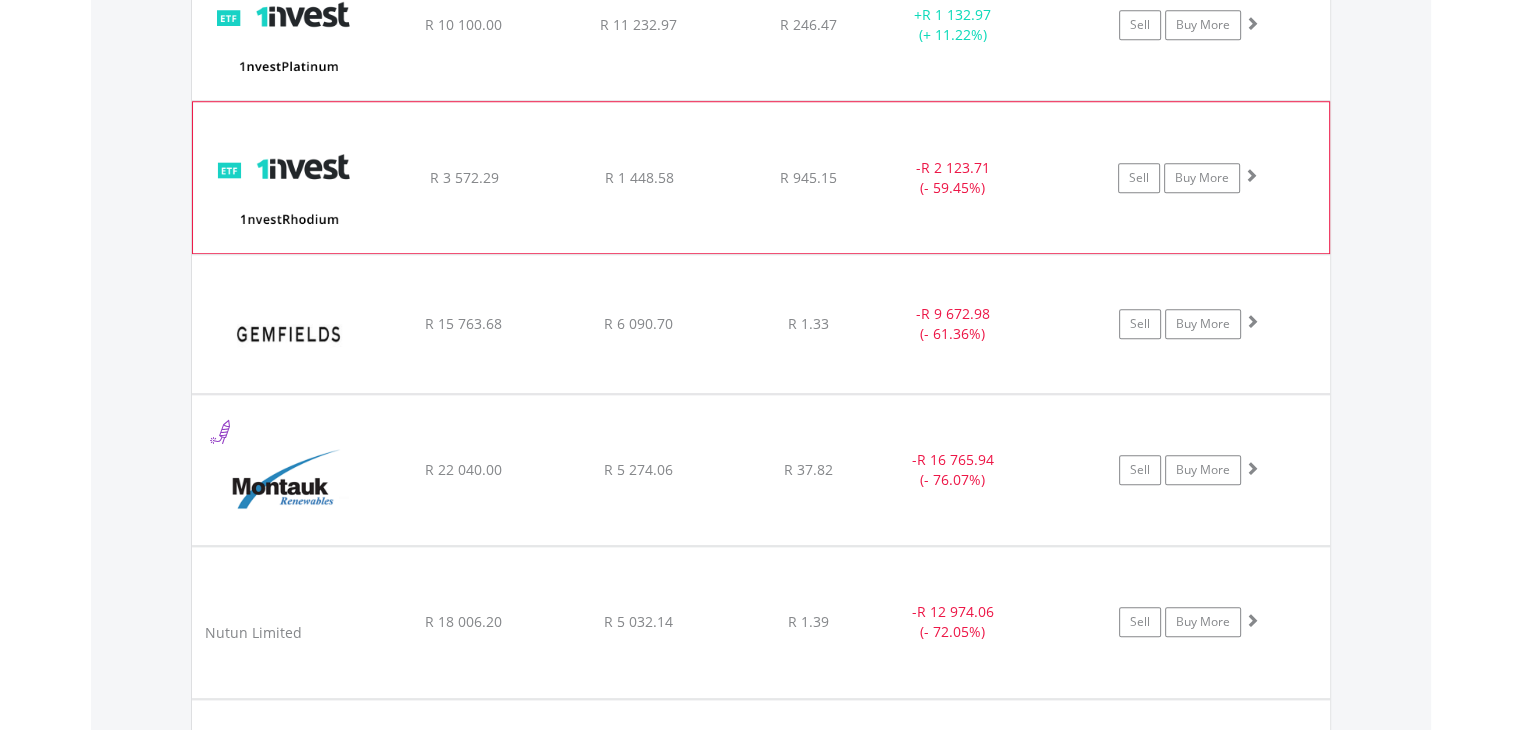 scroll, scrollTop: 1721, scrollLeft: 0, axis: vertical 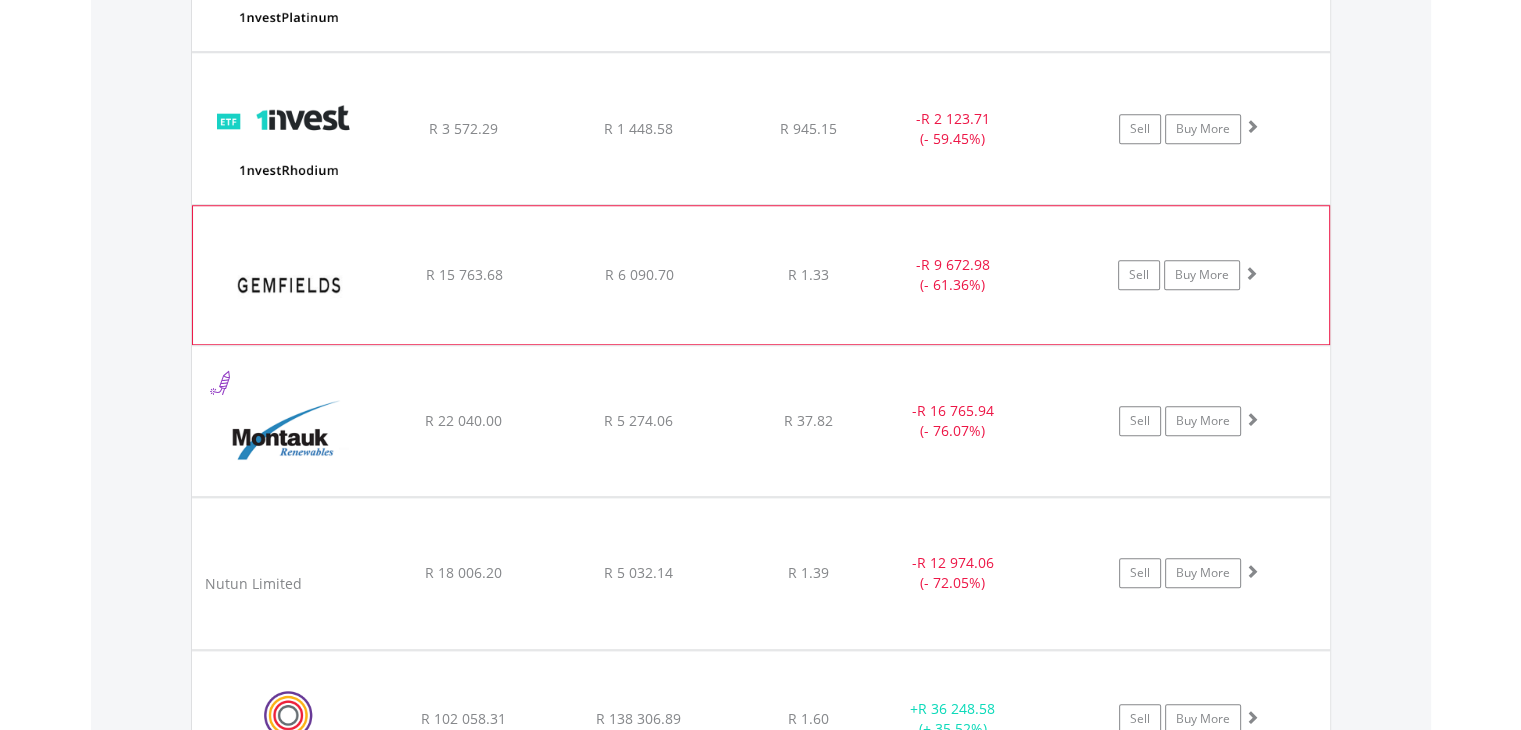 click on "R 6 090.70" at bounding box center (638, -24) 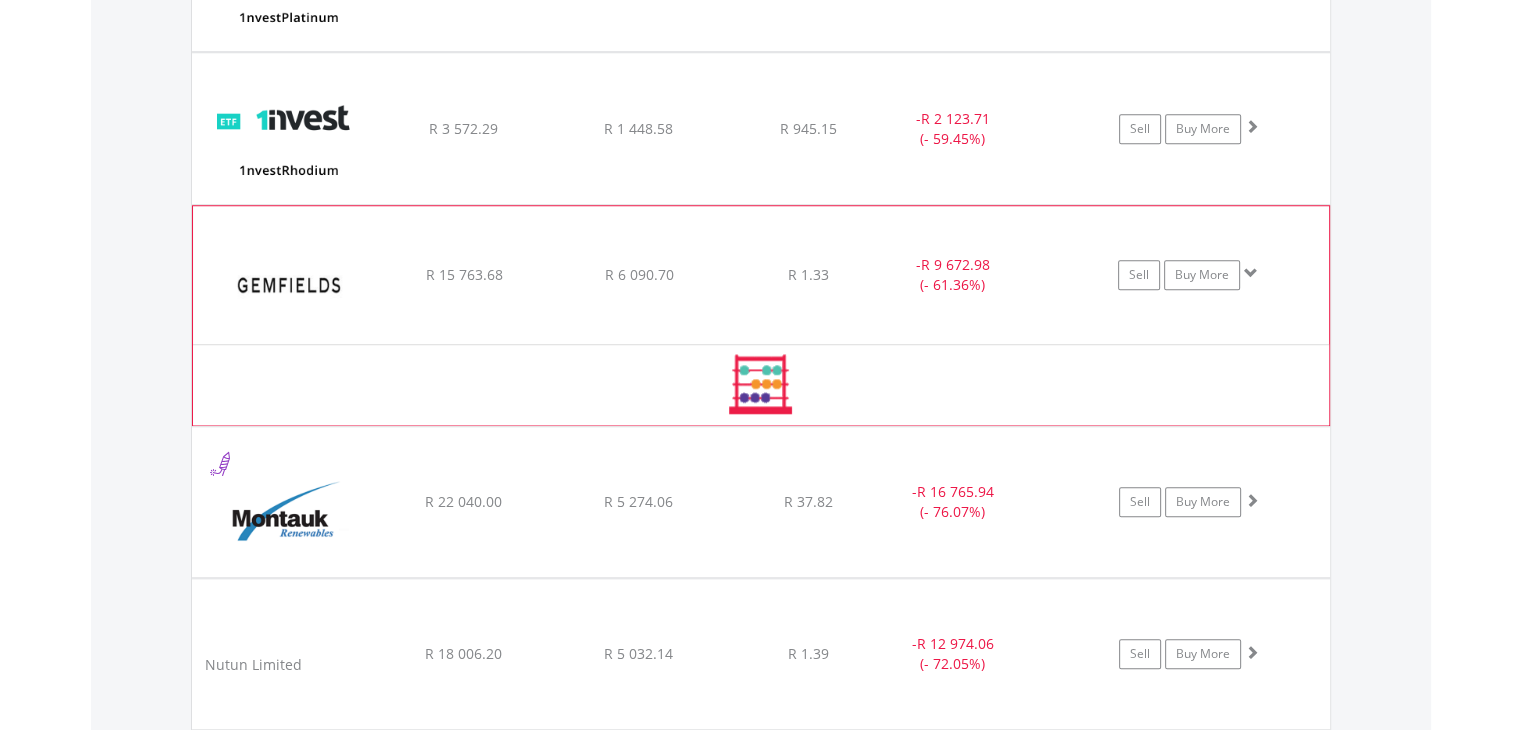 click on "R 6 090.70" at bounding box center (638, -24) 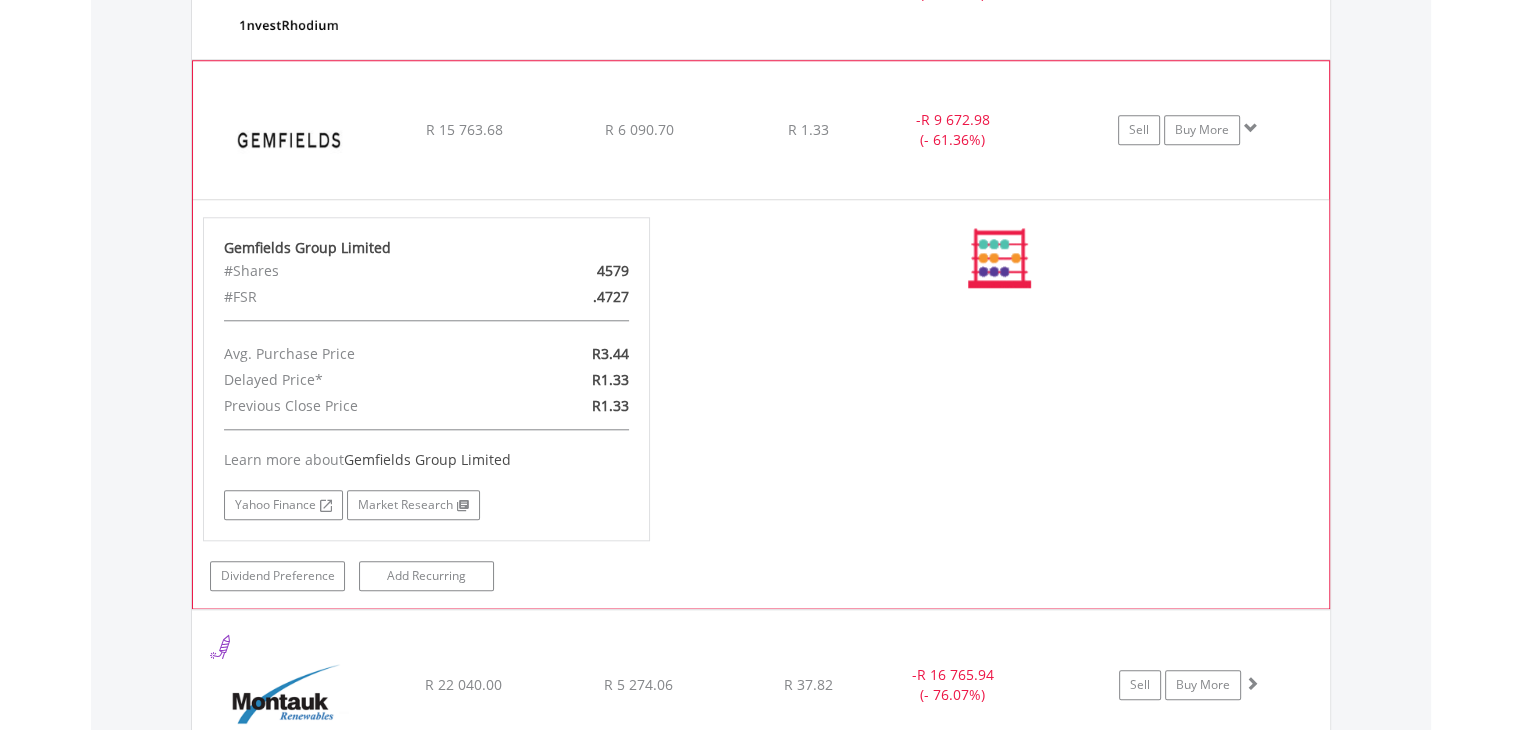 scroll, scrollTop: 1921, scrollLeft: 0, axis: vertical 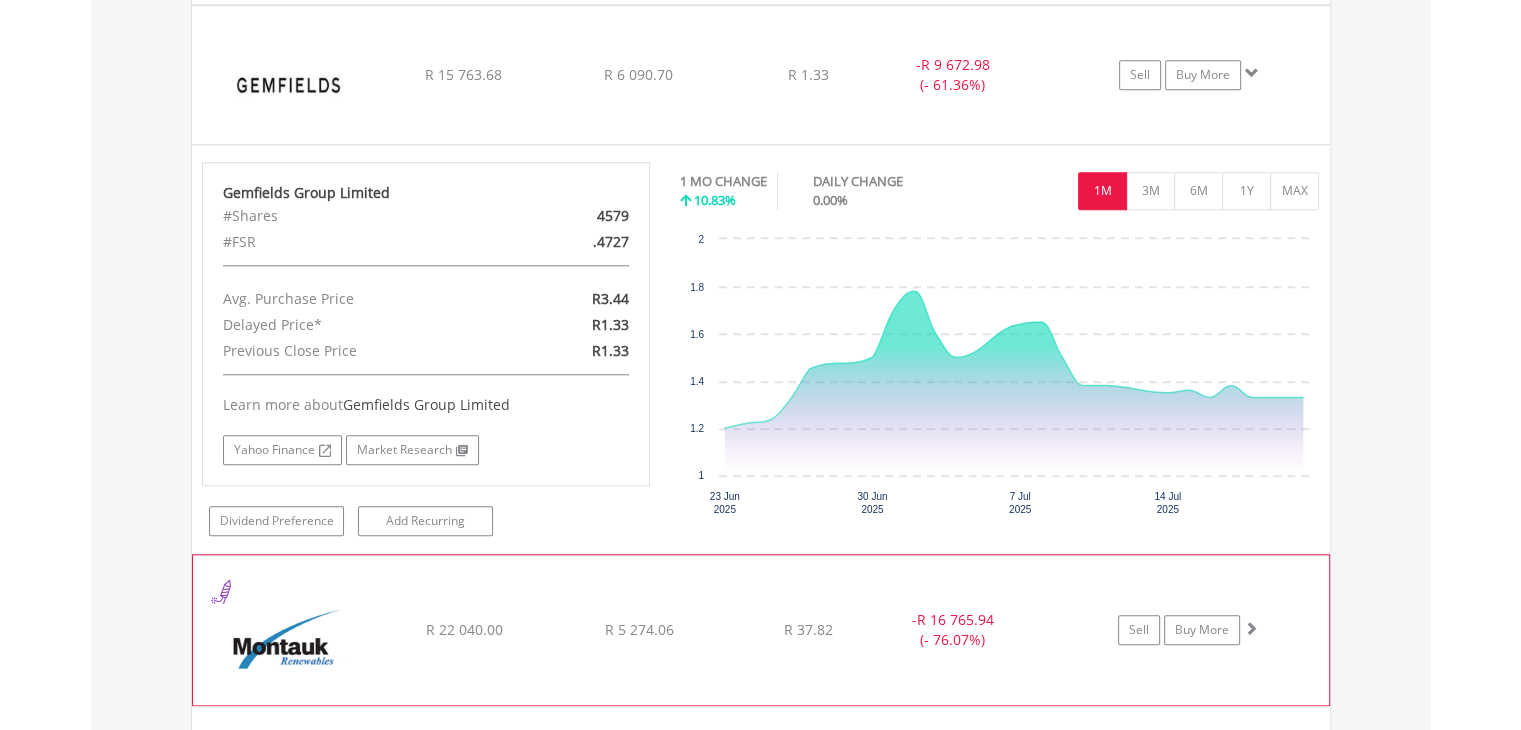 click on "R 22 040.00" at bounding box center [463, -224] 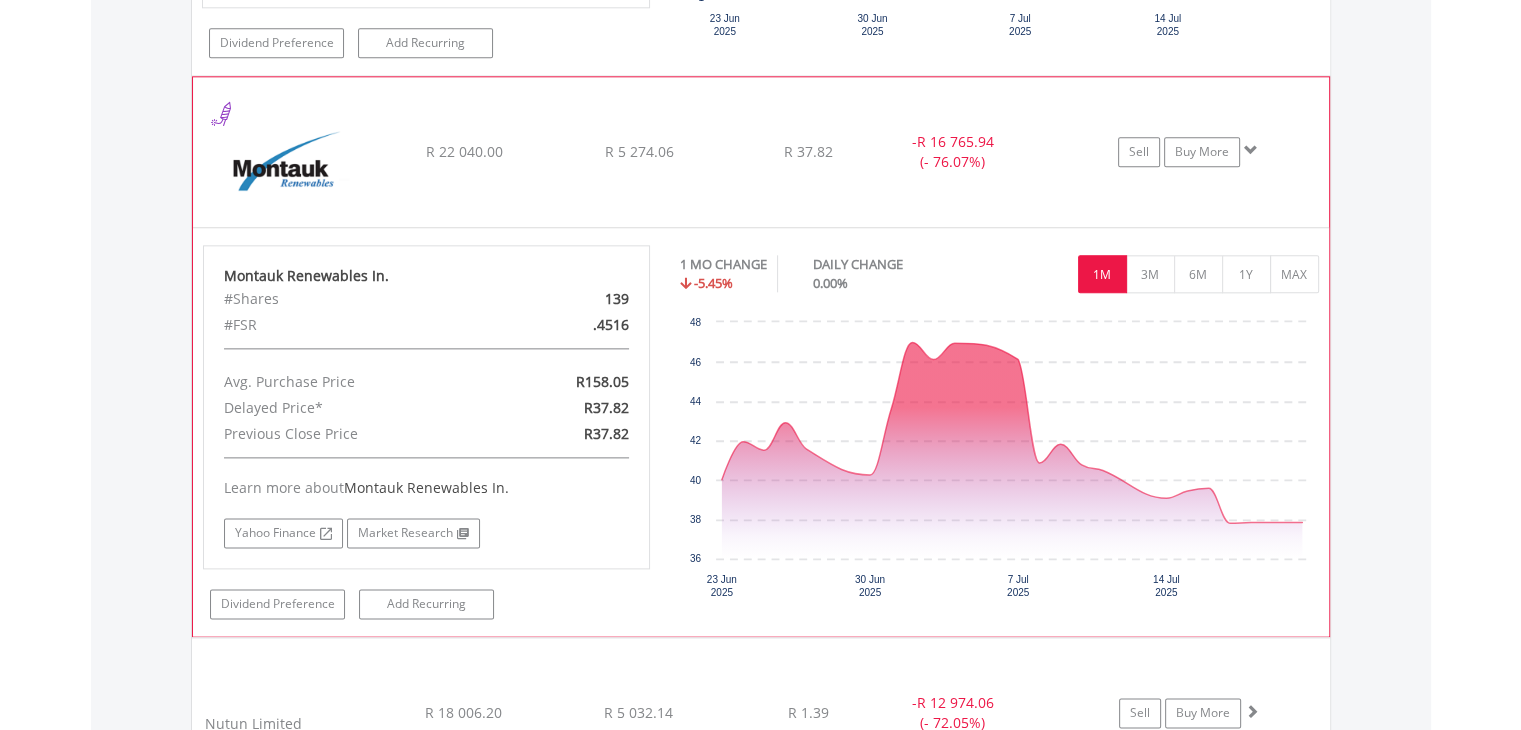 scroll, scrollTop: 2421, scrollLeft: 0, axis: vertical 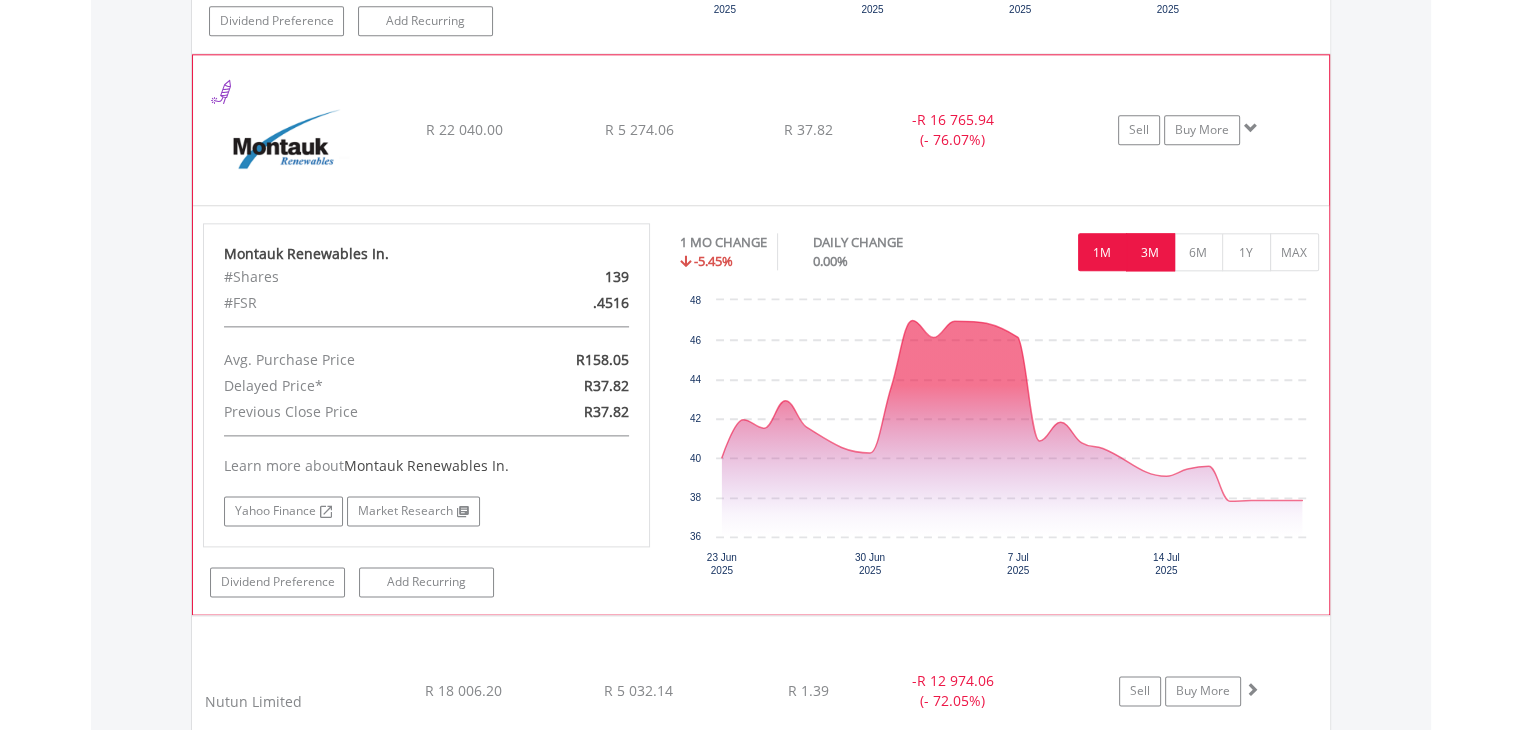 click on "3M" at bounding box center (1150, 252) 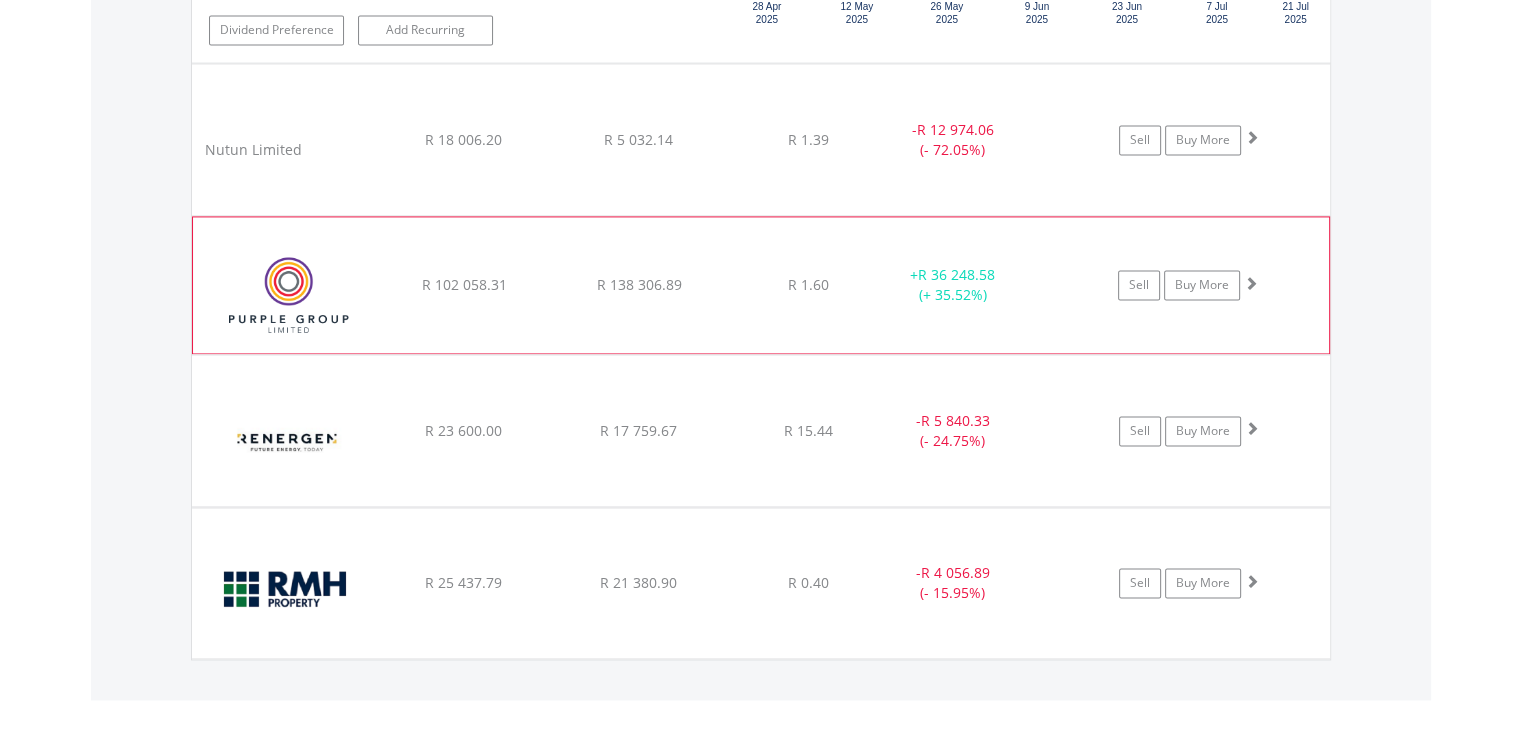 scroll, scrollTop: 3021, scrollLeft: 0, axis: vertical 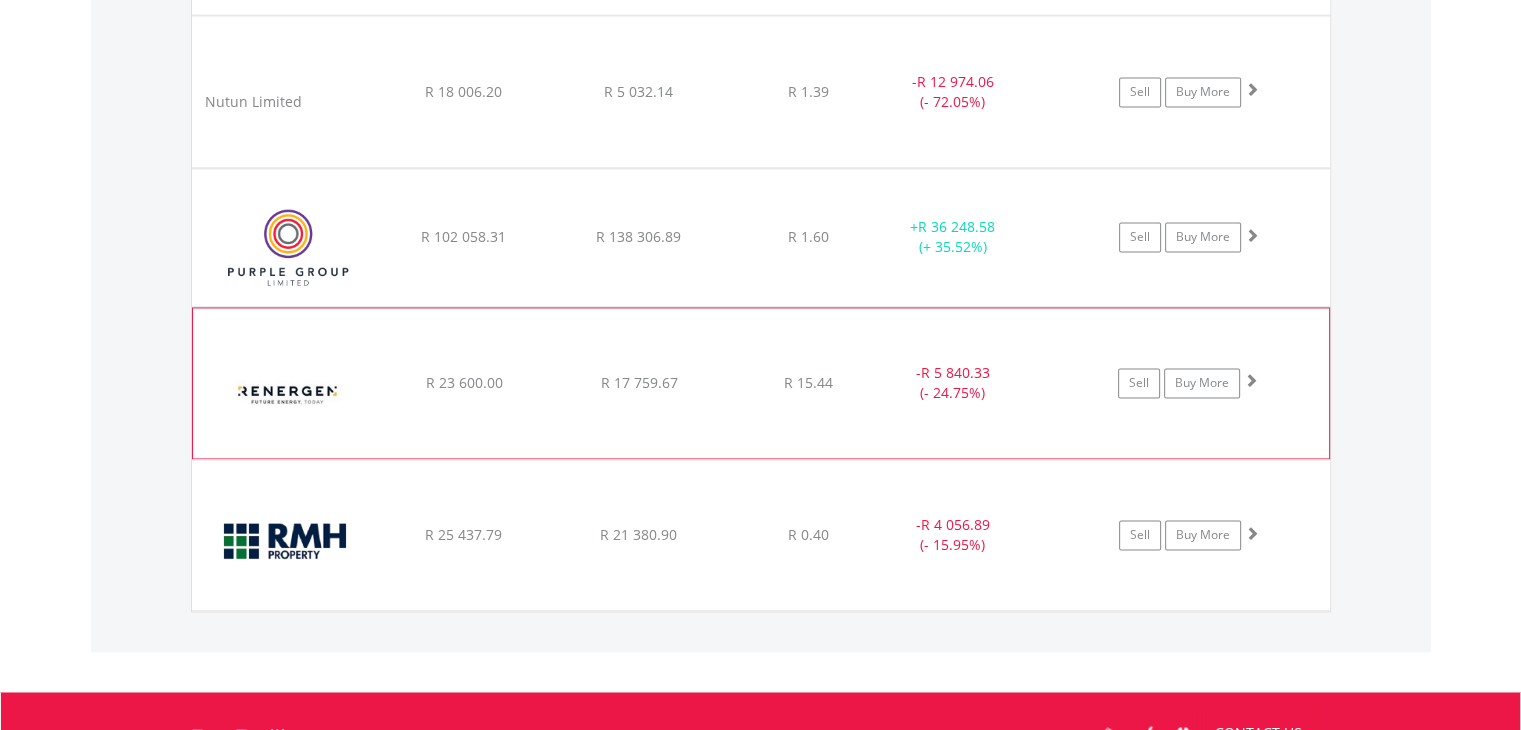 click at bounding box center (289, 393) 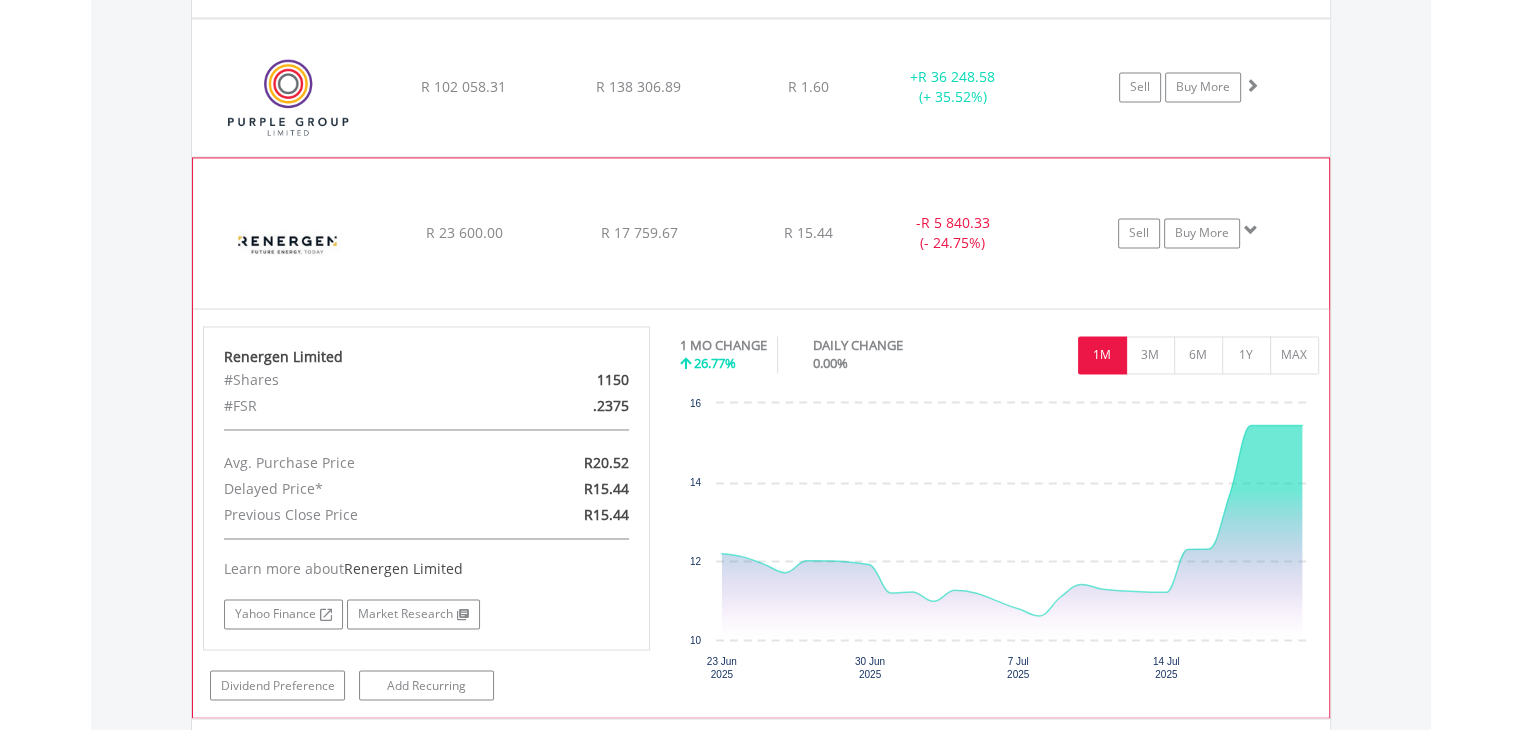 scroll, scrollTop: 3221, scrollLeft: 0, axis: vertical 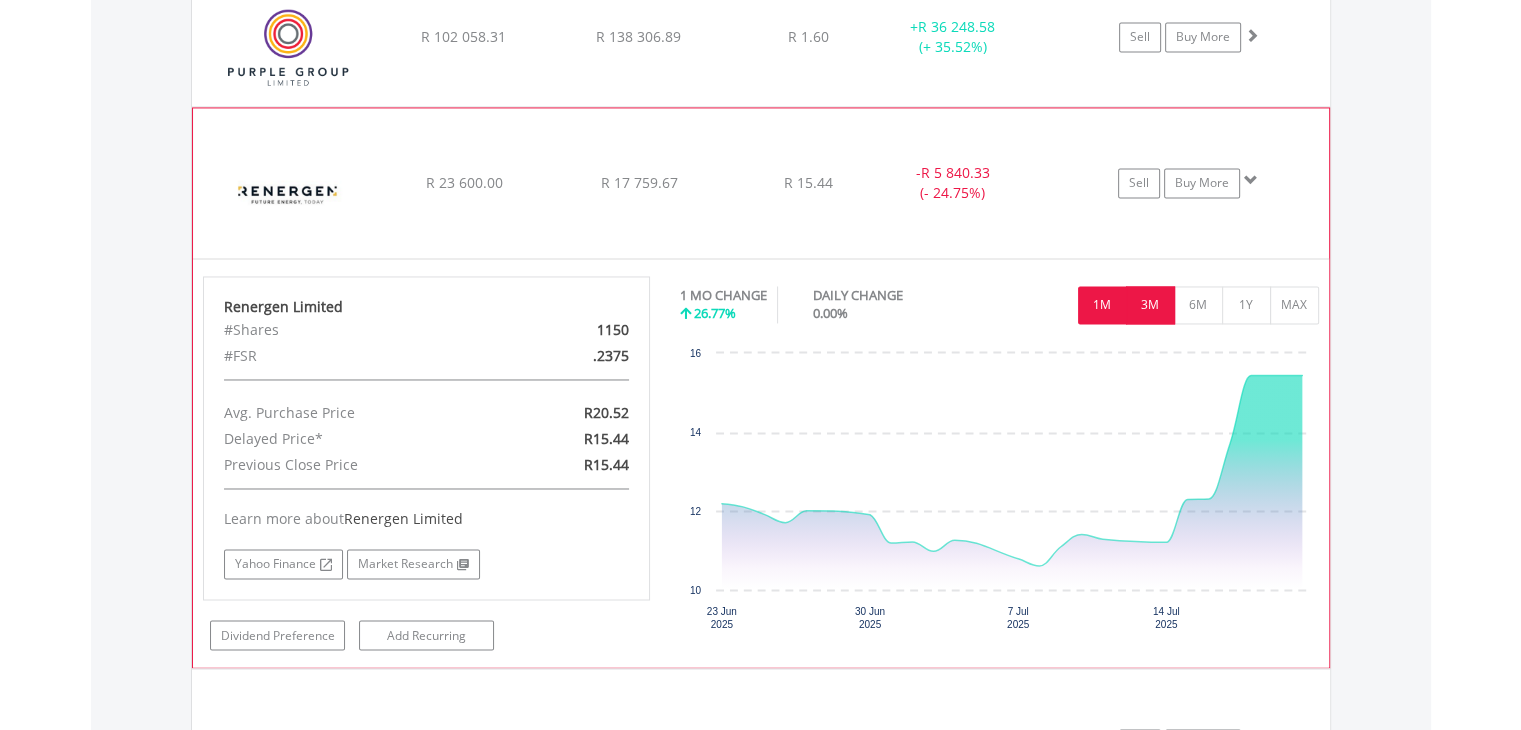 click on "3M" at bounding box center (1150, 305) 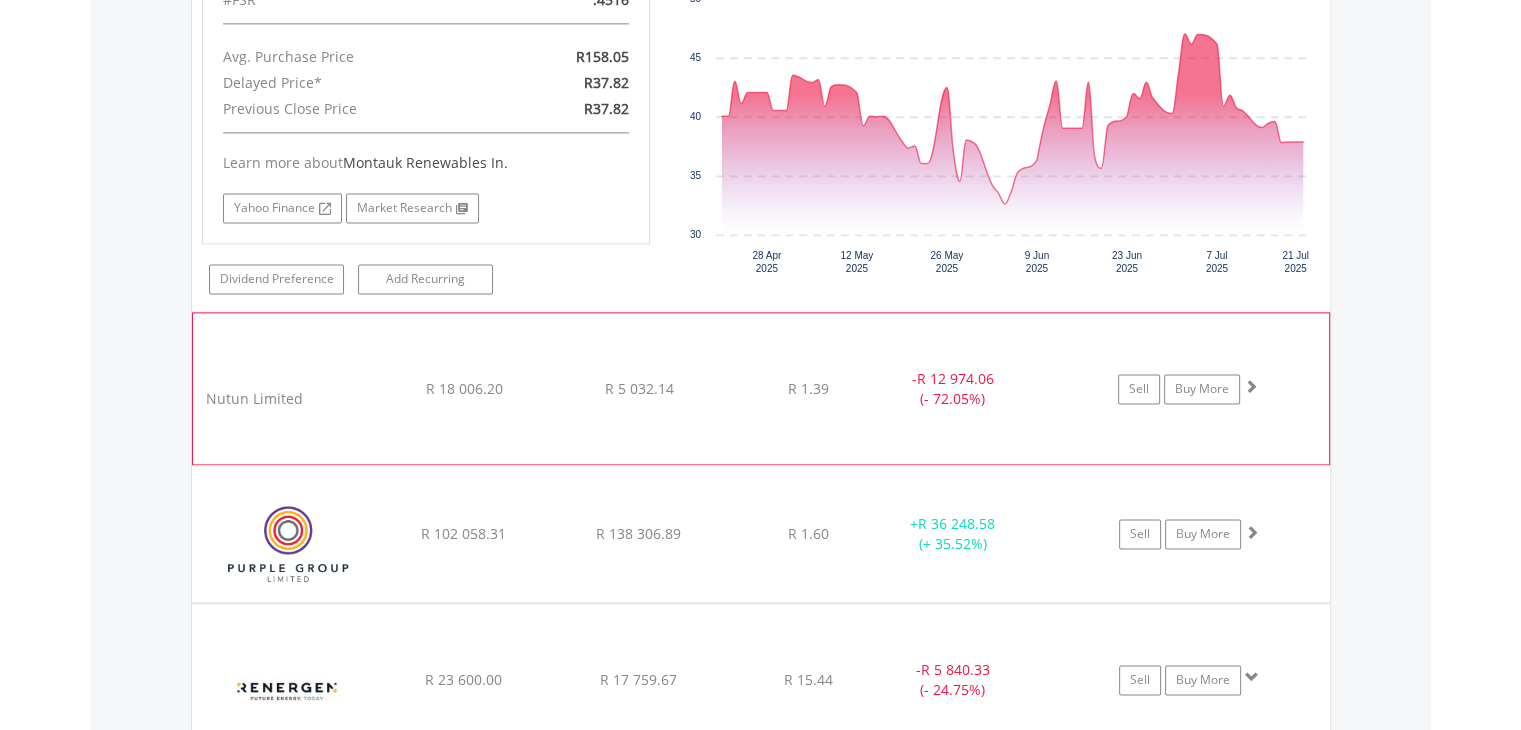 scroll, scrollTop: 2721, scrollLeft: 0, axis: vertical 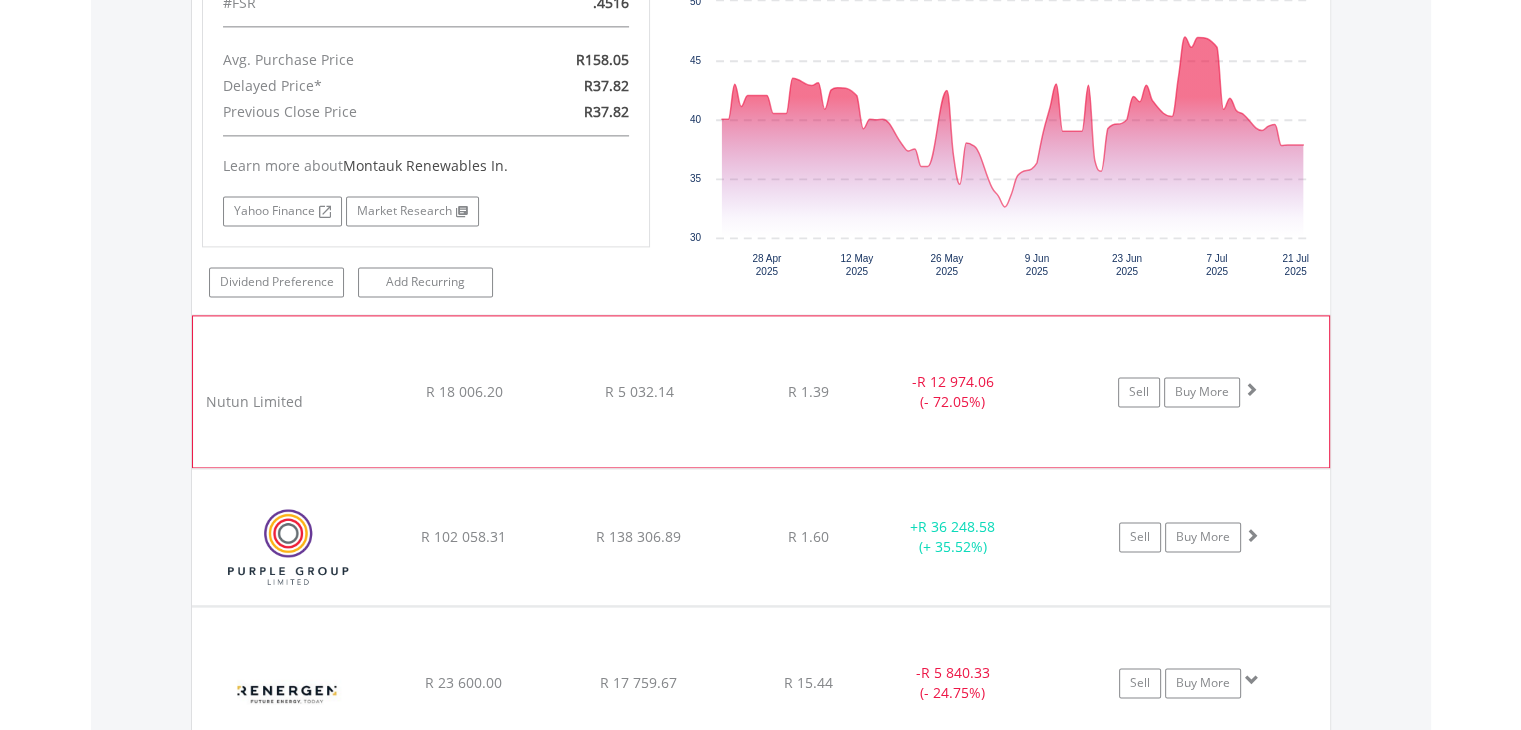 click on "﻿
Nutun Limited
R 18 006.20
R 5 032.14
R 1.39
-  R 12 974.06 (- 72.05%)
Sell
Buy More" at bounding box center (761, -1024) 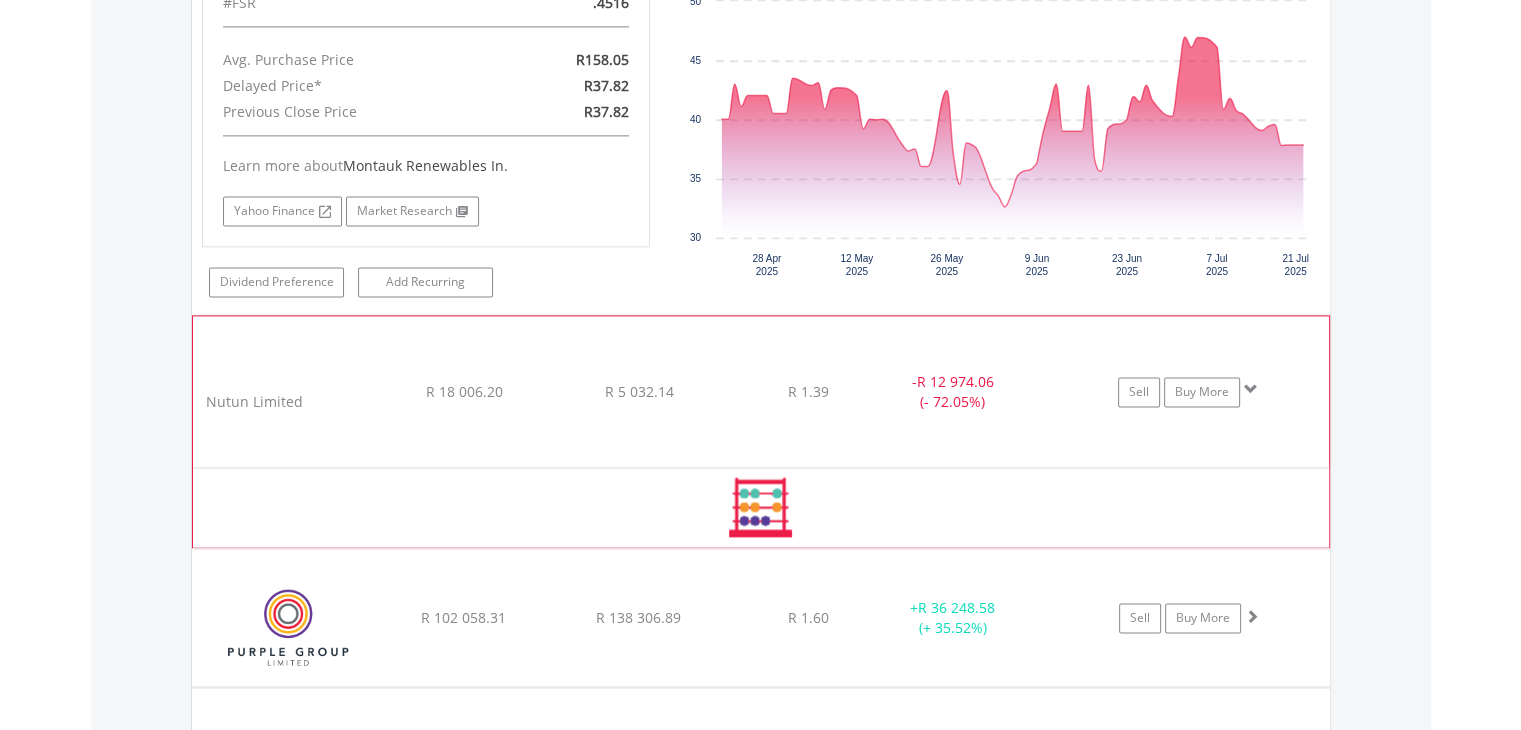 click on "﻿
Nutun Limited
R 18 006.20
R 5 032.14
R 1.39
-  R 12 974.06 (- 72.05%)
Sell
Buy More" at bounding box center (761, -1024) 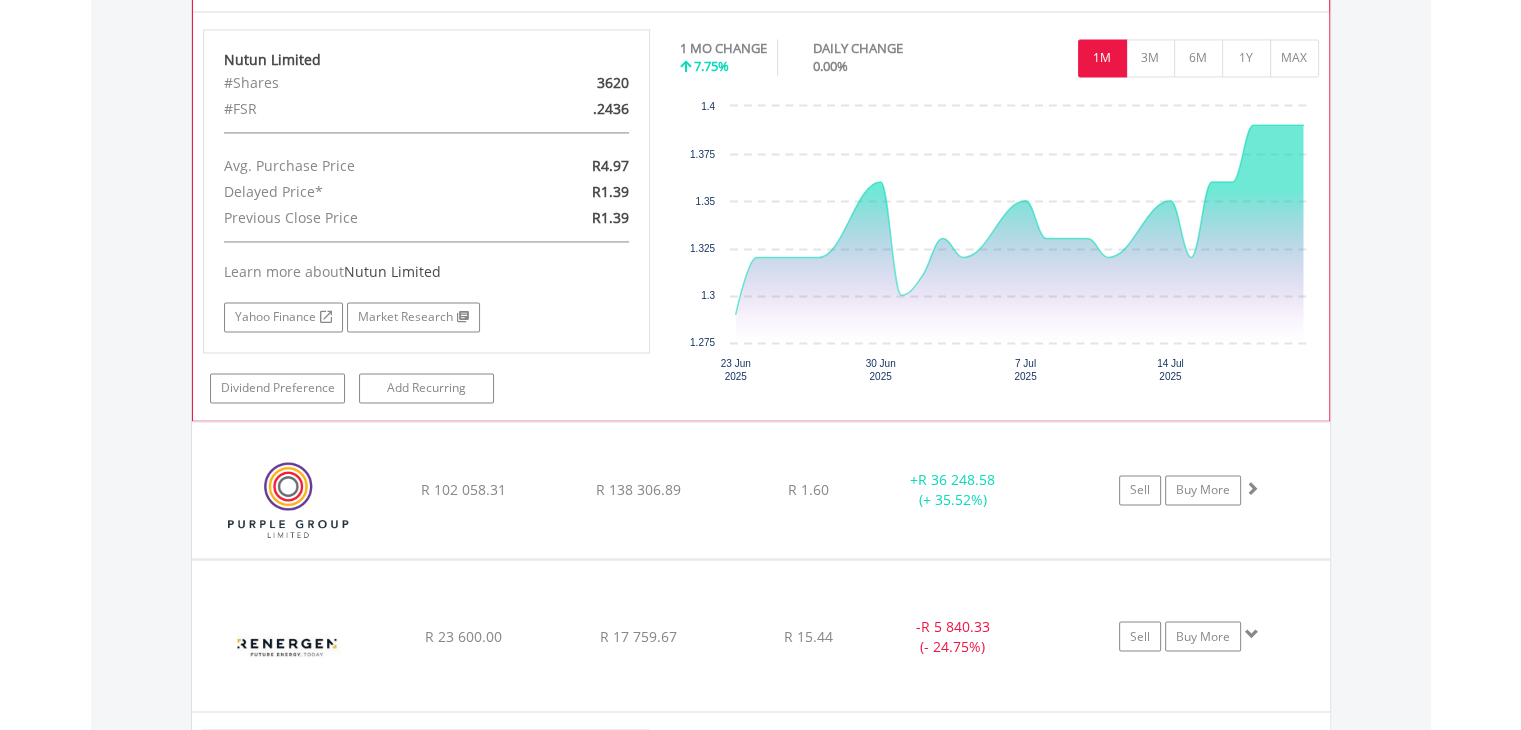 scroll, scrollTop: 3221, scrollLeft: 0, axis: vertical 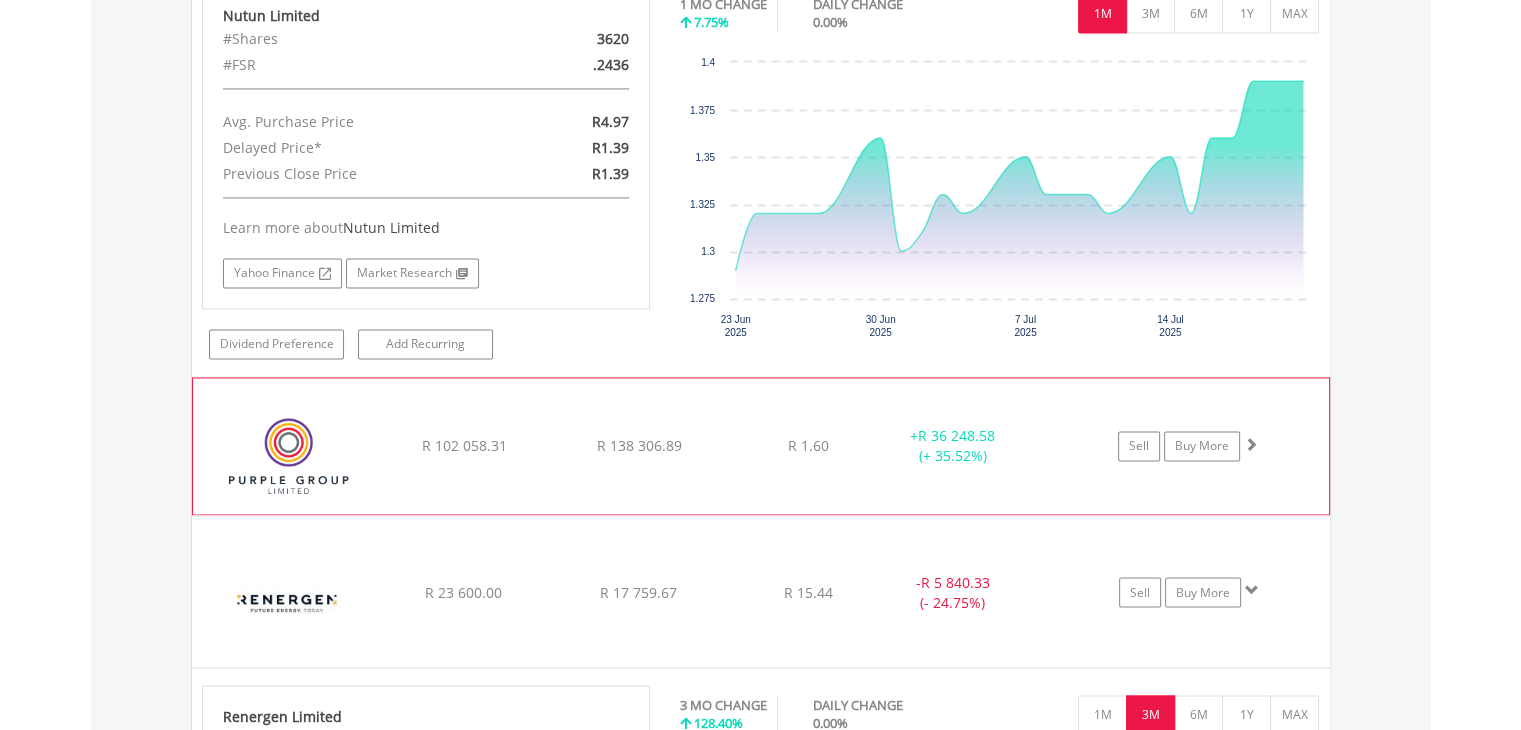 click on "﻿
Purple Group Limited
R 102 058.31
R 138 306.89
R 1.60
+  R 36 248.58 (+ 35.52%)
Sell
Buy More" at bounding box center (761, -1524) 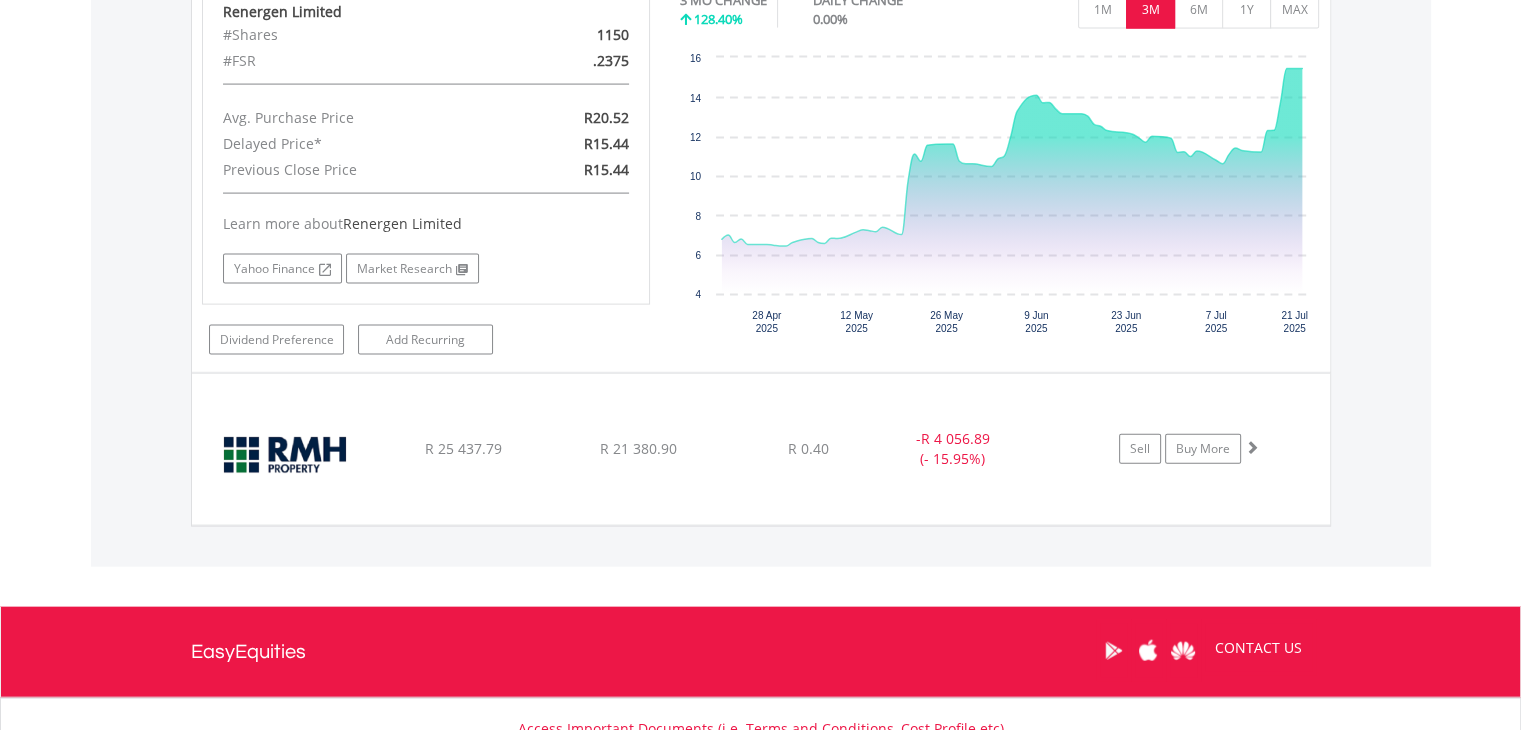scroll, scrollTop: 4421, scrollLeft: 0, axis: vertical 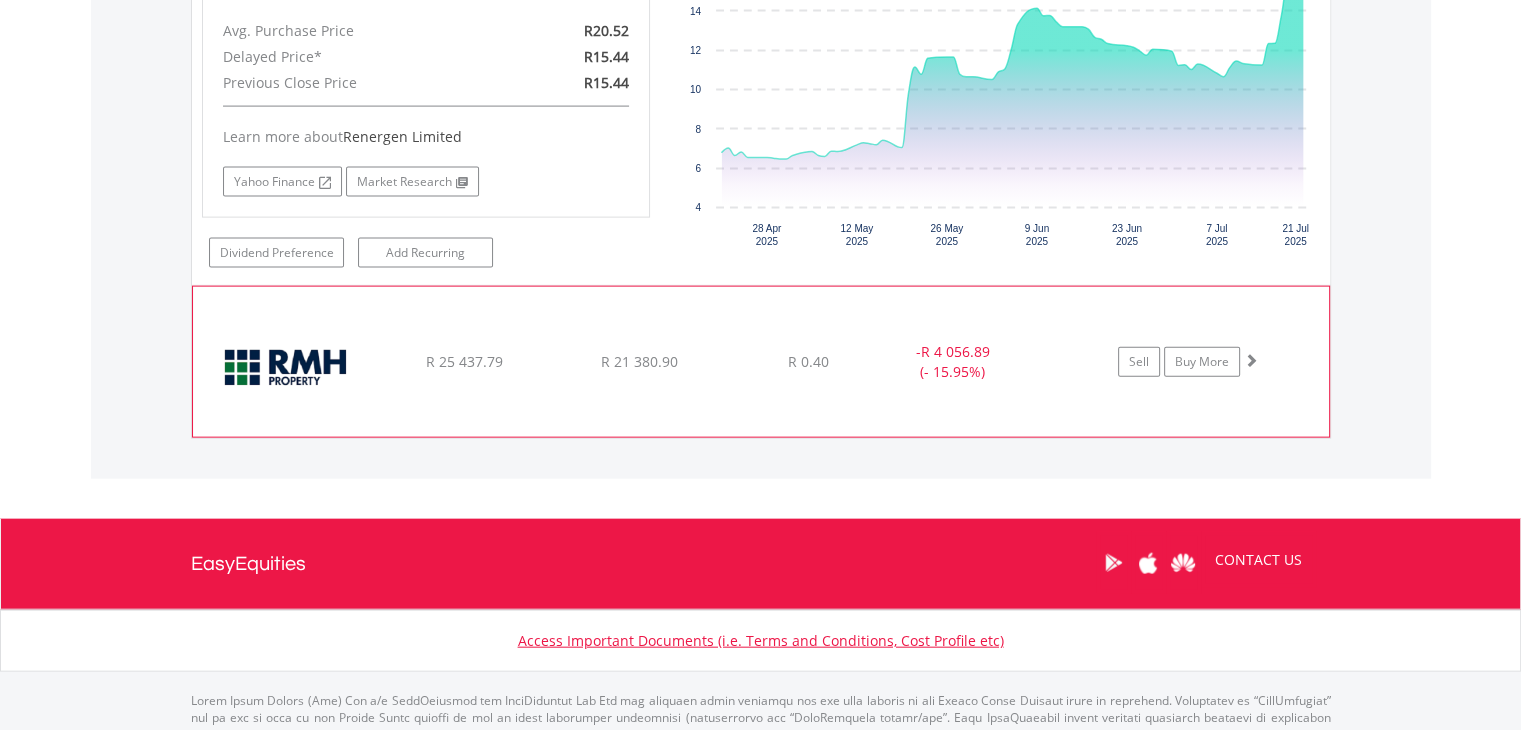 click on "R 25 437.79" at bounding box center [463, -2724] 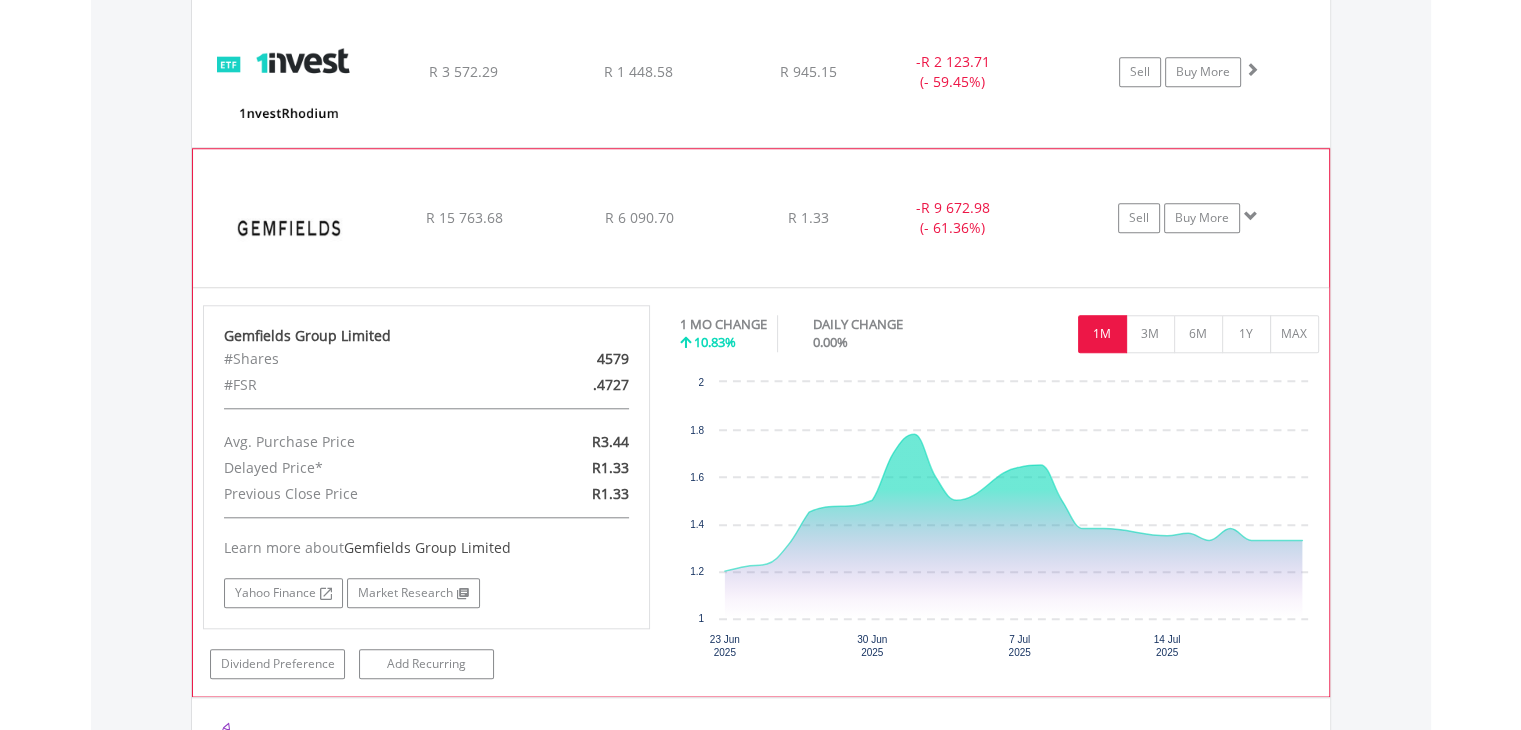 scroll, scrollTop: 1591, scrollLeft: 0, axis: vertical 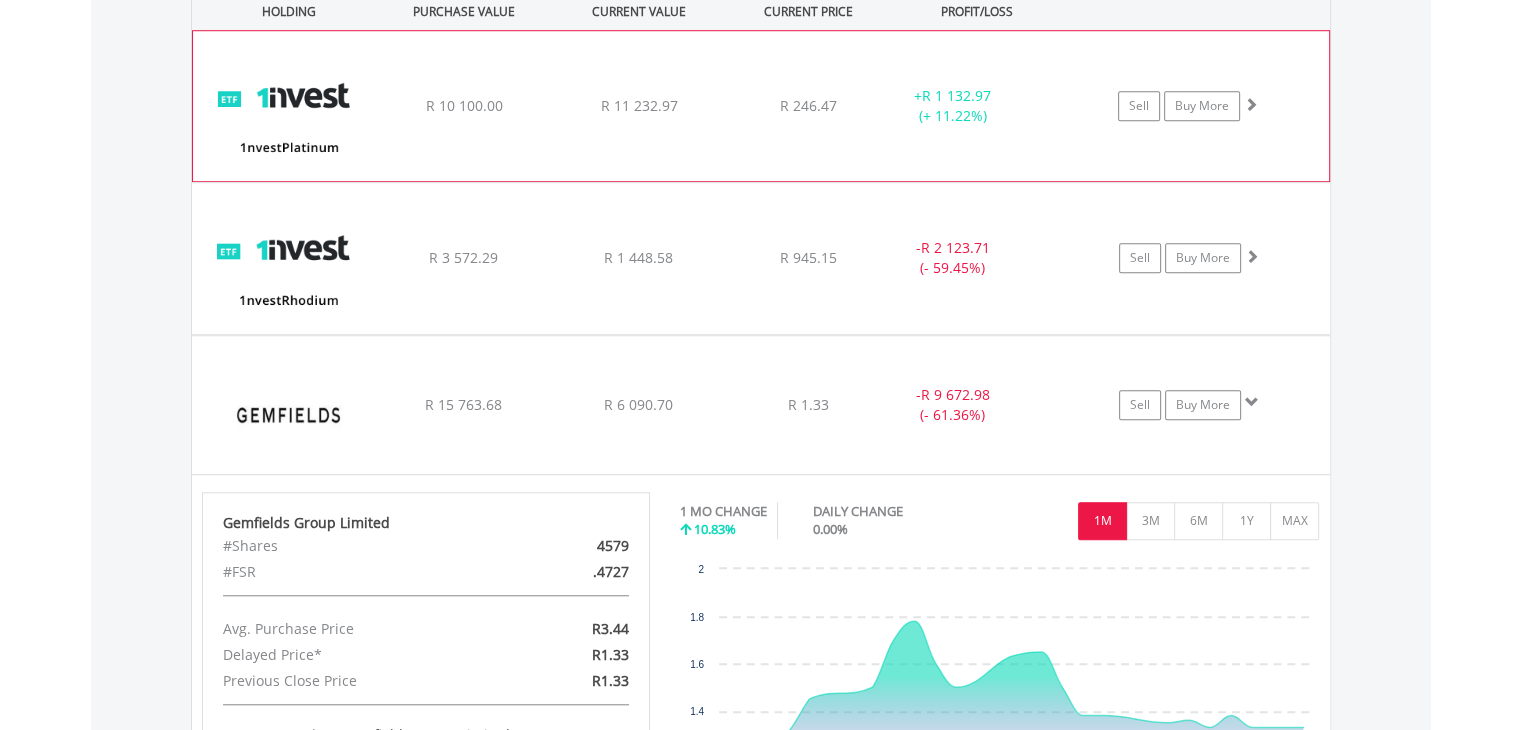 click on "﻿
1nvestPlatinum ETF
R 10 100.00
R 11 232.97
R 246.47
+  R 1 132.97 (+ 11.22%)
Sell
Buy More" at bounding box center (761, 106) 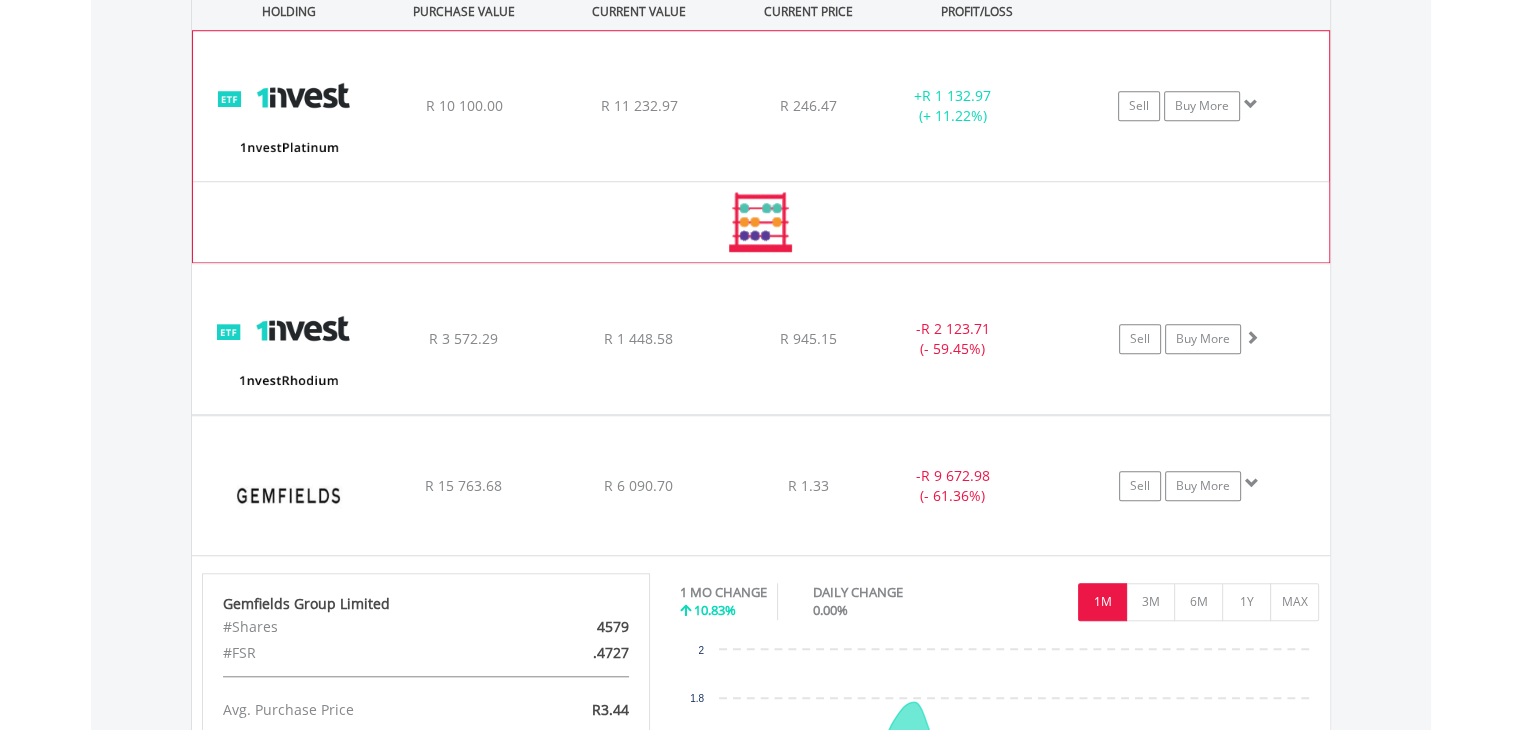 click on "﻿
1nvestPlatinum ETF
R 10 100.00
R 11 232.97
R 246.47
+  R 1 132.97 (+ 11.22%)
Sell
Buy More" at bounding box center (761, 106) 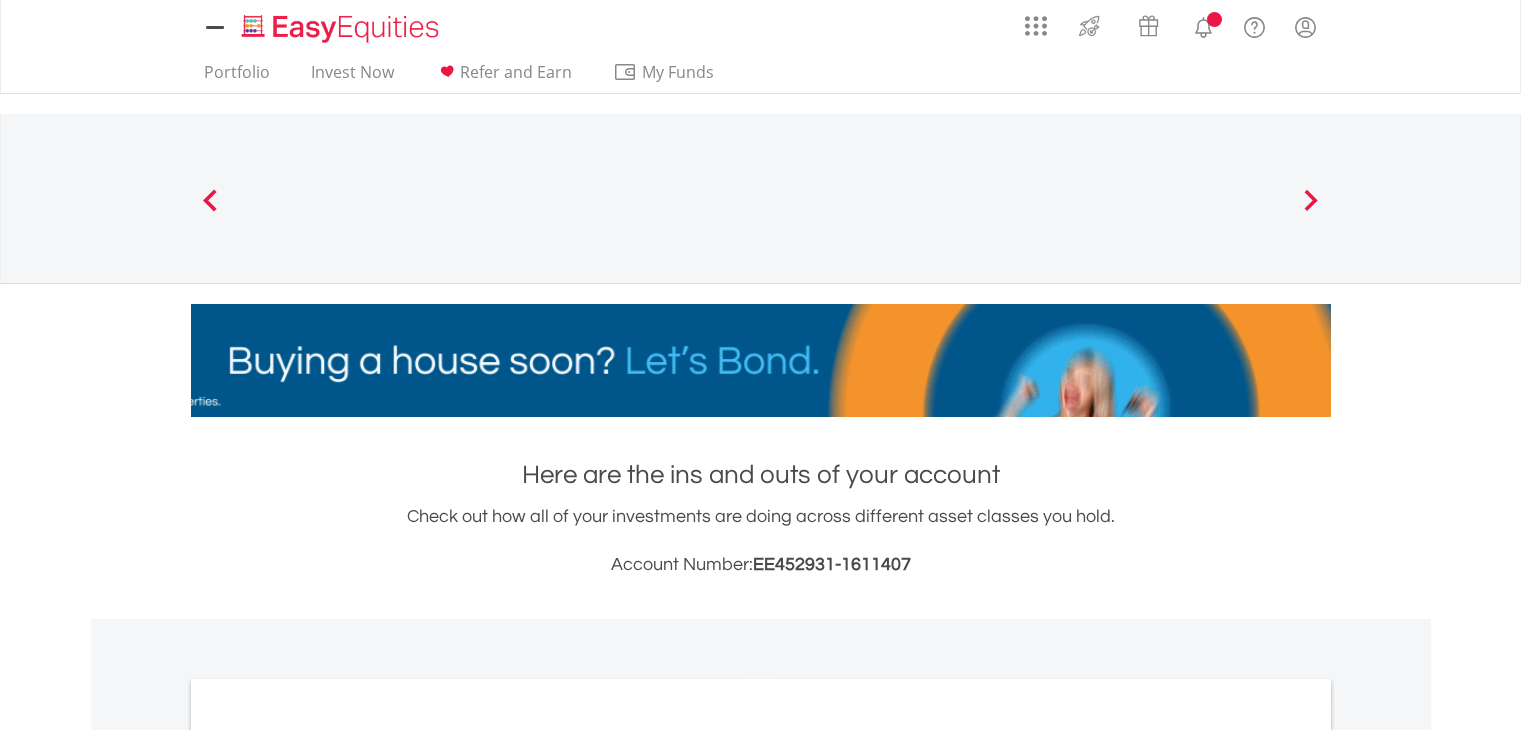 scroll, scrollTop: 0, scrollLeft: 0, axis: both 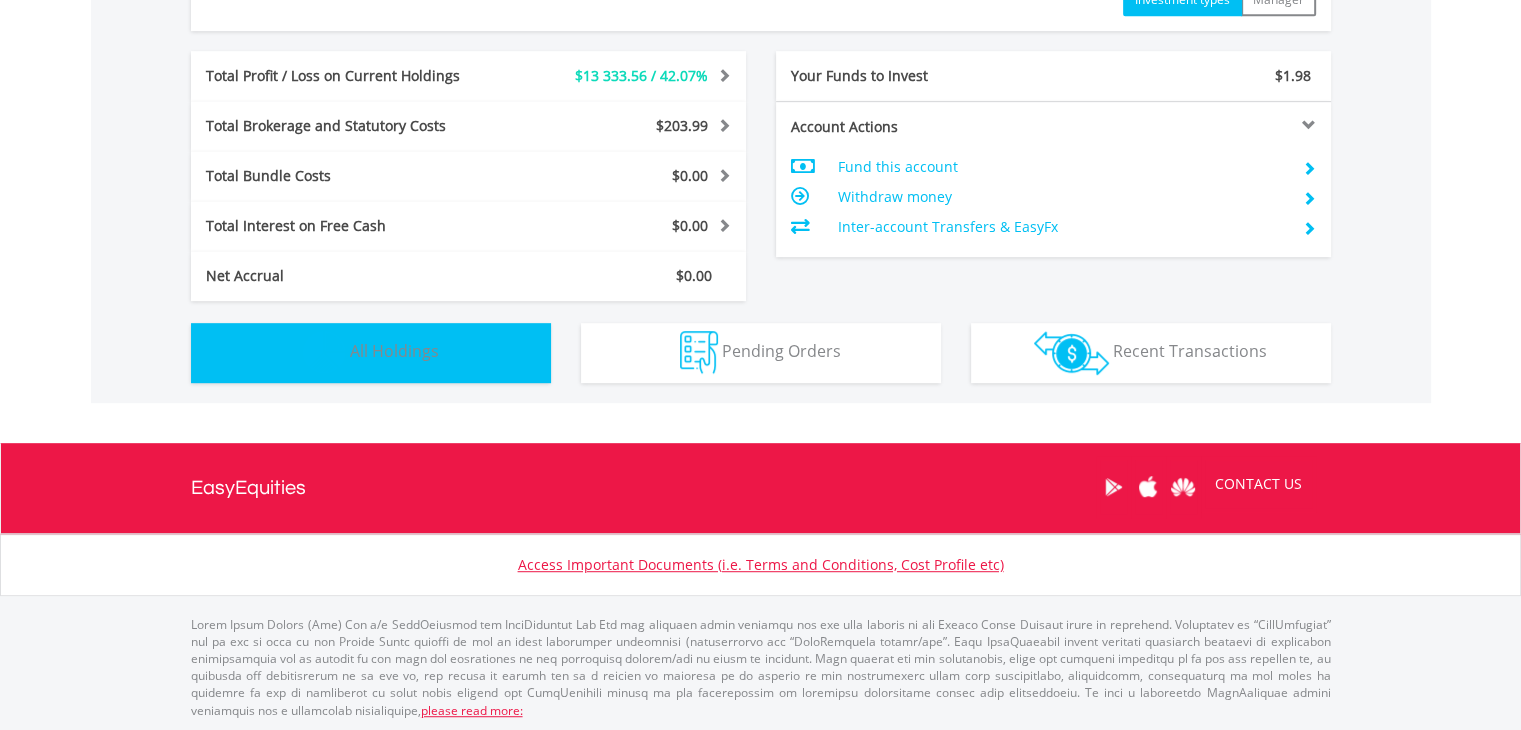 click on "Holdings
All Holdings" at bounding box center (371, 353) 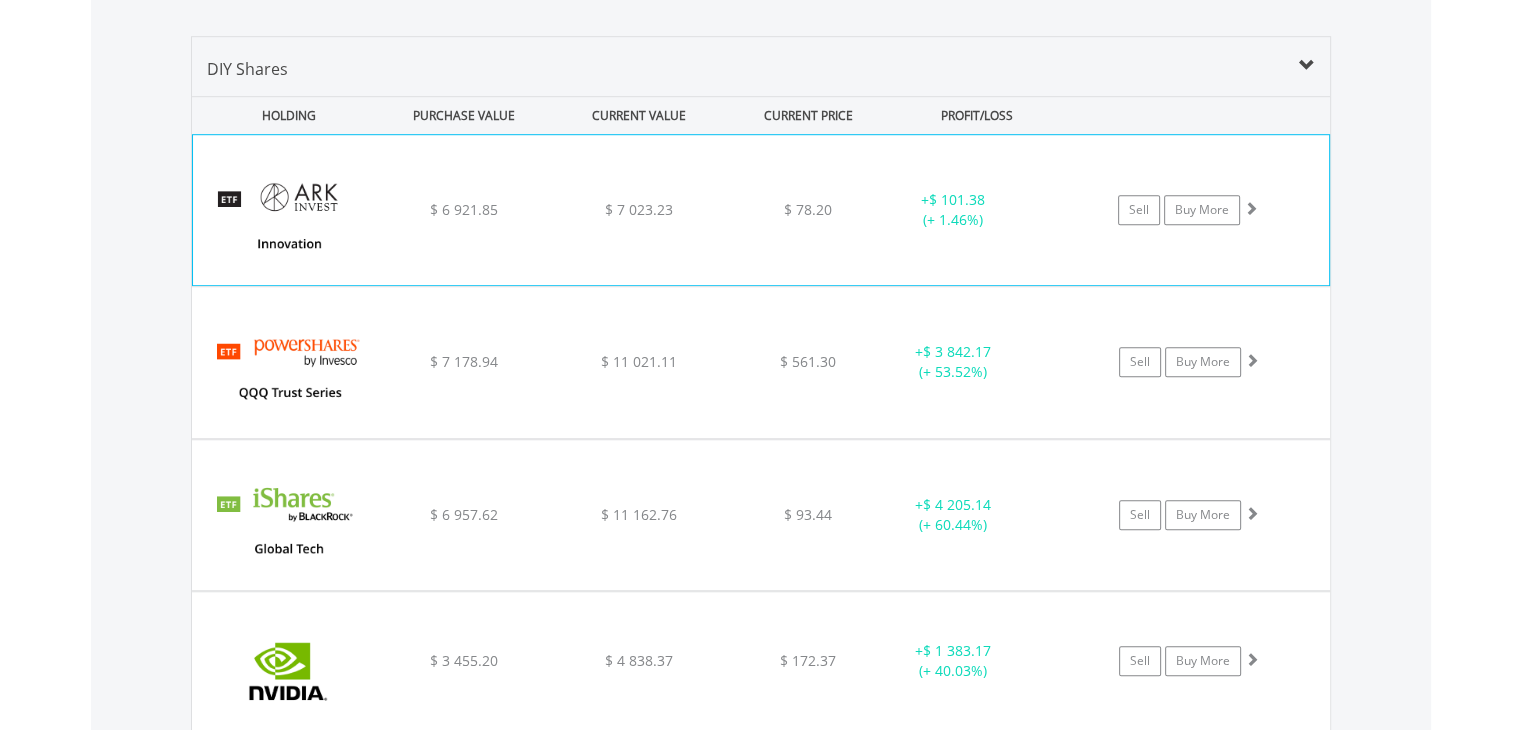 scroll, scrollTop: 1441, scrollLeft: 0, axis: vertical 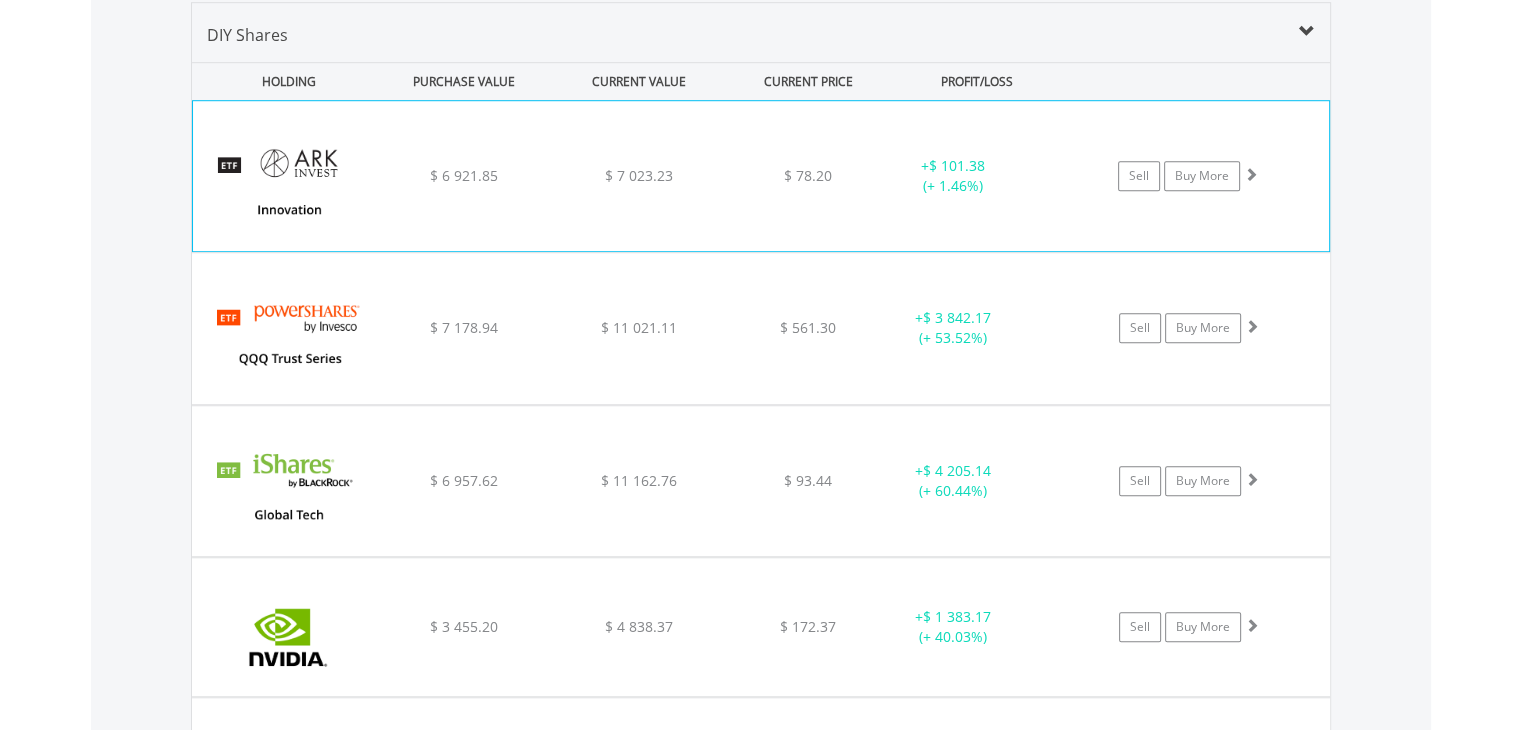 click on "﻿
ARK Innovation ETF
$ 6 921.85
$ 7 023.23
$ 78.20
+  $ 101.38 (+ 1.46%)
Sell
Buy More" at bounding box center [761, 176] 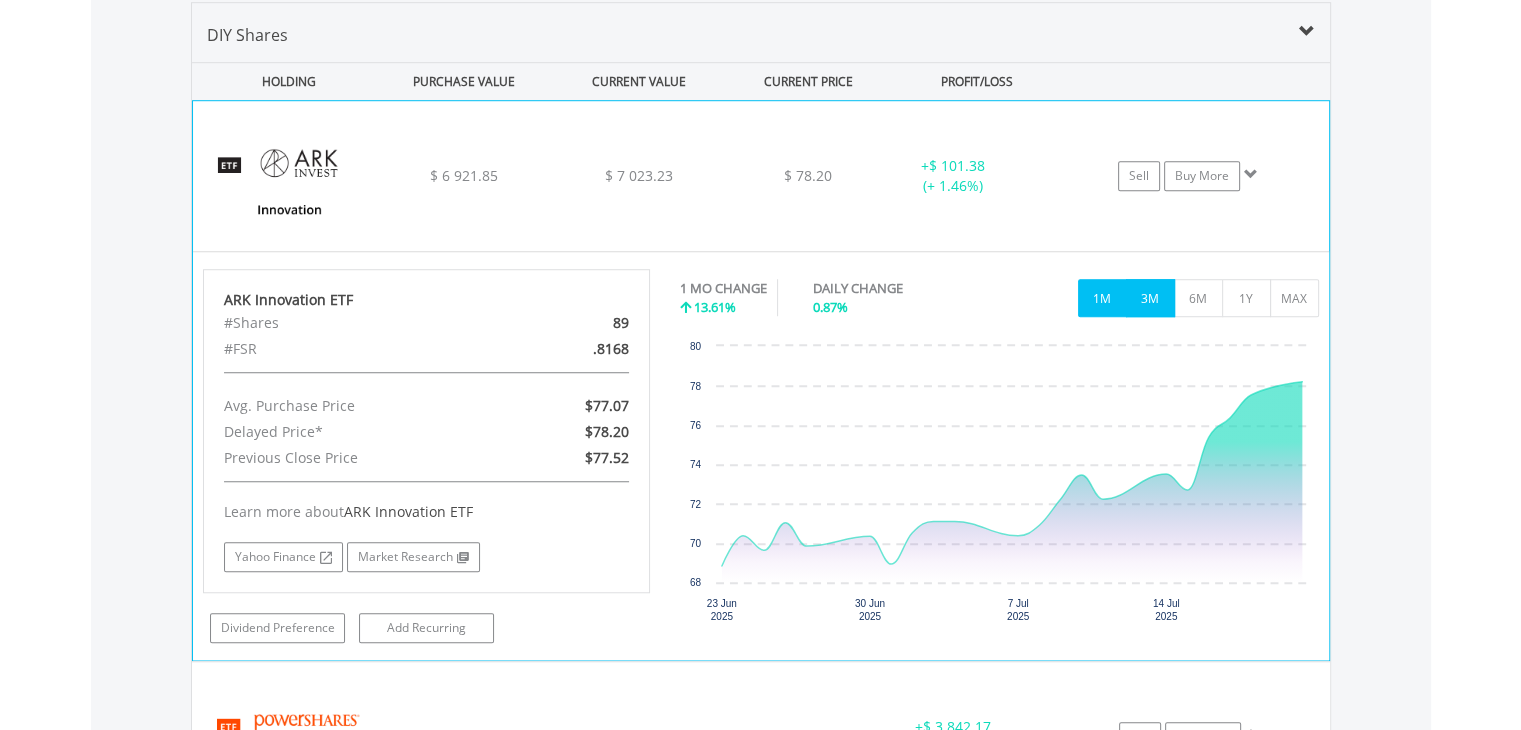 click on "3M" at bounding box center [1150, 298] 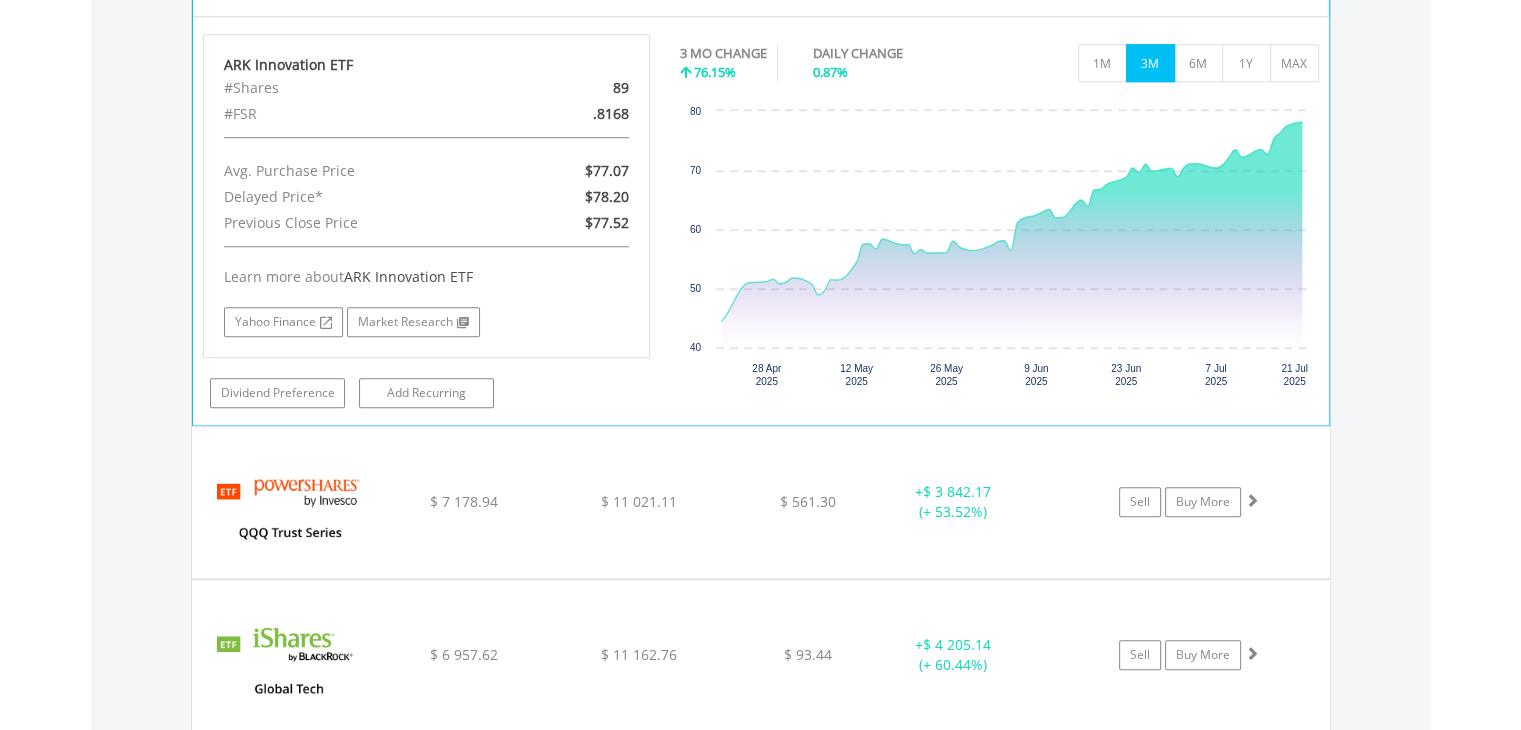 scroll, scrollTop: 1741, scrollLeft: 0, axis: vertical 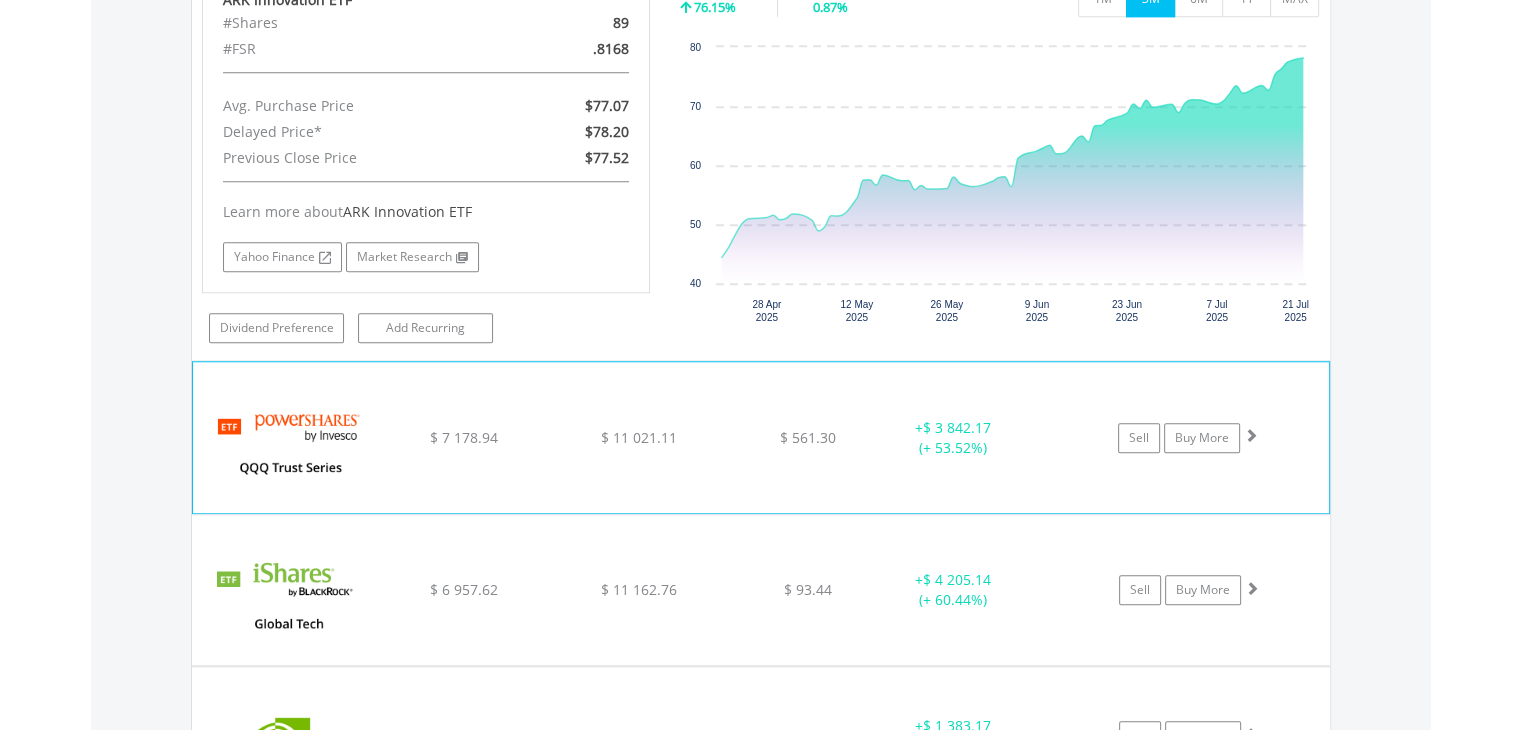 click on "$ 7 178.94" at bounding box center (463, -124) 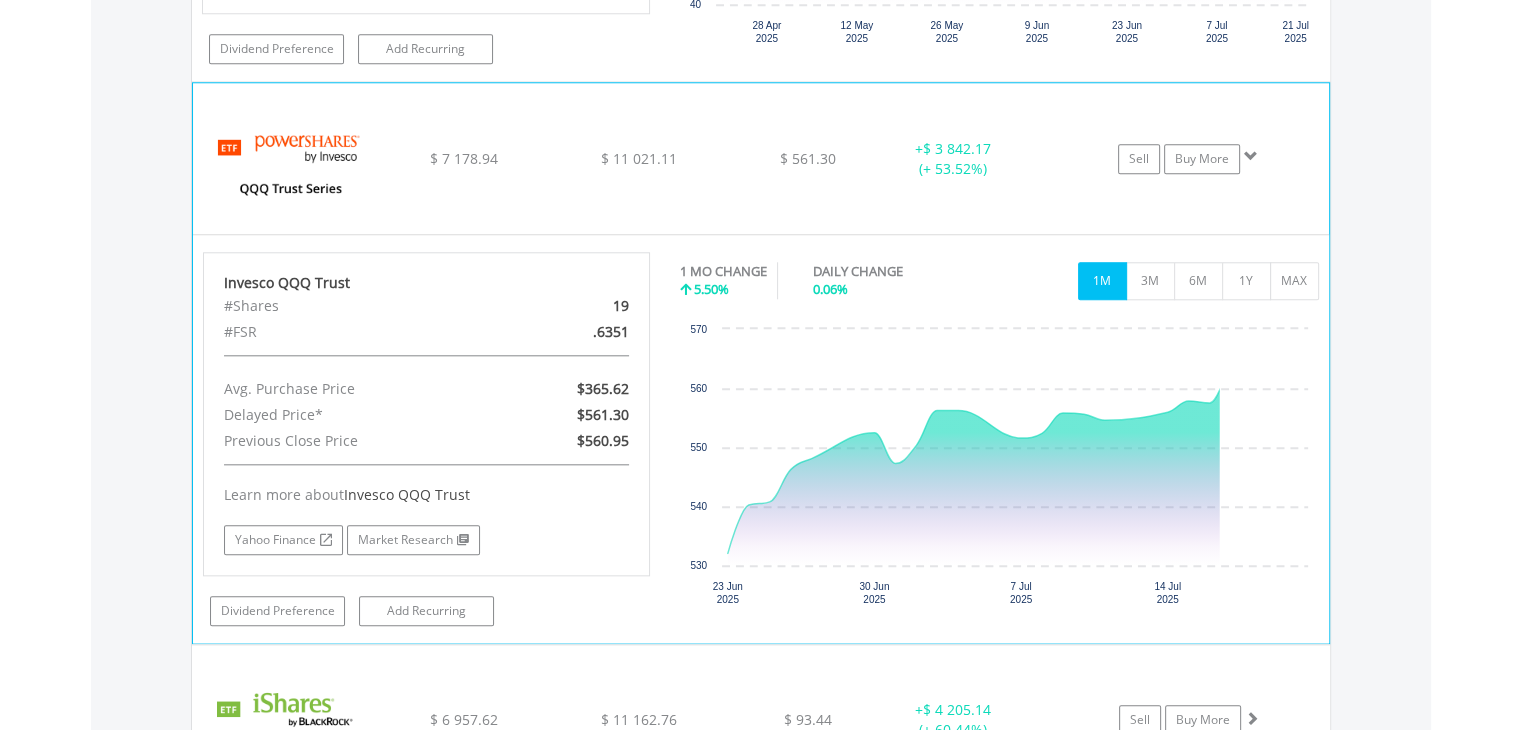 scroll, scrollTop: 2041, scrollLeft: 0, axis: vertical 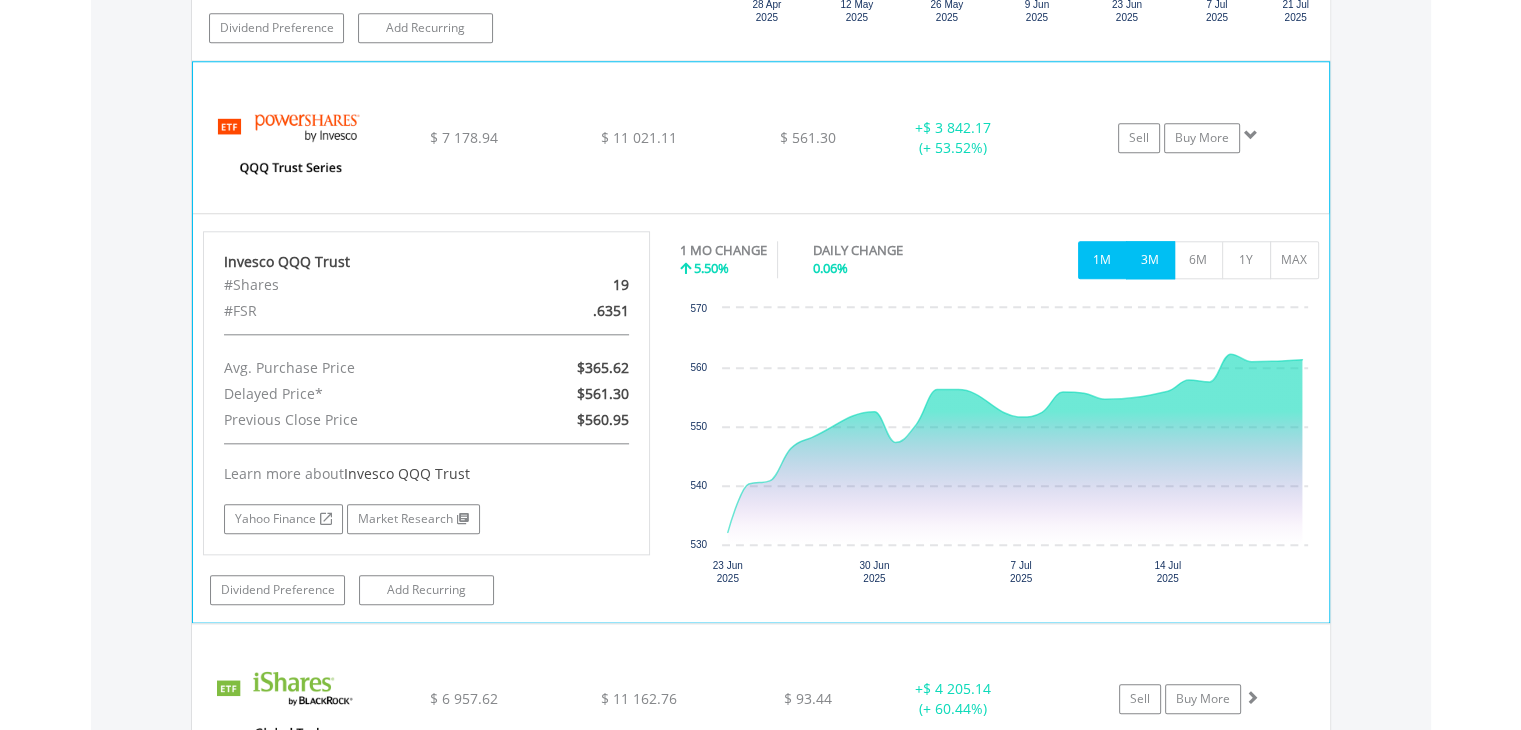 click on "3M" at bounding box center [1150, 260] 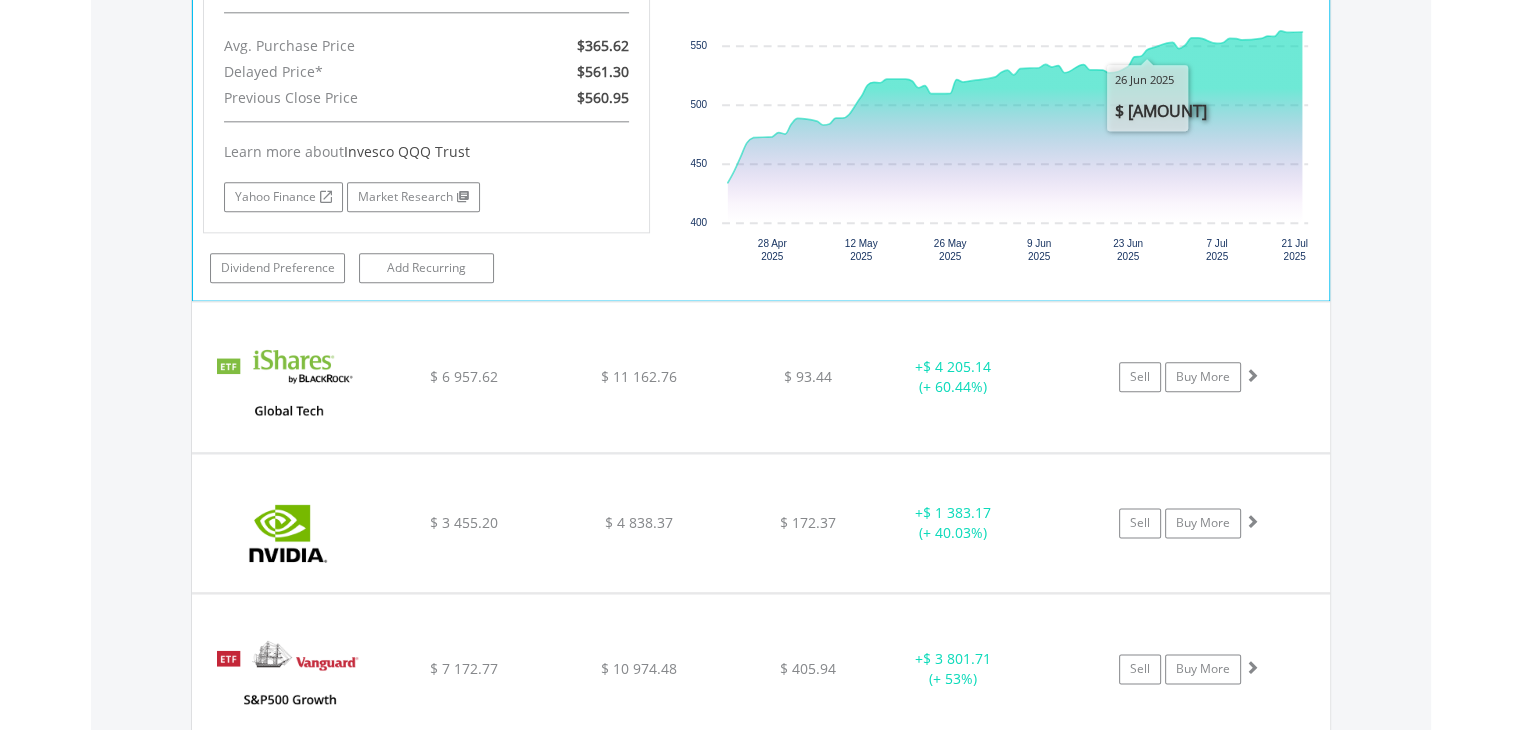 scroll, scrollTop: 2441, scrollLeft: 0, axis: vertical 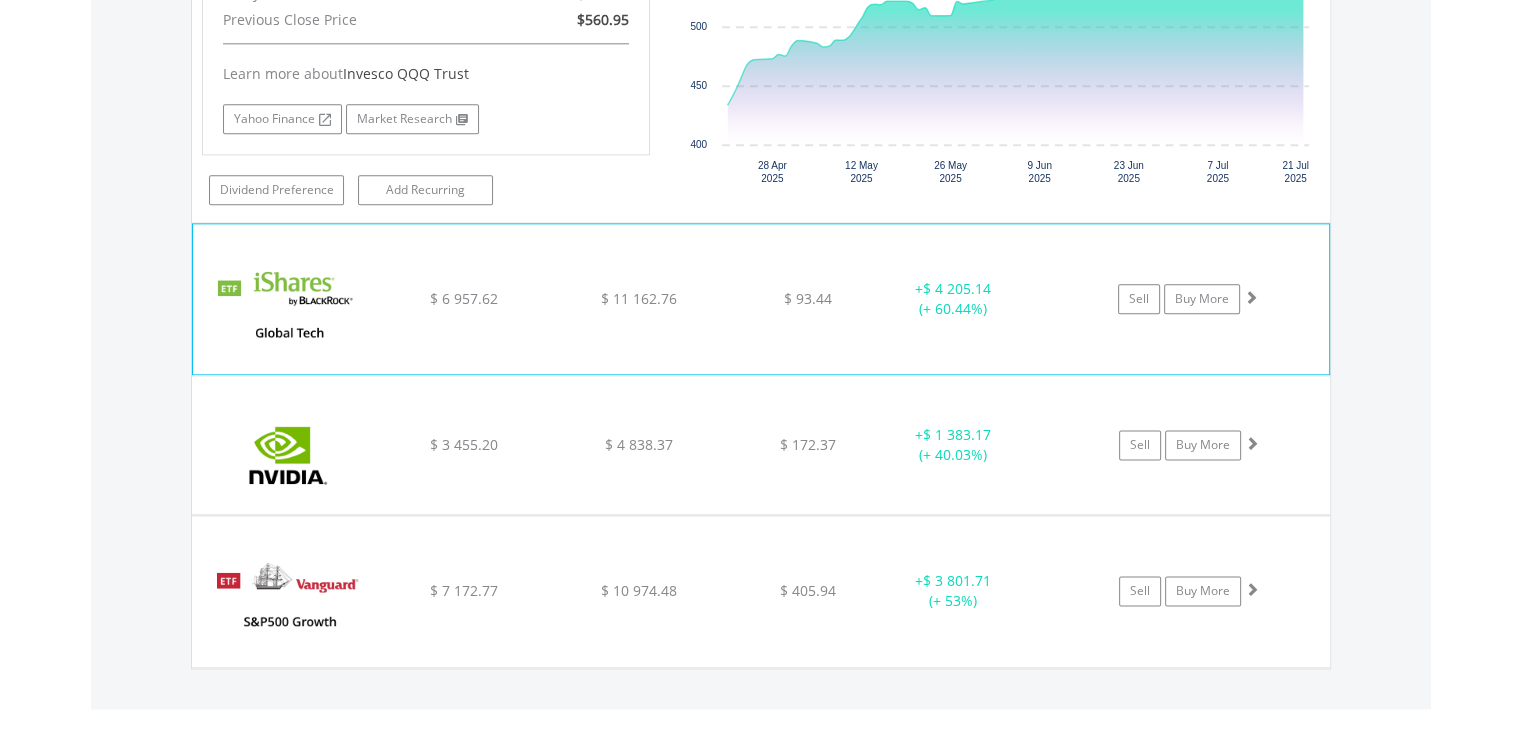click on "$ 11 162.76" at bounding box center [638, -824] 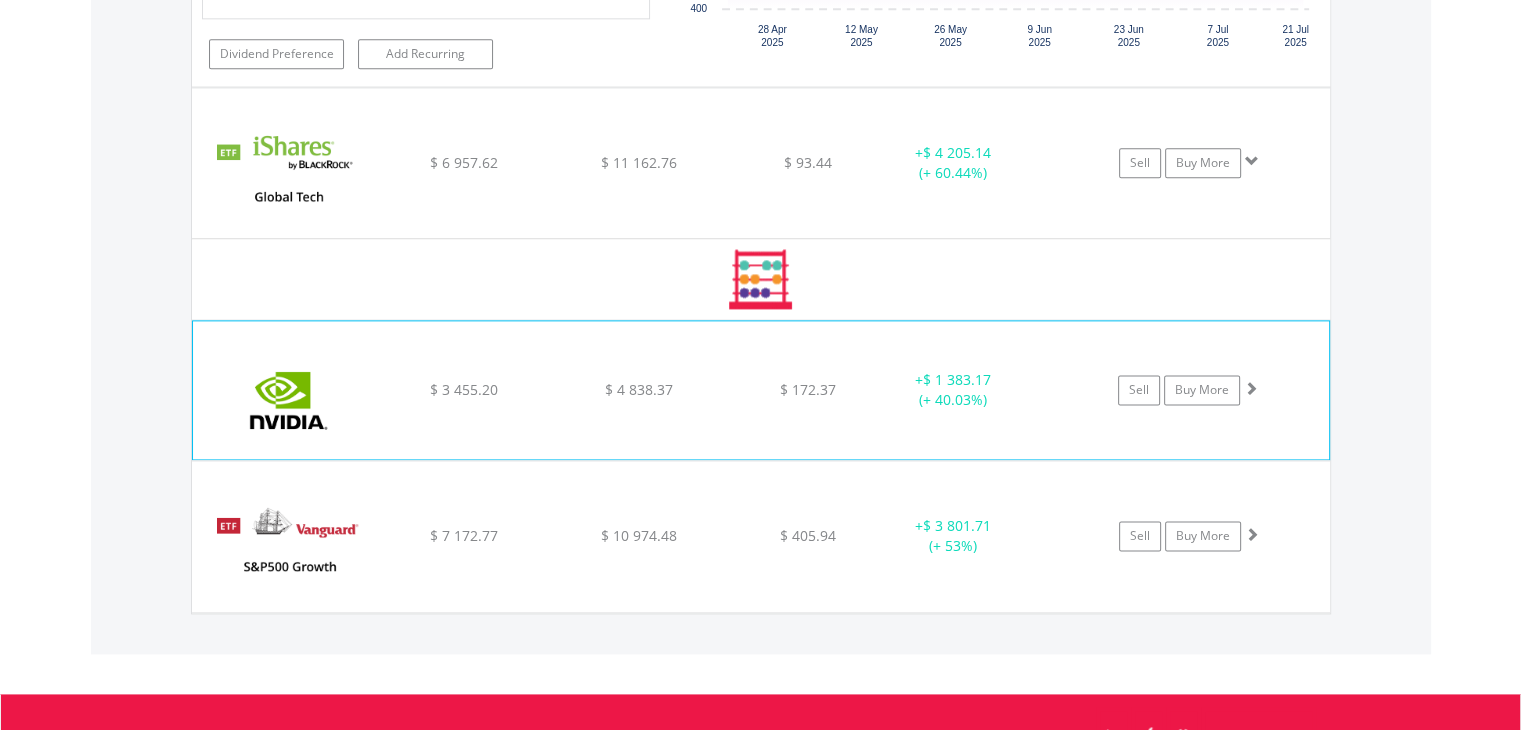 scroll, scrollTop: 2641, scrollLeft: 0, axis: vertical 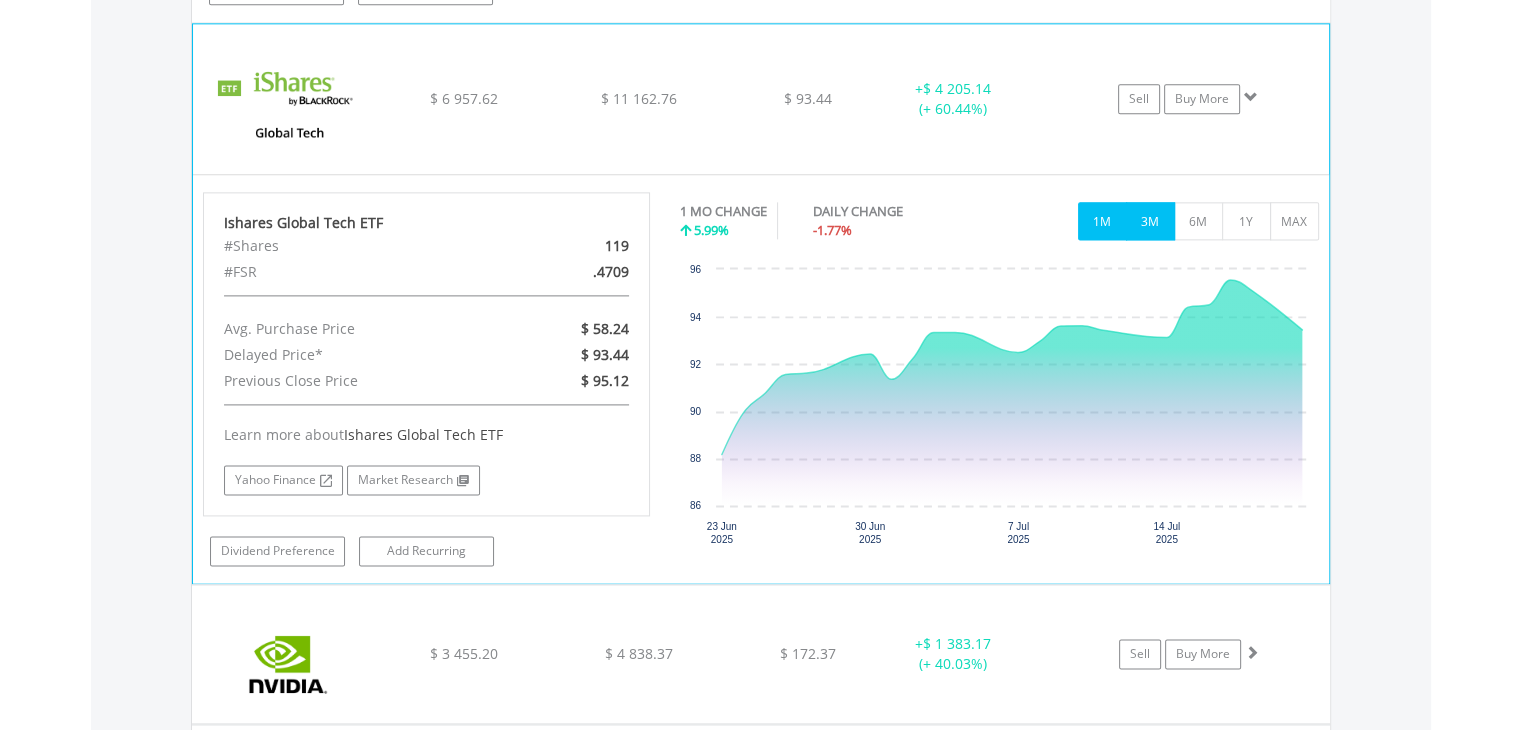 click on "3M" at bounding box center (1150, 221) 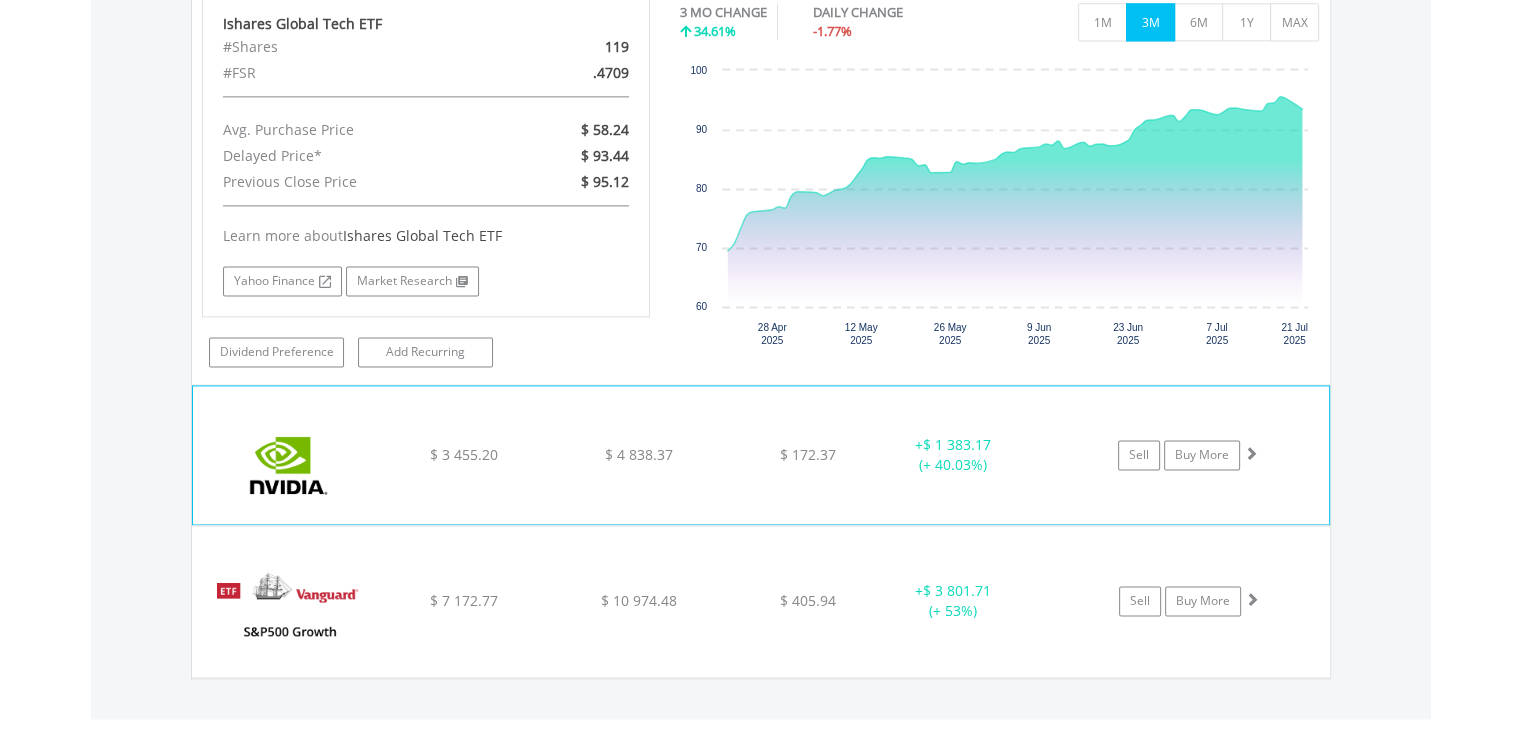 scroll, scrollTop: 2841, scrollLeft: 0, axis: vertical 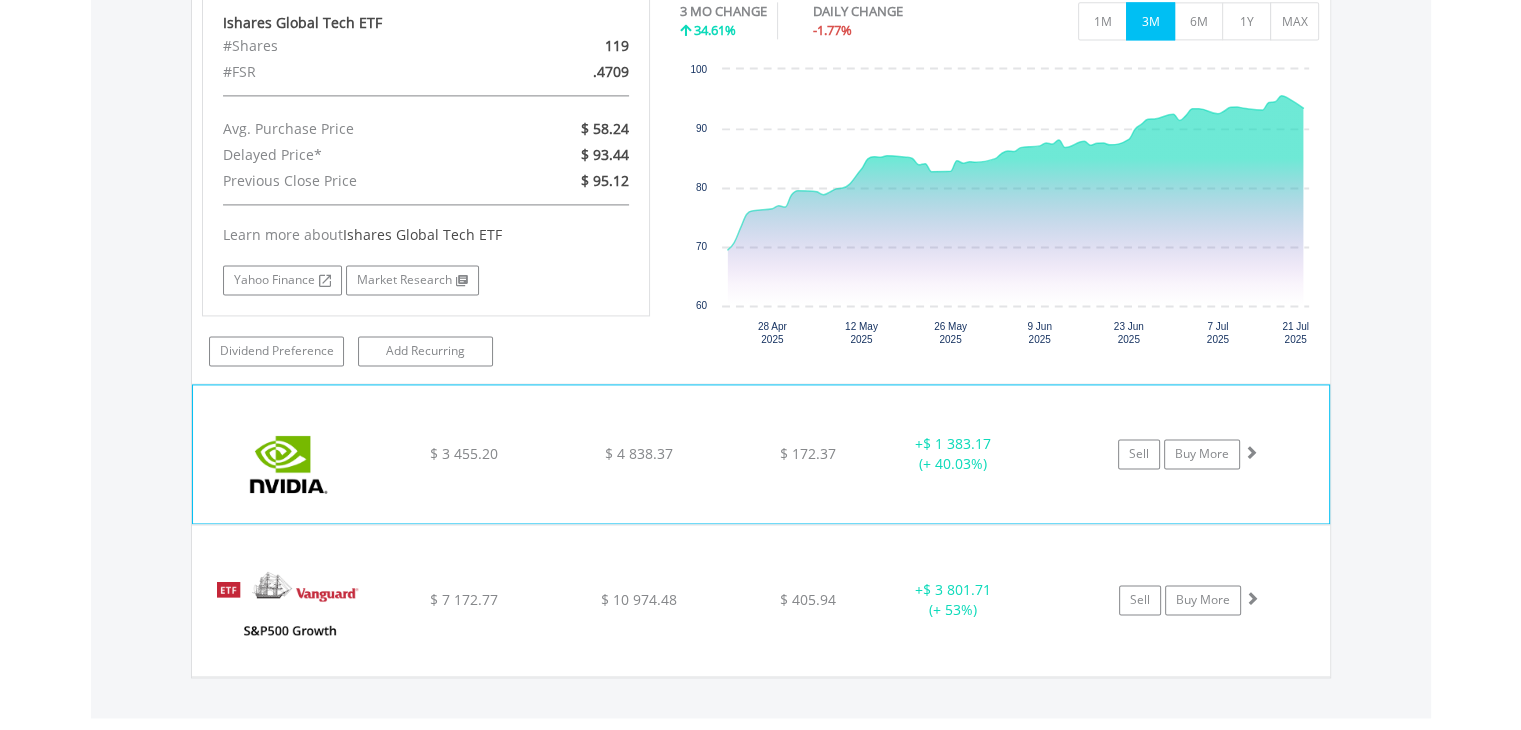 click on "﻿
Nvidia Corp
$ 3 455.20
$ 4 838.37
$ 172.37
+  $ 1 383.17 (+ 40.03%)
Sell
Buy More" at bounding box center (761, -1224) 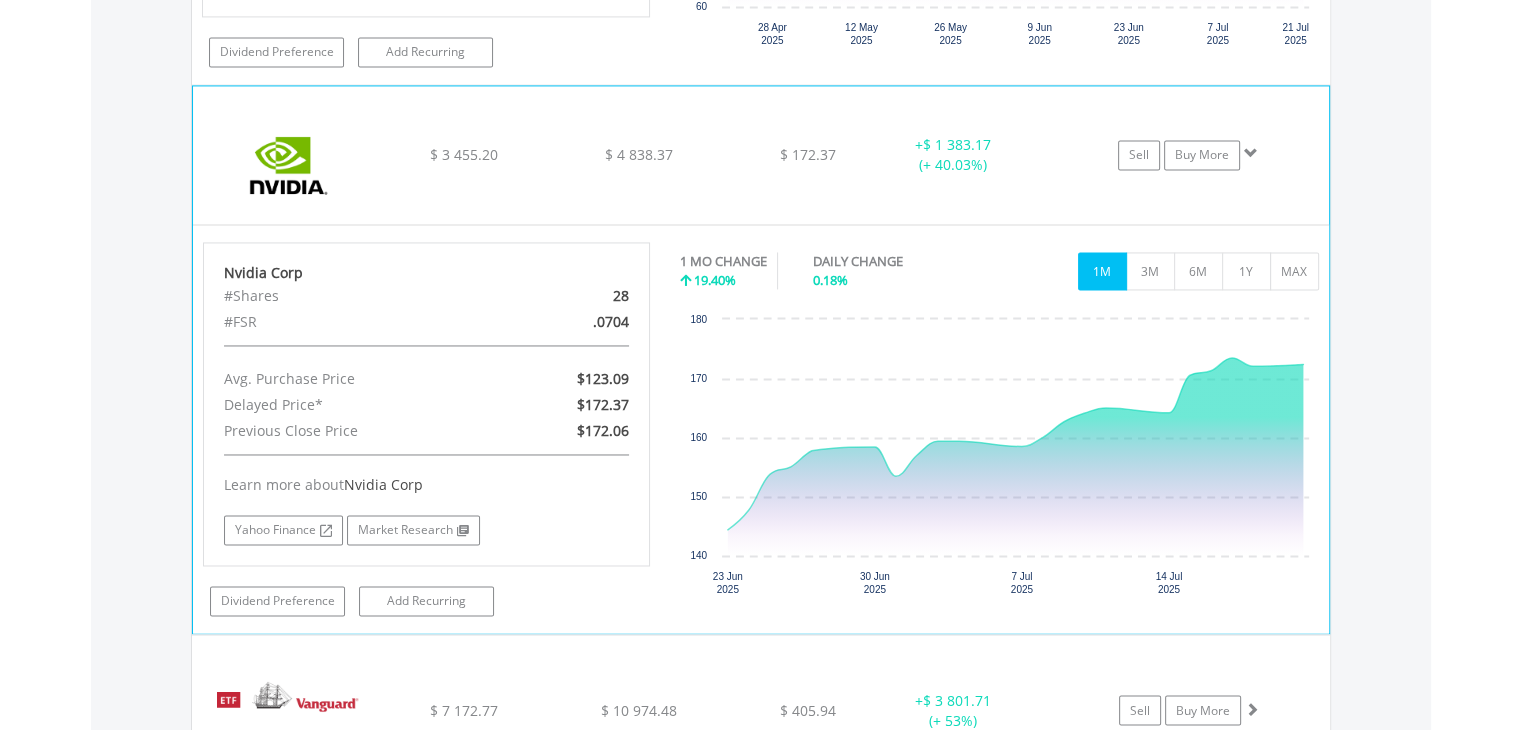 scroll, scrollTop: 3141, scrollLeft: 0, axis: vertical 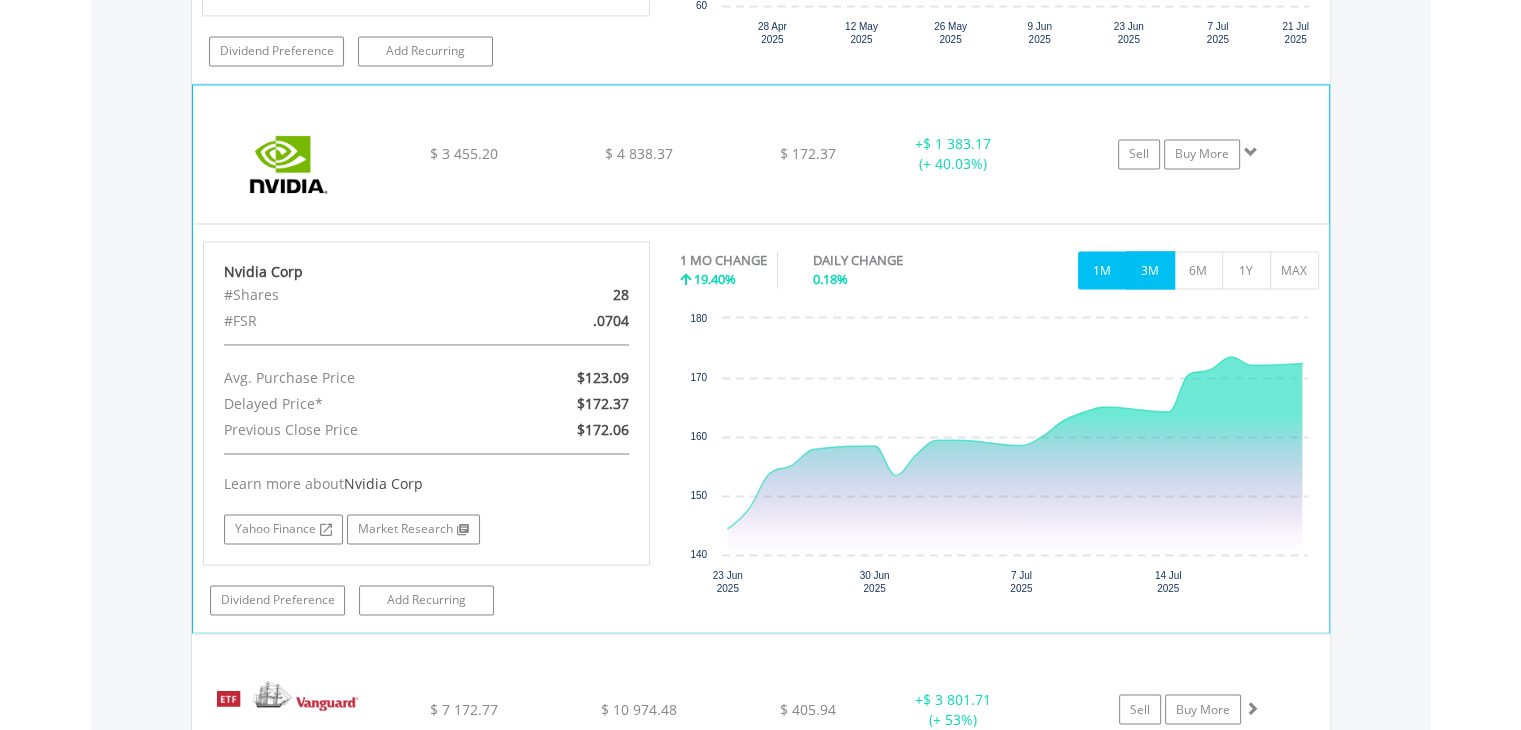 click on "3M" at bounding box center (1150, 270) 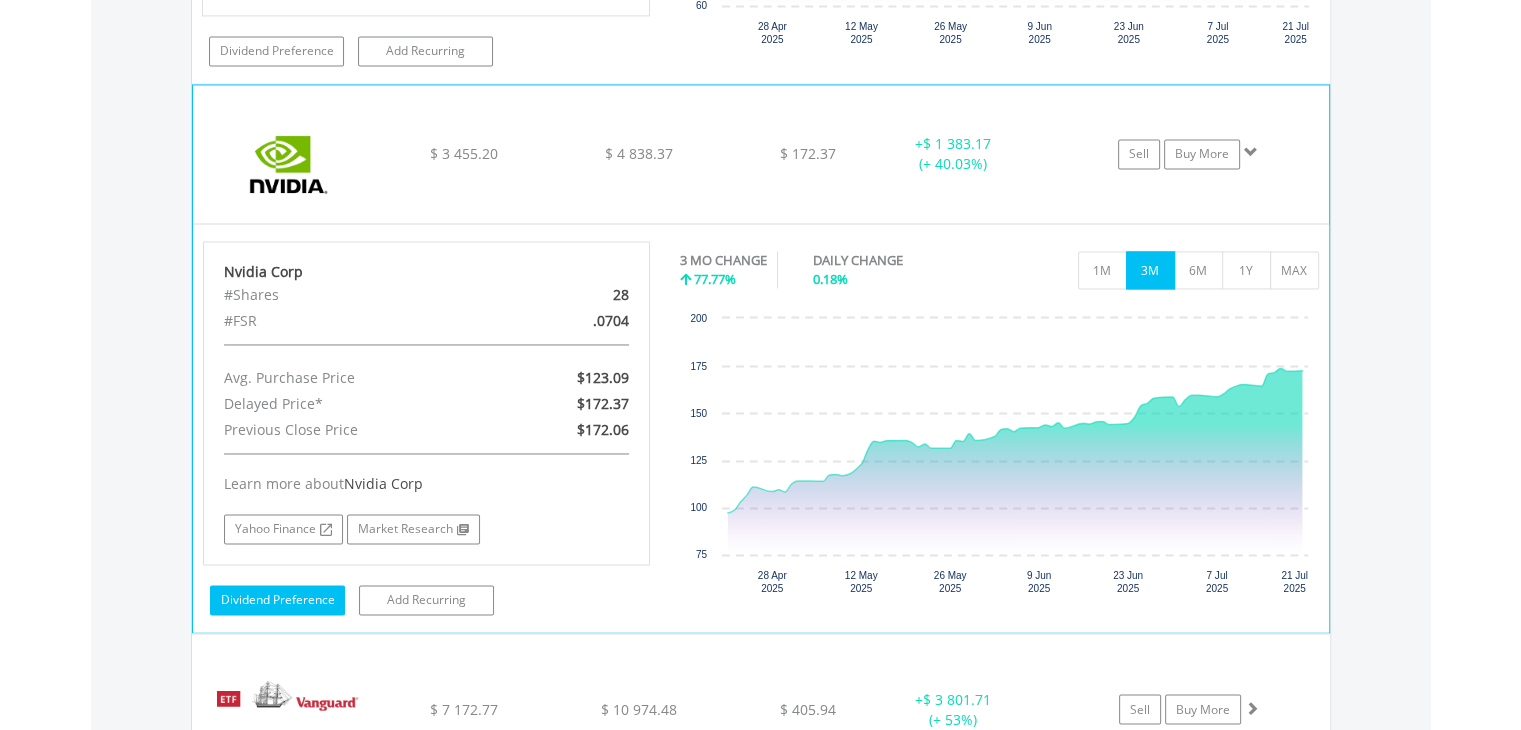 click on "Dividend Preference" at bounding box center [277, 600] 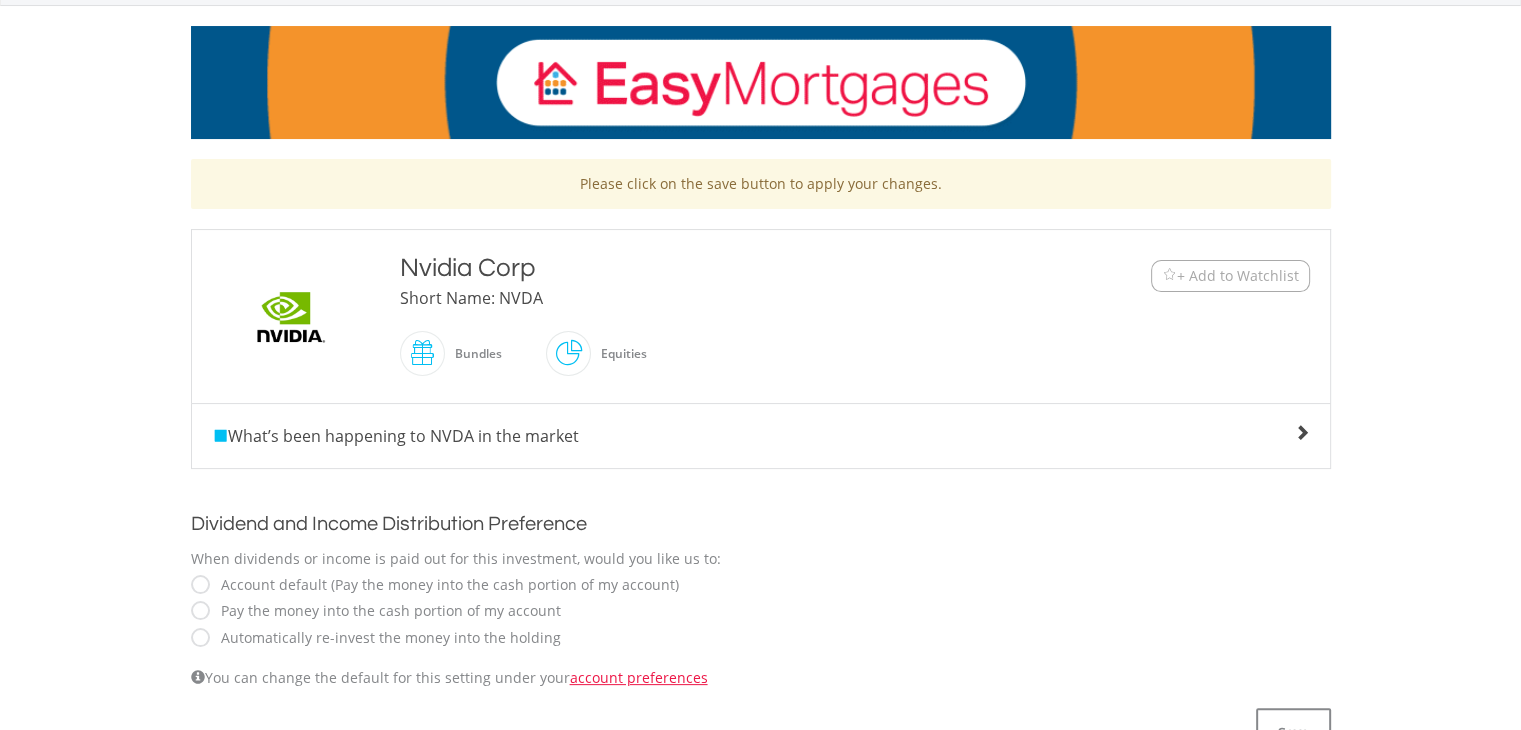 scroll, scrollTop: 300, scrollLeft: 0, axis: vertical 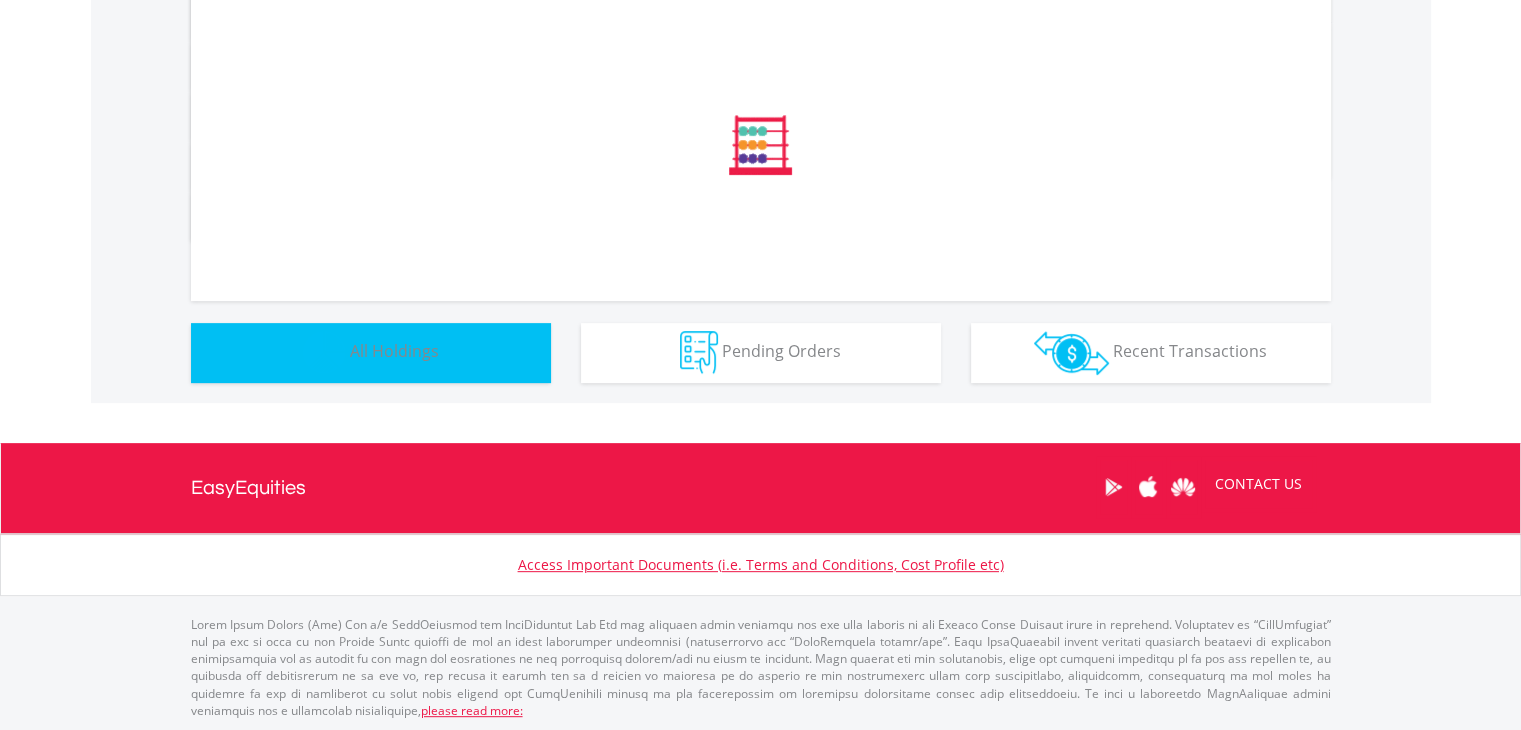 click on "All Holdings" at bounding box center (394, 351) 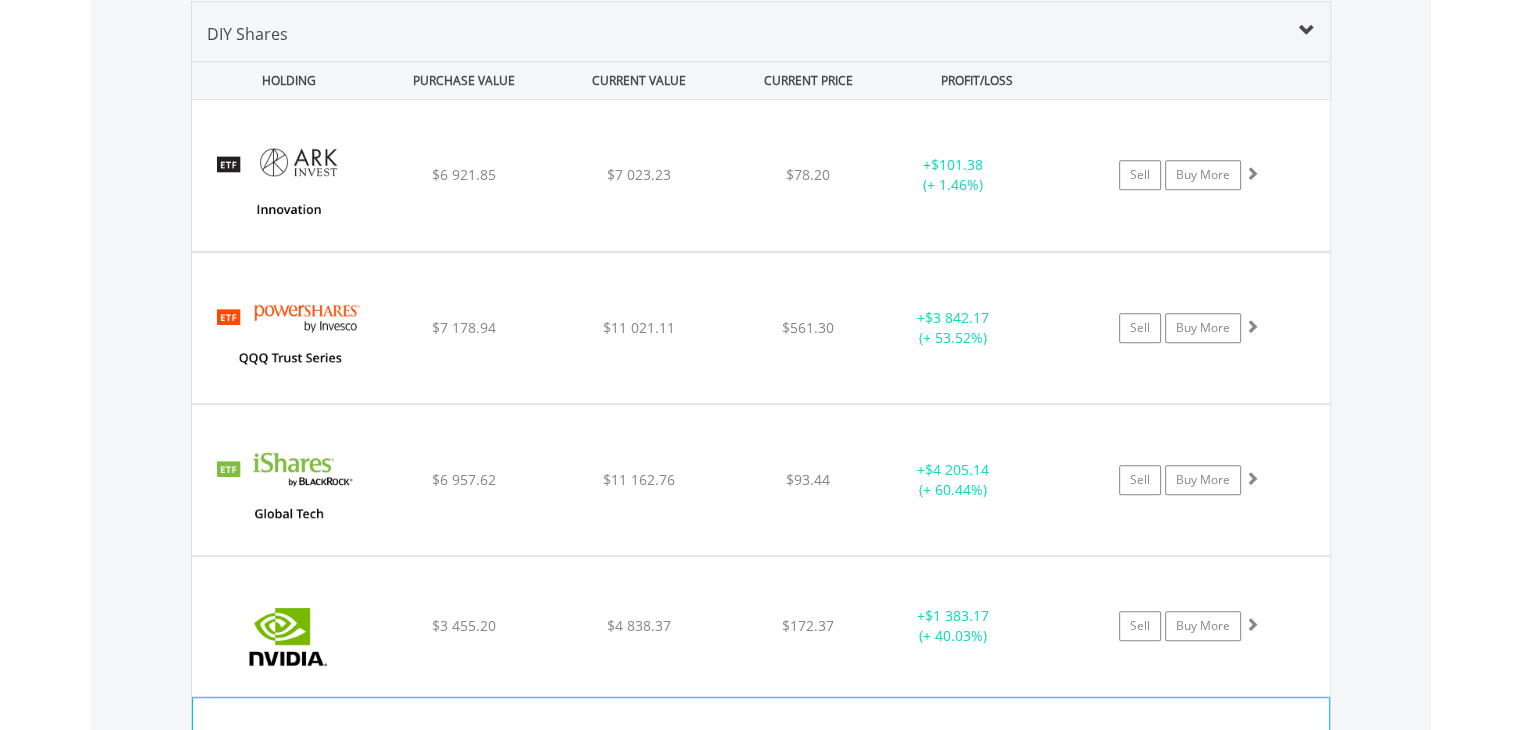 scroll, scrollTop: 1441, scrollLeft: 0, axis: vertical 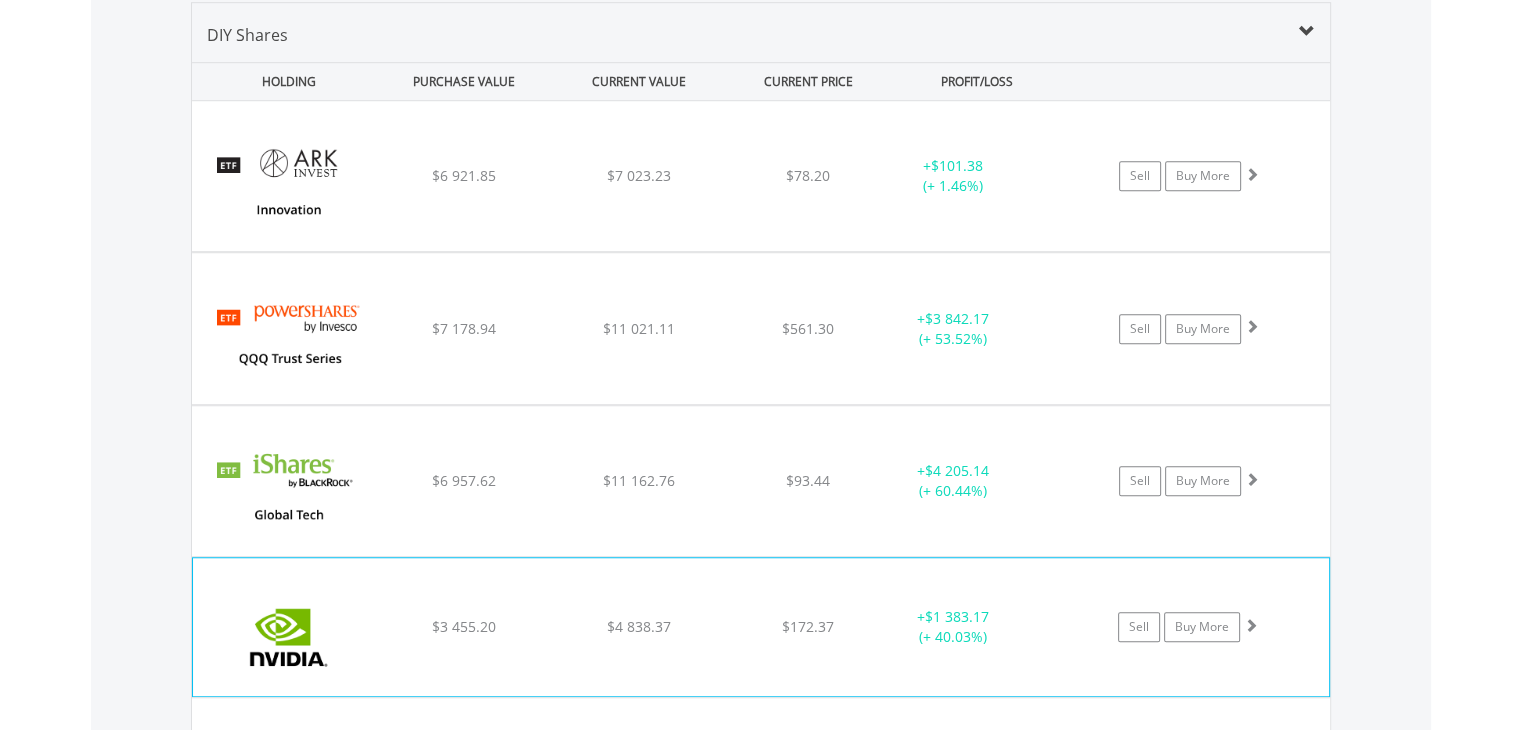 click on "$3 455.20" at bounding box center (463, 176) 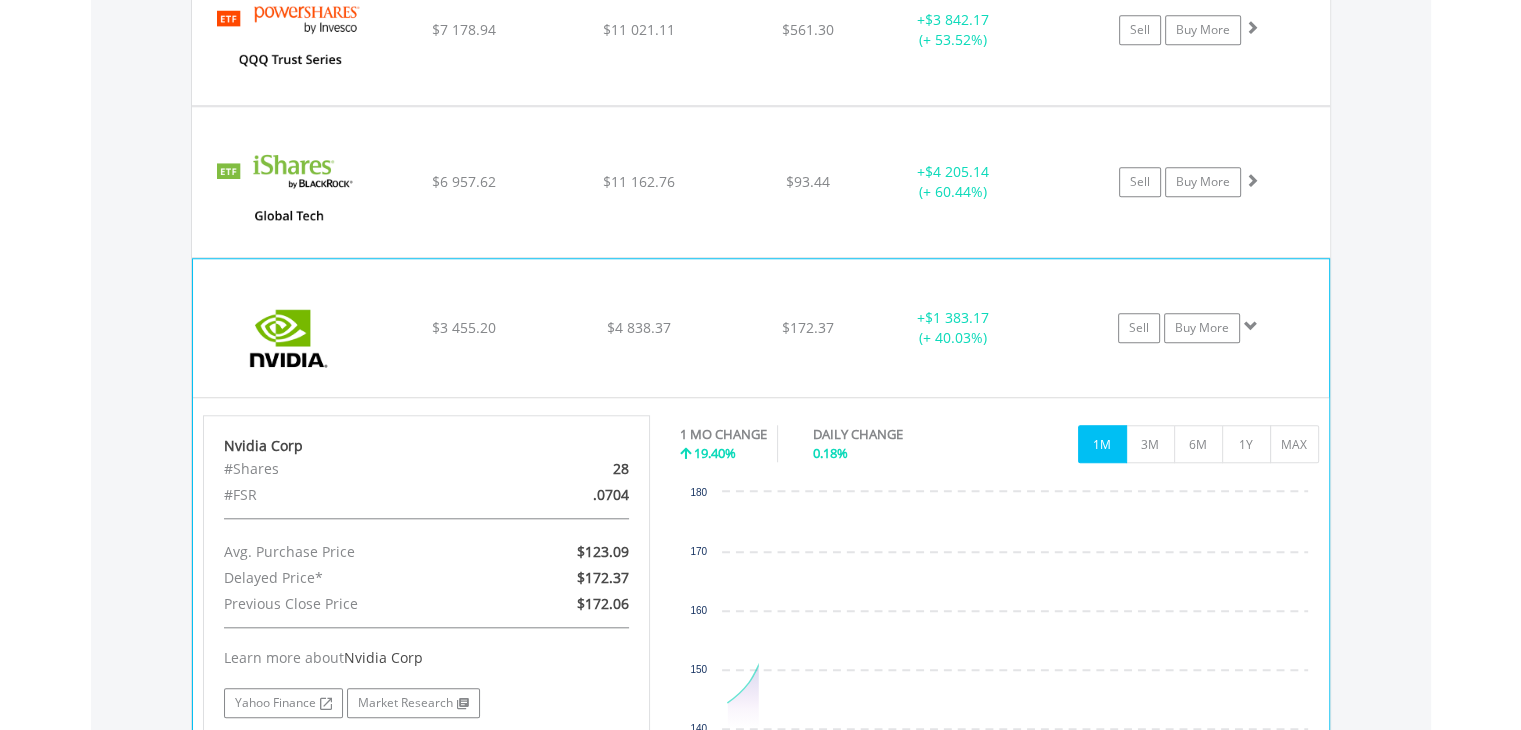 scroll, scrollTop: 1741, scrollLeft: 0, axis: vertical 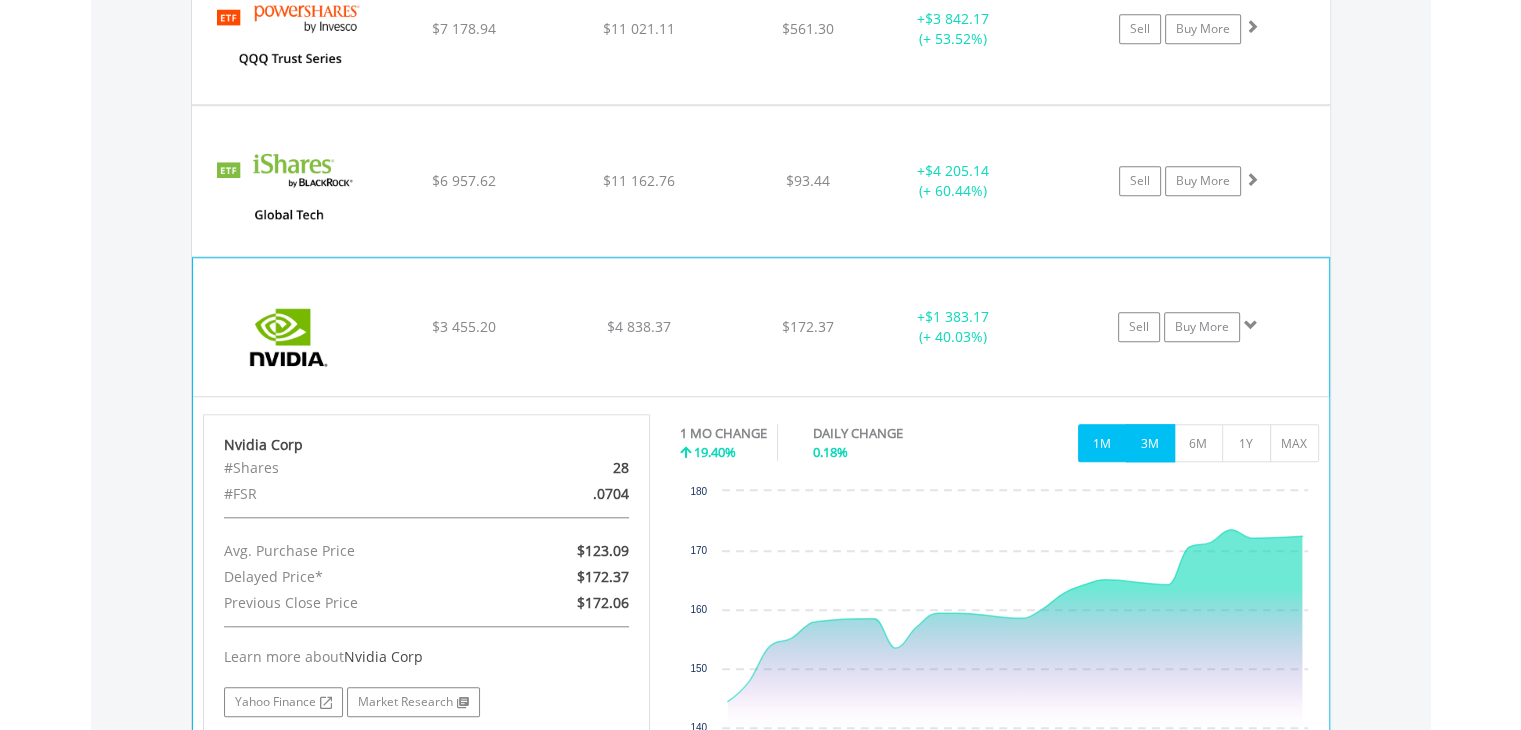 click on "3M" at bounding box center [1150, 443] 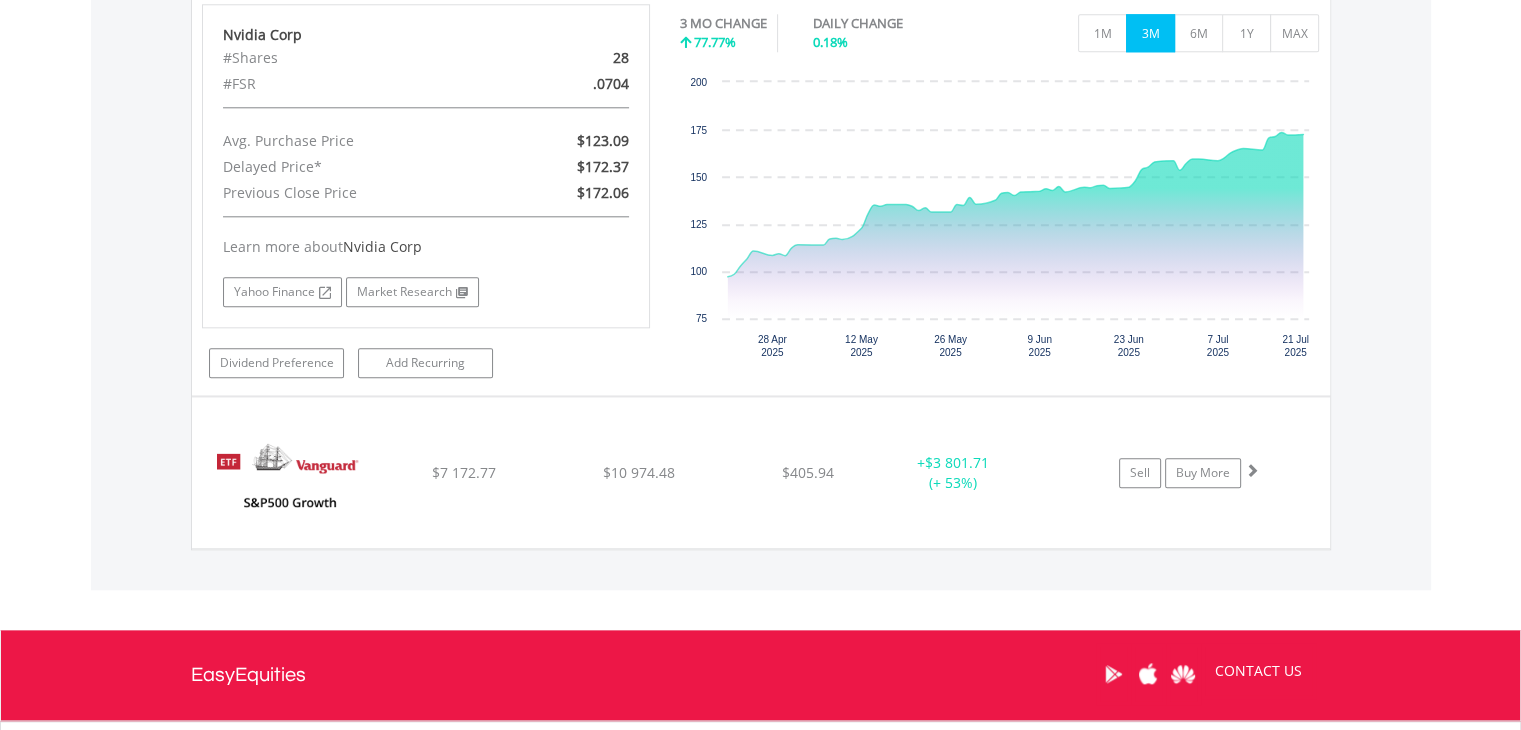 scroll, scrollTop: 2189, scrollLeft: 0, axis: vertical 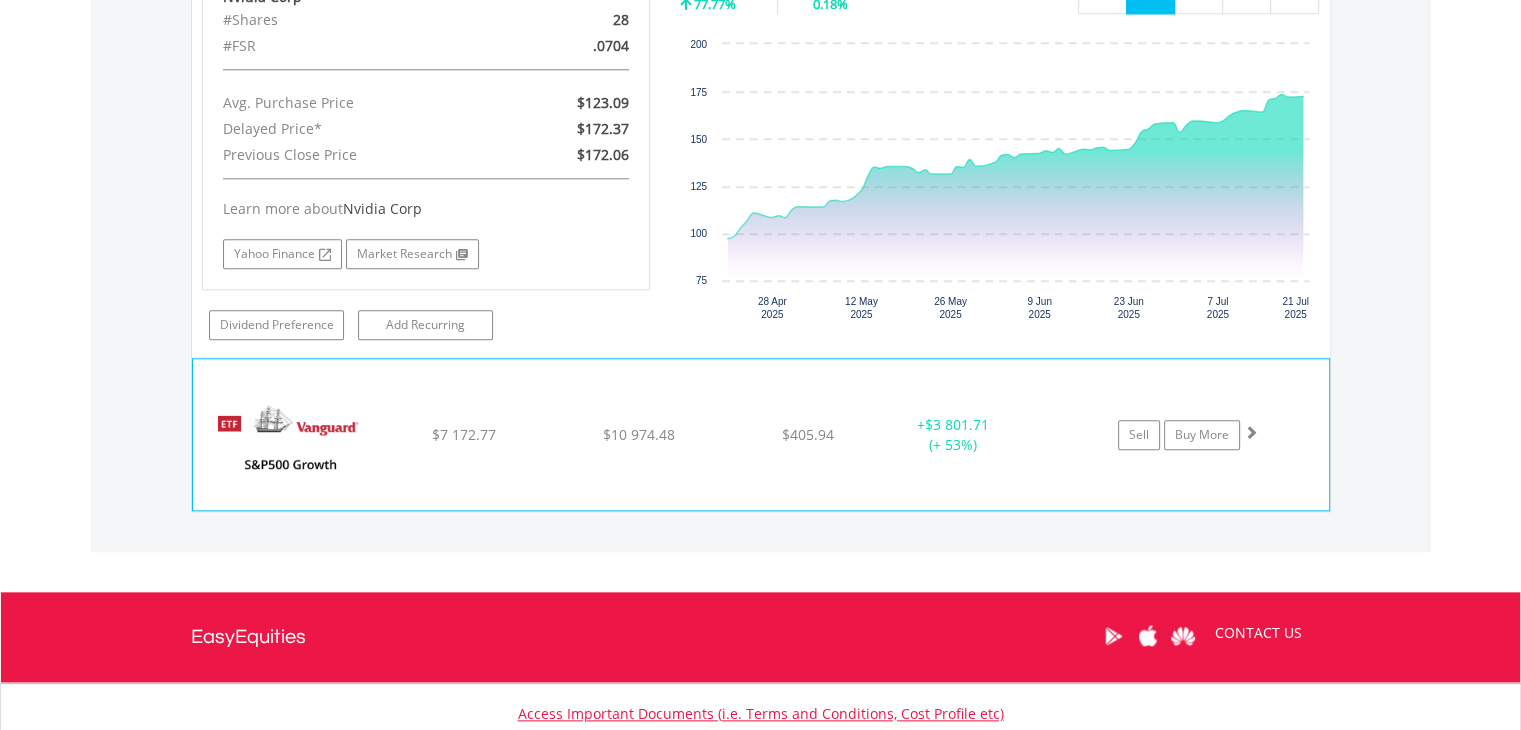 click on "﻿
Vanguard S&P 500 Growth ETF
$7 172.77
$10 974.48
$405.94
+  $3 801.71 (+ 53%)
Sell
Buy More" at bounding box center (761, -572) 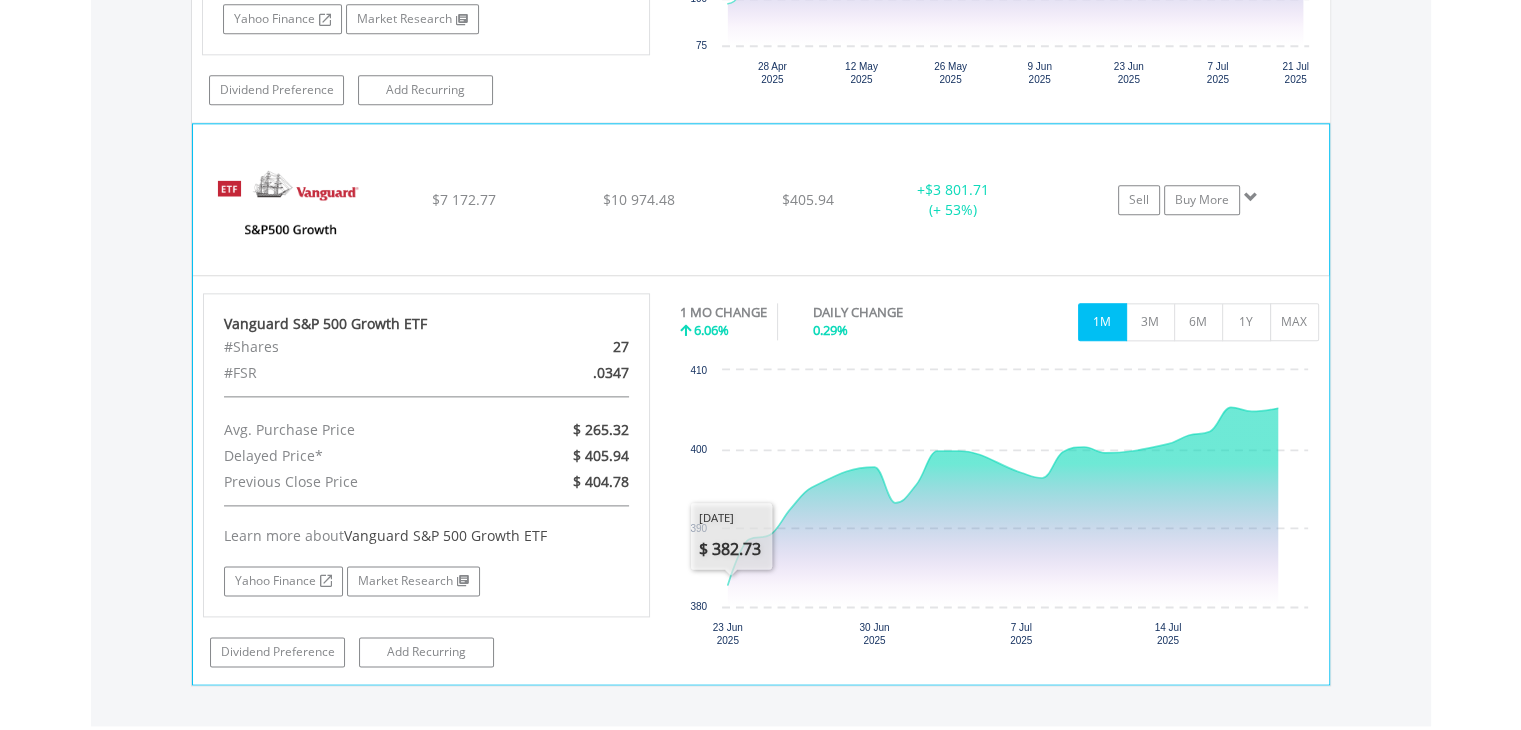 scroll, scrollTop: 2489, scrollLeft: 0, axis: vertical 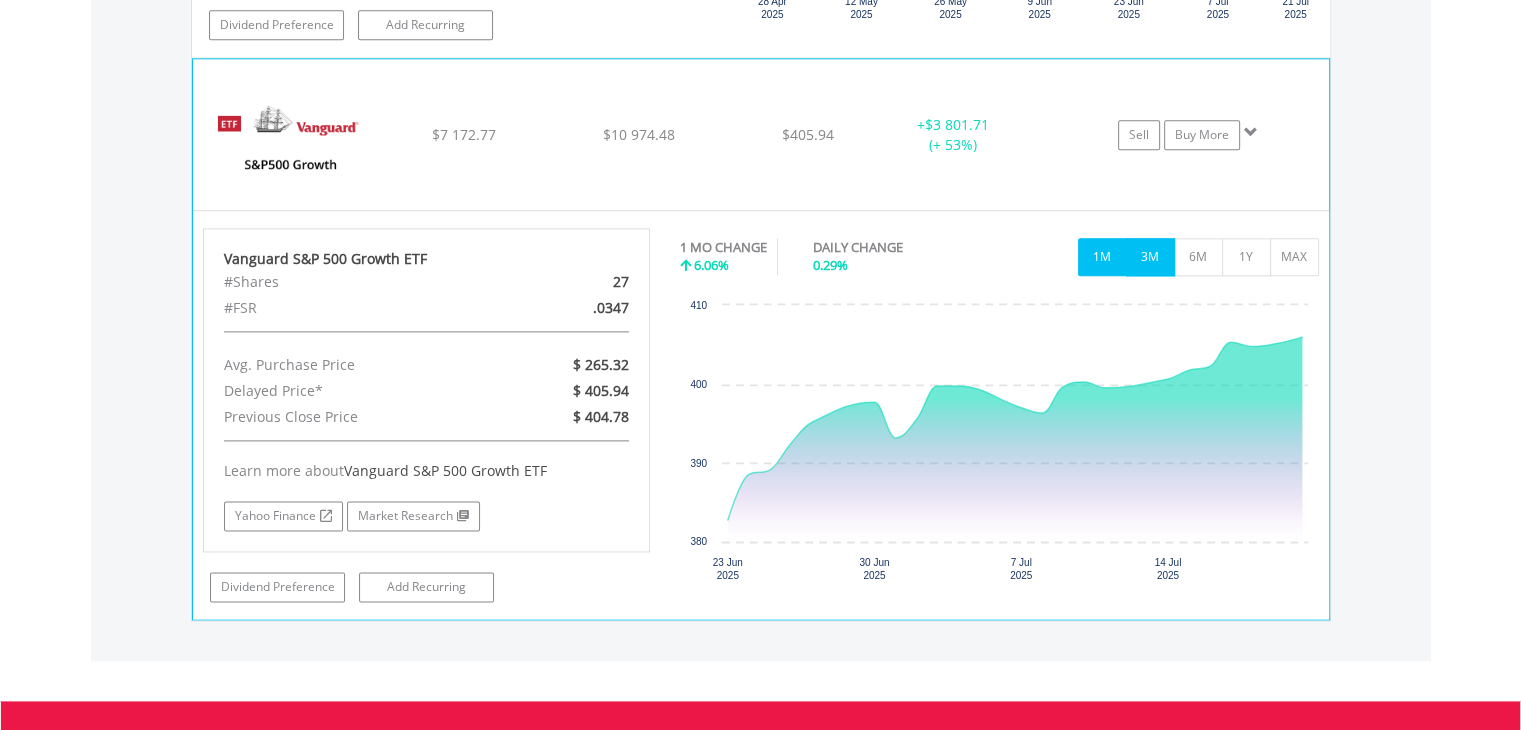 click on "3M" at bounding box center [1150, 257] 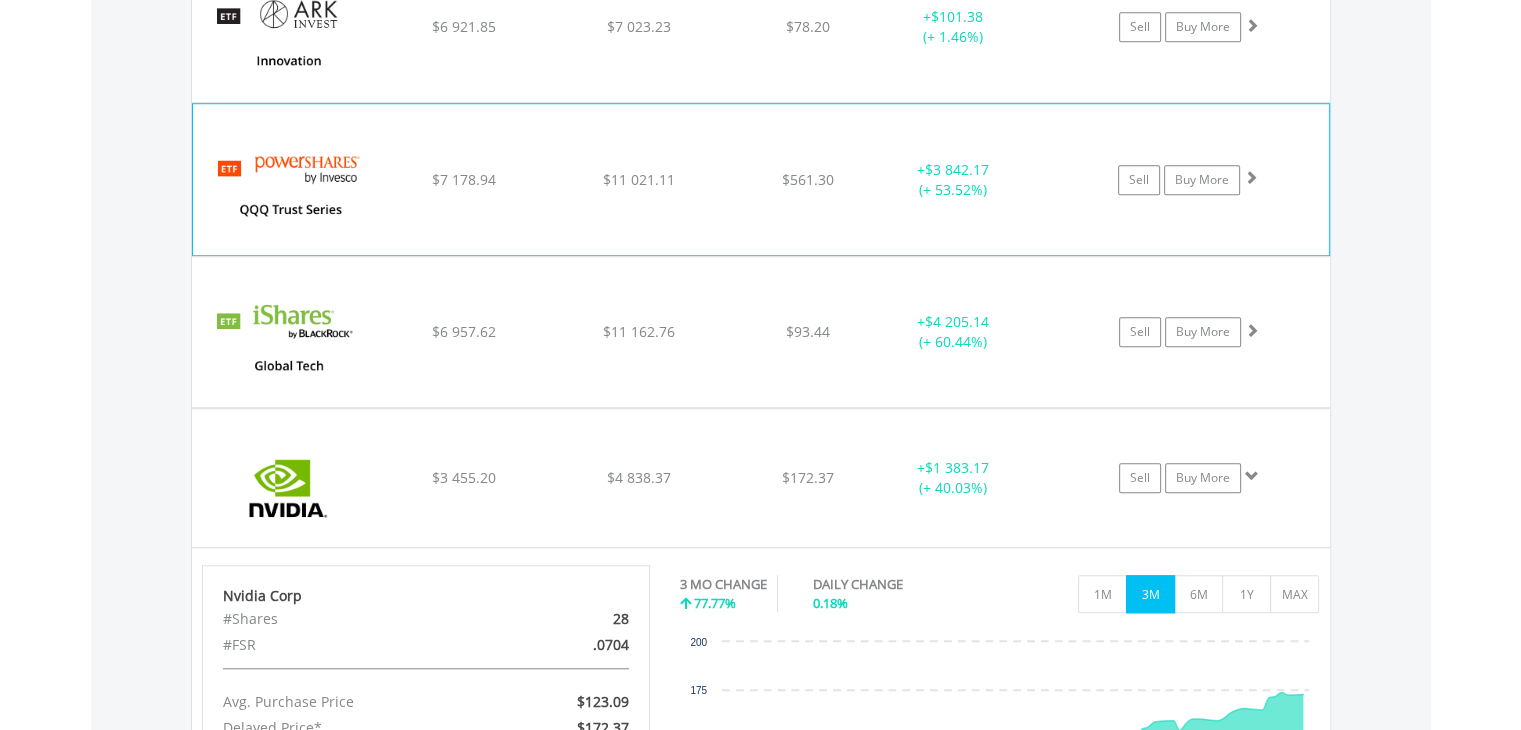 scroll, scrollTop: 1589, scrollLeft: 0, axis: vertical 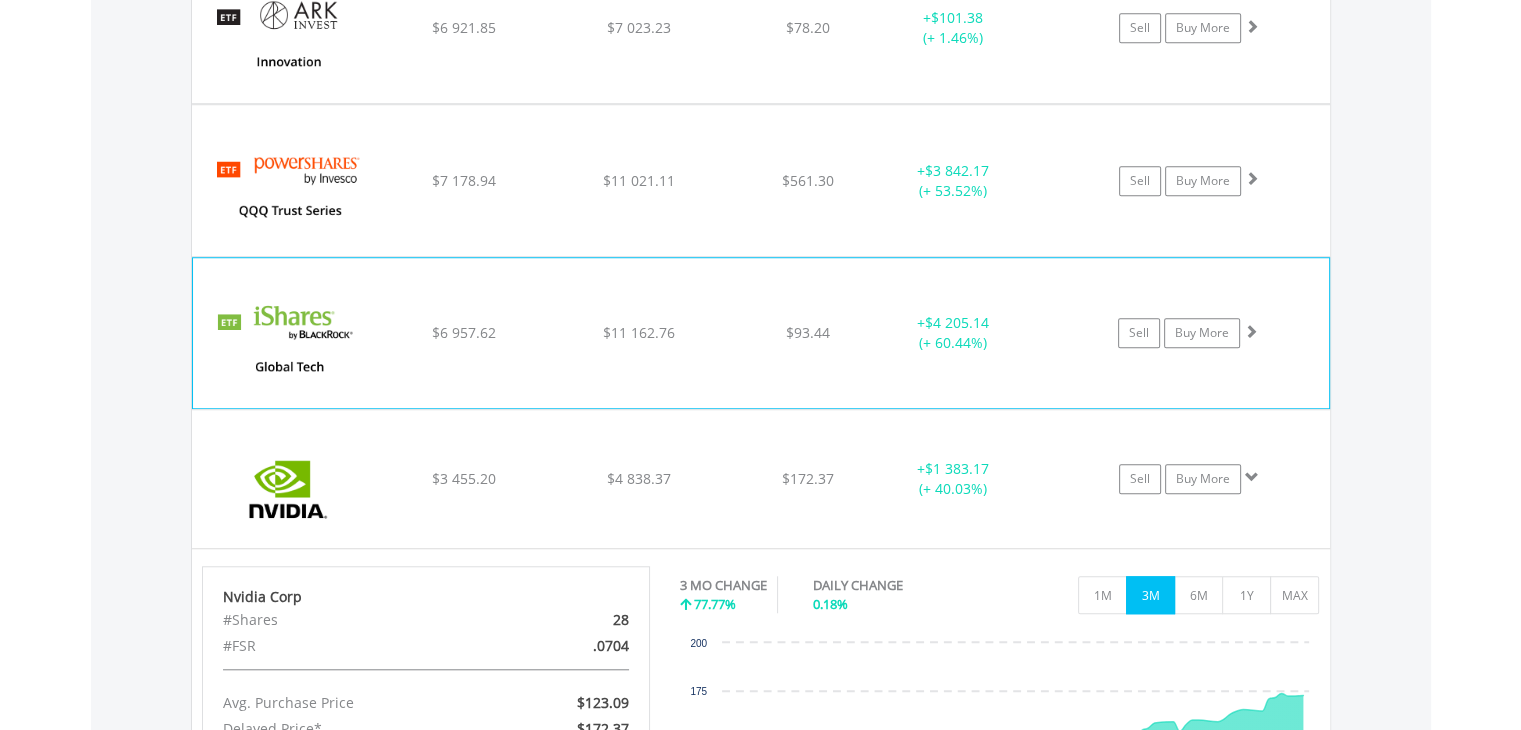 click on "$11 162.76" at bounding box center [638, 28] 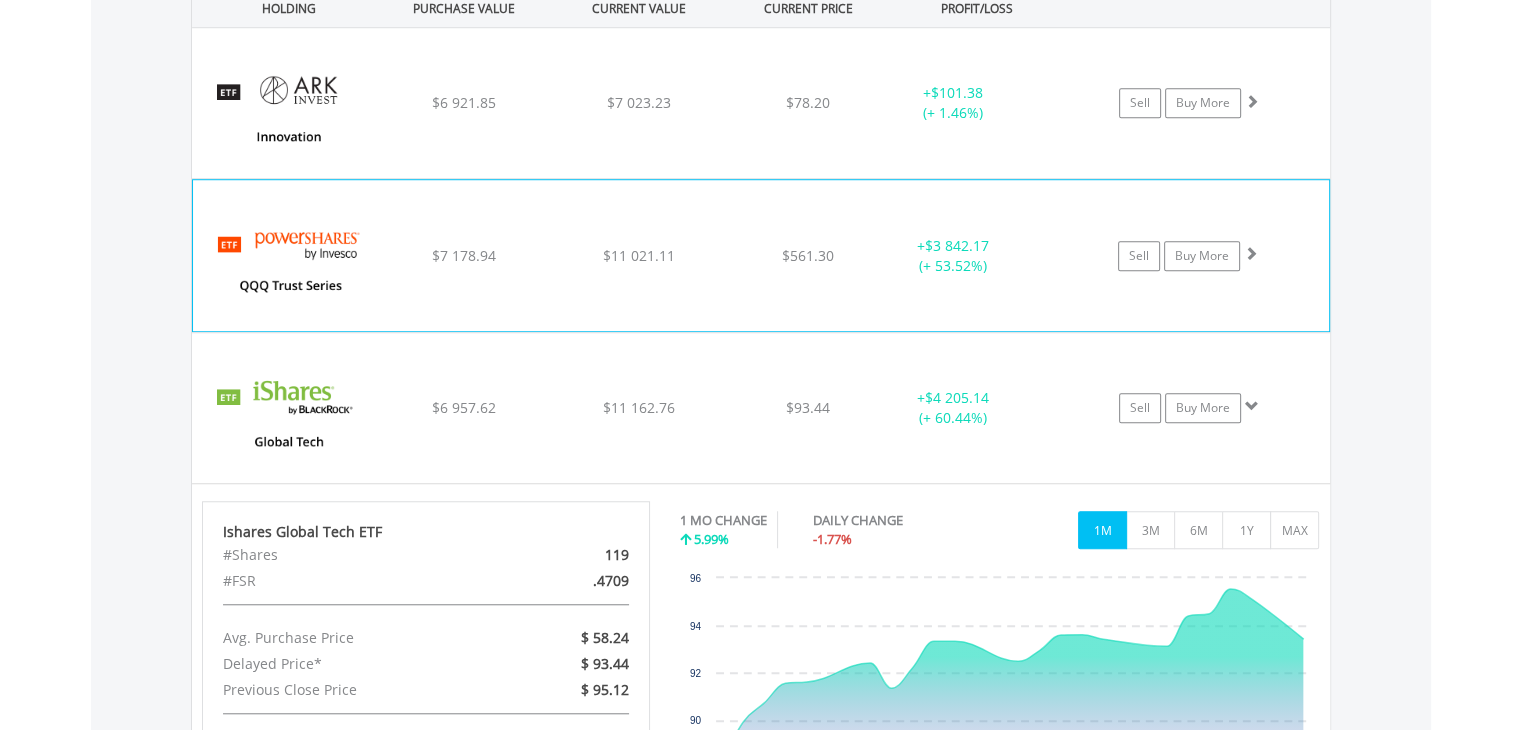scroll, scrollTop: 1489, scrollLeft: 0, axis: vertical 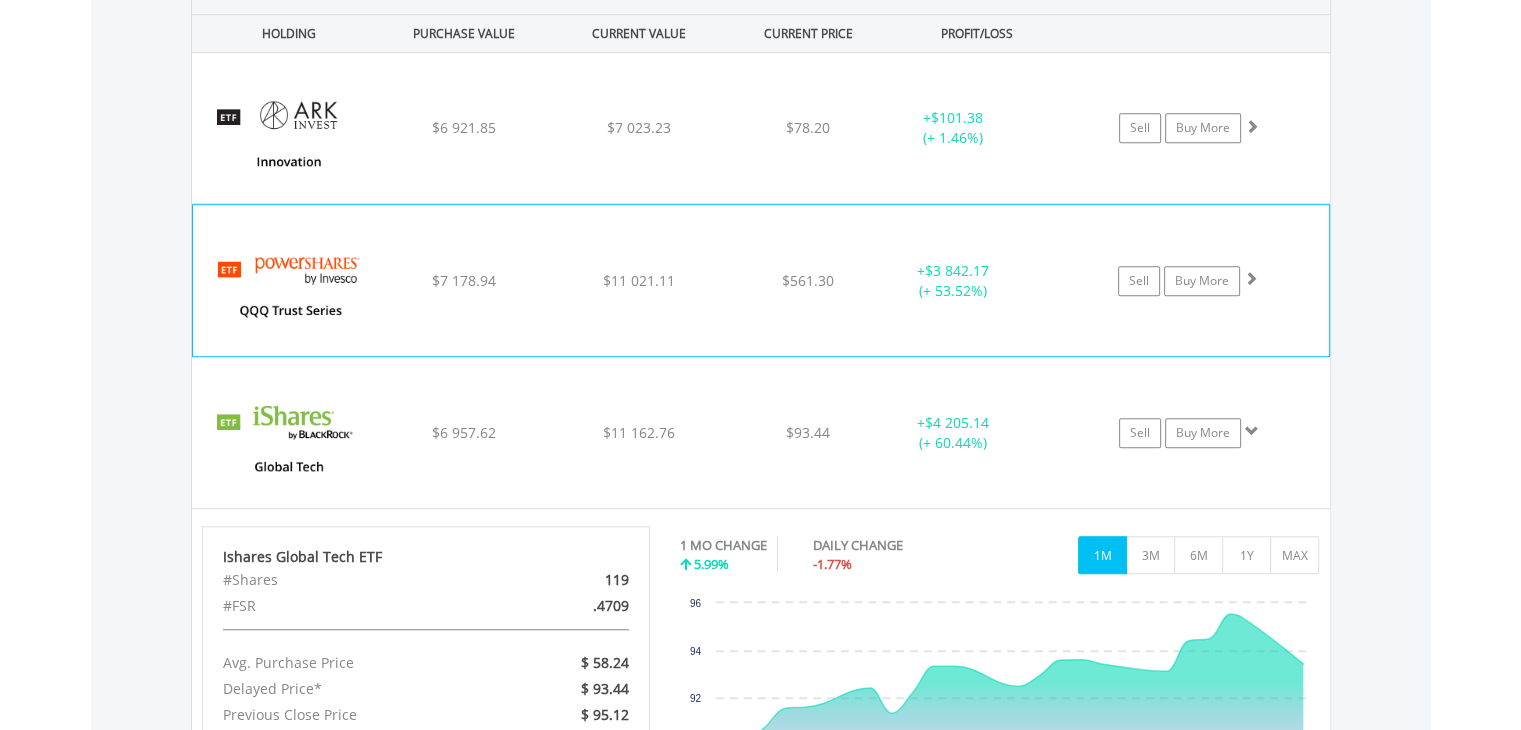 click on "﻿
Invesco QQQ Trust
$7 178.94
$11 021.11
$561.30
+  $3 842.17 (+ 53.52%)
Sell
Buy More" at bounding box center (761, 128) 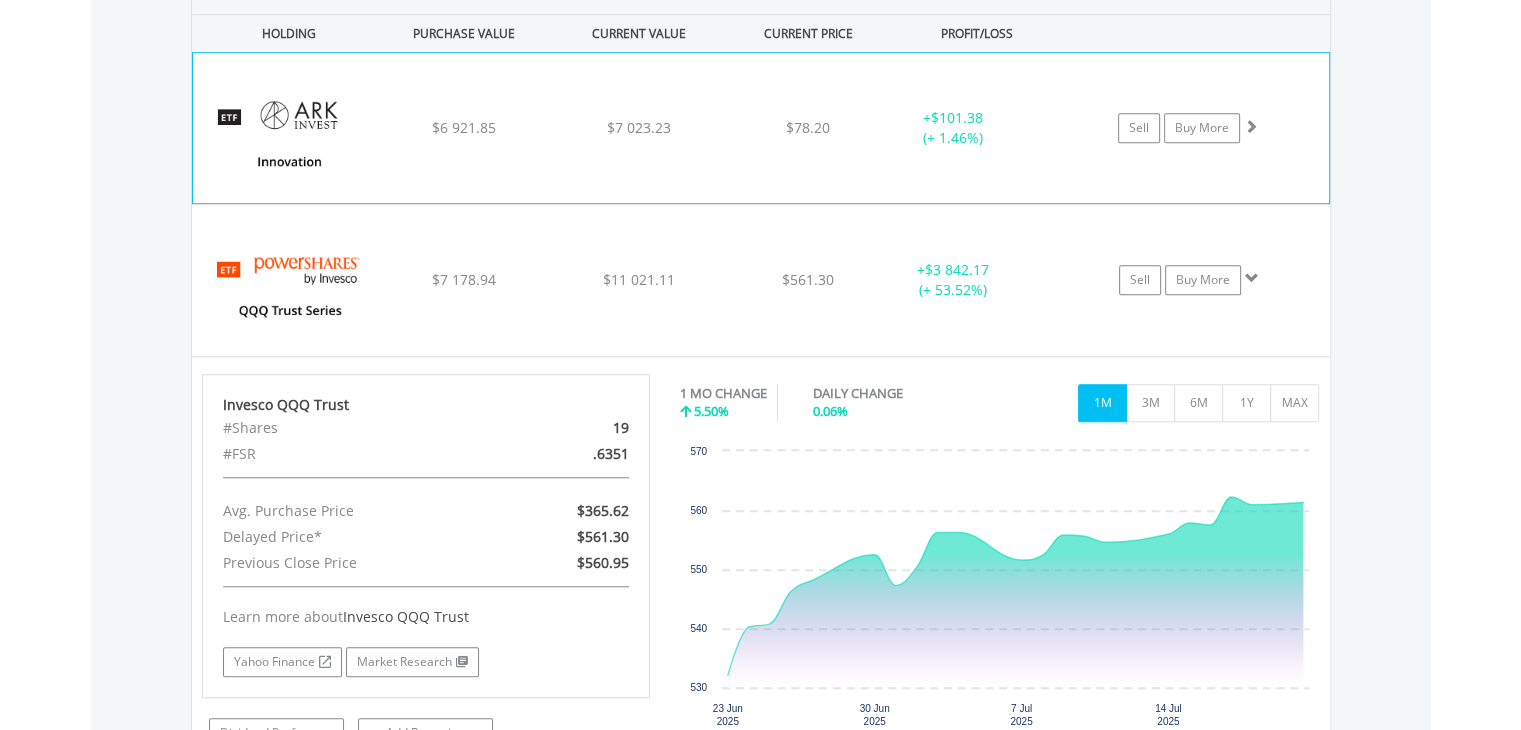 click on "﻿
ARK Innovation ETF
$6 921.85
$7 023.23
$78.20
+  $101.38 (+ 1.46%)
Sell
Buy More" at bounding box center [761, 128] 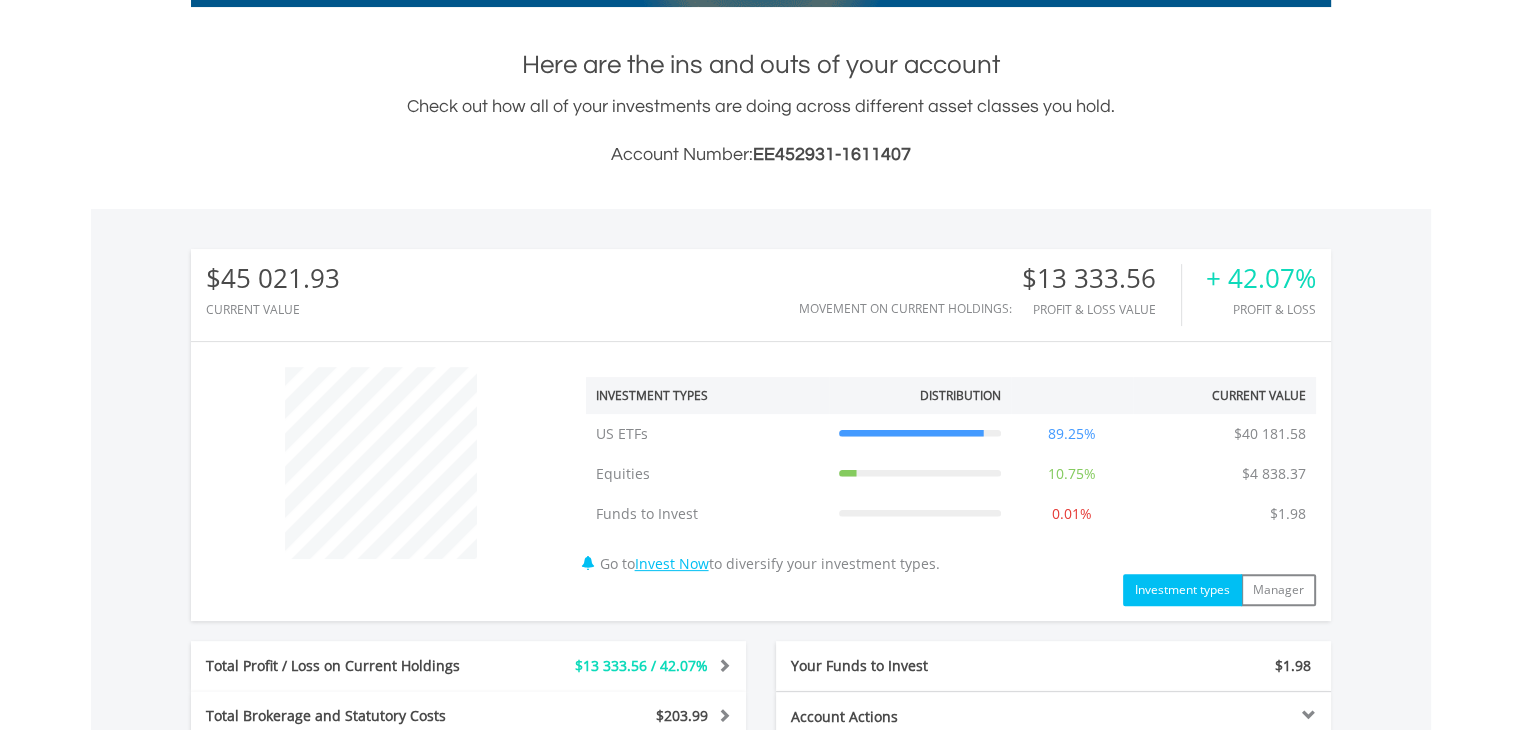 scroll, scrollTop: 89, scrollLeft: 0, axis: vertical 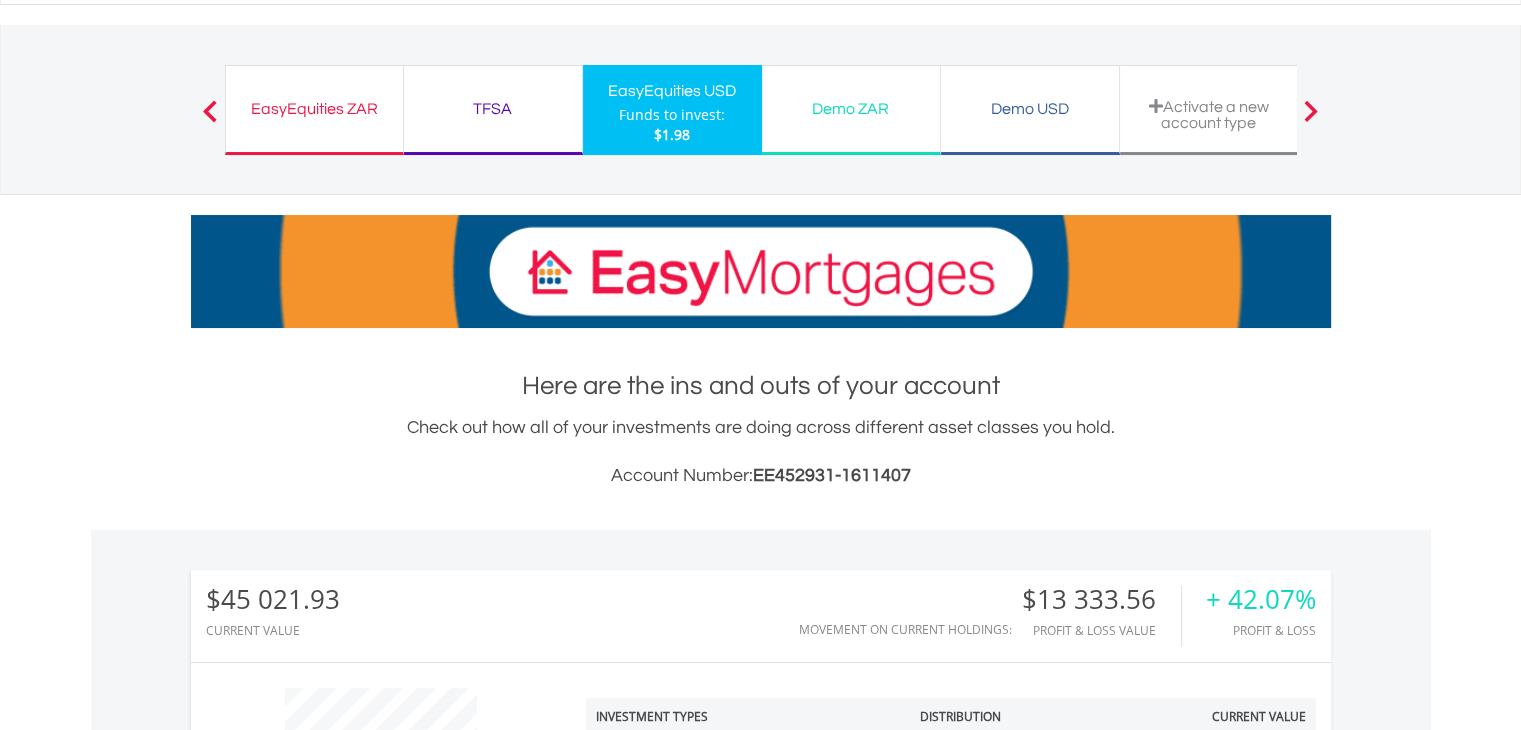 click on "TFSA" at bounding box center [493, 109] 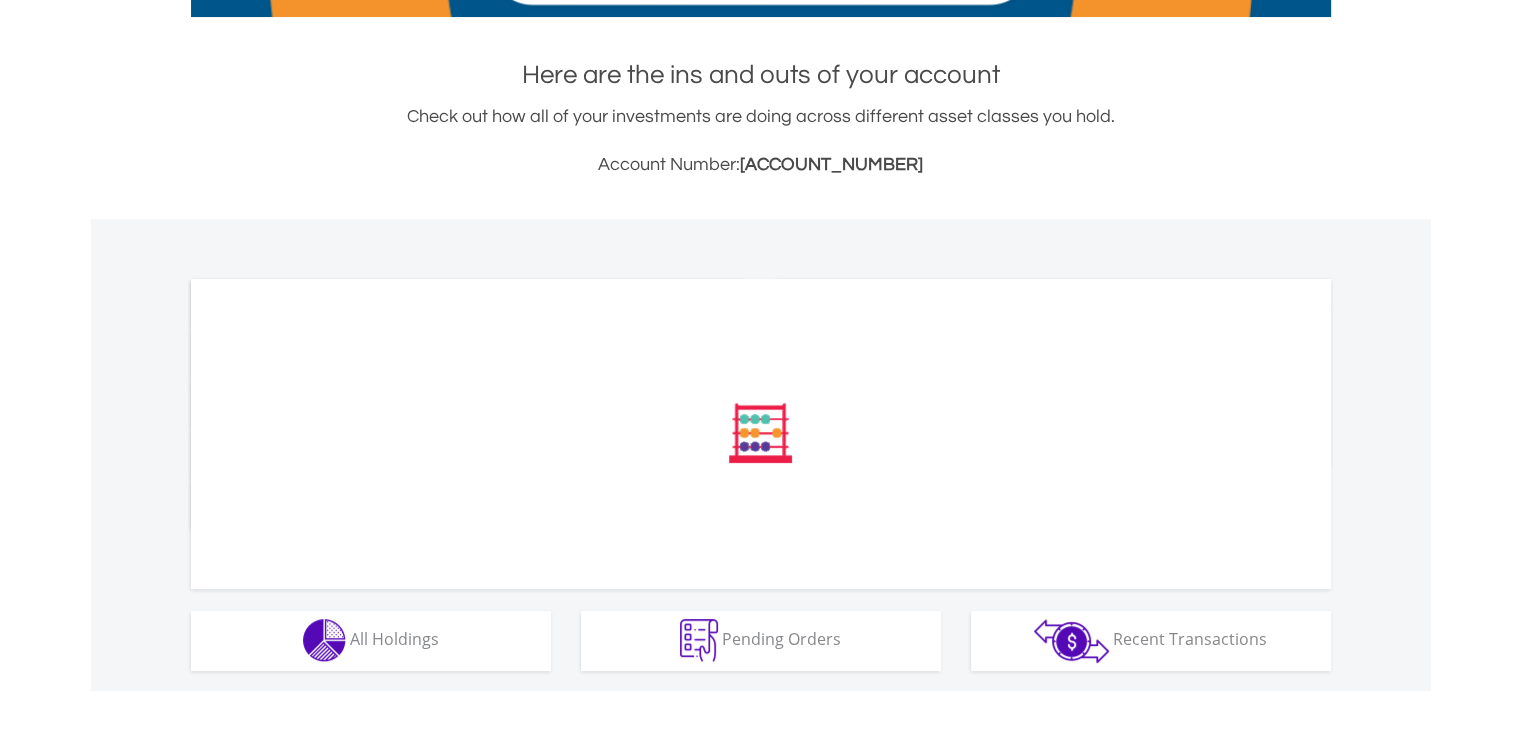 scroll, scrollTop: 600, scrollLeft: 0, axis: vertical 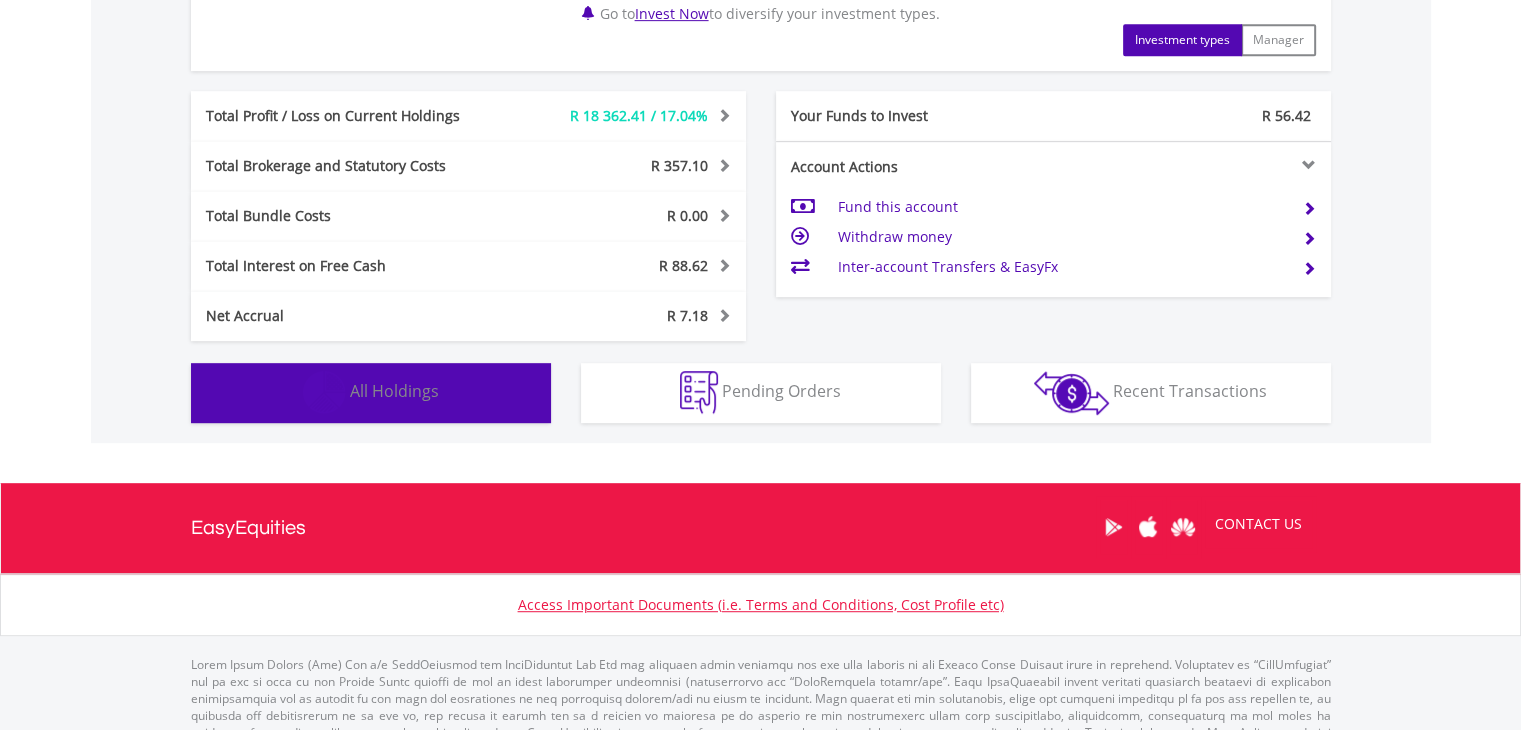 click on "All Holdings" at bounding box center (394, 391) 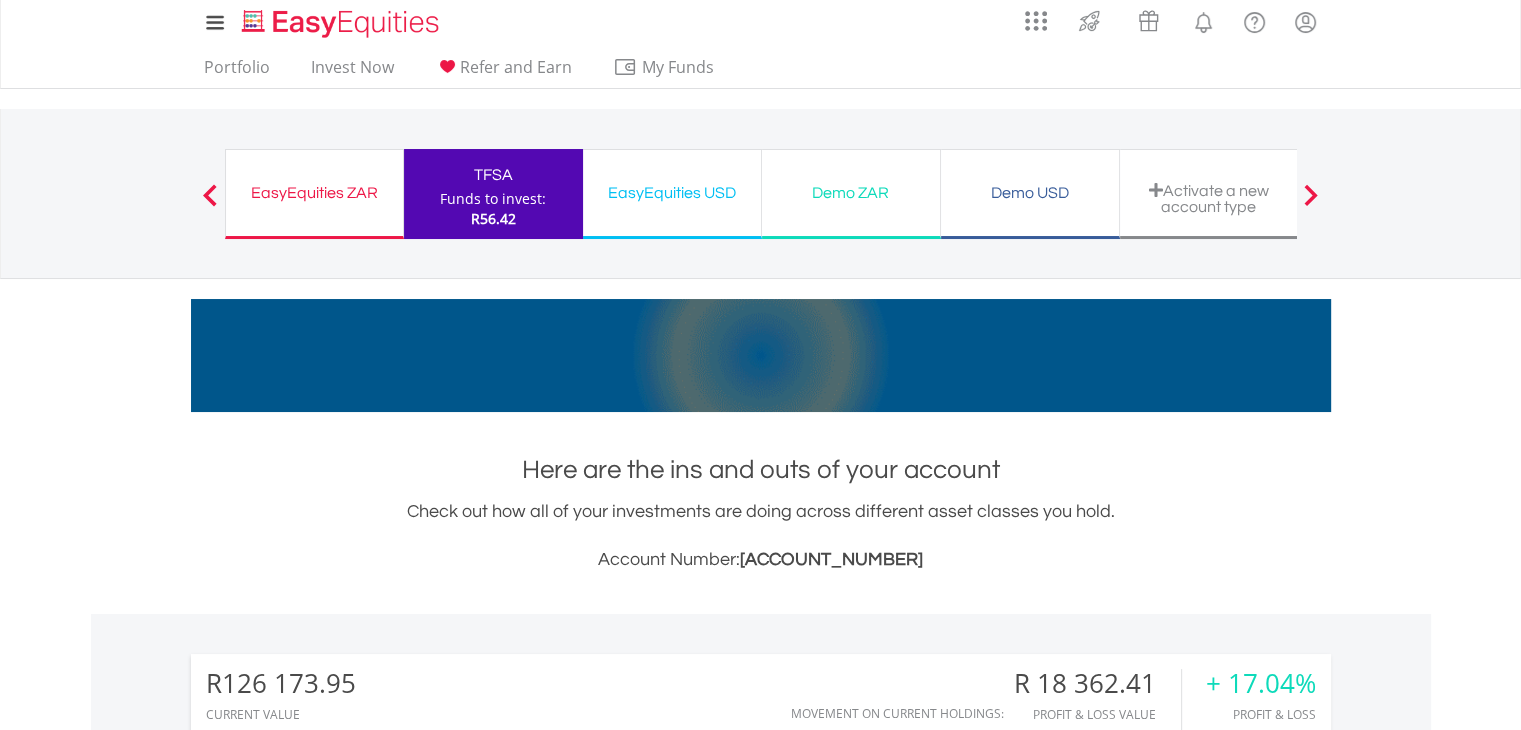 scroll, scrollTop: 0, scrollLeft: 0, axis: both 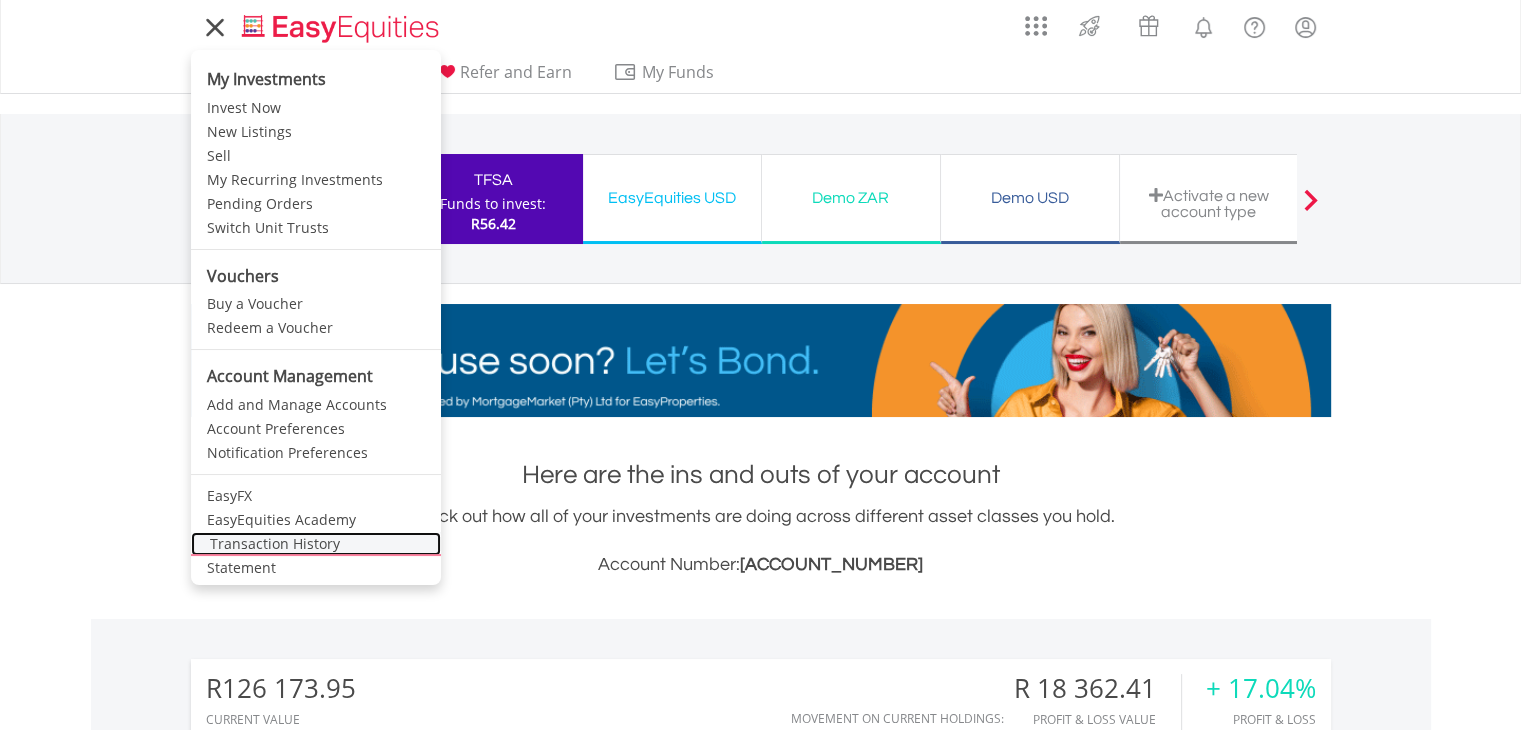 click on "Transaction History" at bounding box center [316, 544] 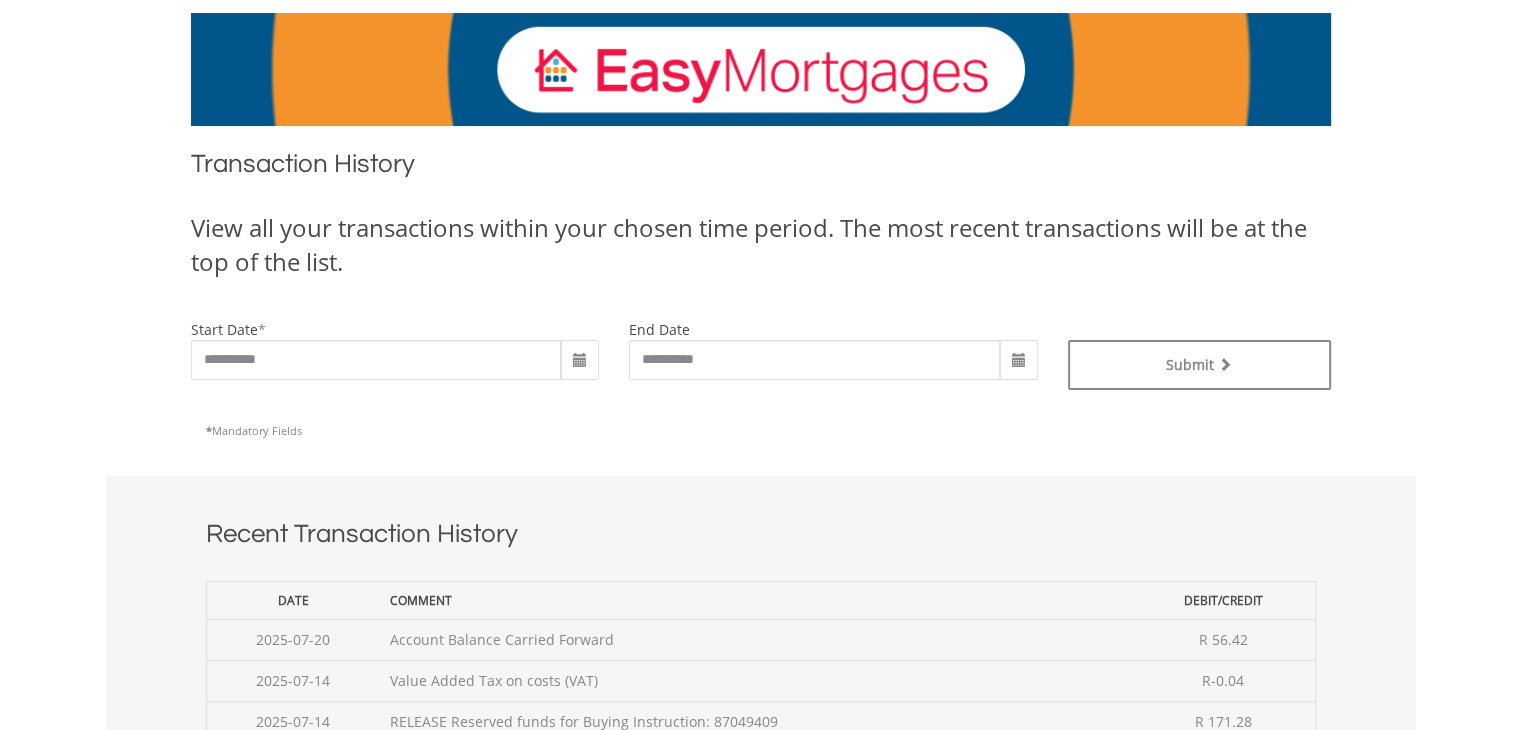 scroll, scrollTop: 300, scrollLeft: 0, axis: vertical 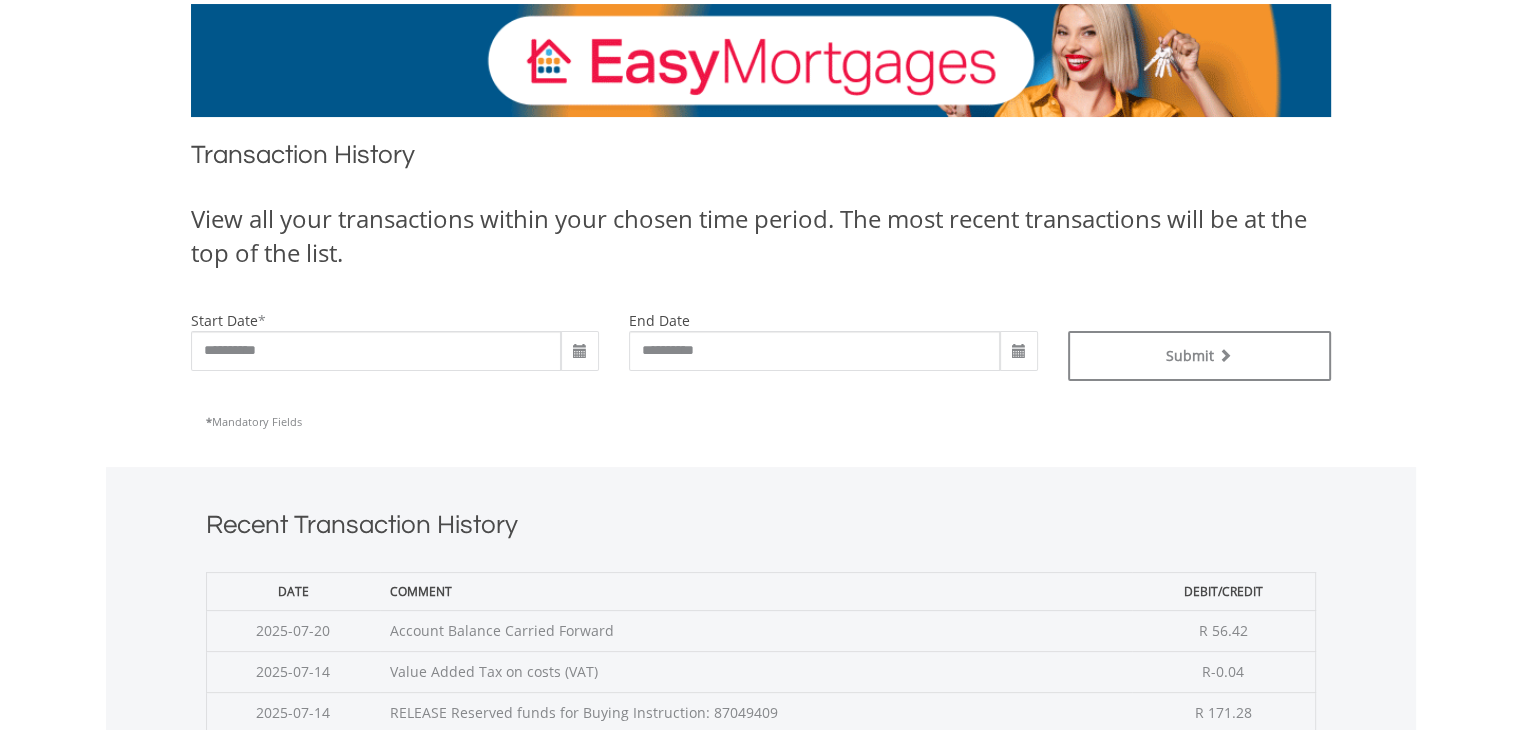 click at bounding box center [580, 352] 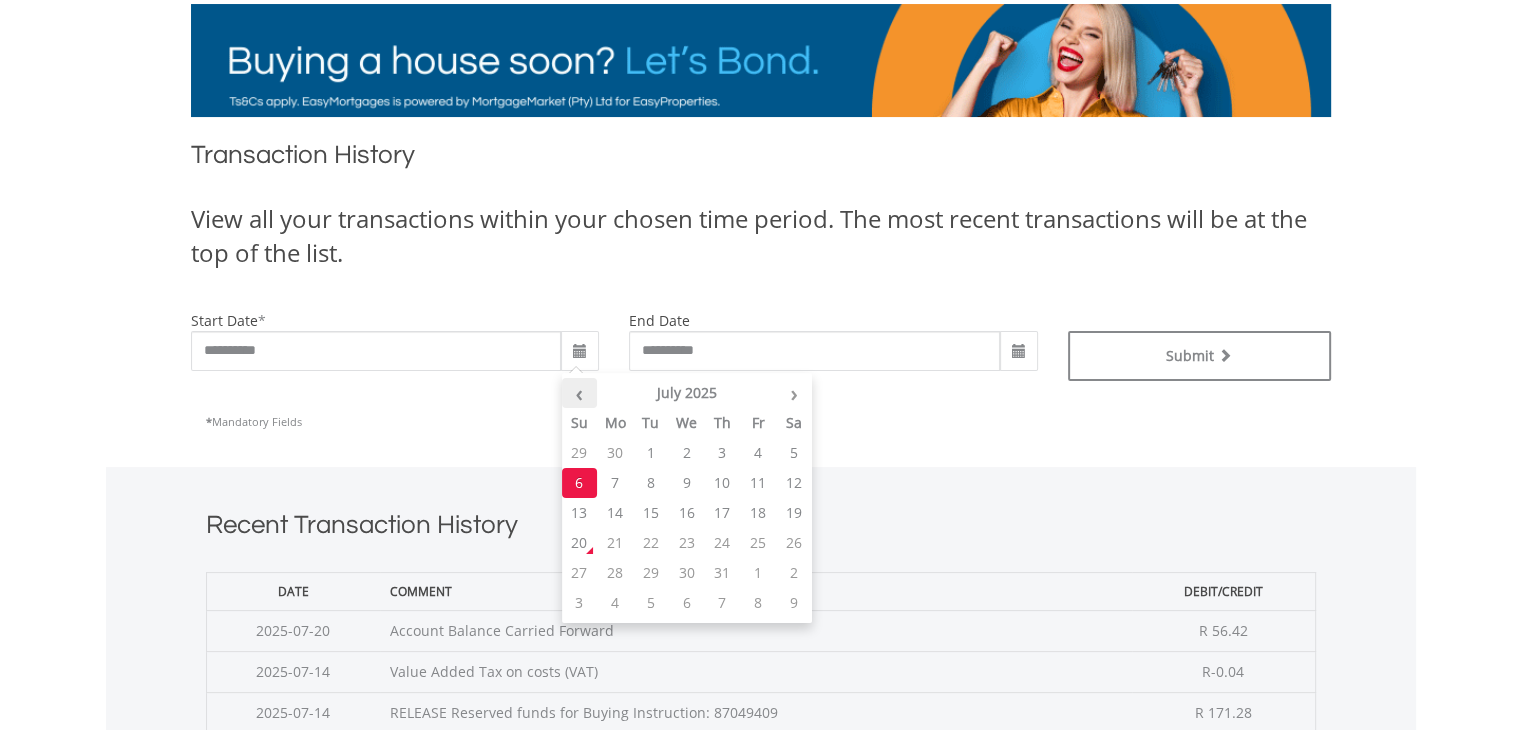 click on "‹" at bounding box center [580, 393] 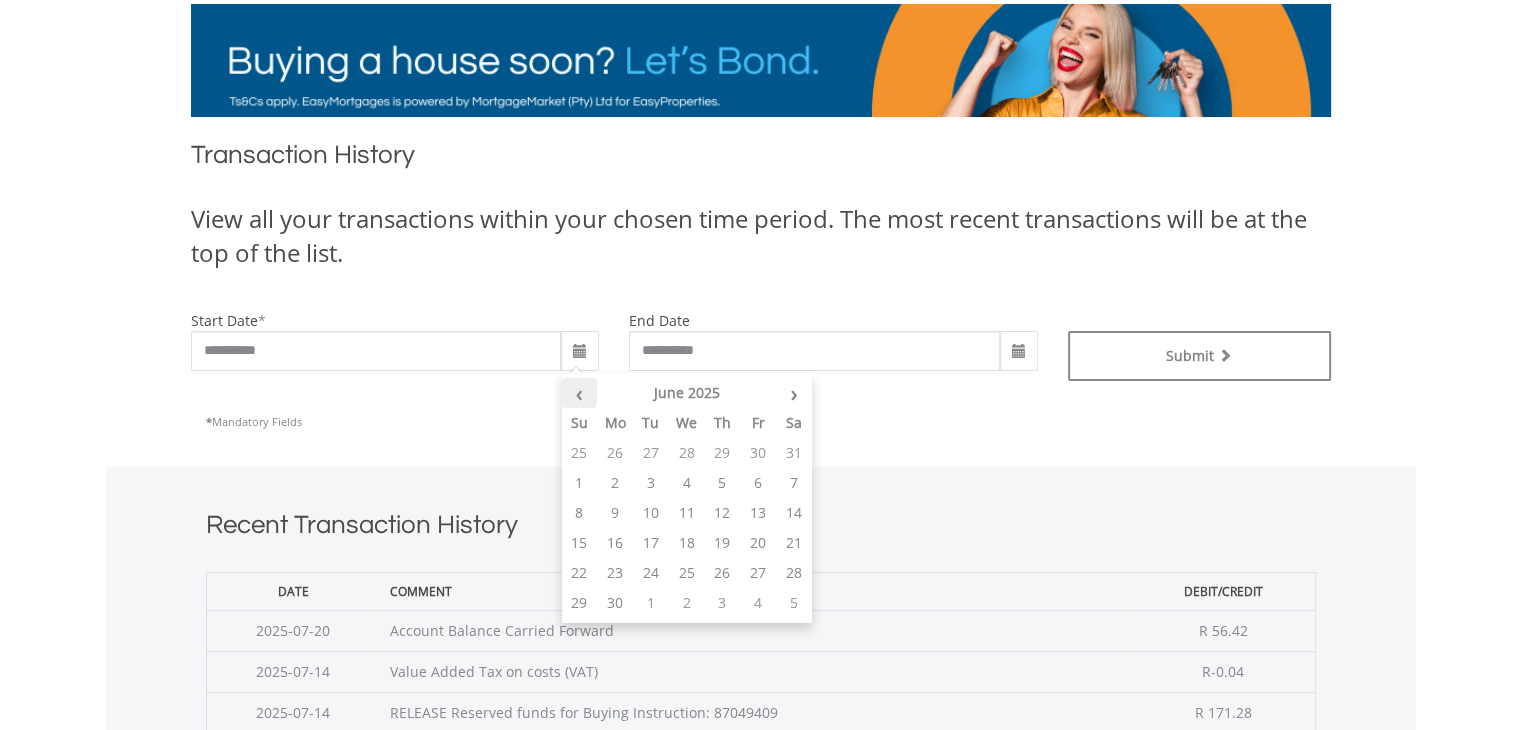 click on "‹" at bounding box center [580, 393] 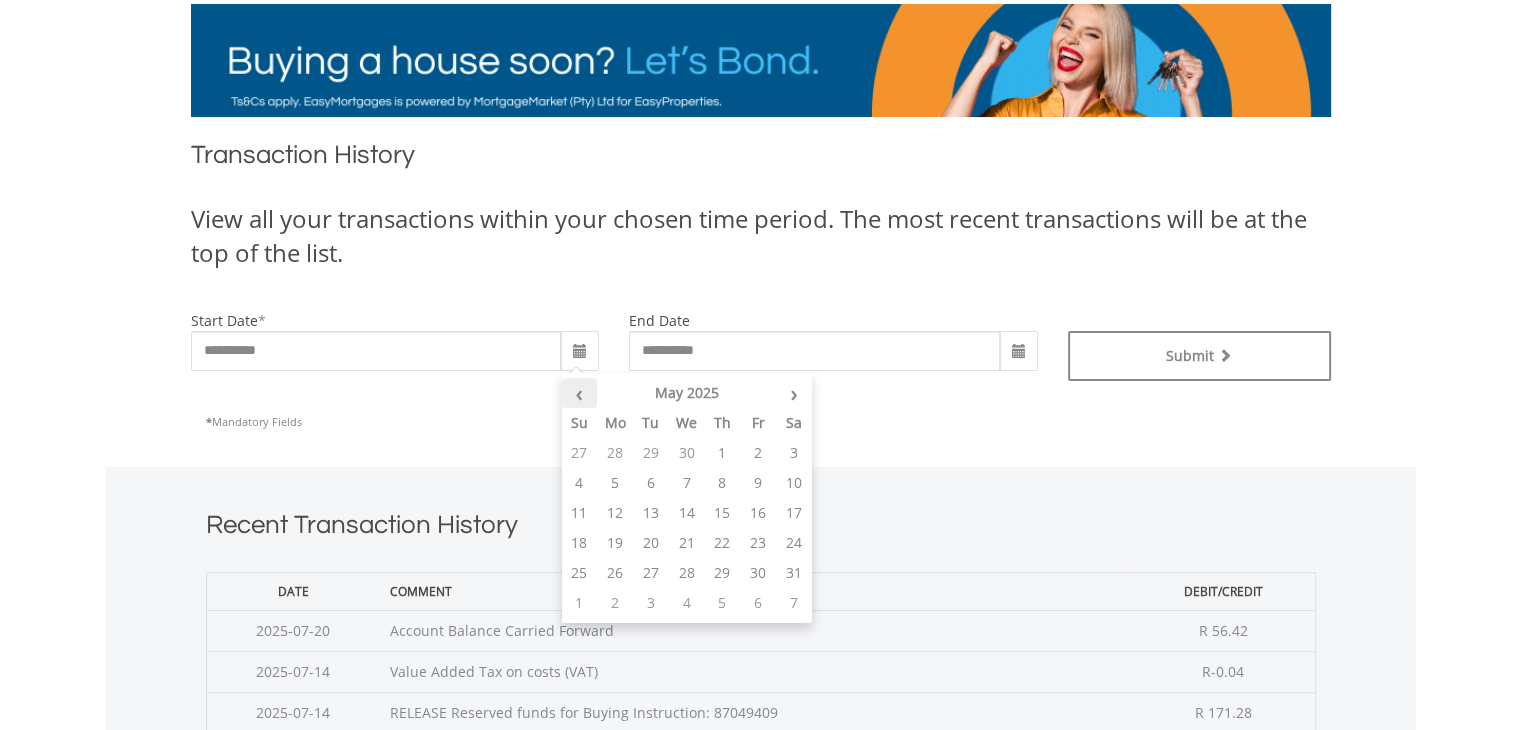 click on "‹" at bounding box center (580, 393) 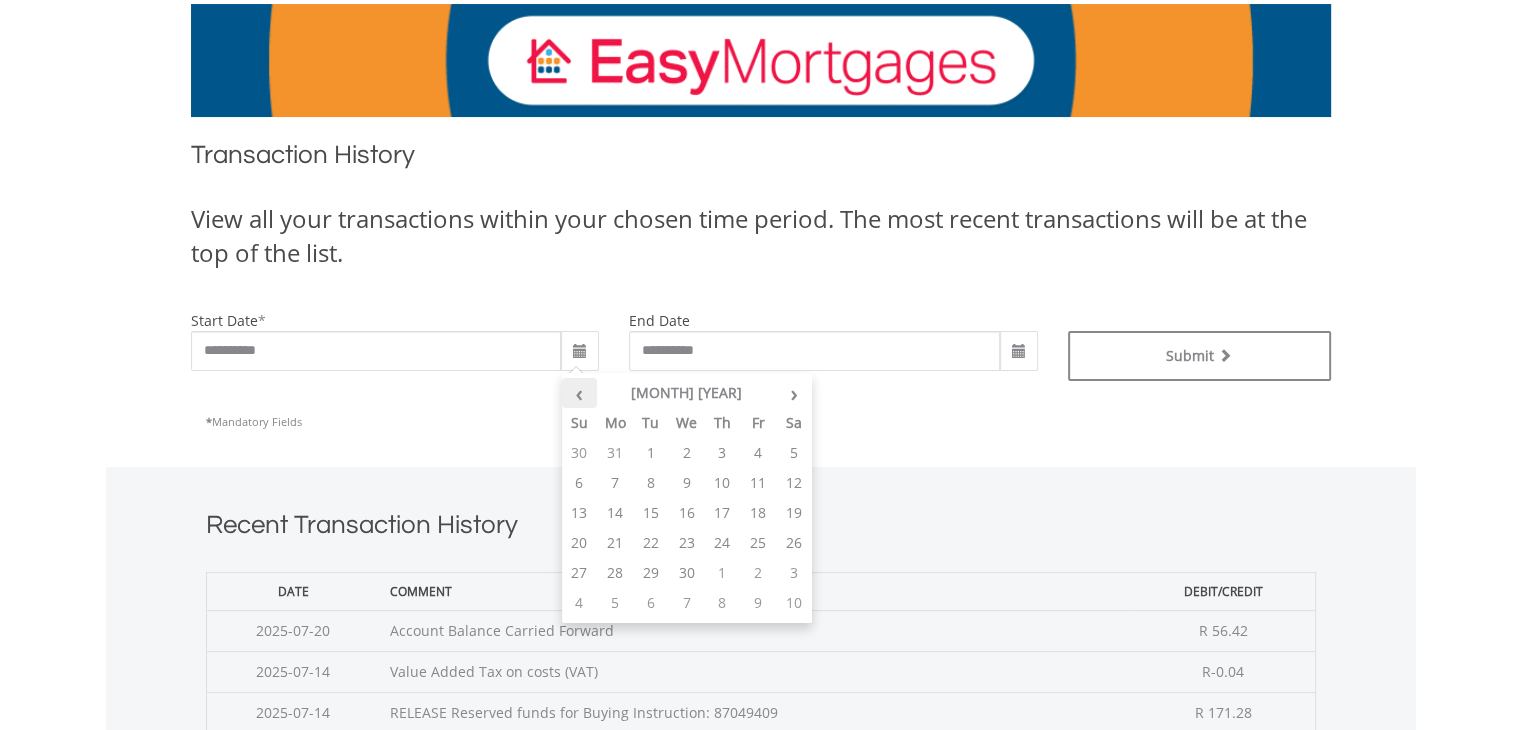 click on "‹" at bounding box center [580, 393] 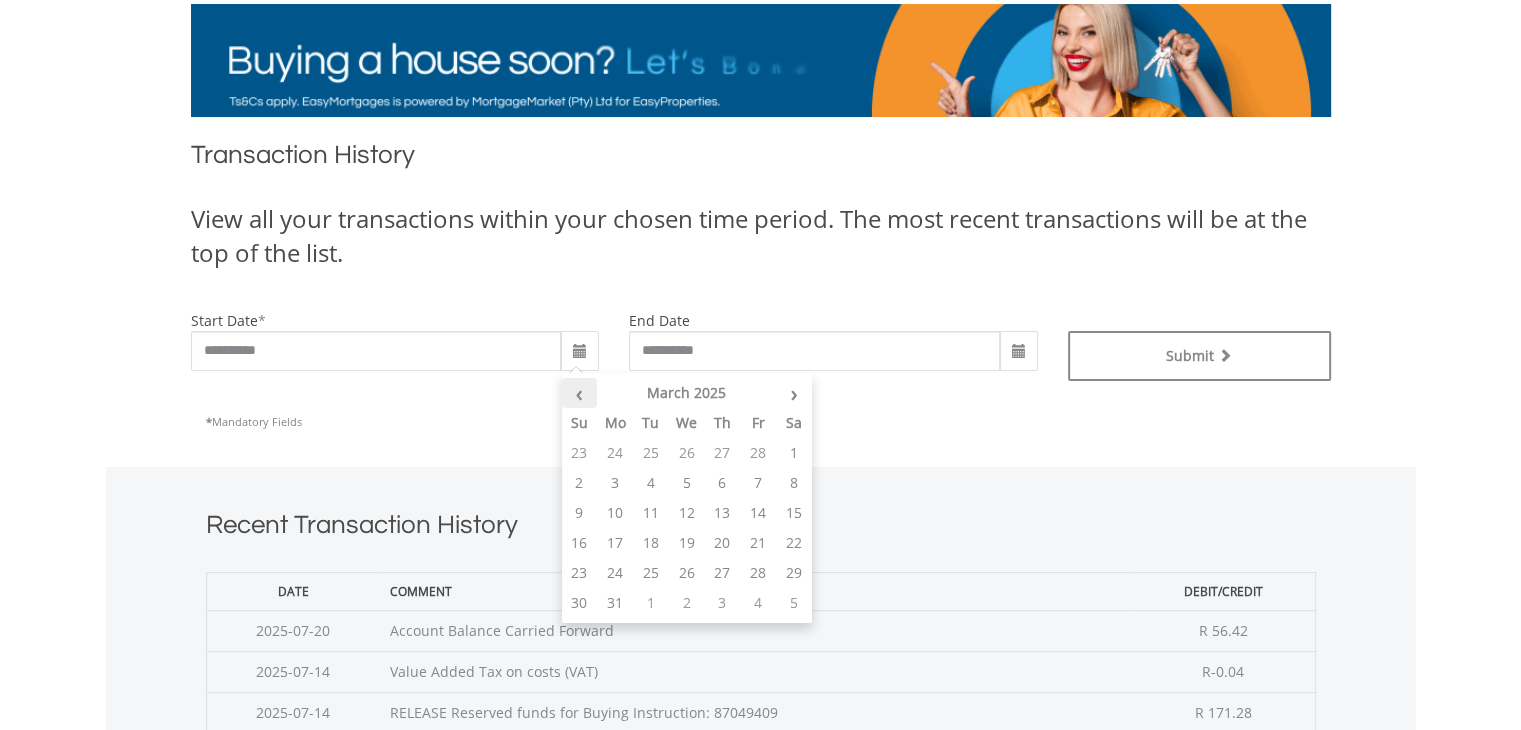 click on "‹" at bounding box center [580, 393] 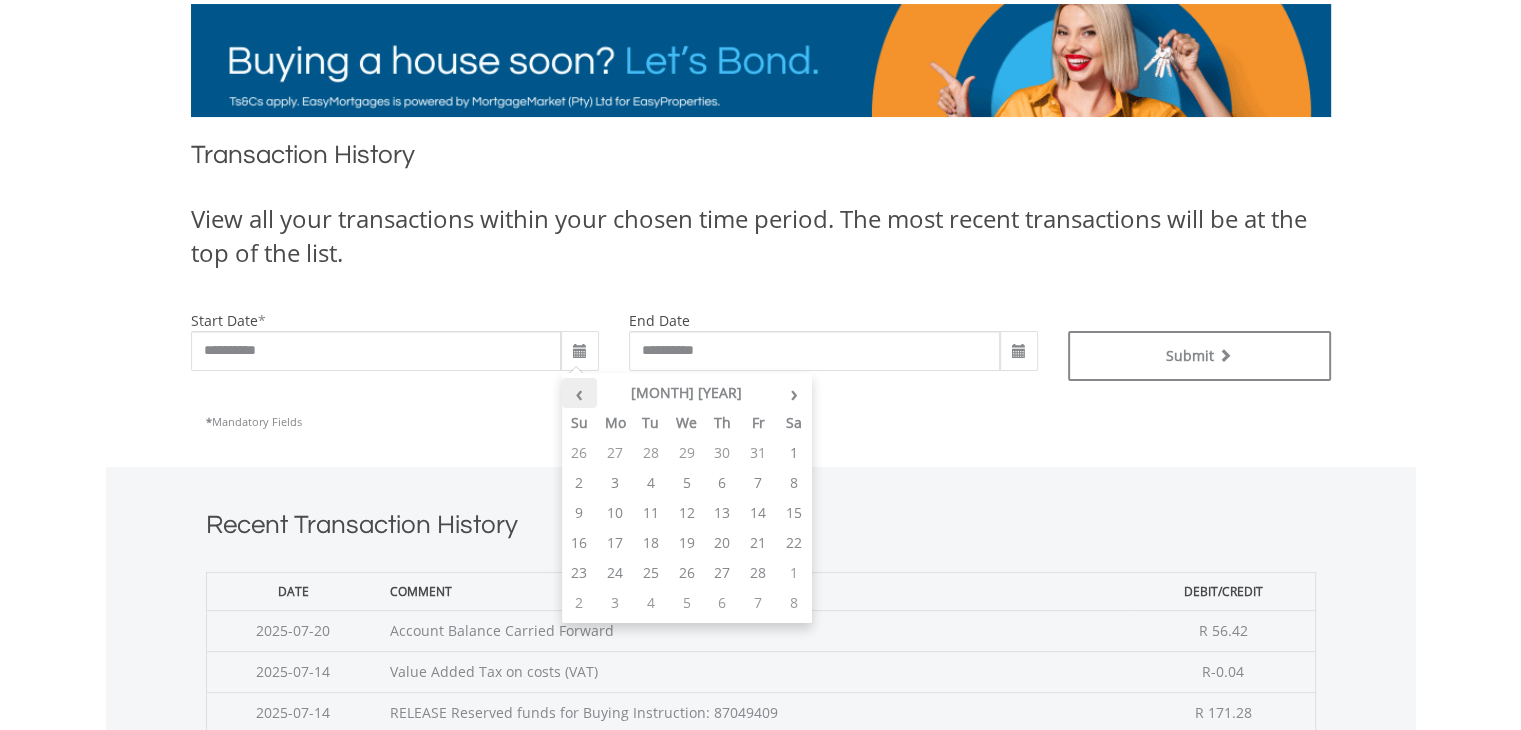 click on "‹" at bounding box center [580, 393] 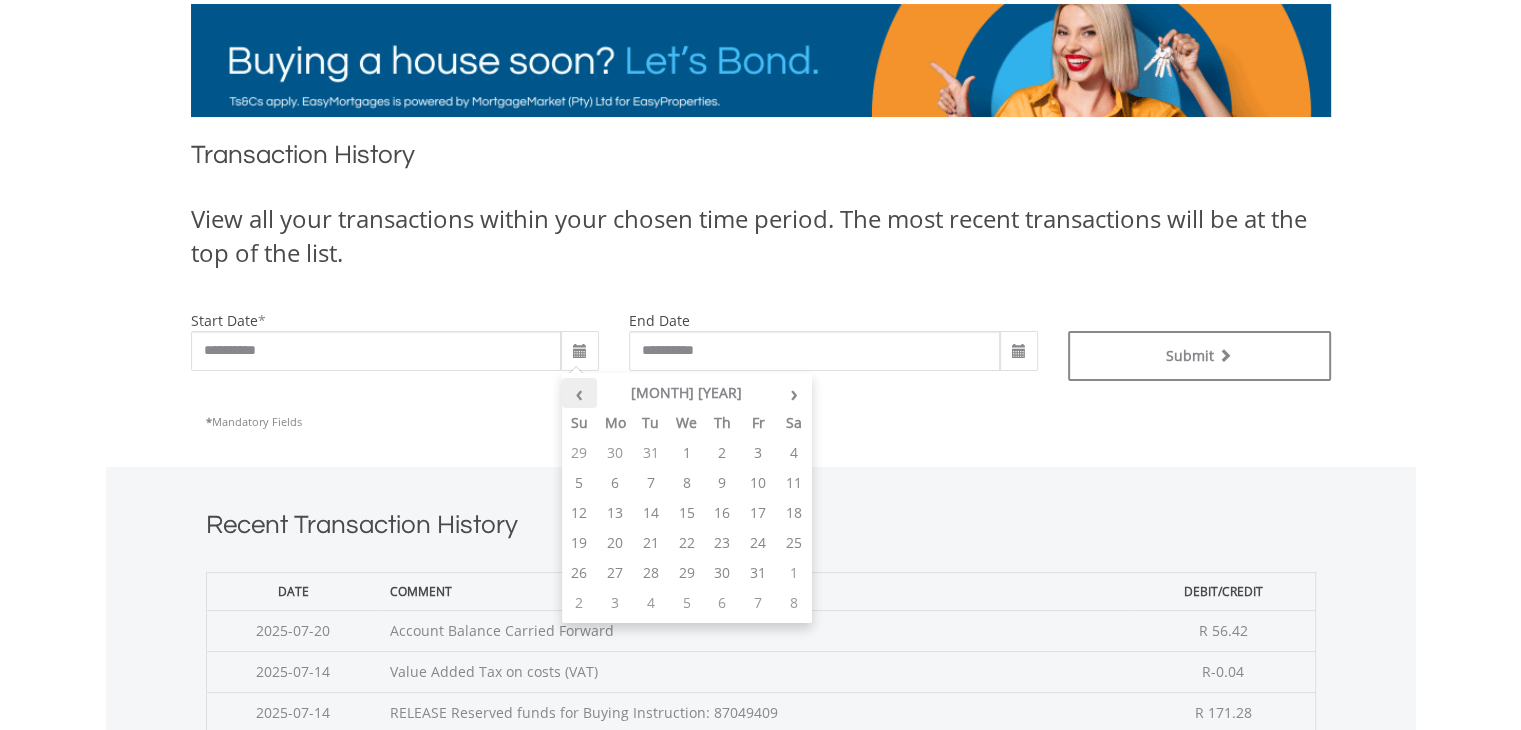 click on "‹" at bounding box center [580, 393] 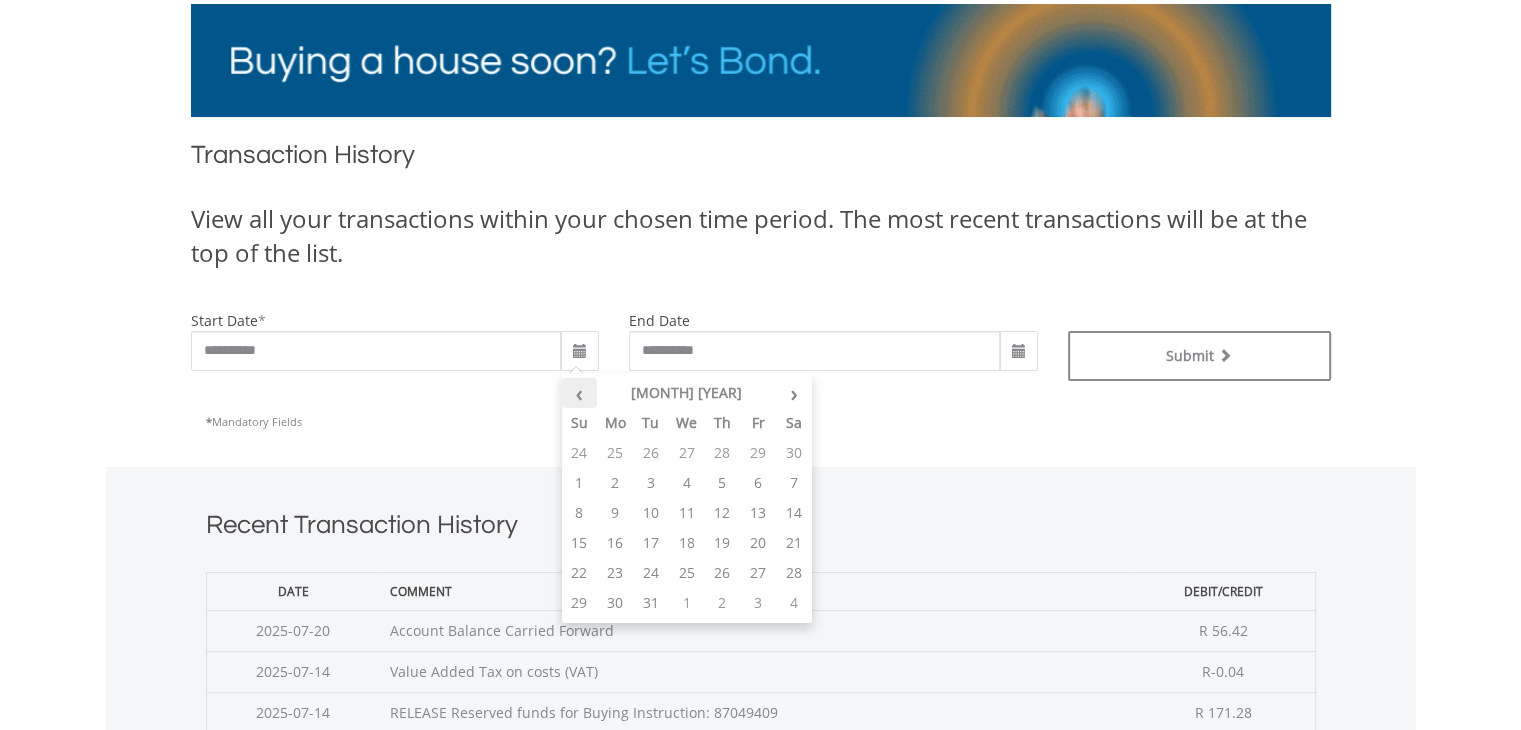 click on "‹" at bounding box center [580, 393] 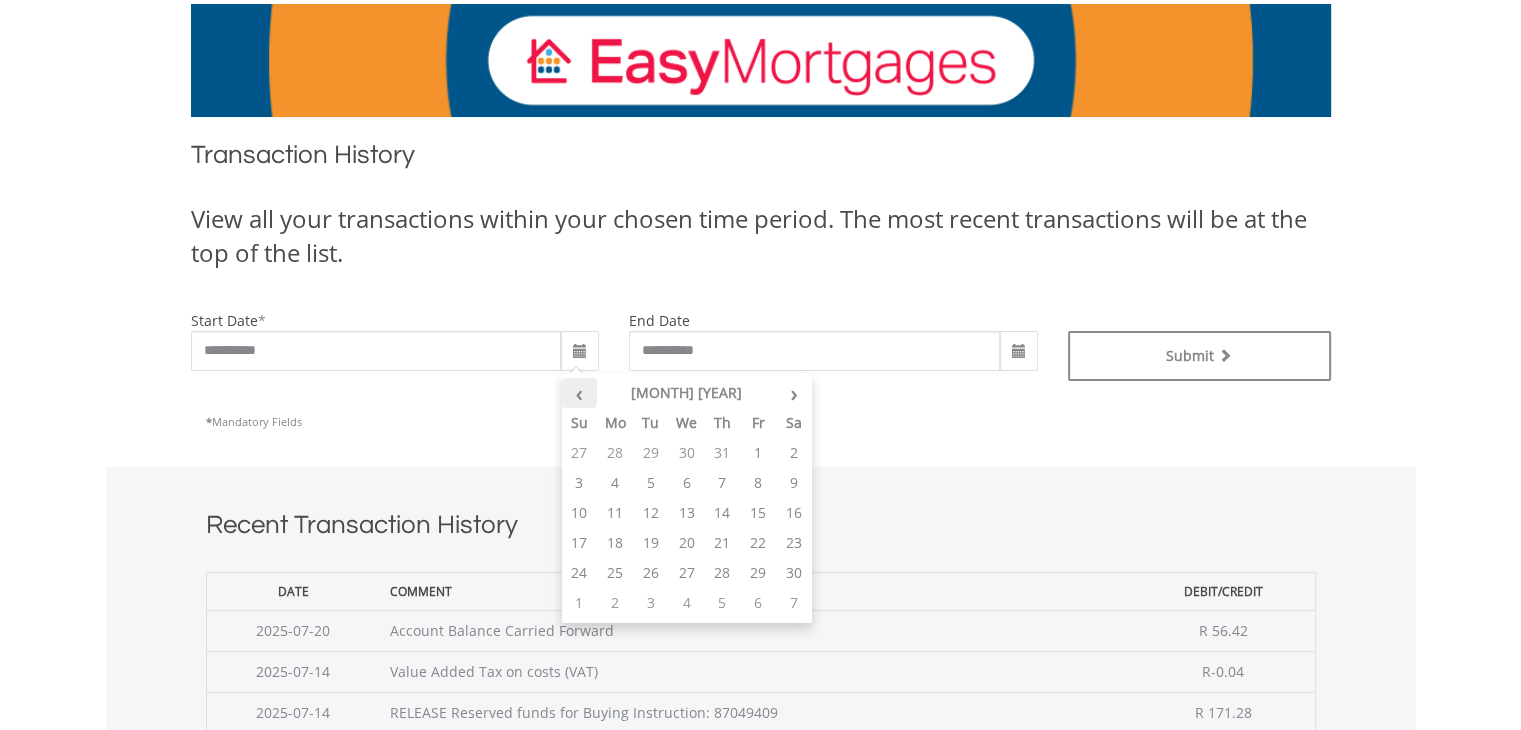 click on "‹" at bounding box center [580, 393] 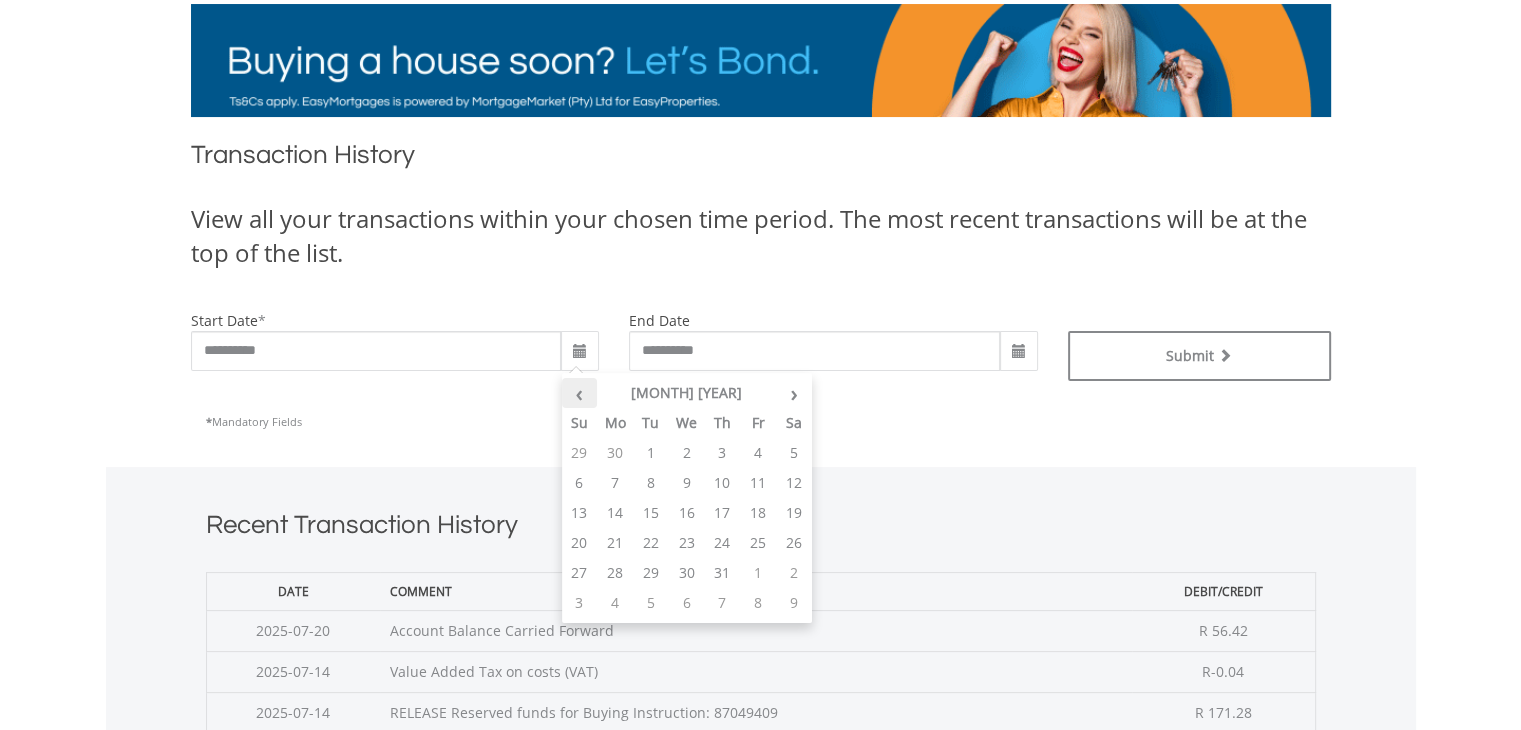 click on "‹" at bounding box center [580, 393] 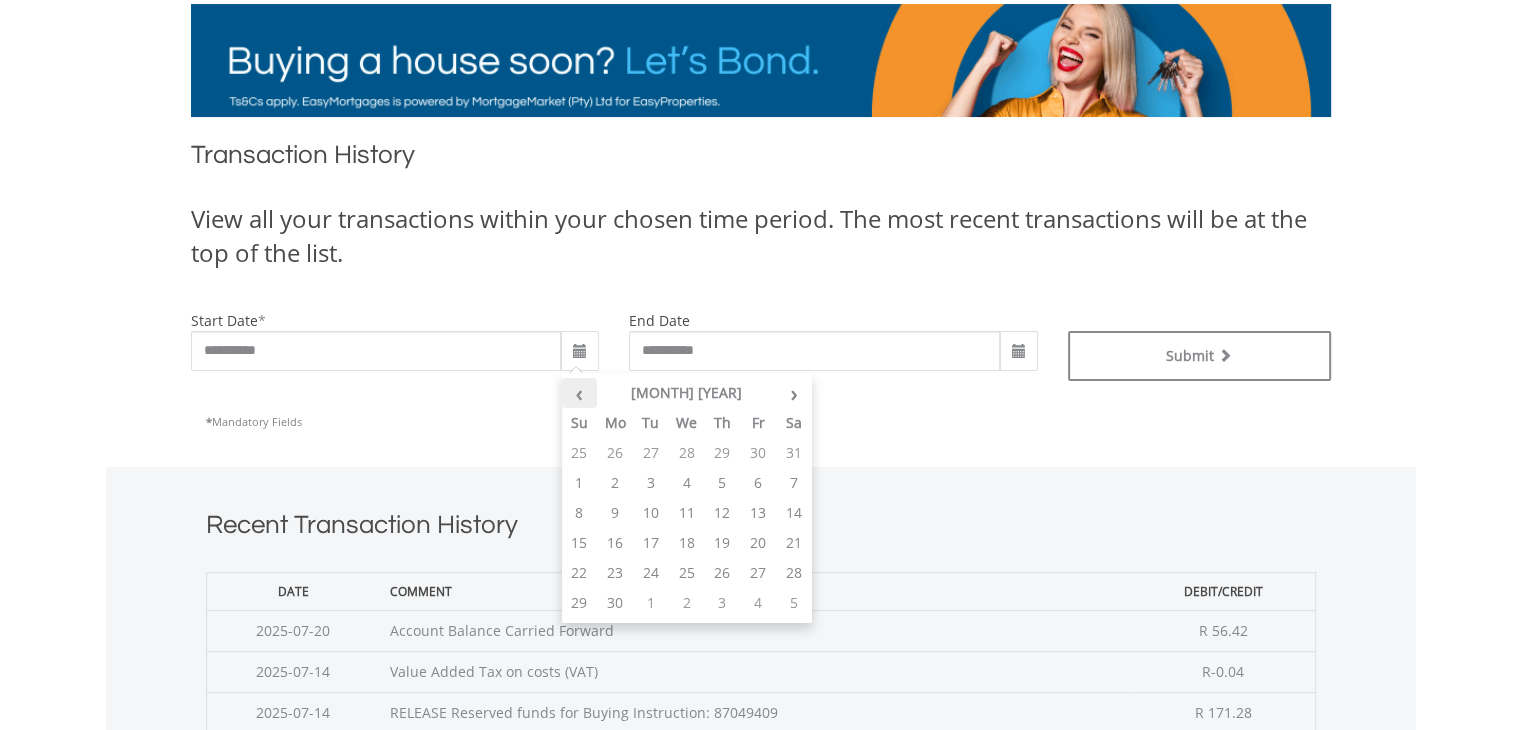 click on "‹" at bounding box center (580, 393) 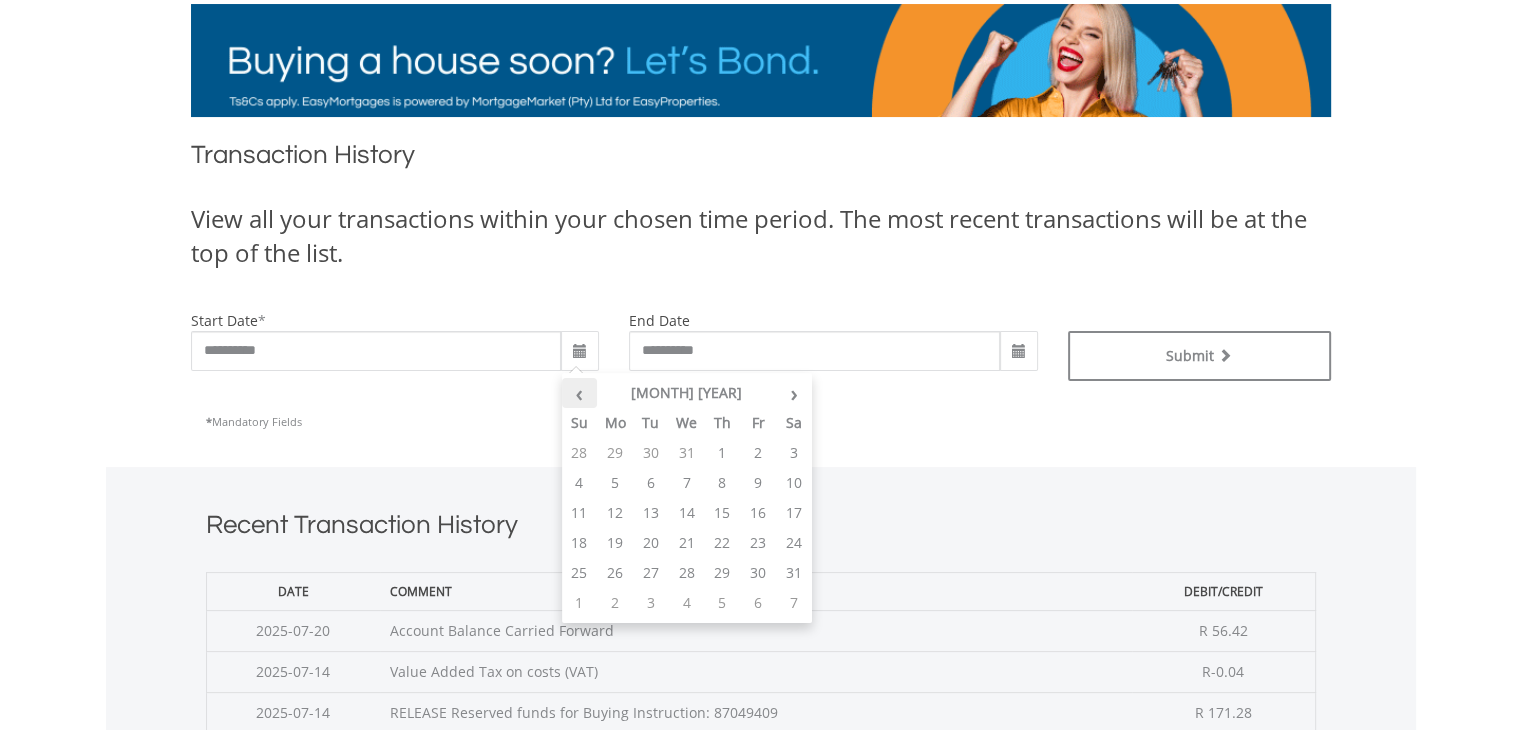 click on "‹" at bounding box center [580, 393] 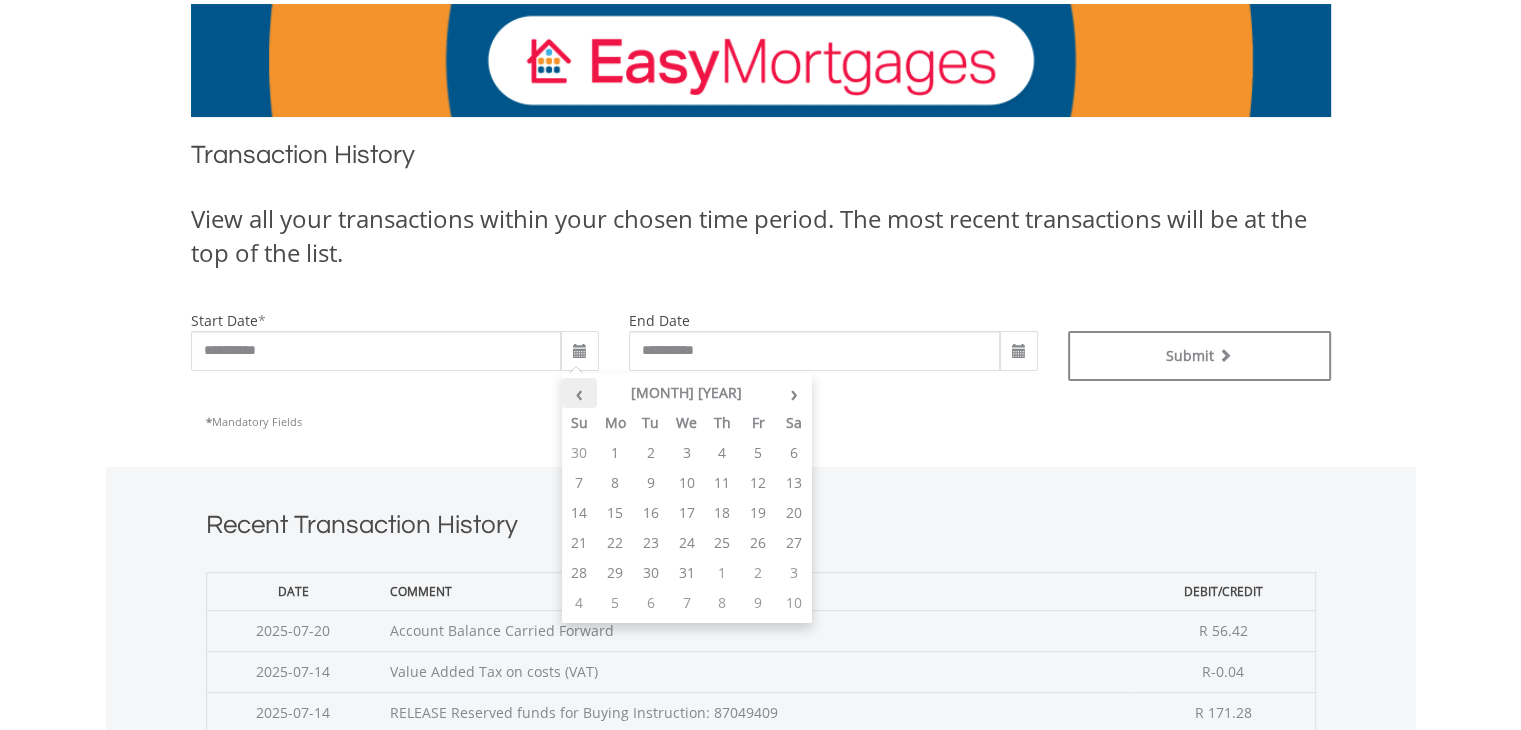 click on "‹" at bounding box center [580, 393] 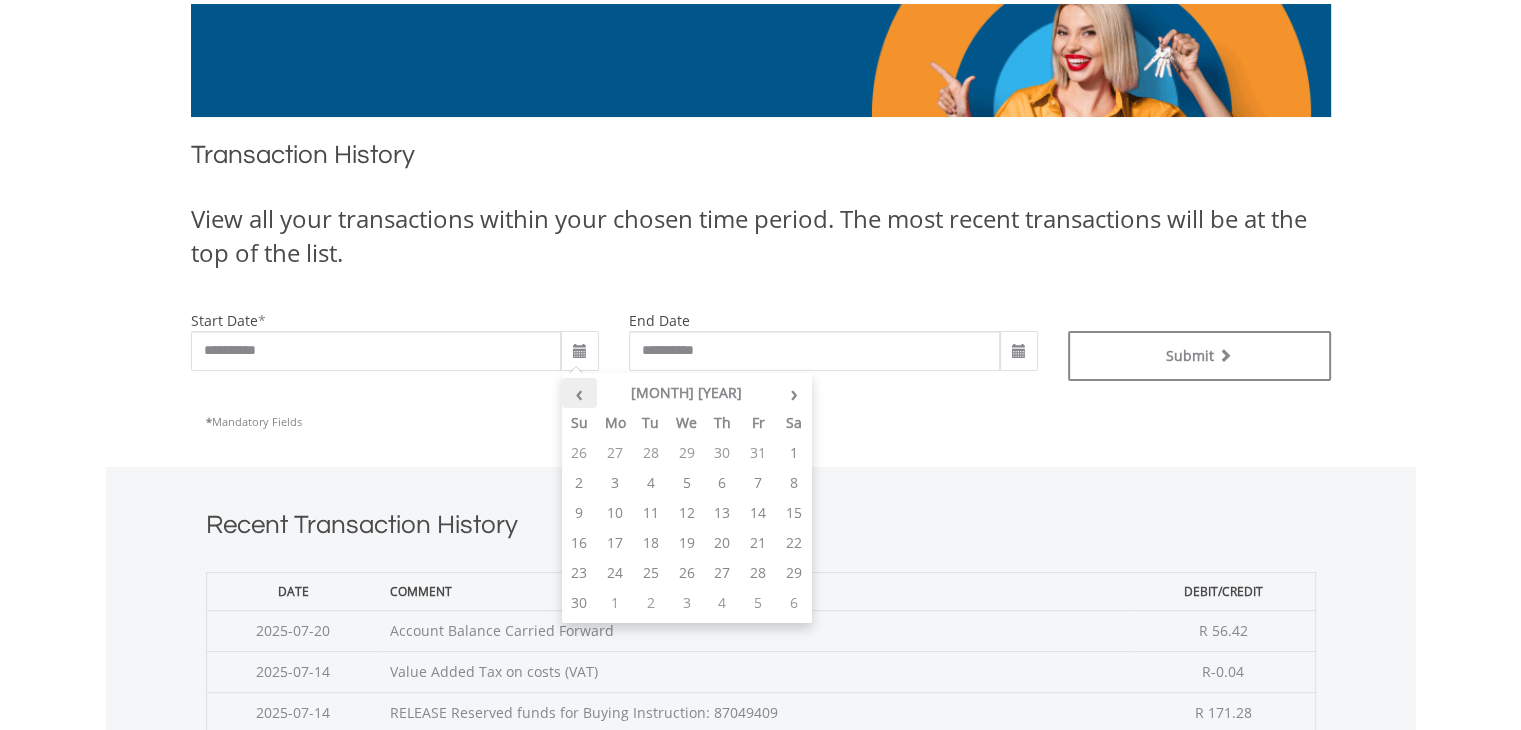 click on "‹" at bounding box center [580, 393] 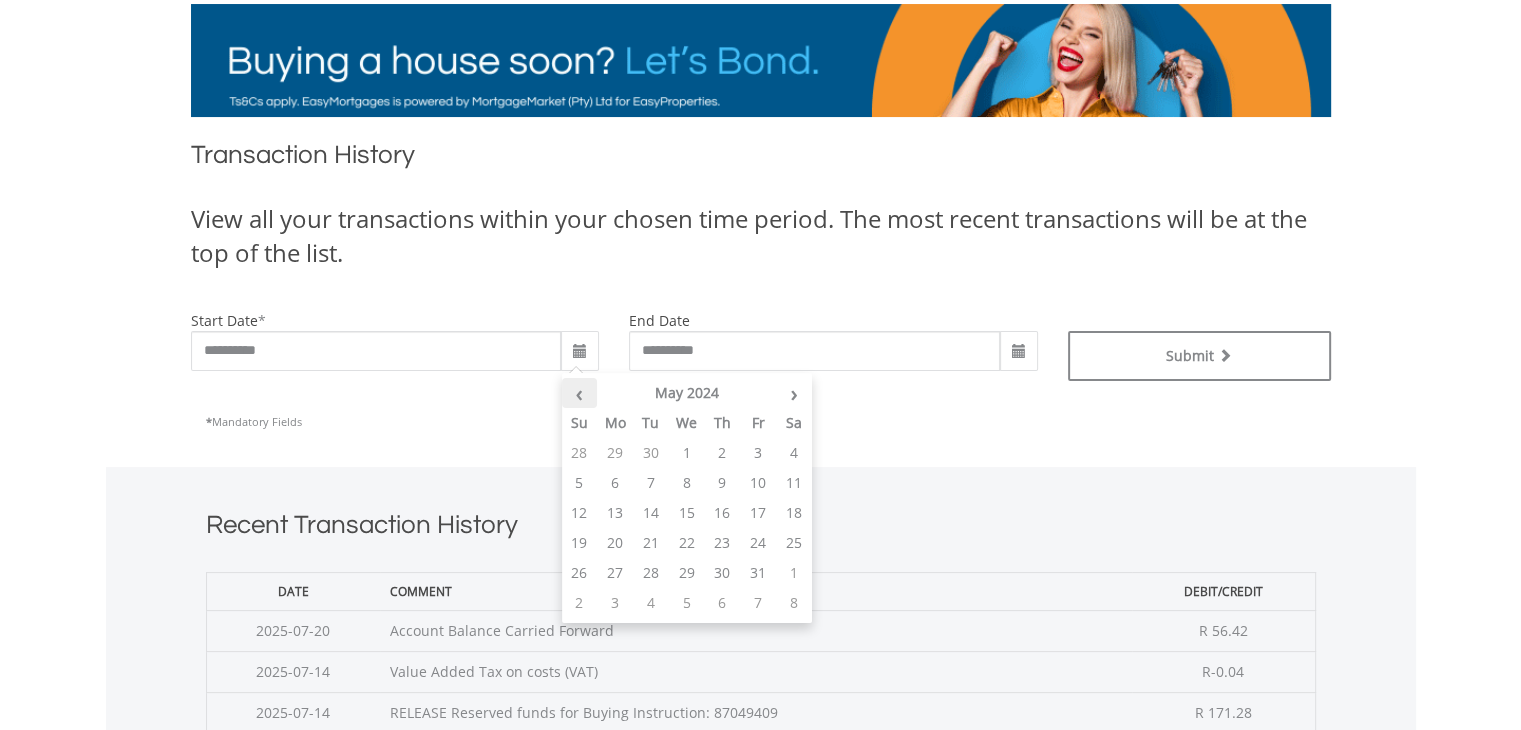 click on "‹" at bounding box center [580, 393] 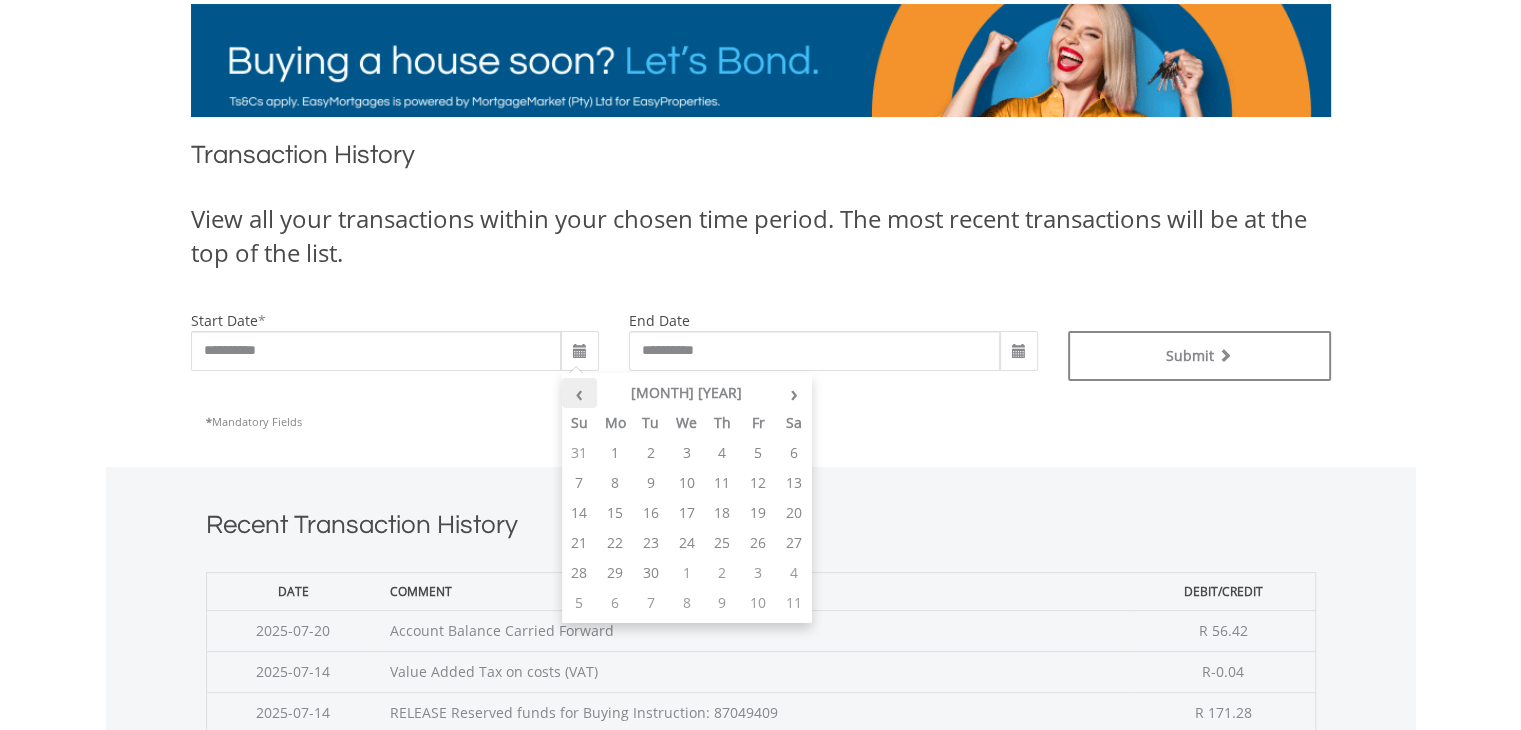 click on "‹" at bounding box center [580, 393] 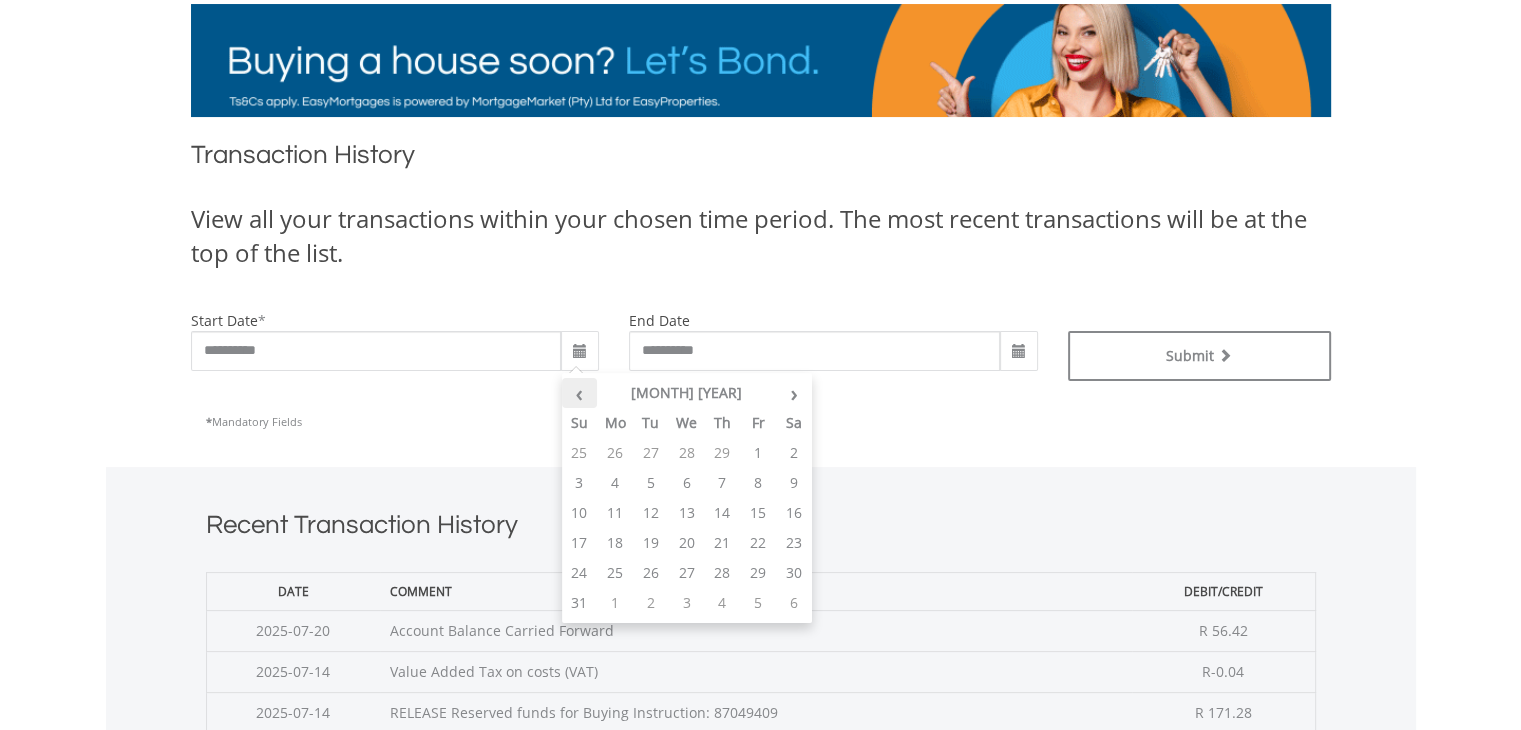 click on "‹" at bounding box center (580, 393) 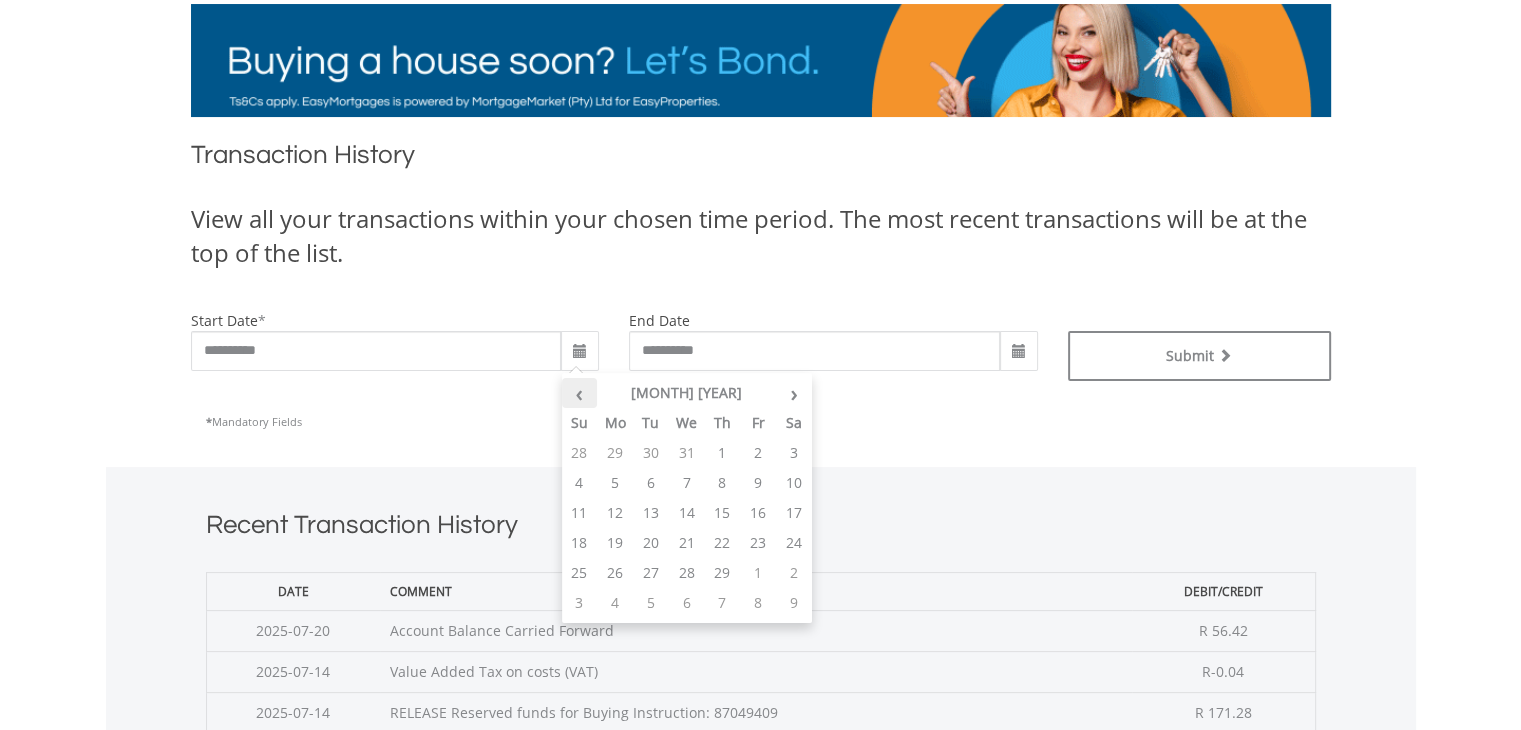 click on "‹" at bounding box center (580, 393) 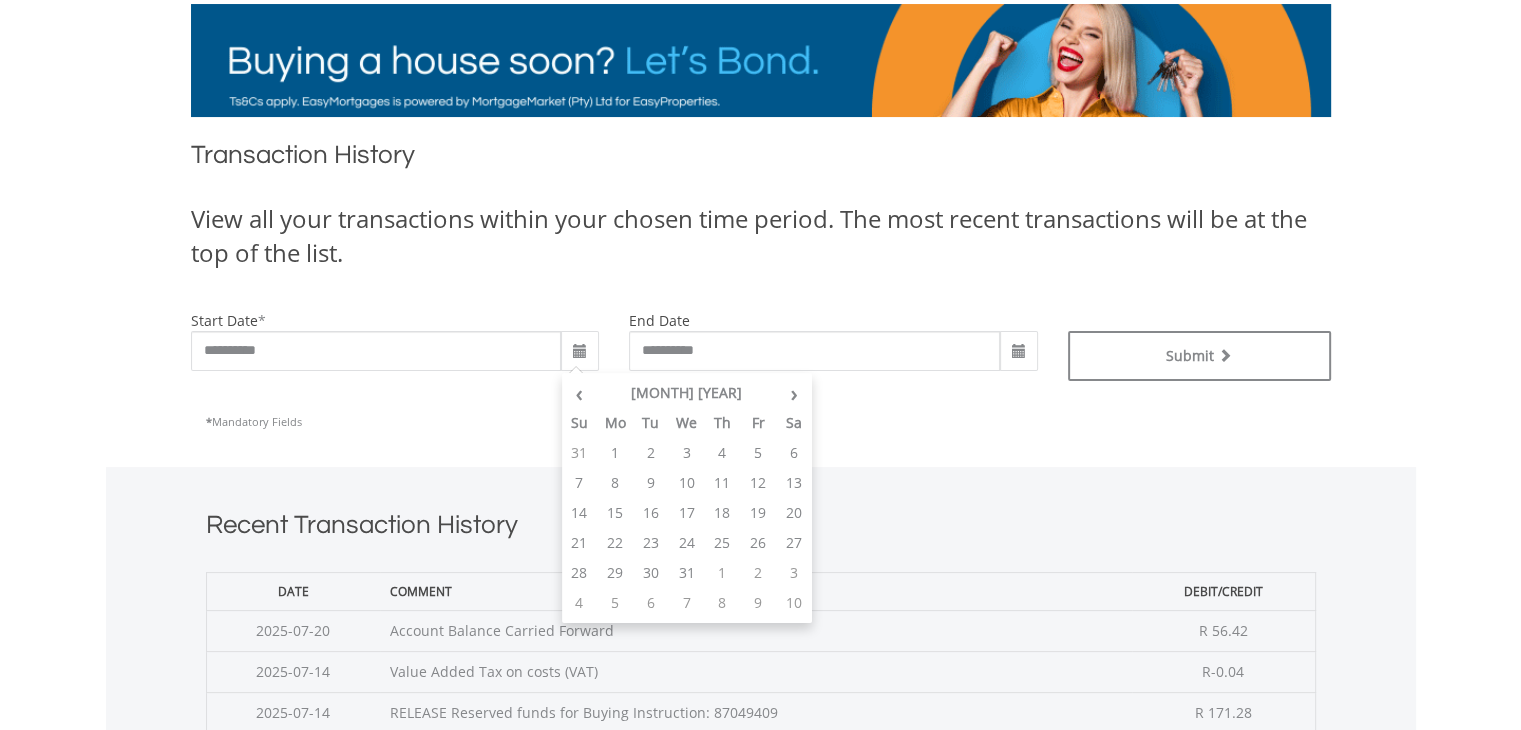 click on "1" at bounding box center (615, 453) 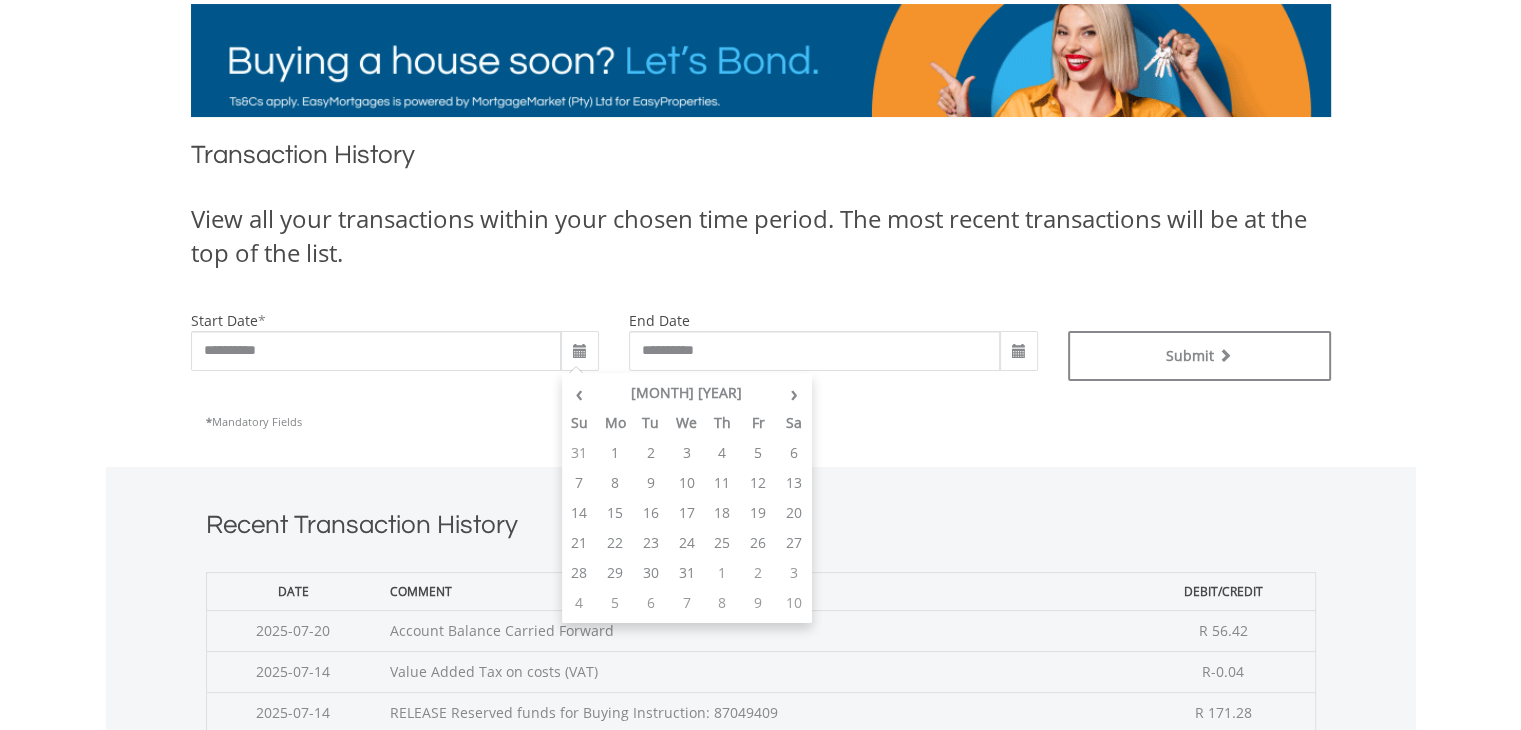 type on "**********" 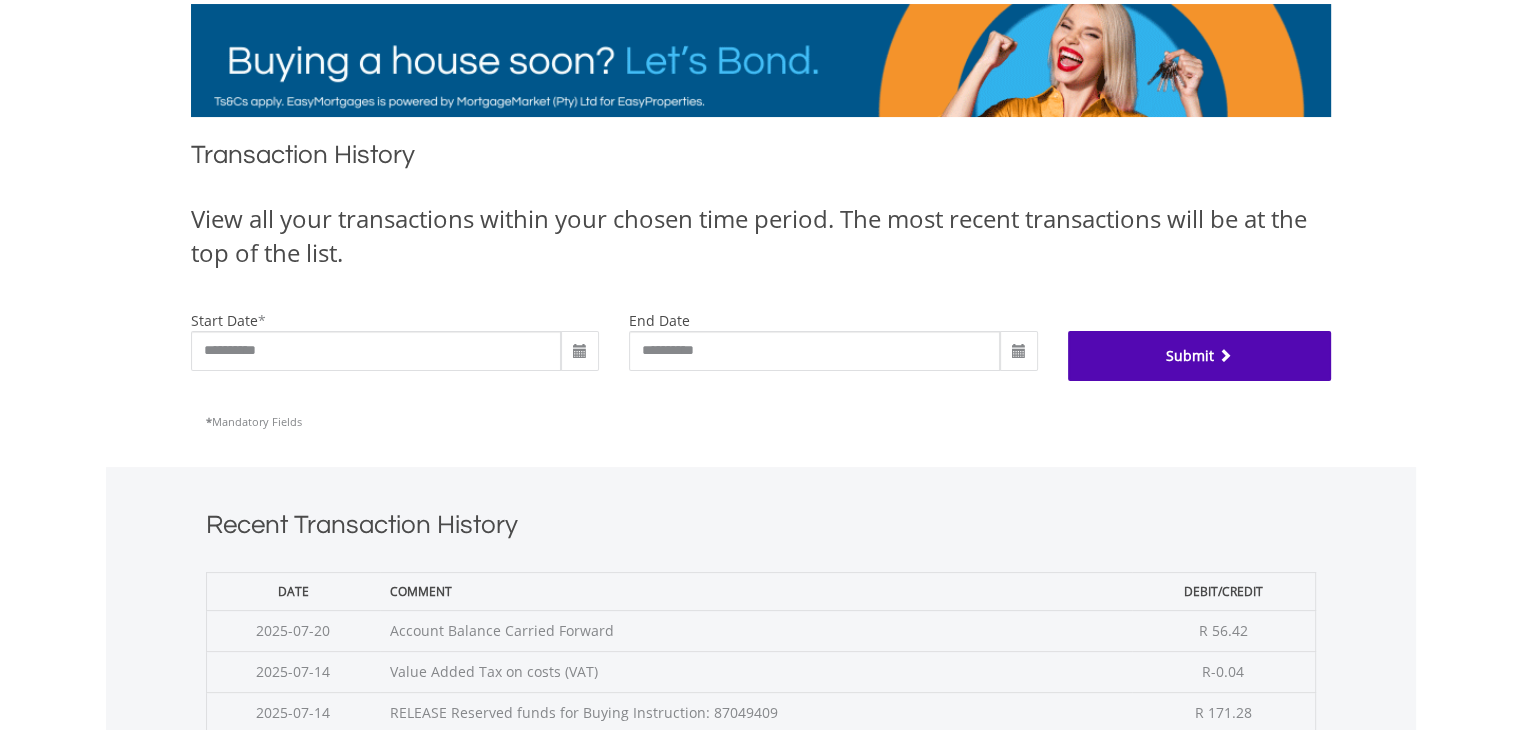 click on "Submit" at bounding box center [1199, 356] 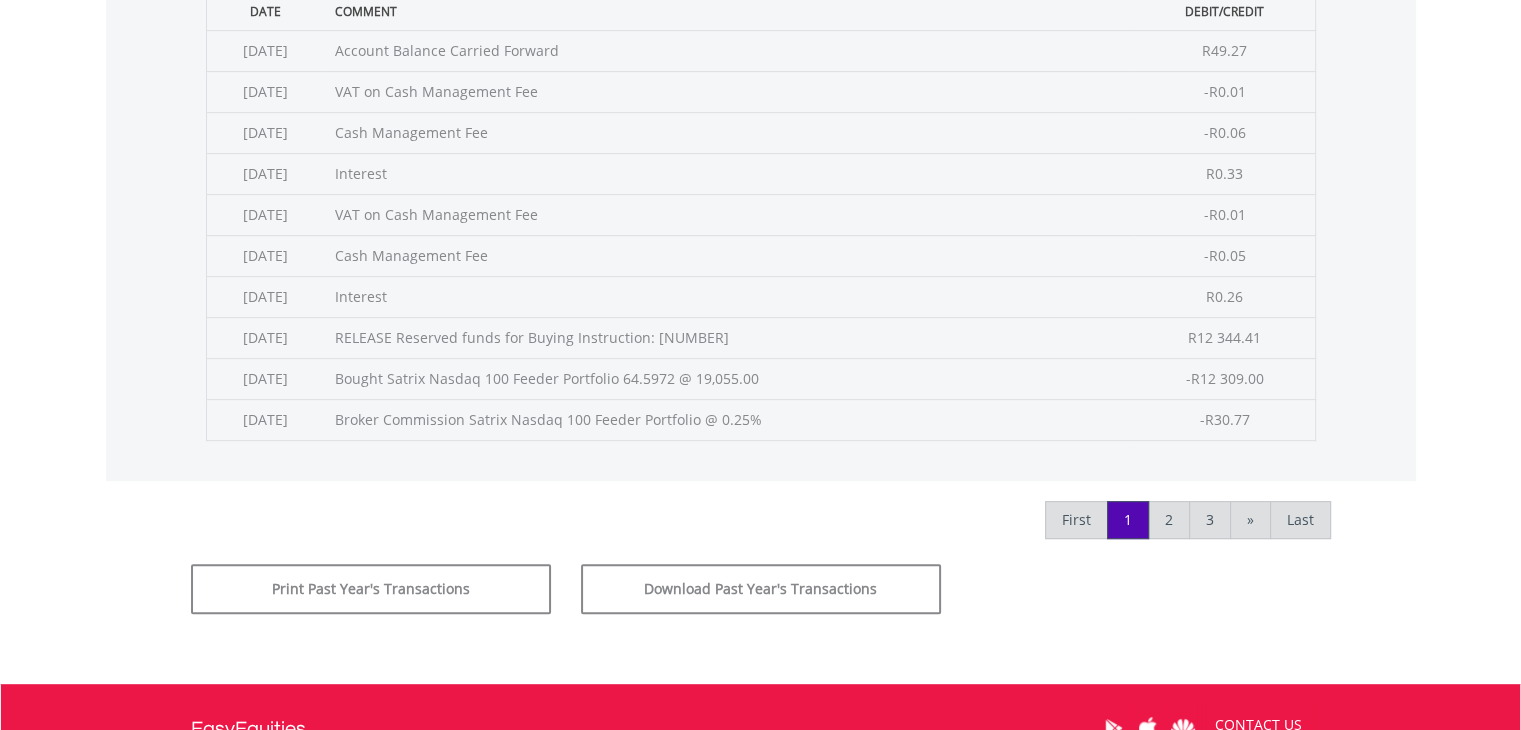 scroll, scrollTop: 900, scrollLeft: 0, axis: vertical 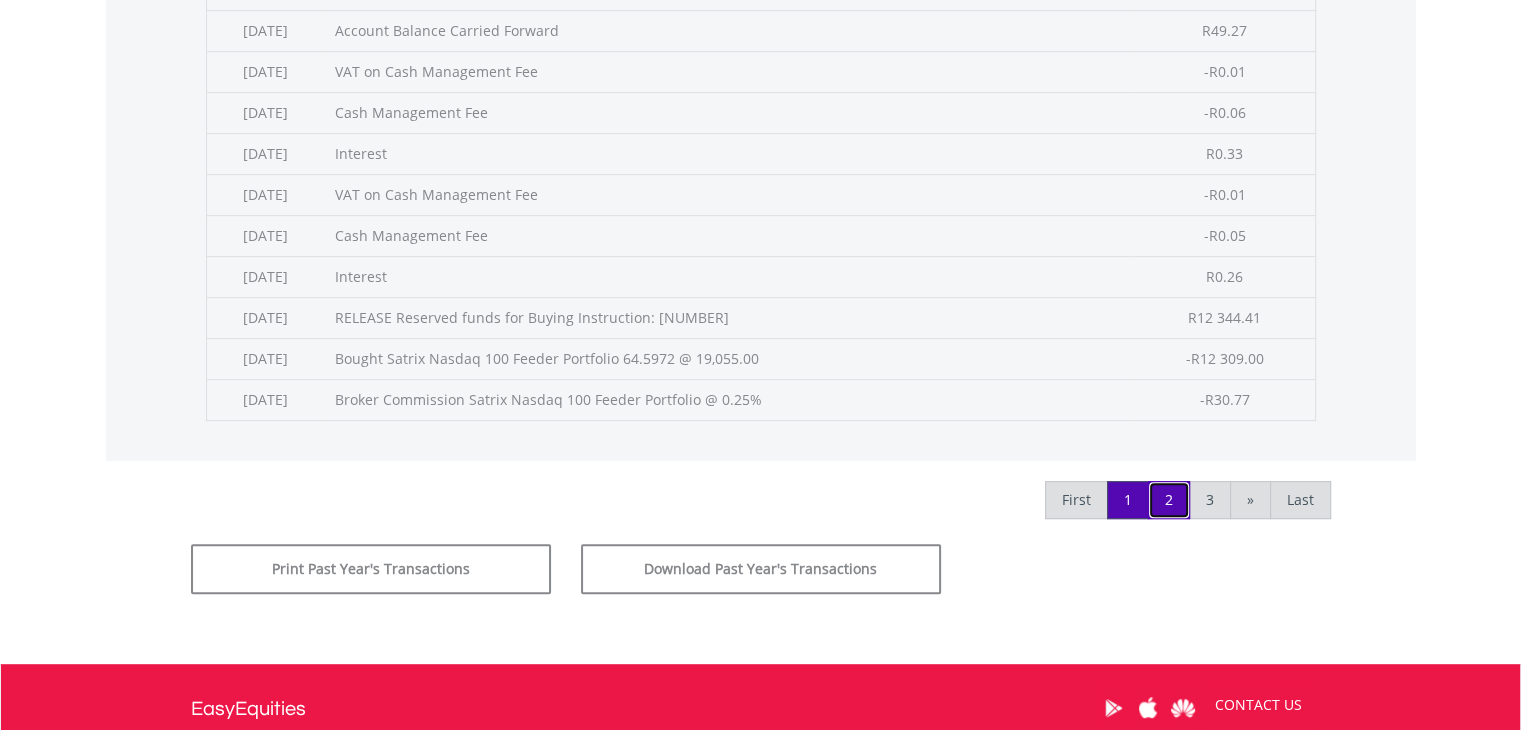 click on "2" at bounding box center [1169, 500] 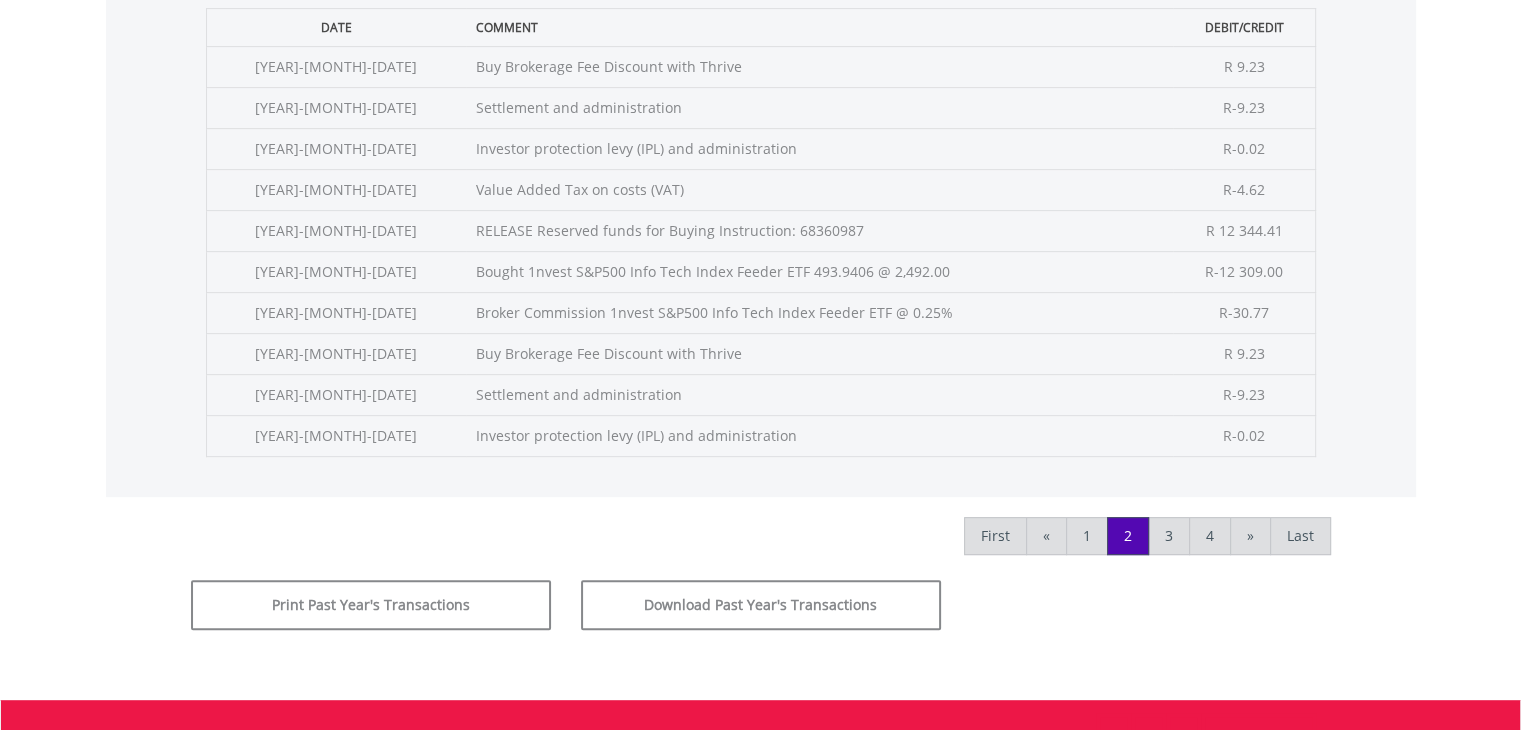 scroll, scrollTop: 900, scrollLeft: 0, axis: vertical 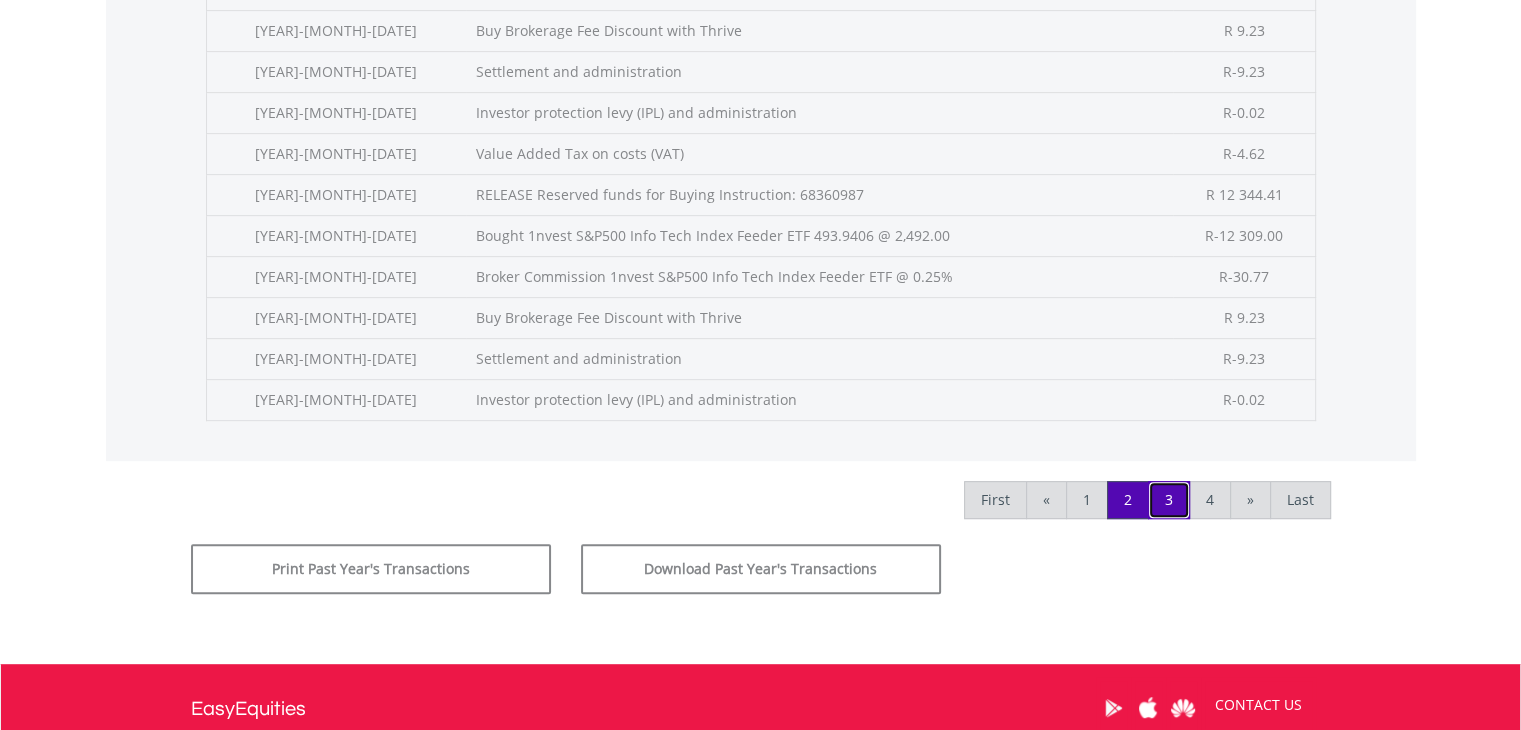 click on "3" at bounding box center [1169, 500] 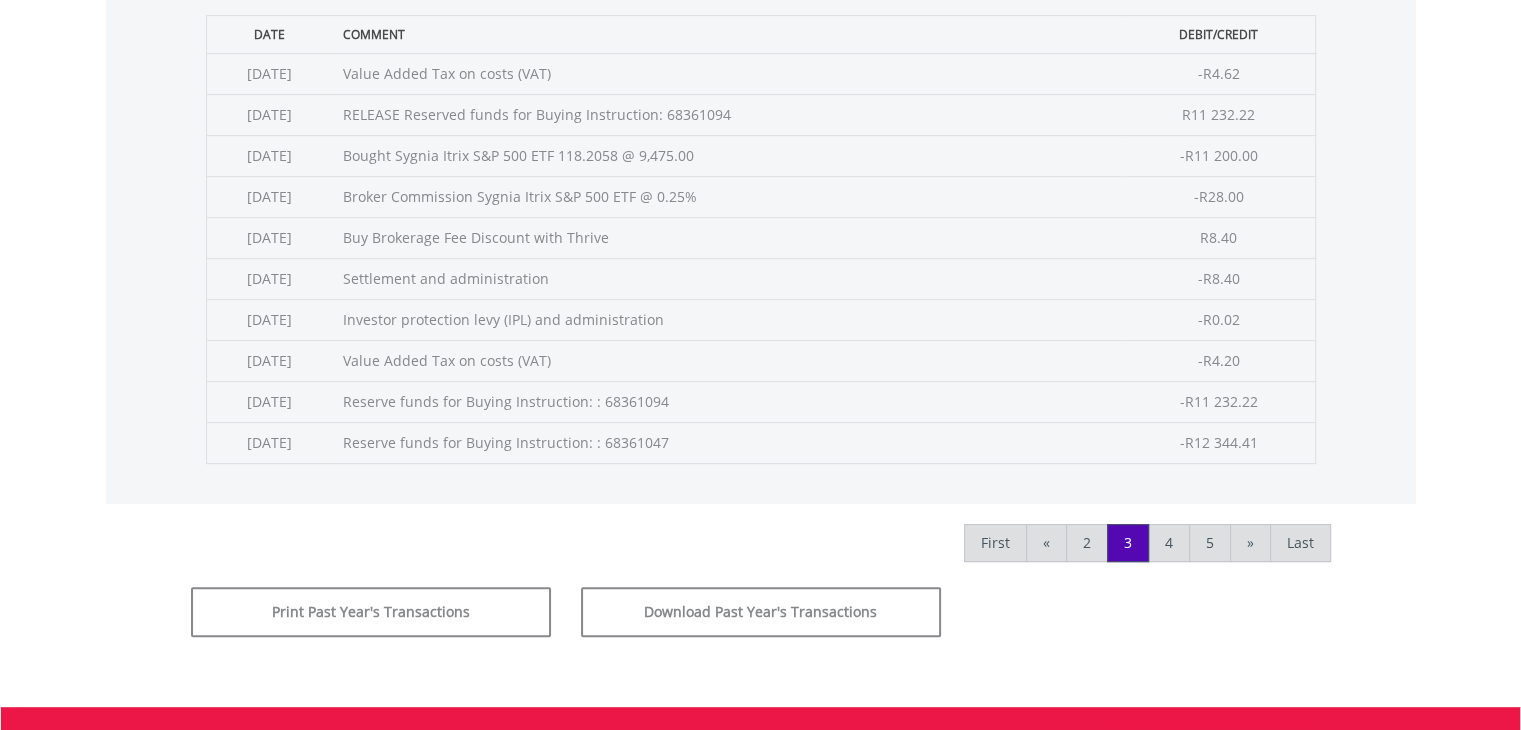 scroll, scrollTop: 900, scrollLeft: 0, axis: vertical 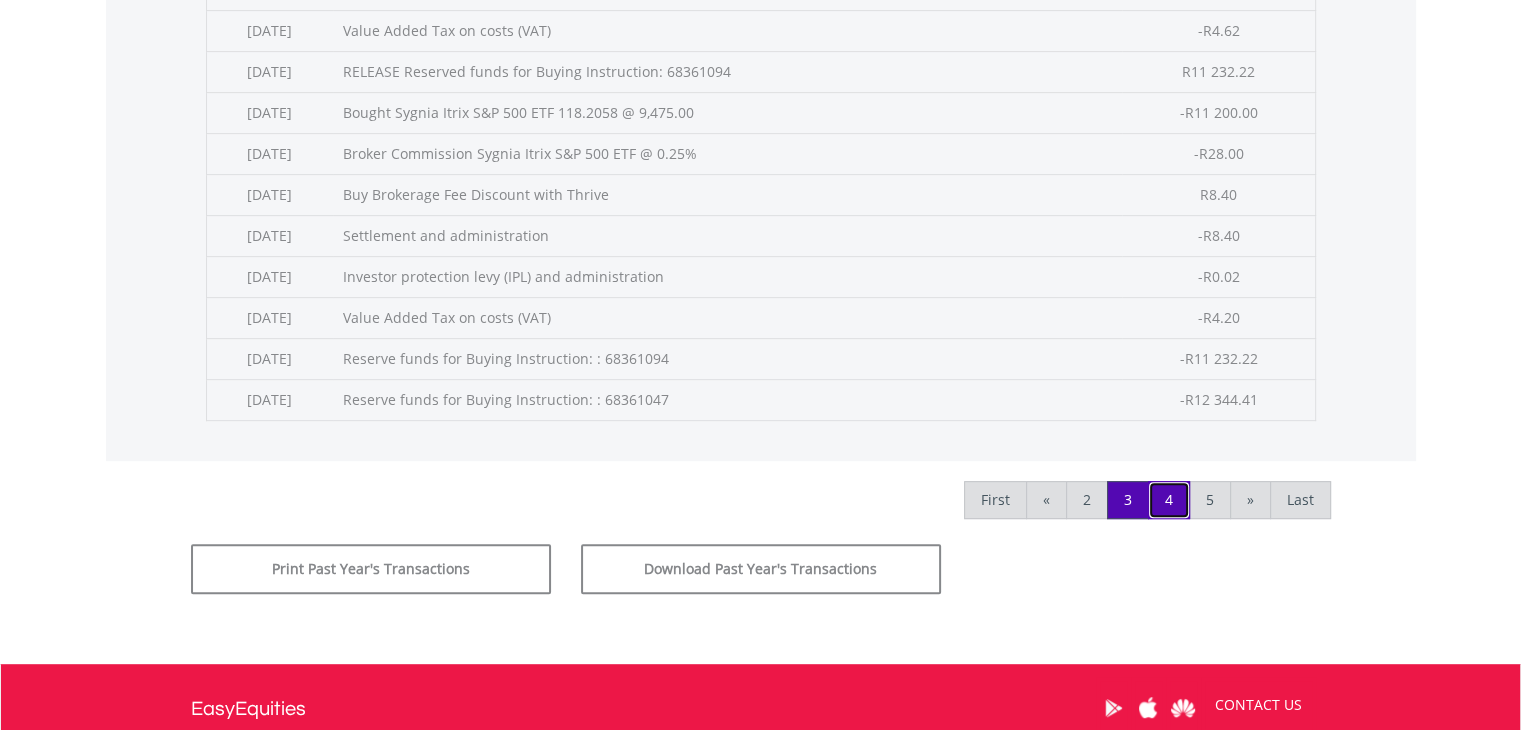 click on "4" at bounding box center (1169, 500) 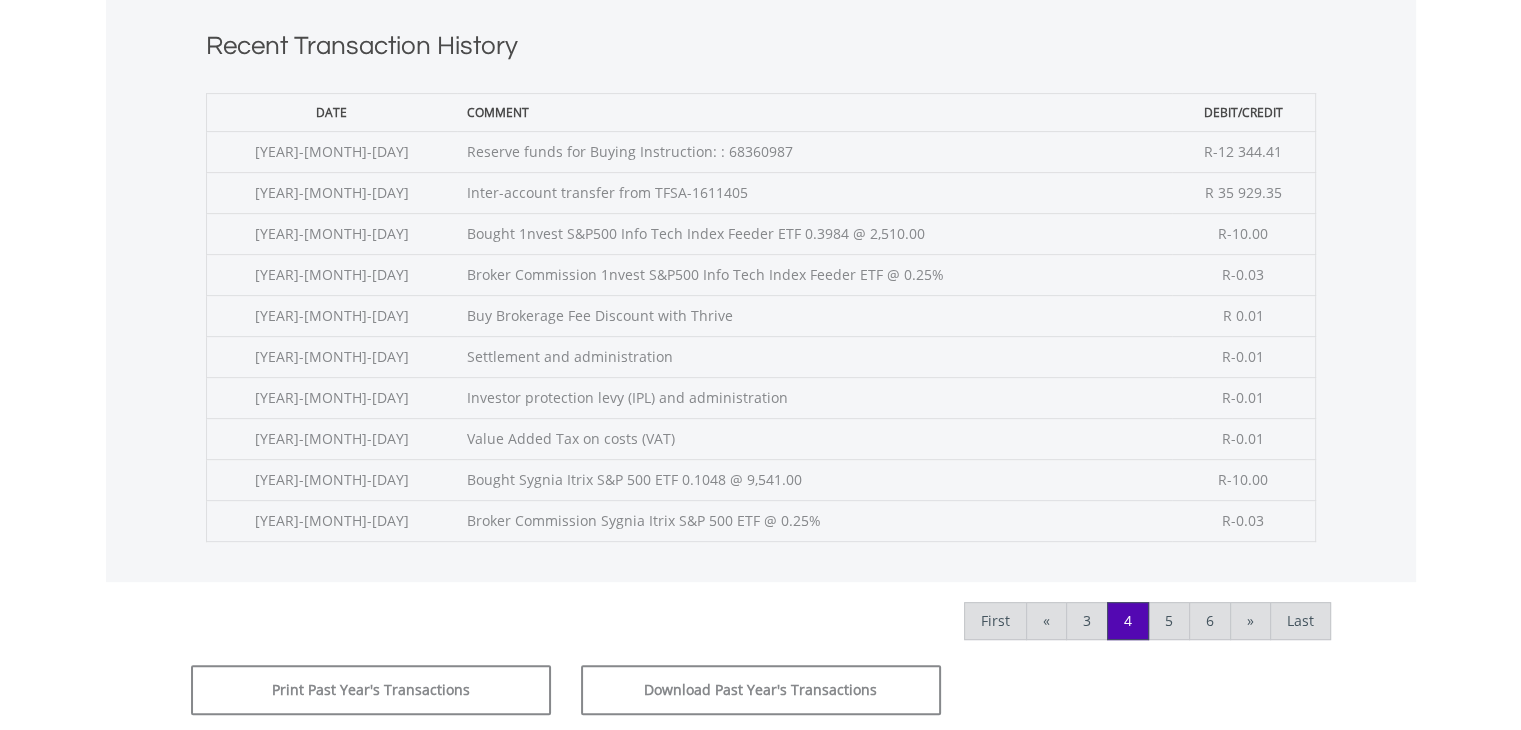 scroll, scrollTop: 800, scrollLeft: 0, axis: vertical 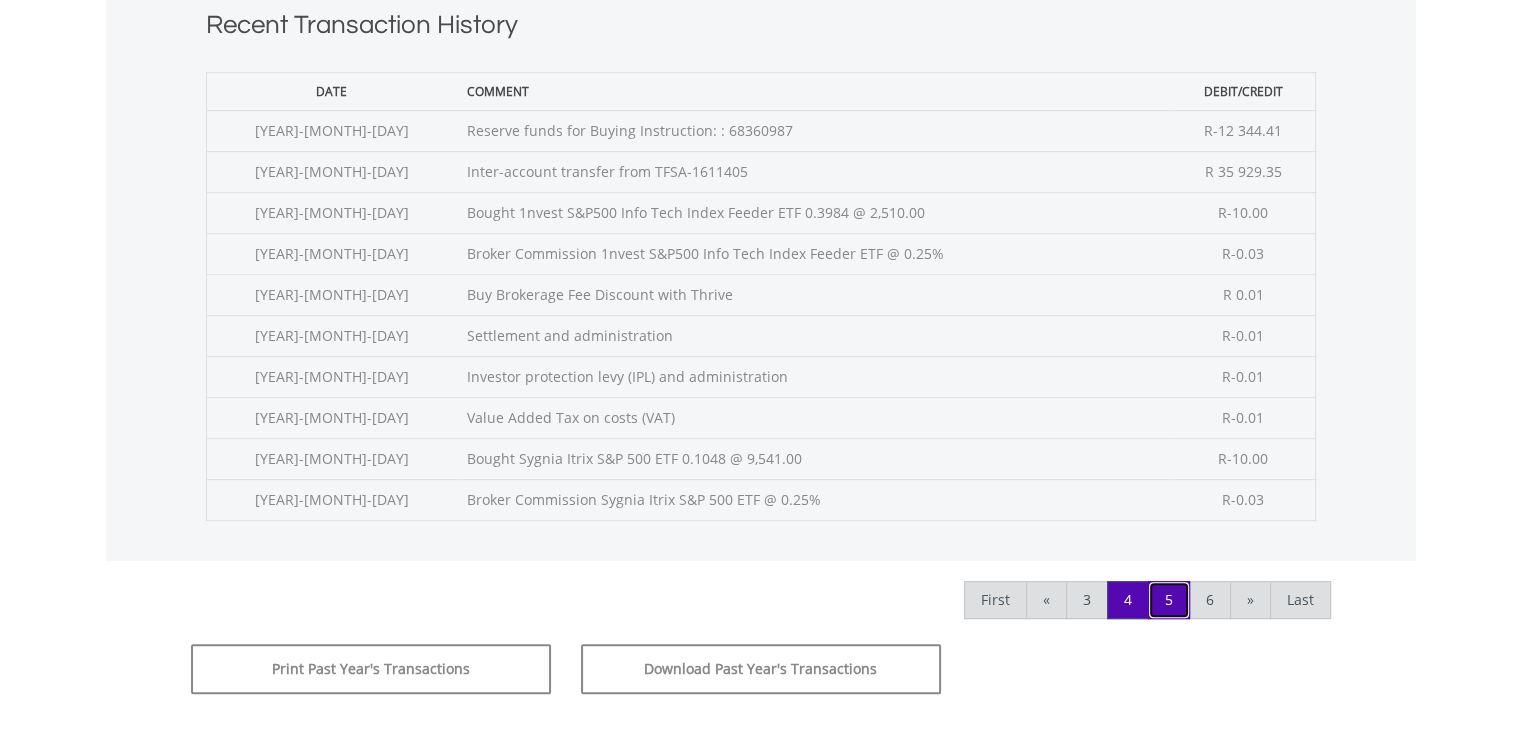 click on "5" at bounding box center (1169, 600) 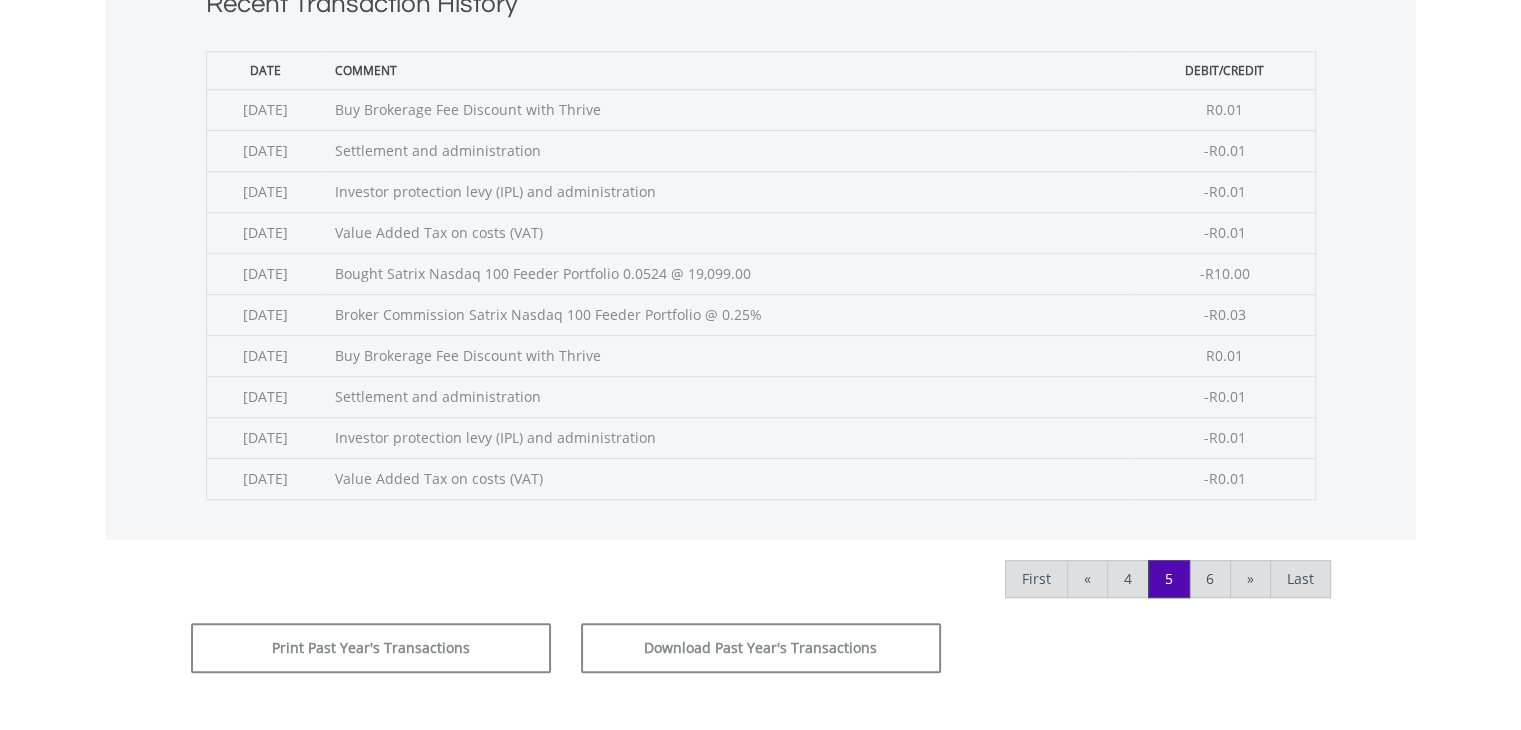 scroll, scrollTop: 1000, scrollLeft: 0, axis: vertical 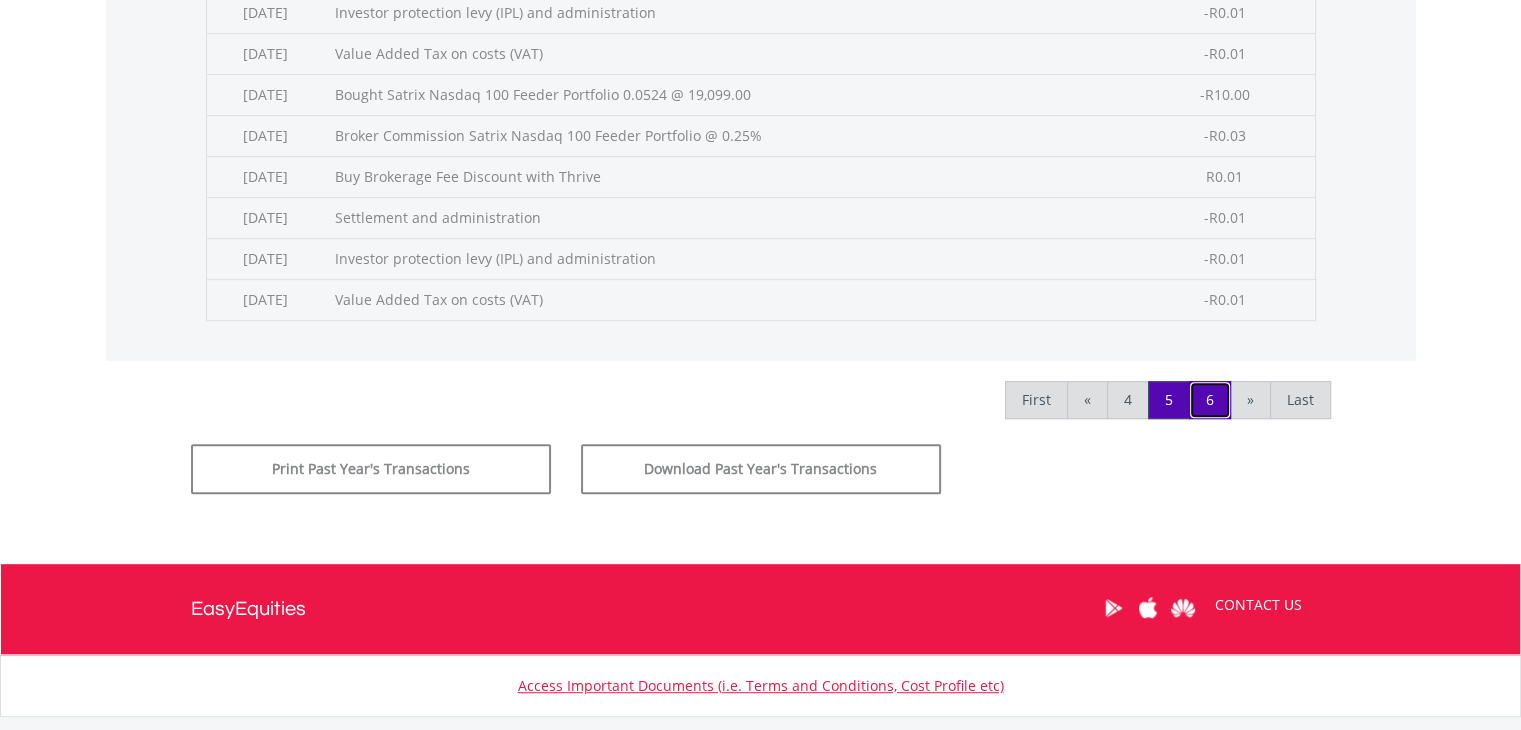 click on "6" at bounding box center [1210, 400] 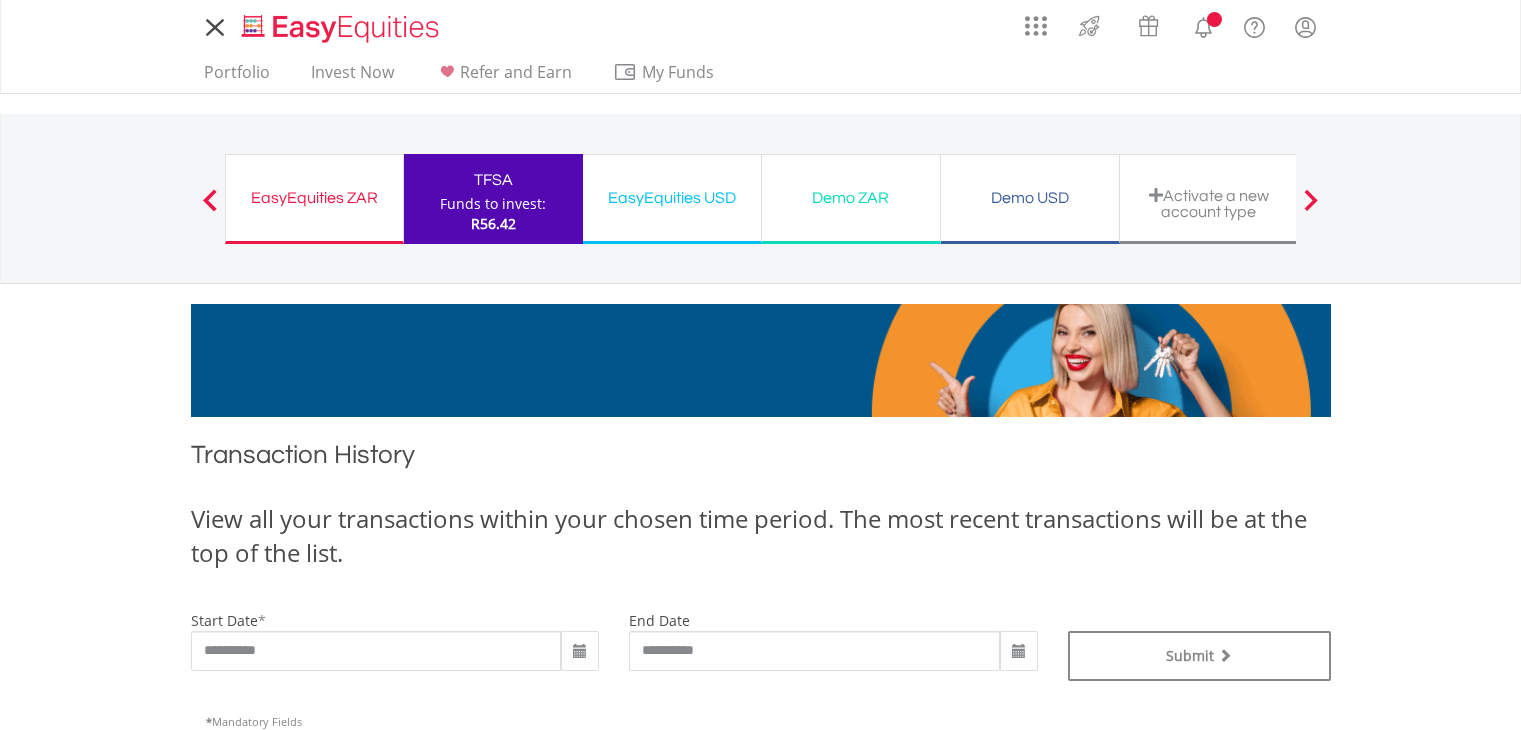 scroll, scrollTop: 0, scrollLeft: 0, axis: both 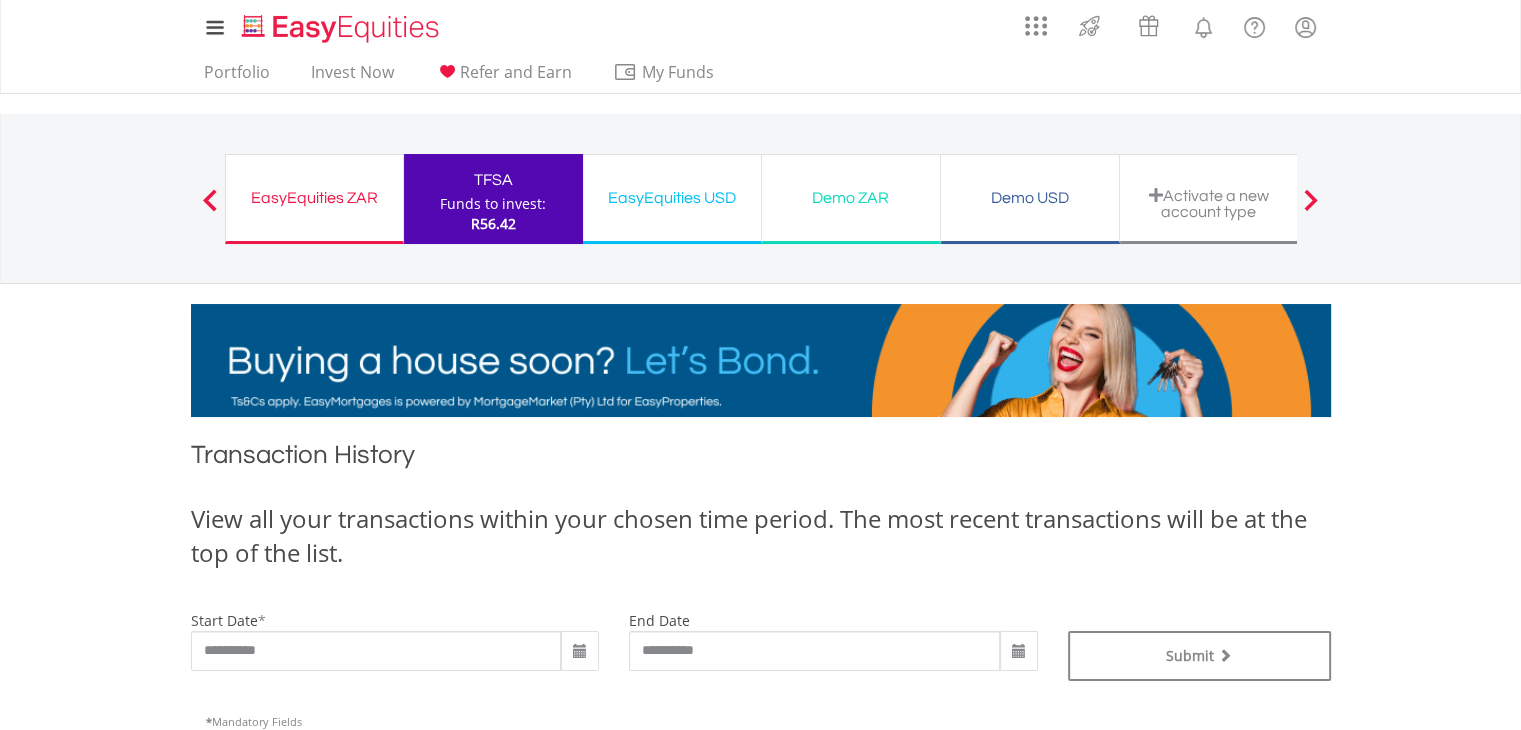 click at bounding box center (1019, 652) 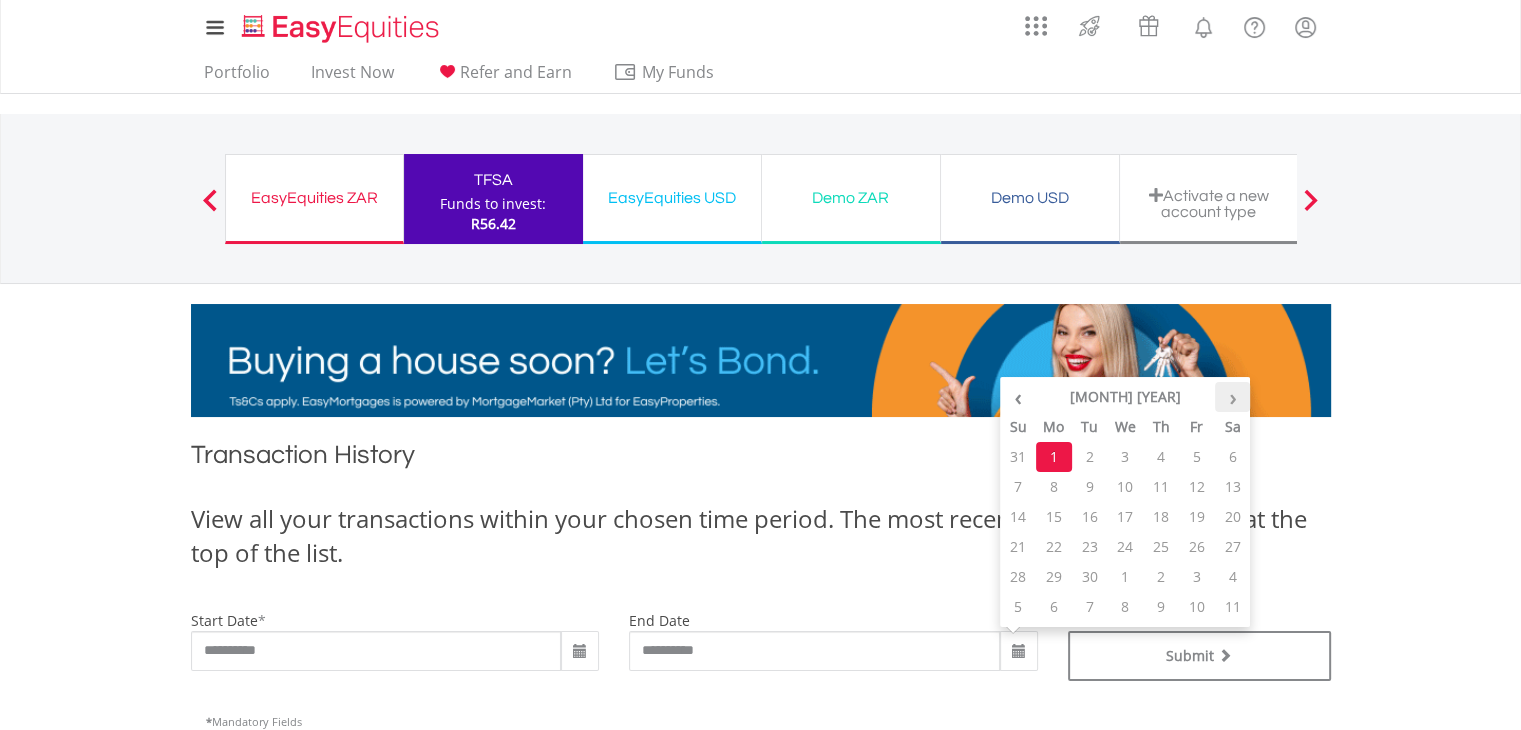 click on "›" at bounding box center (1233, 397) 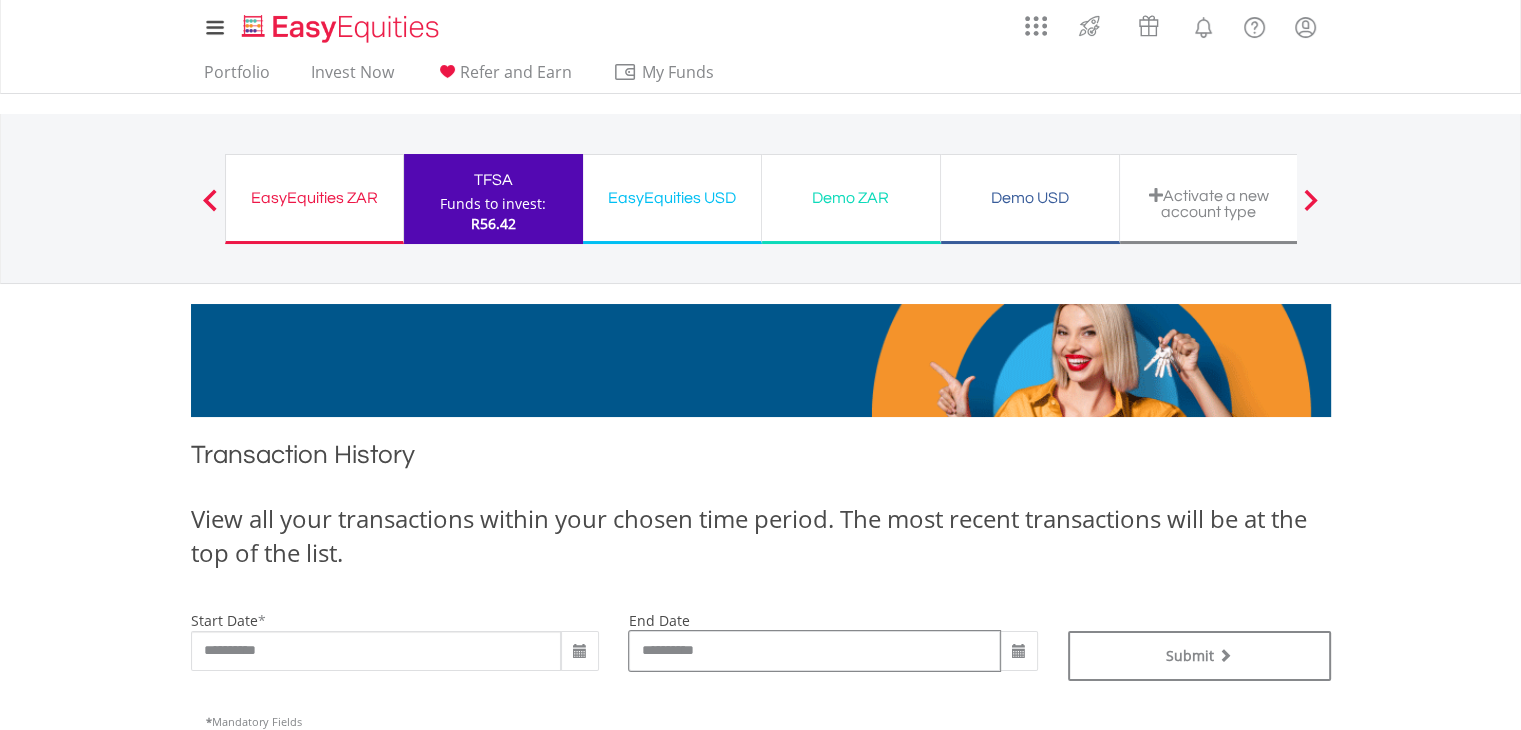 click on "**********" at bounding box center [814, 651] 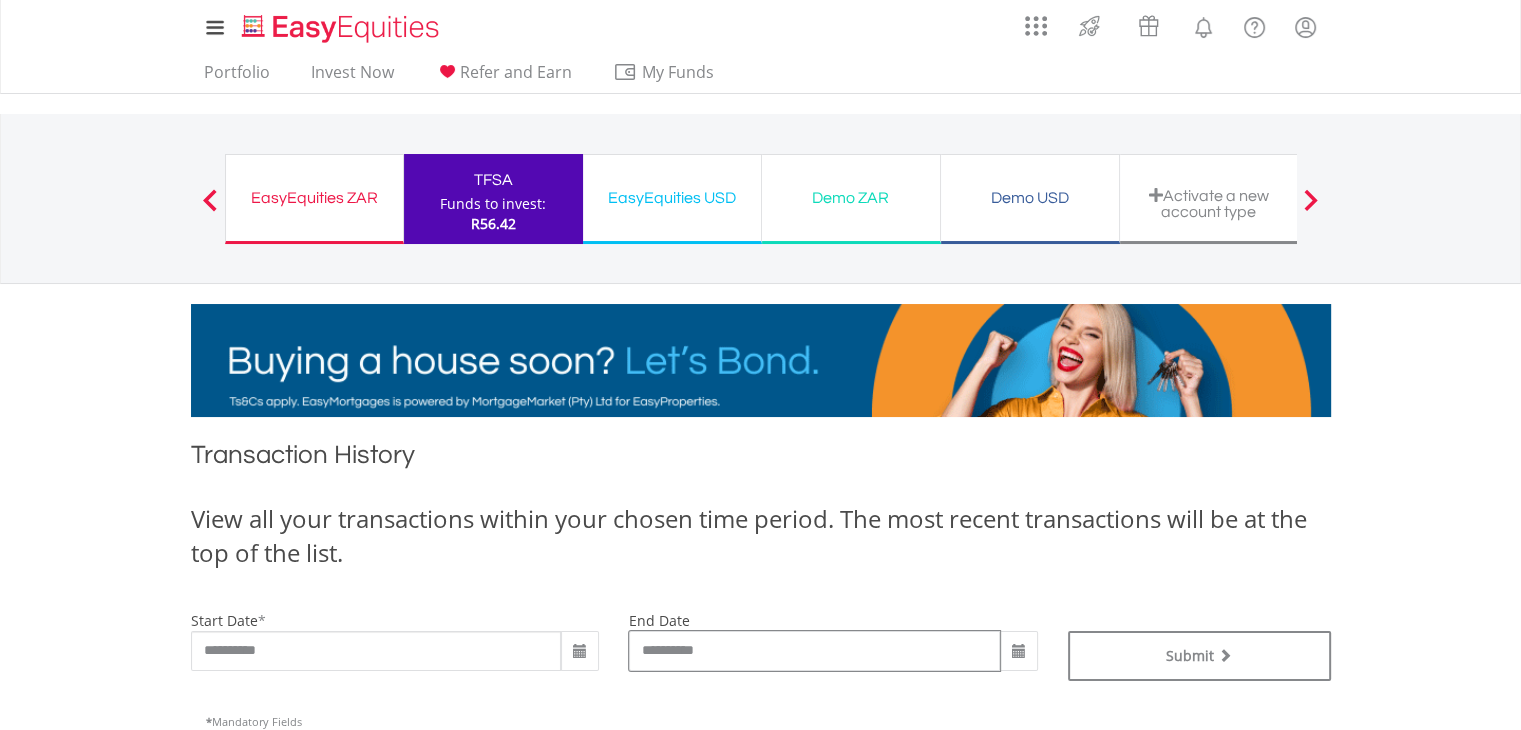 drag, startPoint x: 960, startPoint y: 653, endPoint x: 1031, endPoint y: 657, distance: 71.11259 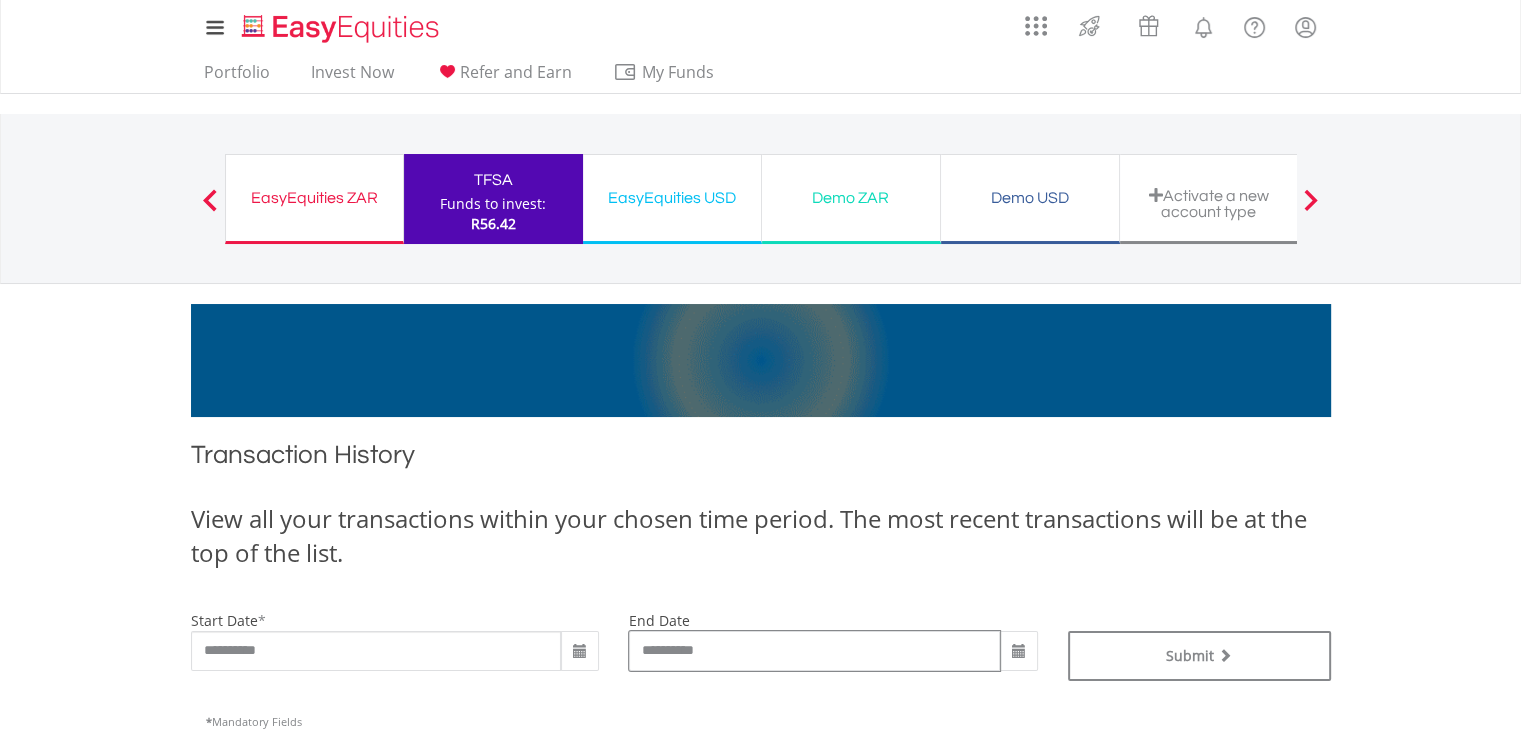 click on "**********" at bounding box center [814, 651] 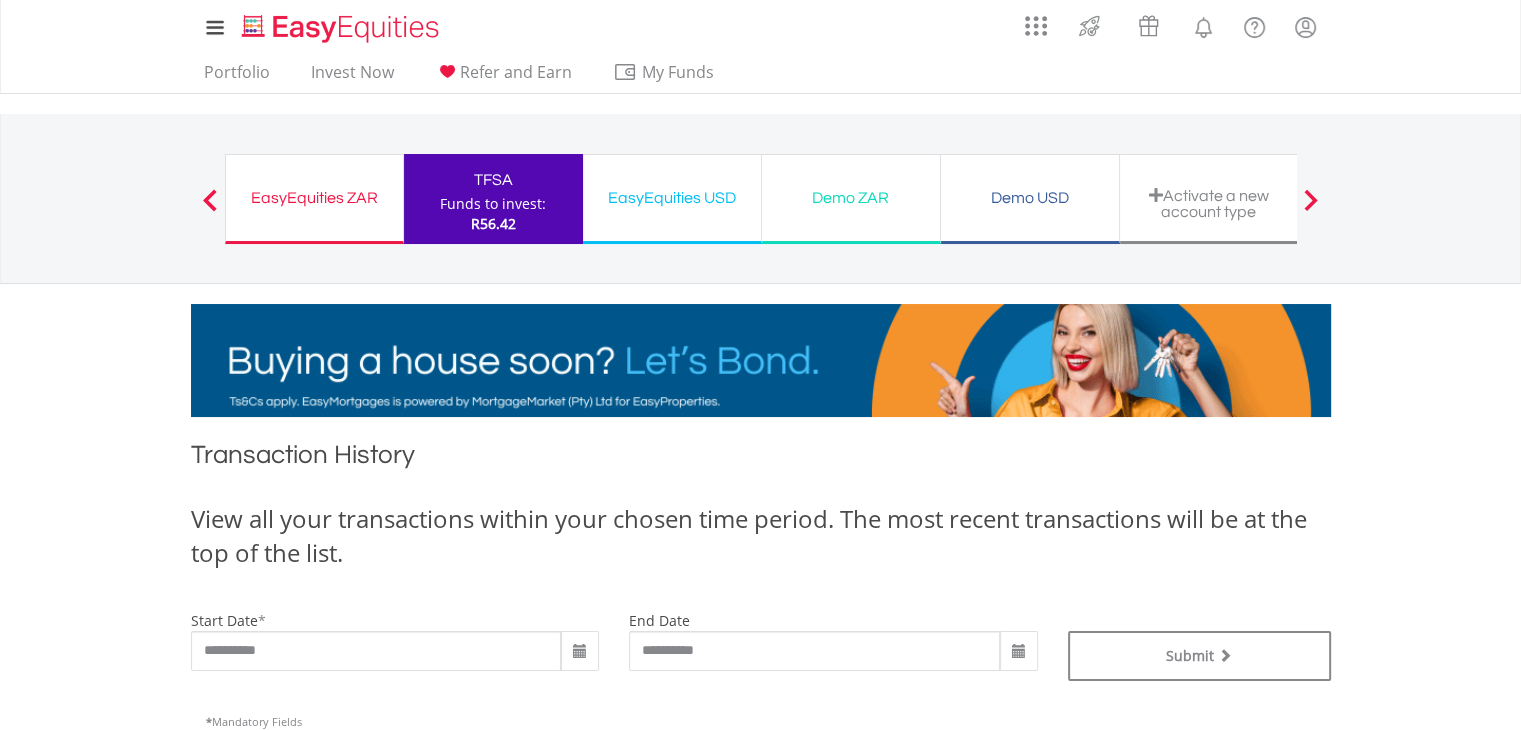 click at bounding box center [1019, 652] 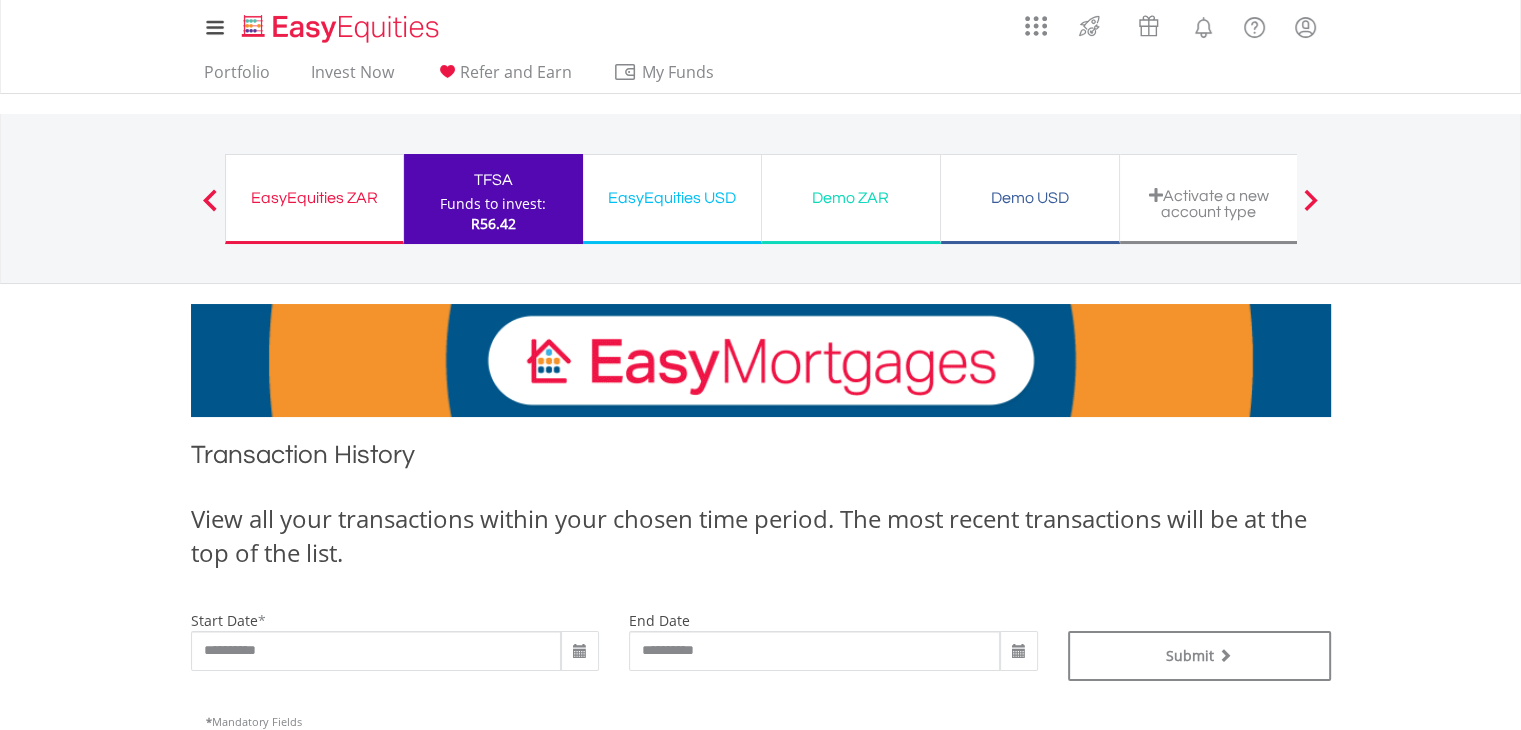 click at bounding box center [1019, 652] 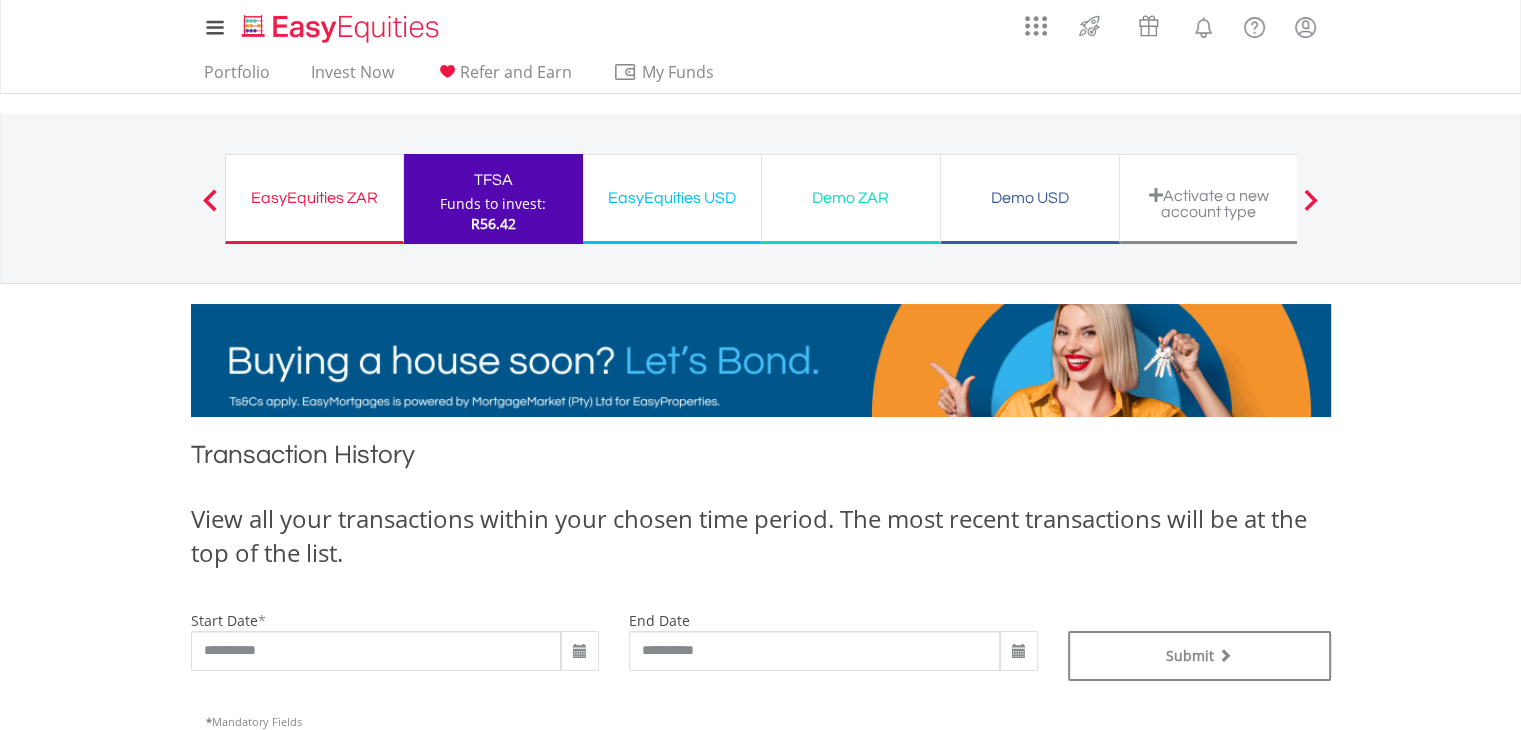 click at bounding box center [580, 652] 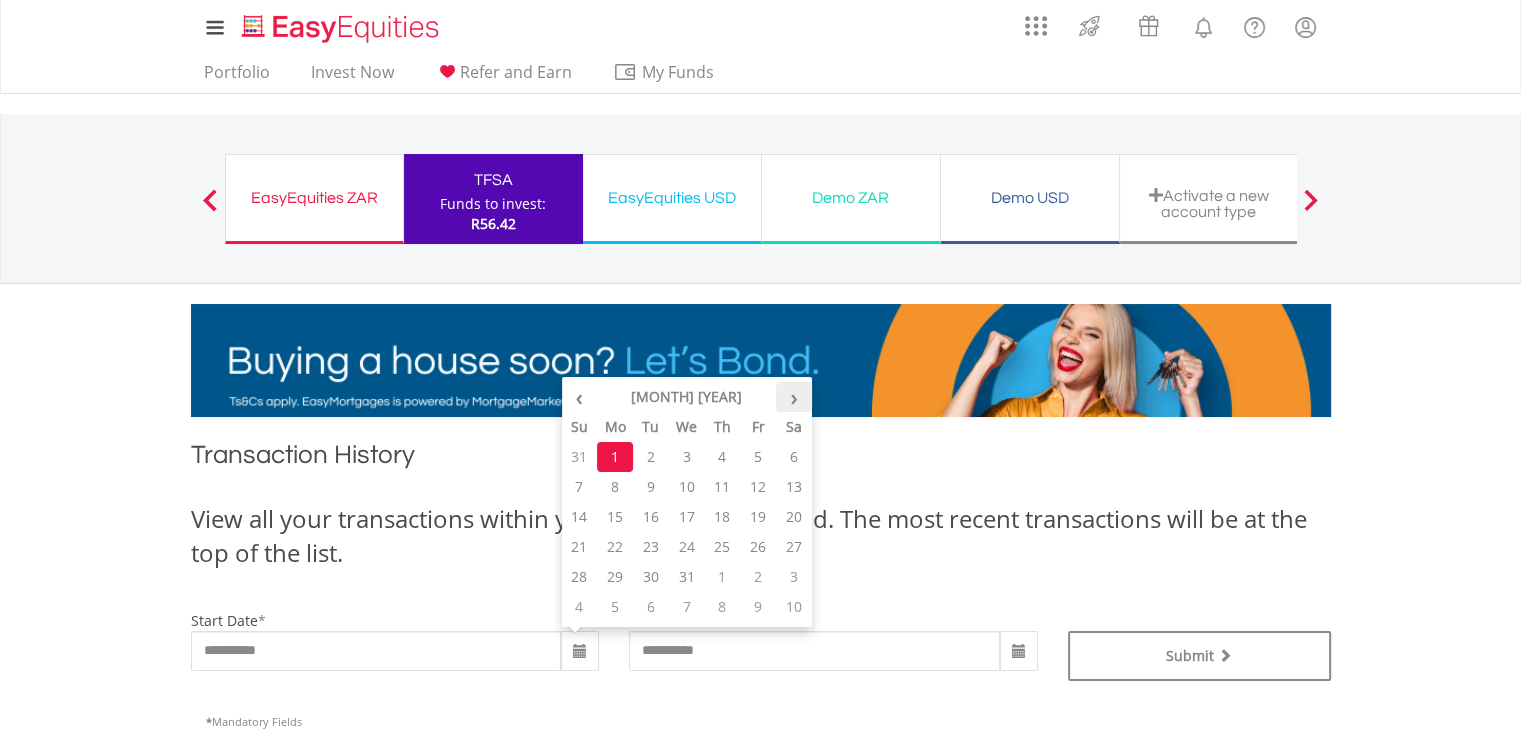 click on "›" at bounding box center [794, 397] 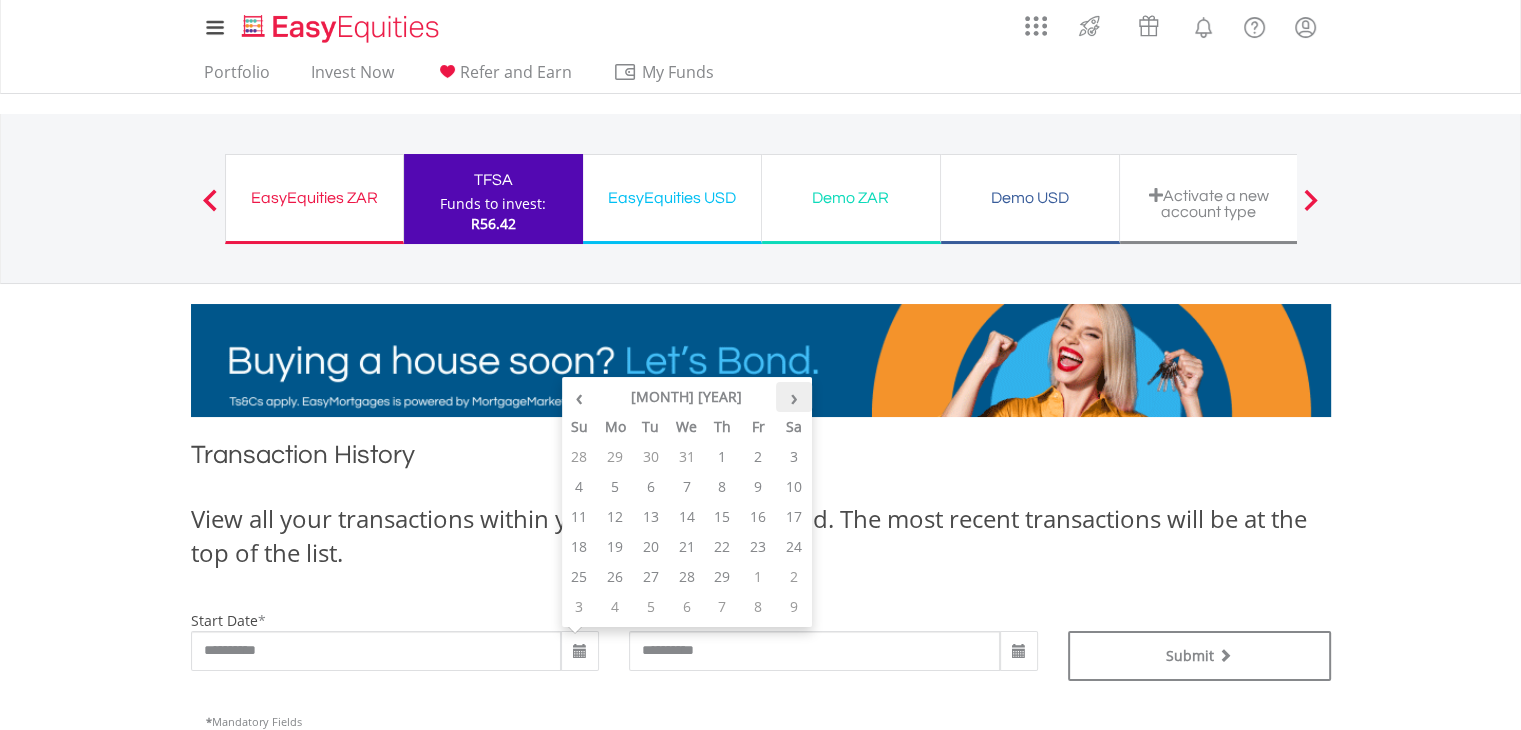 click on "›" at bounding box center (794, 397) 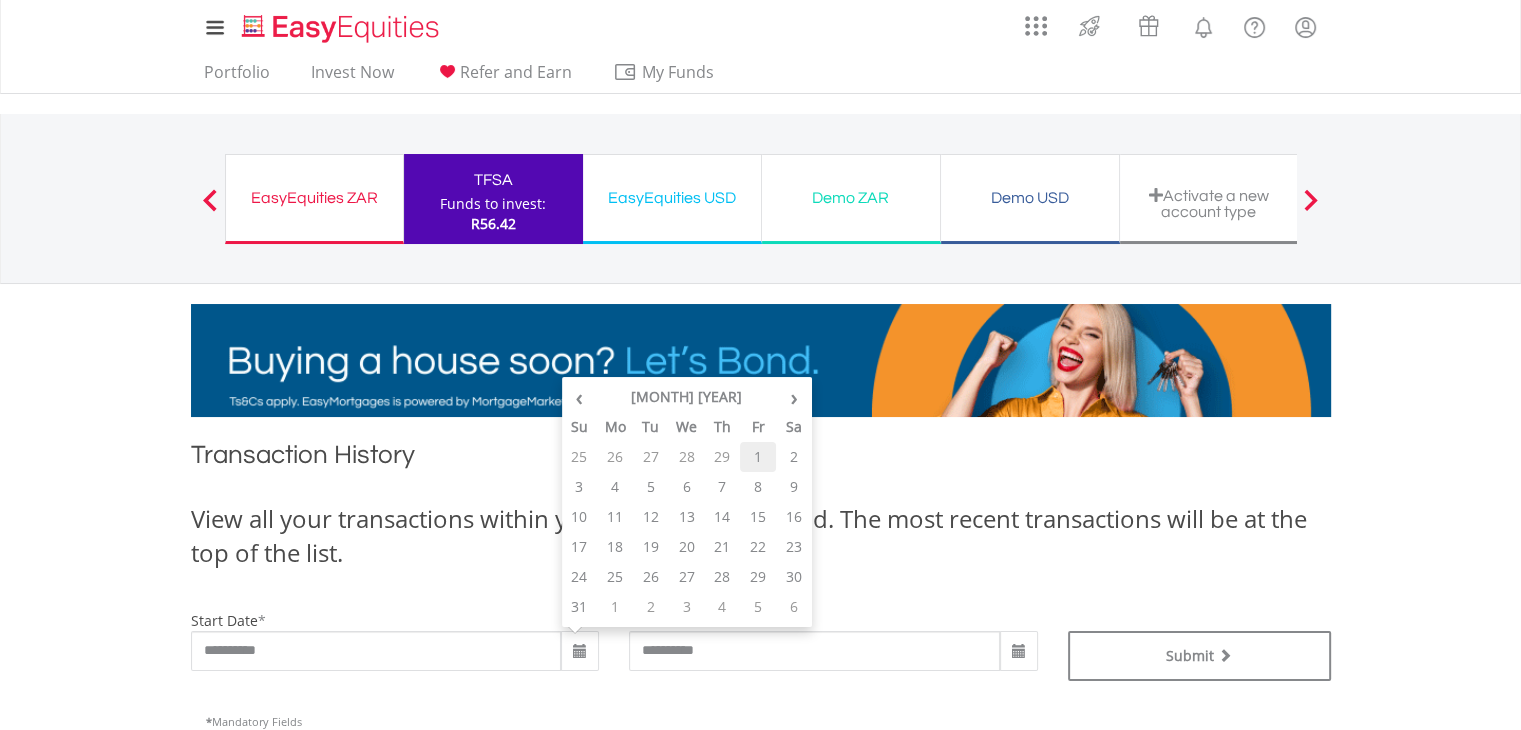click on "1" at bounding box center [758, 457] 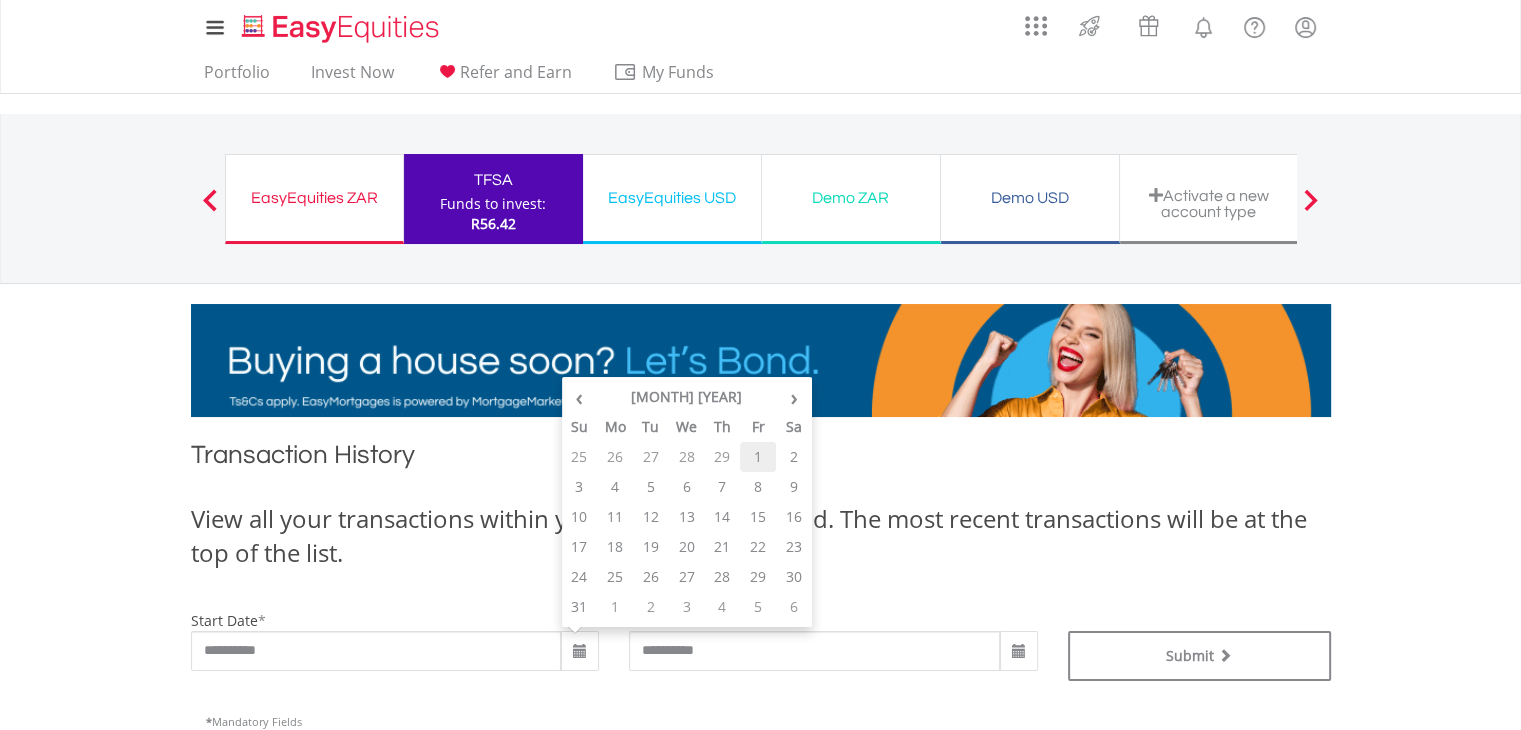 type on "**********" 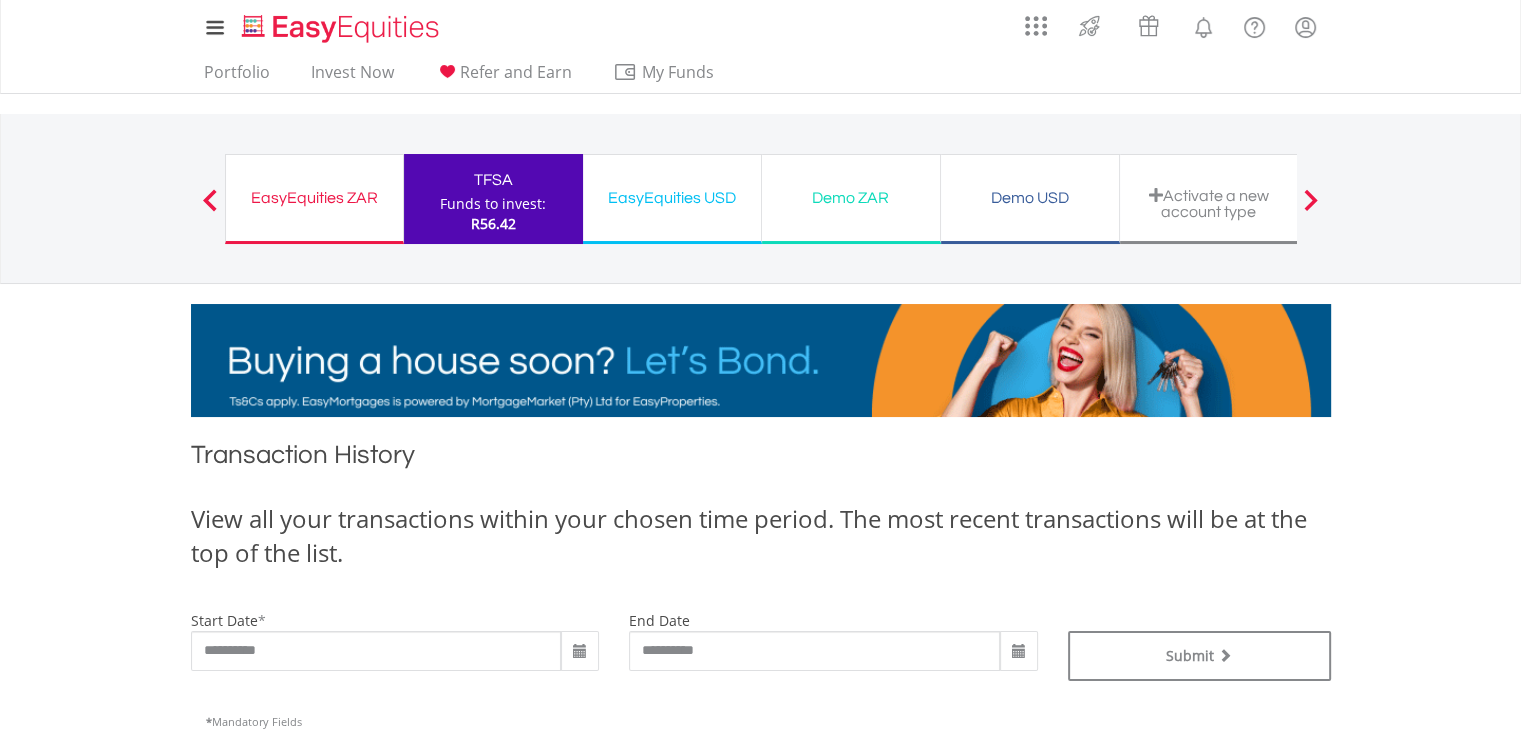 click at bounding box center (1019, 652) 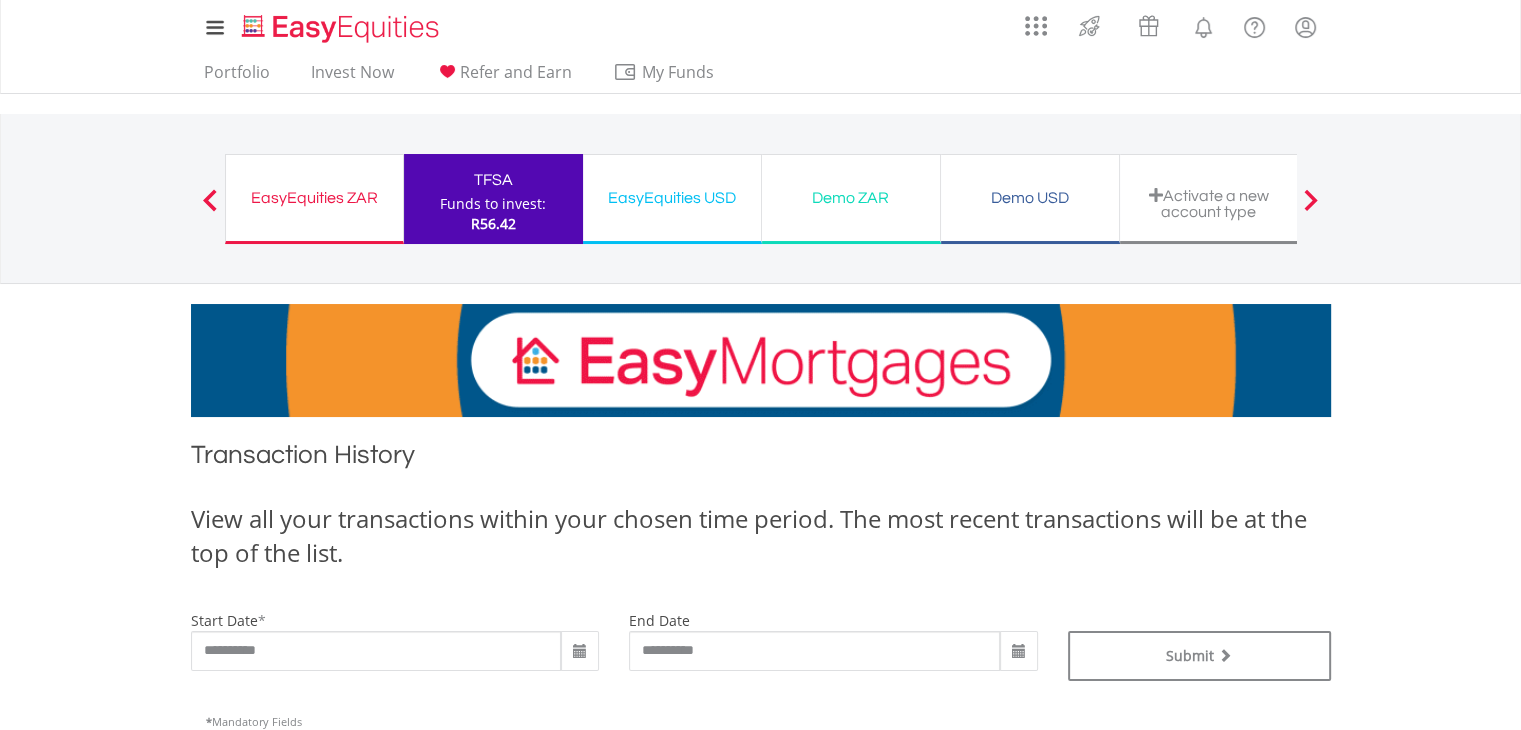 click at bounding box center (1019, 652) 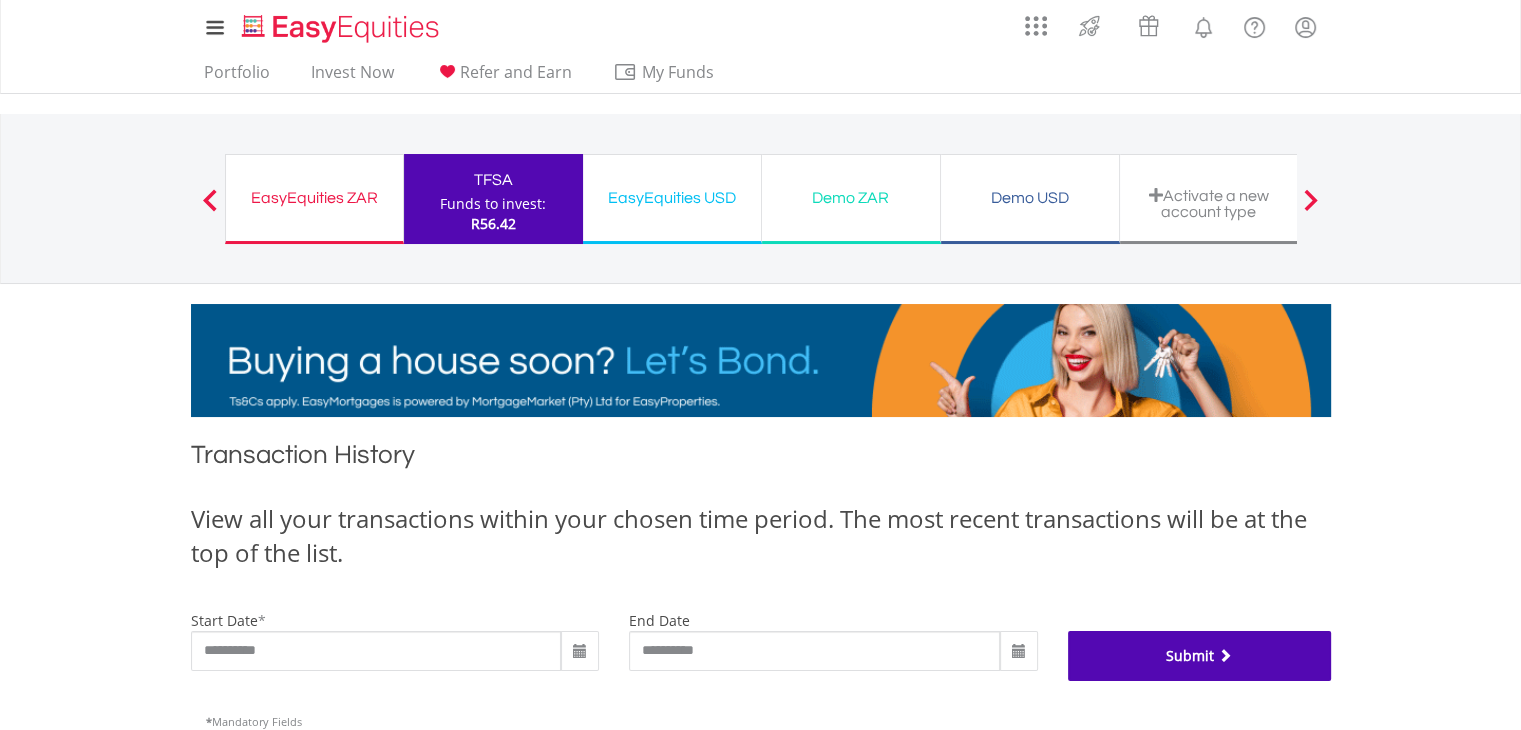 click on "Submit" at bounding box center [1199, 656] 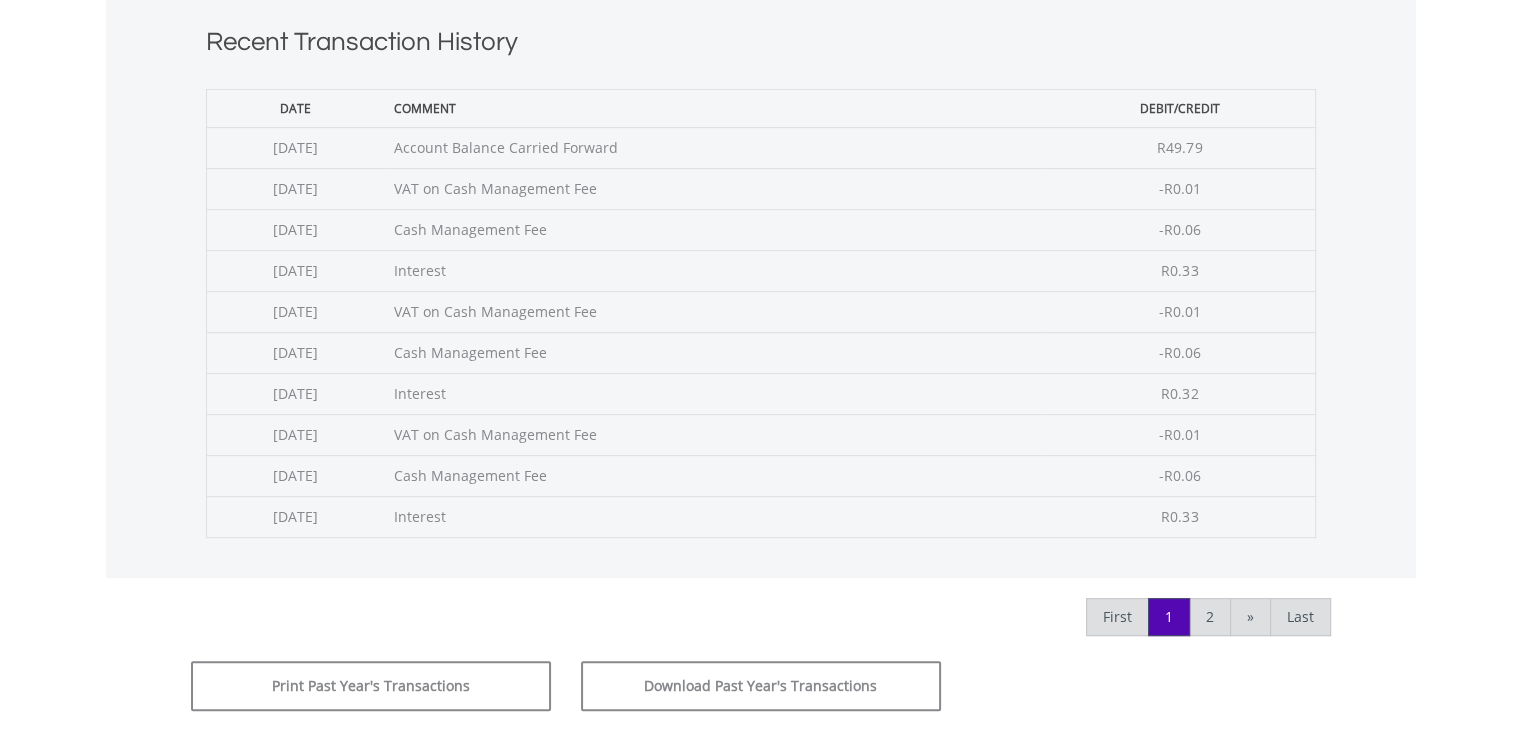 scroll, scrollTop: 800, scrollLeft: 0, axis: vertical 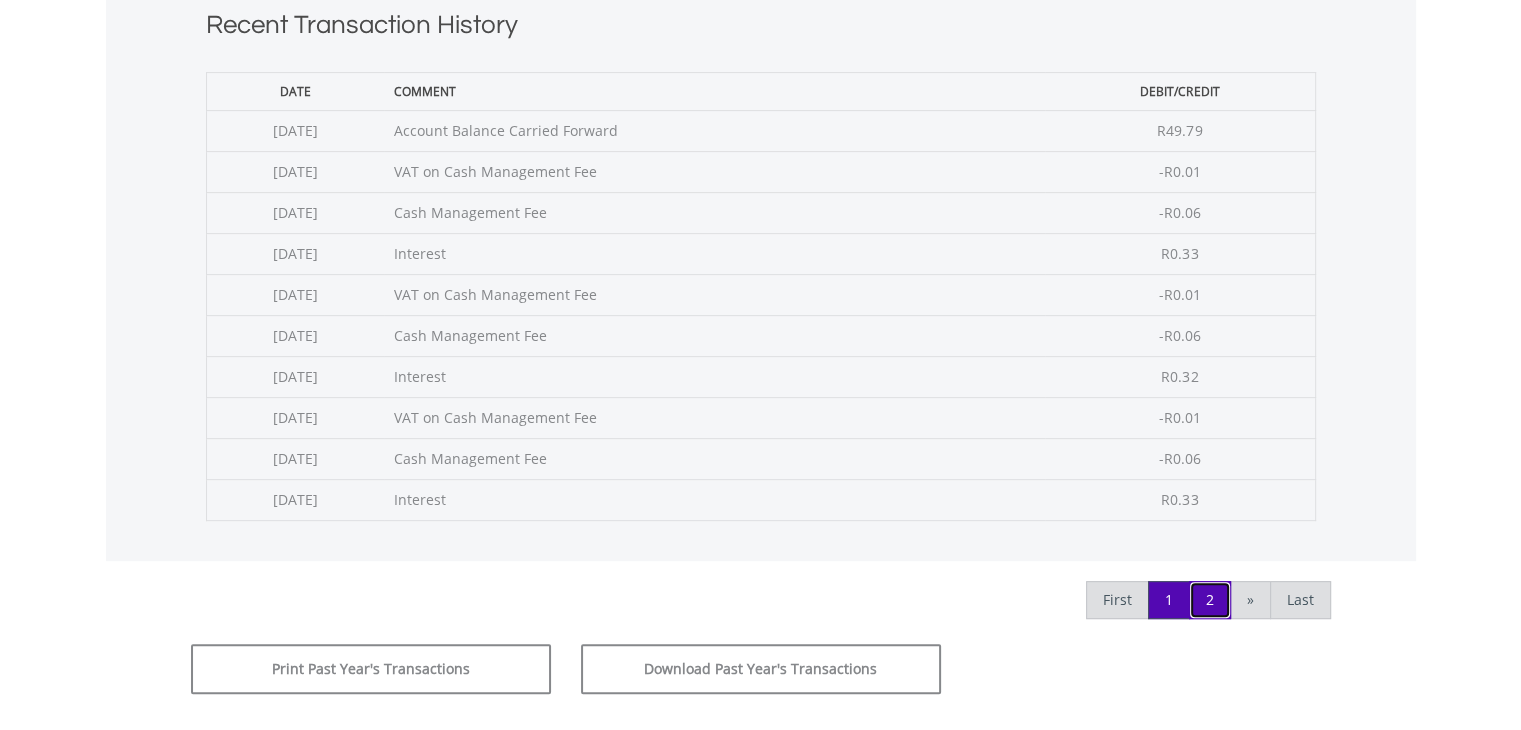 click on "2" at bounding box center [1210, 600] 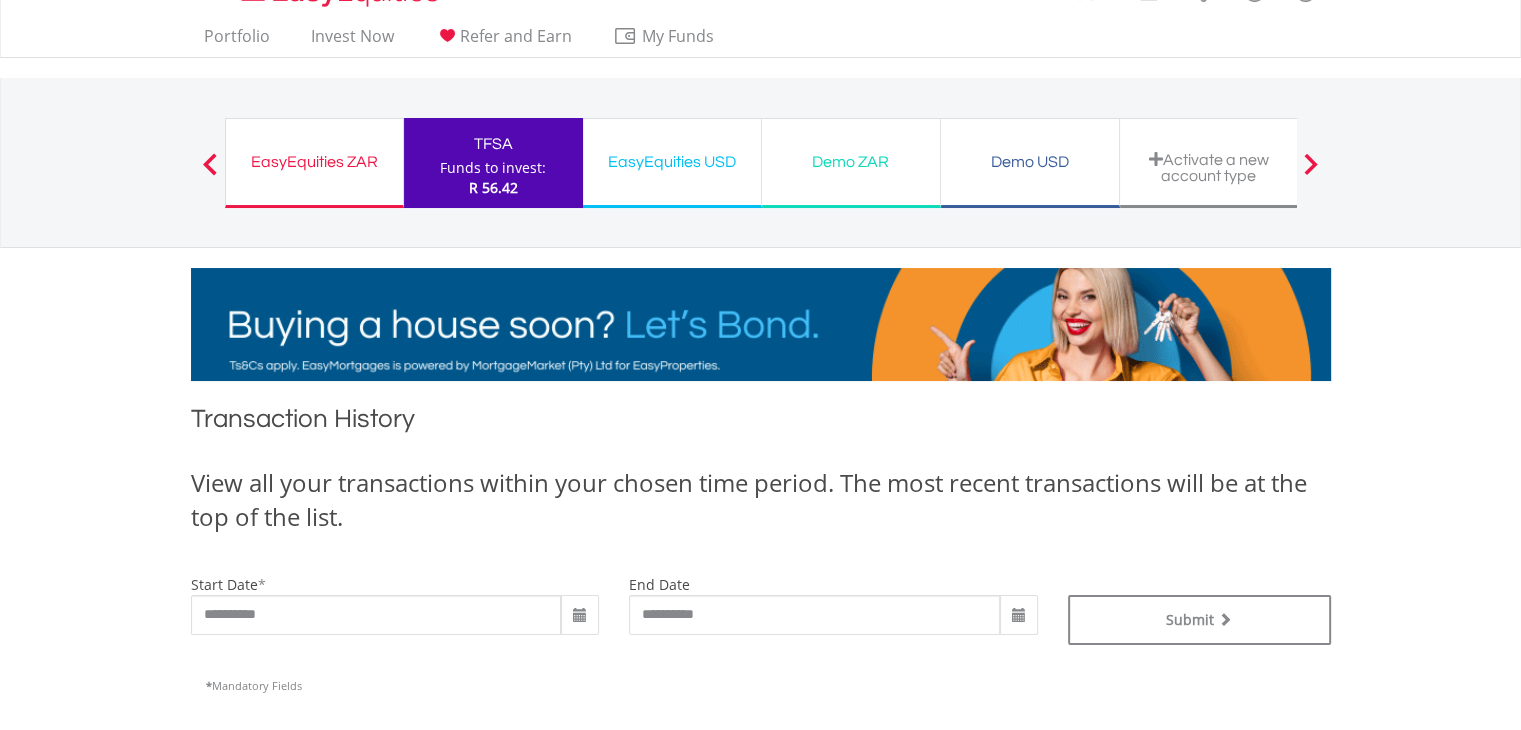 scroll, scrollTop: 100, scrollLeft: 0, axis: vertical 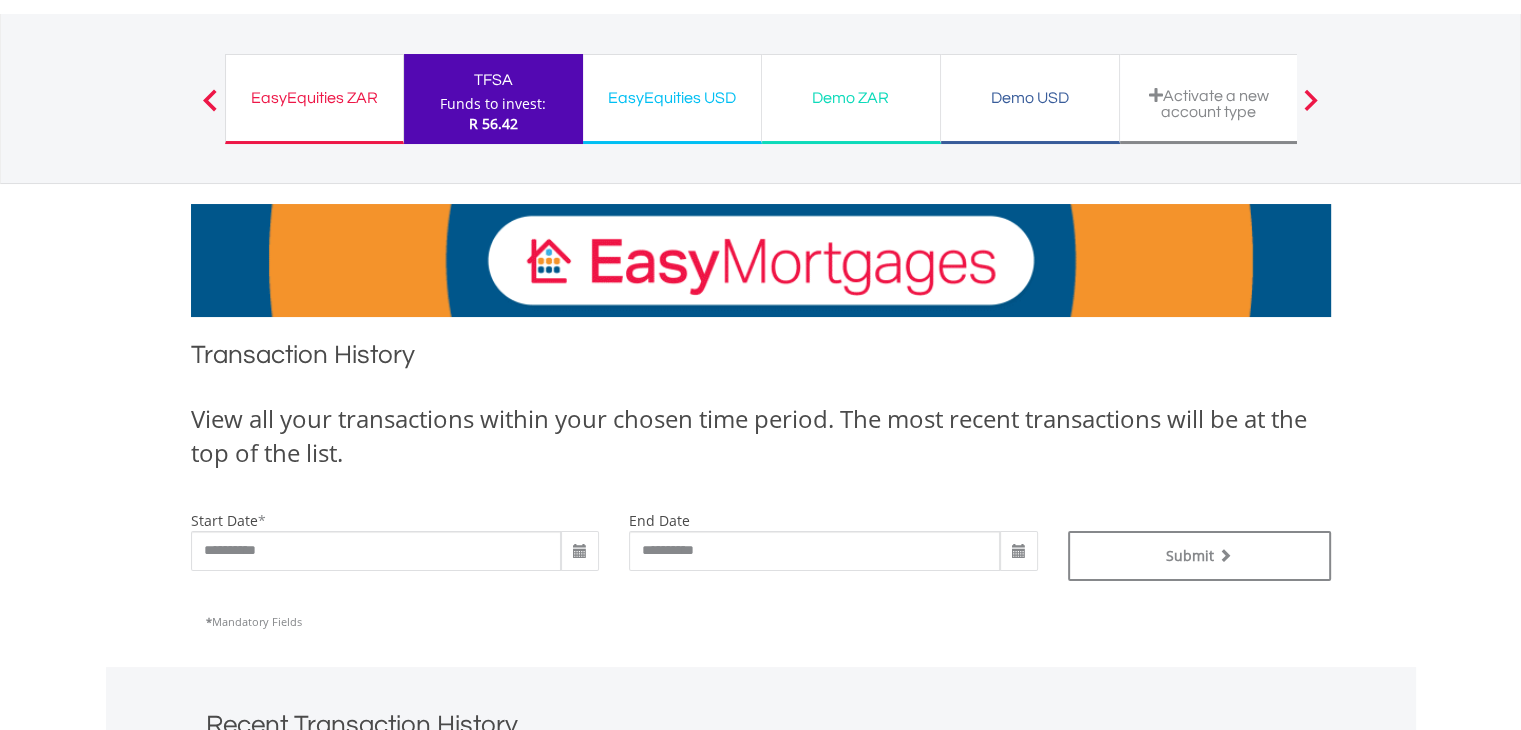 click at bounding box center [580, 552] 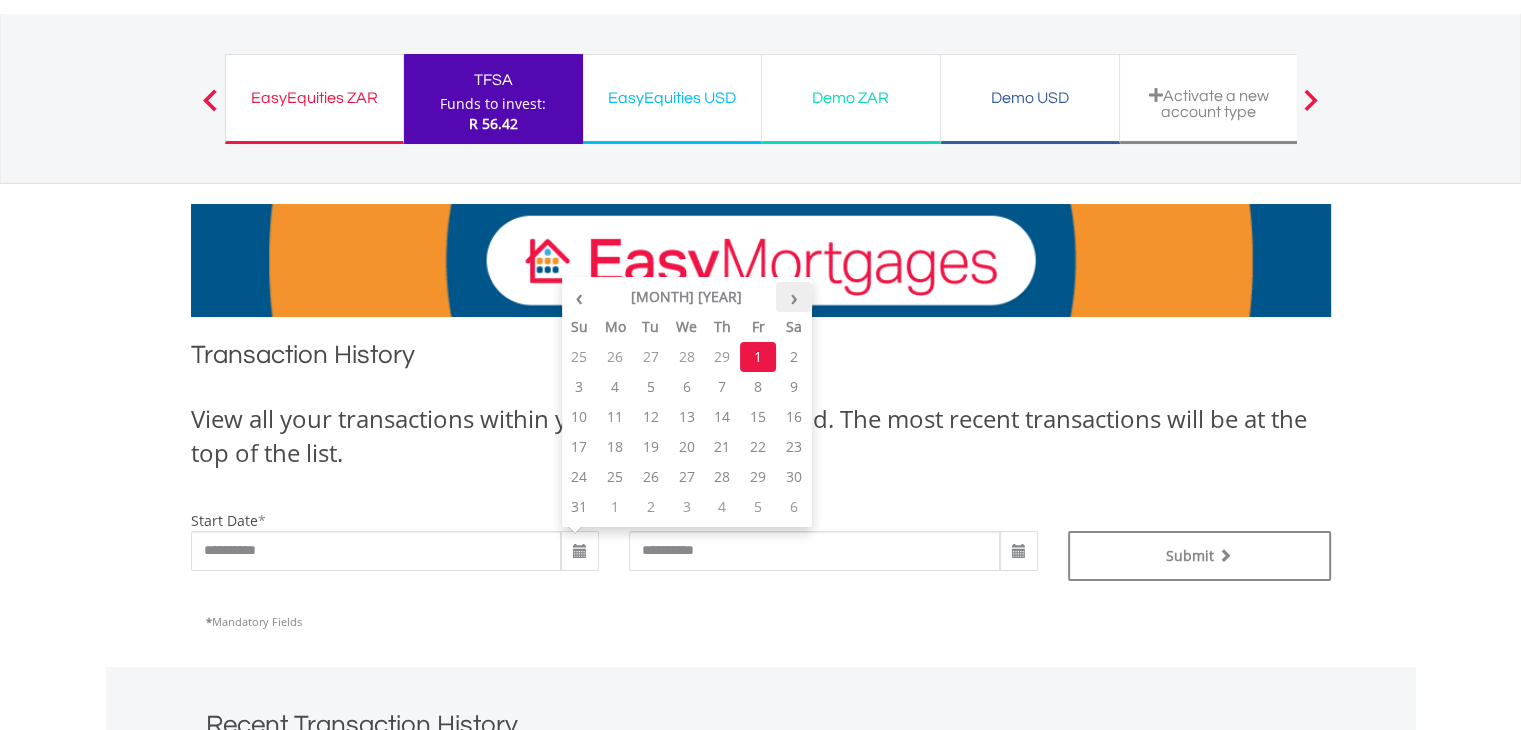 click on "›" at bounding box center [794, 297] 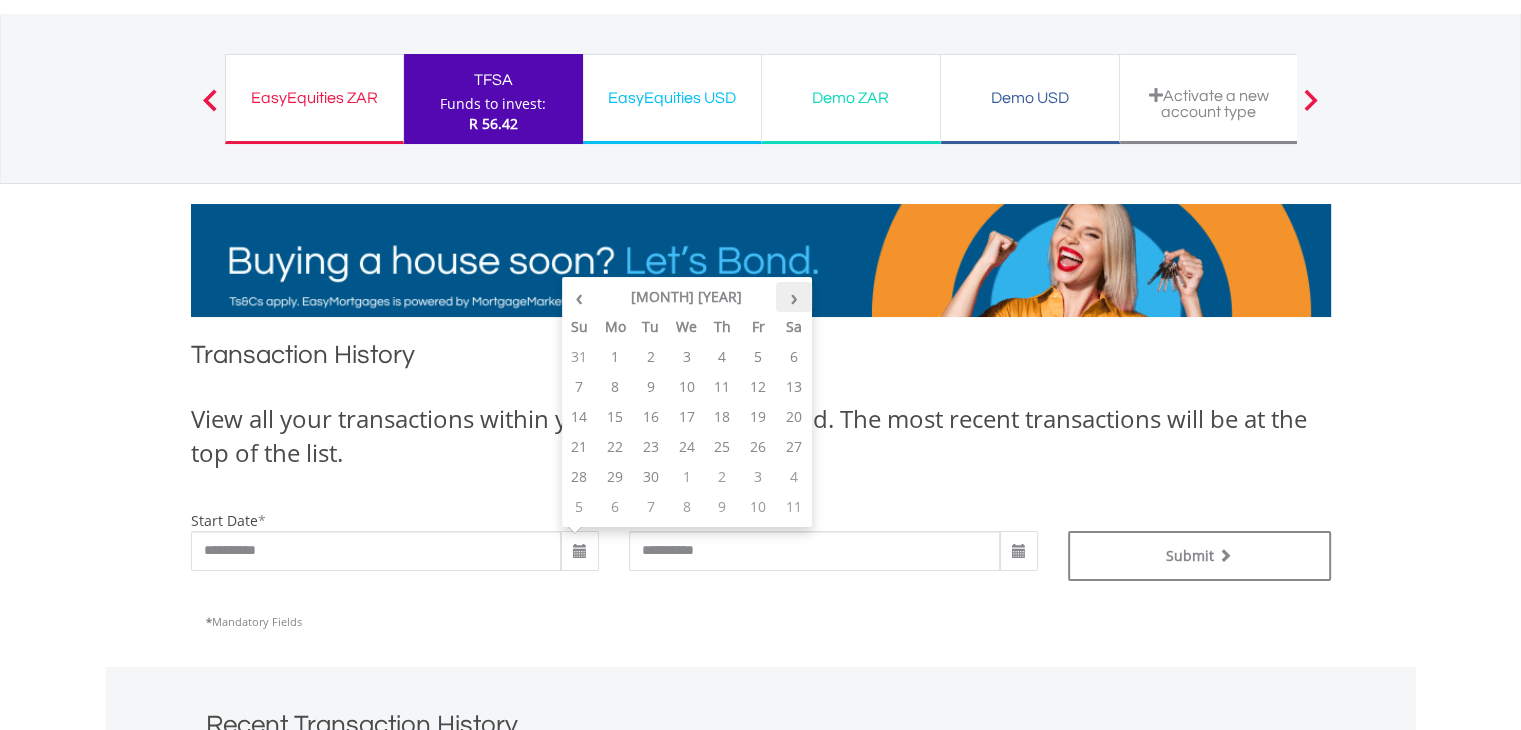 click on "›" at bounding box center [794, 297] 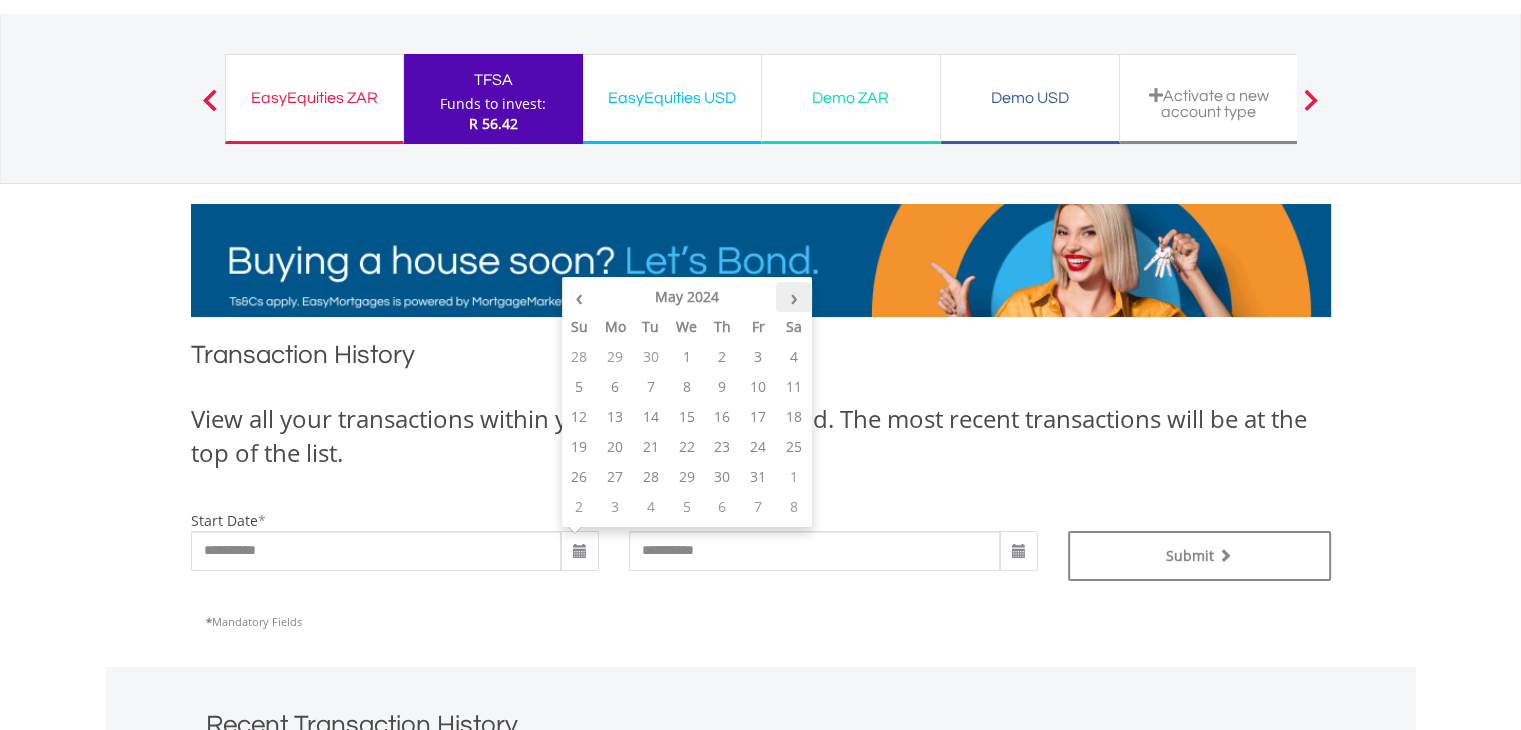 click on "›" at bounding box center [794, 297] 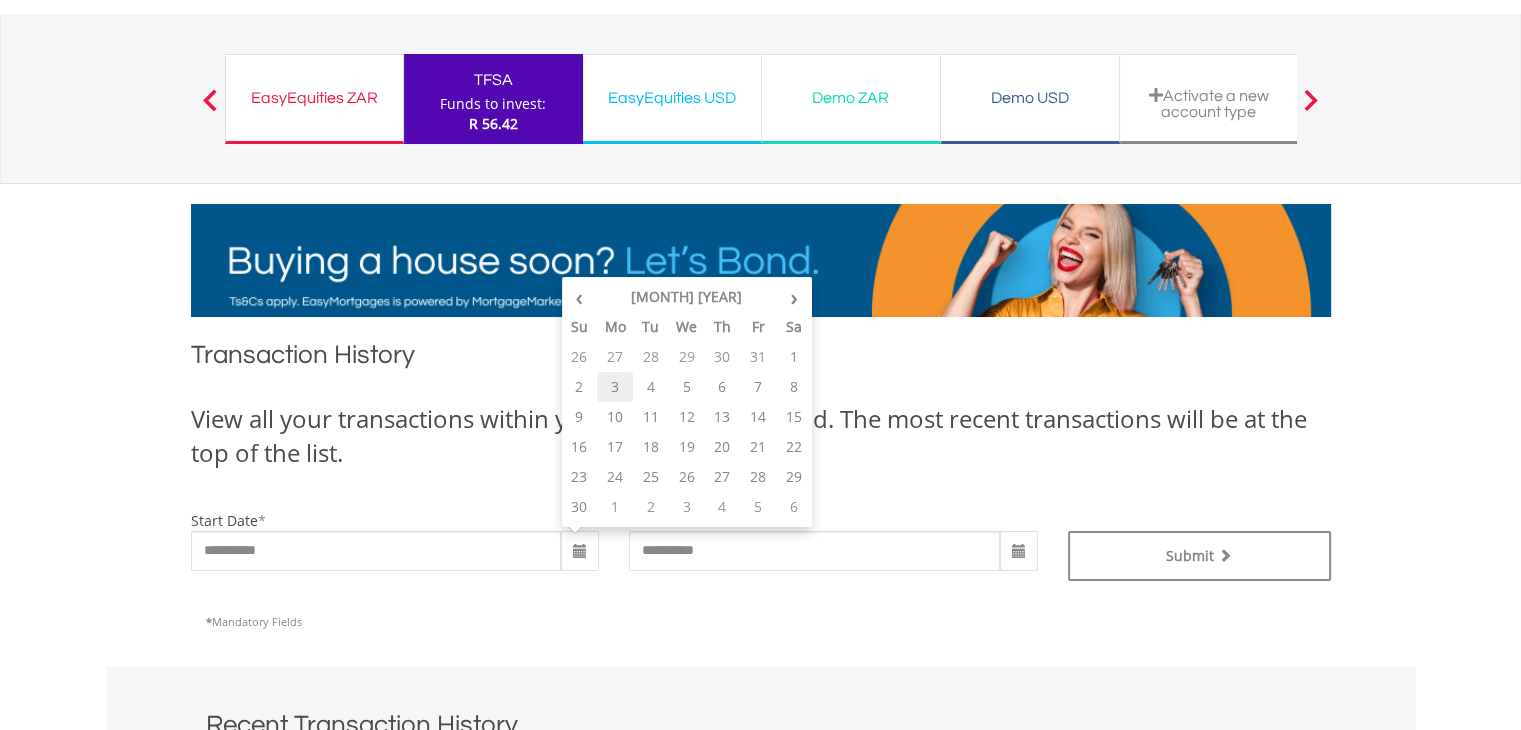 click on "3" at bounding box center [615, 387] 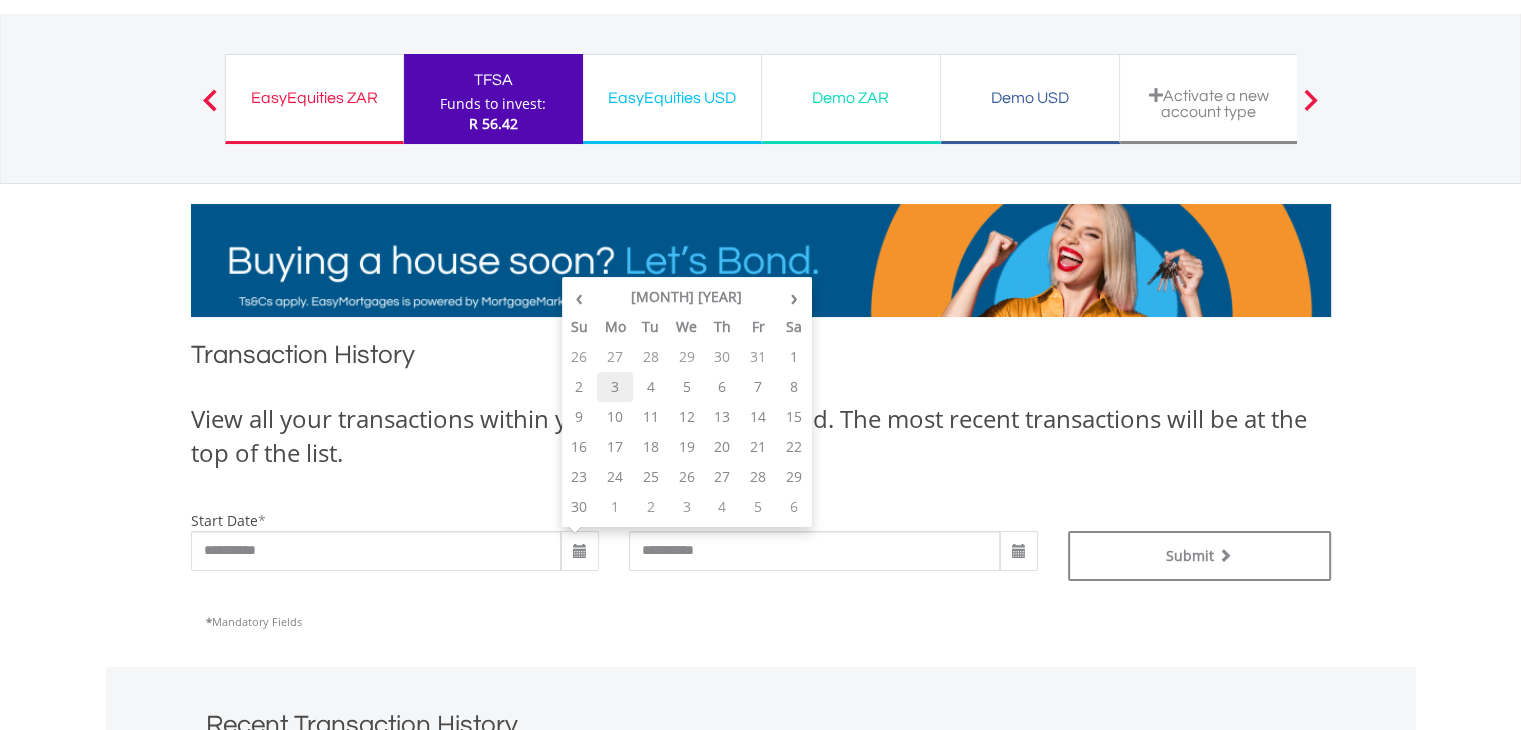 type on "**********" 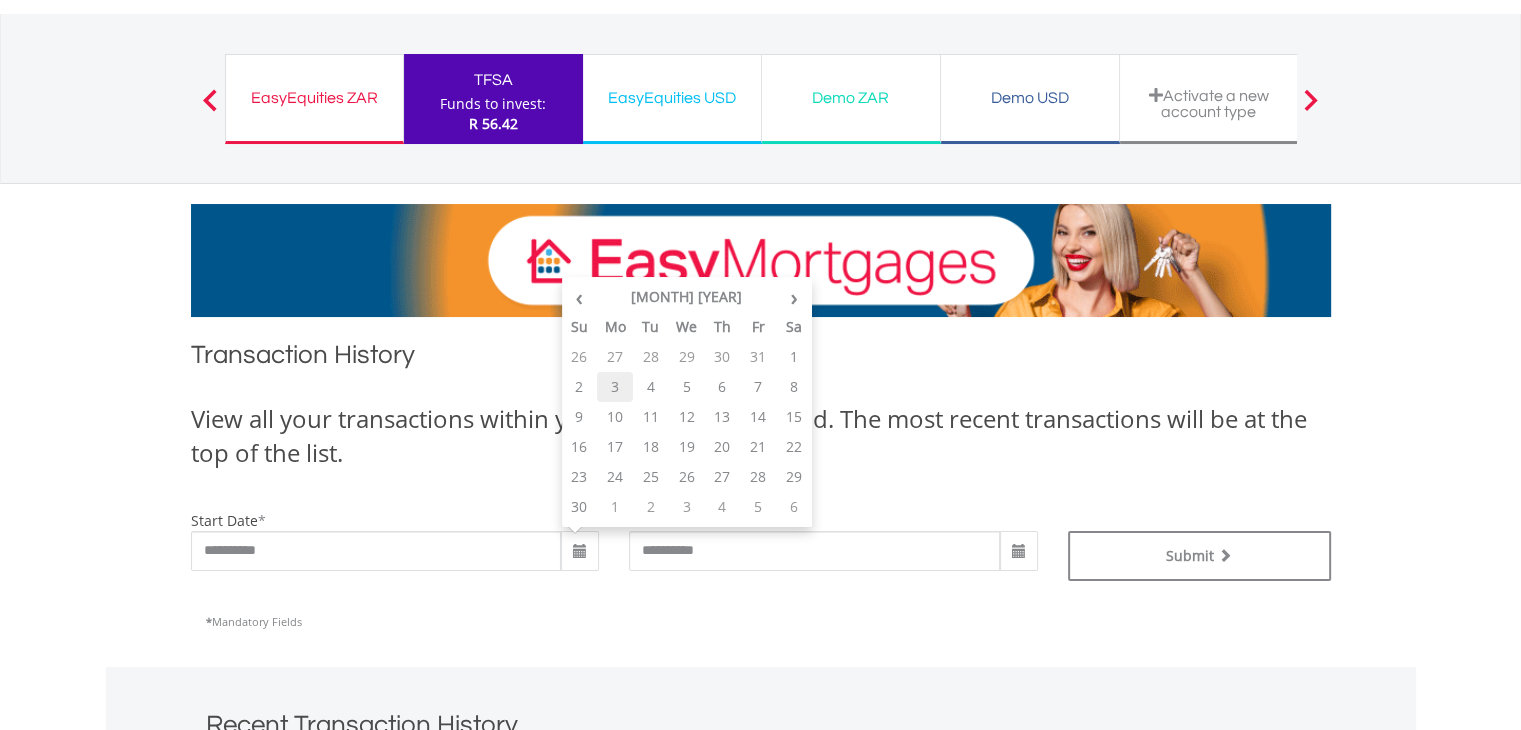 type on "**********" 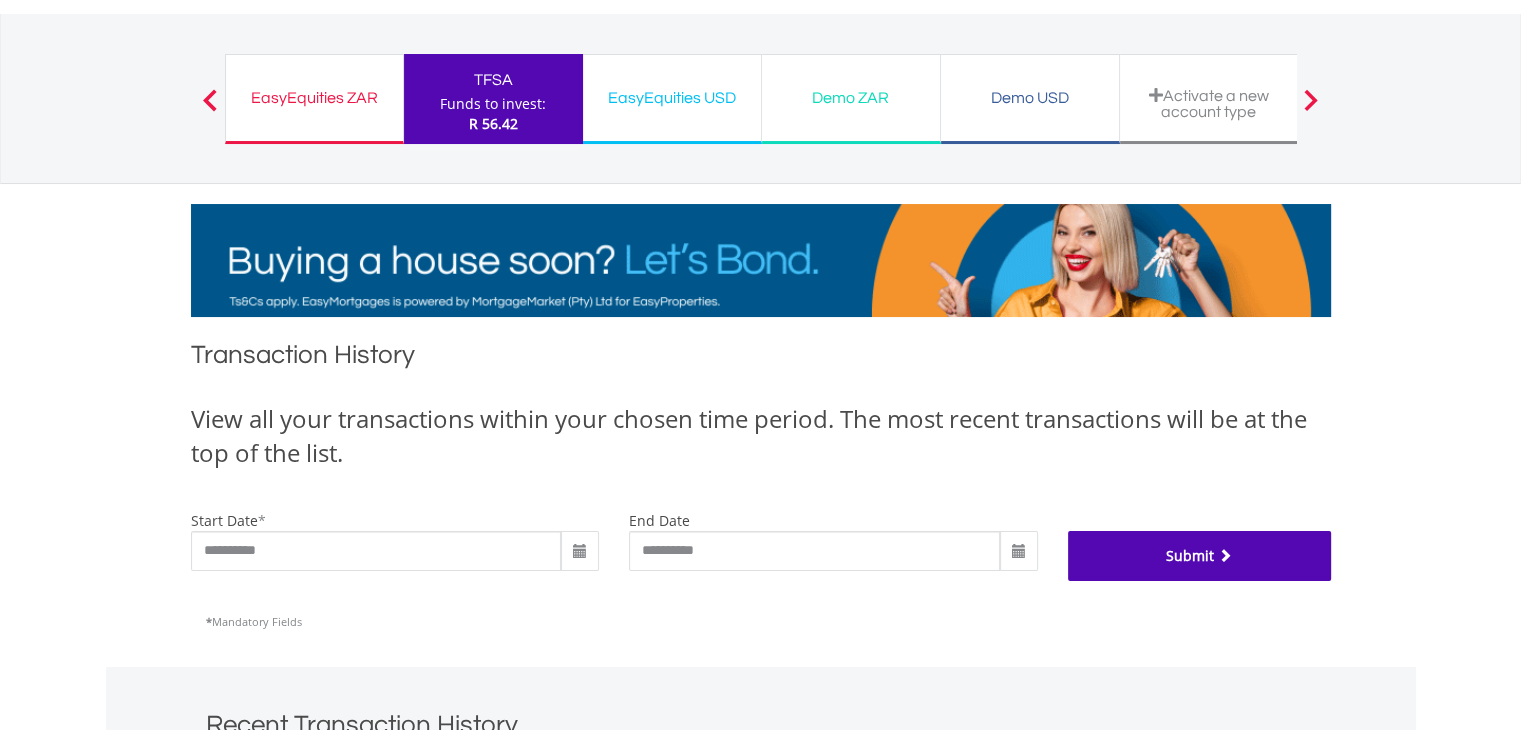 click at bounding box center (1223, 555) 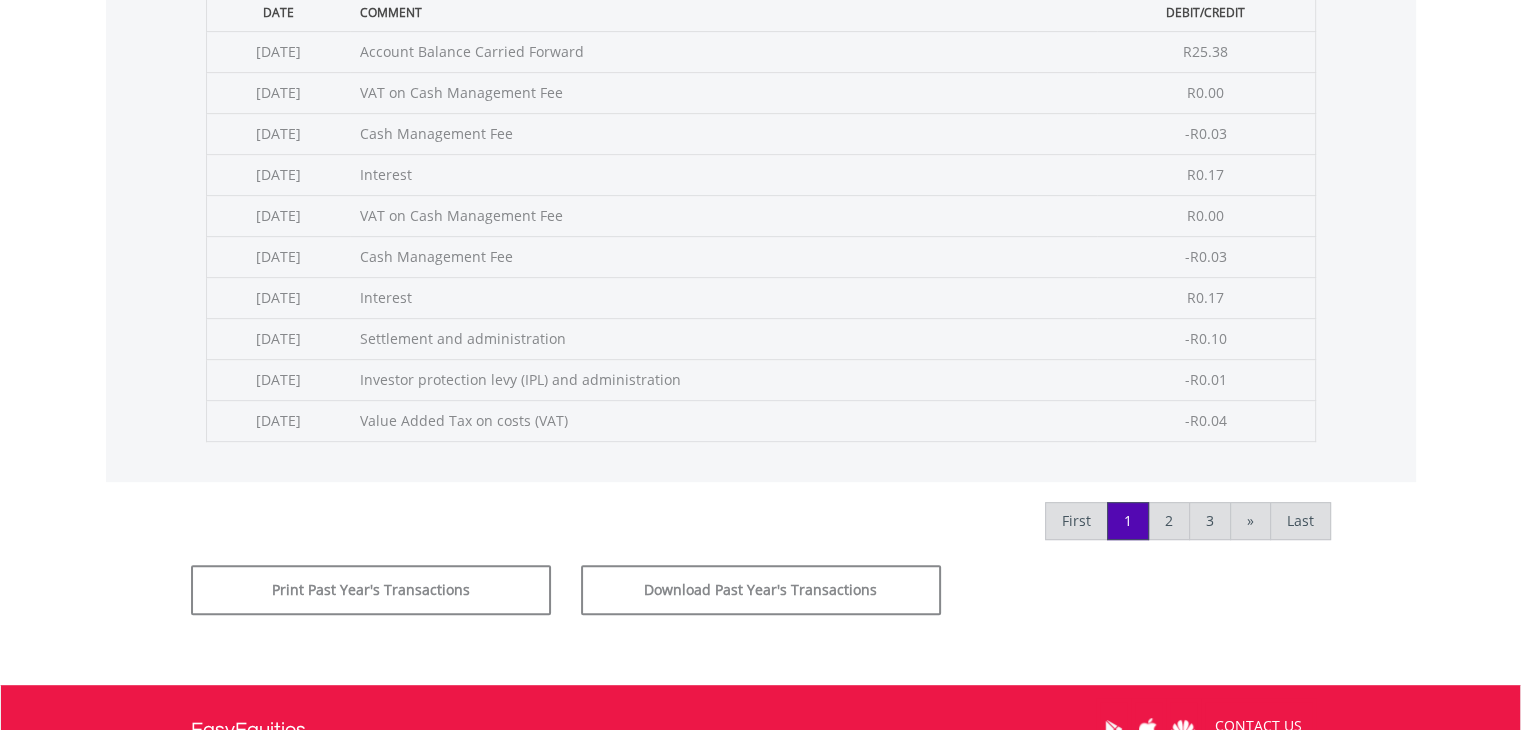 scroll, scrollTop: 900, scrollLeft: 0, axis: vertical 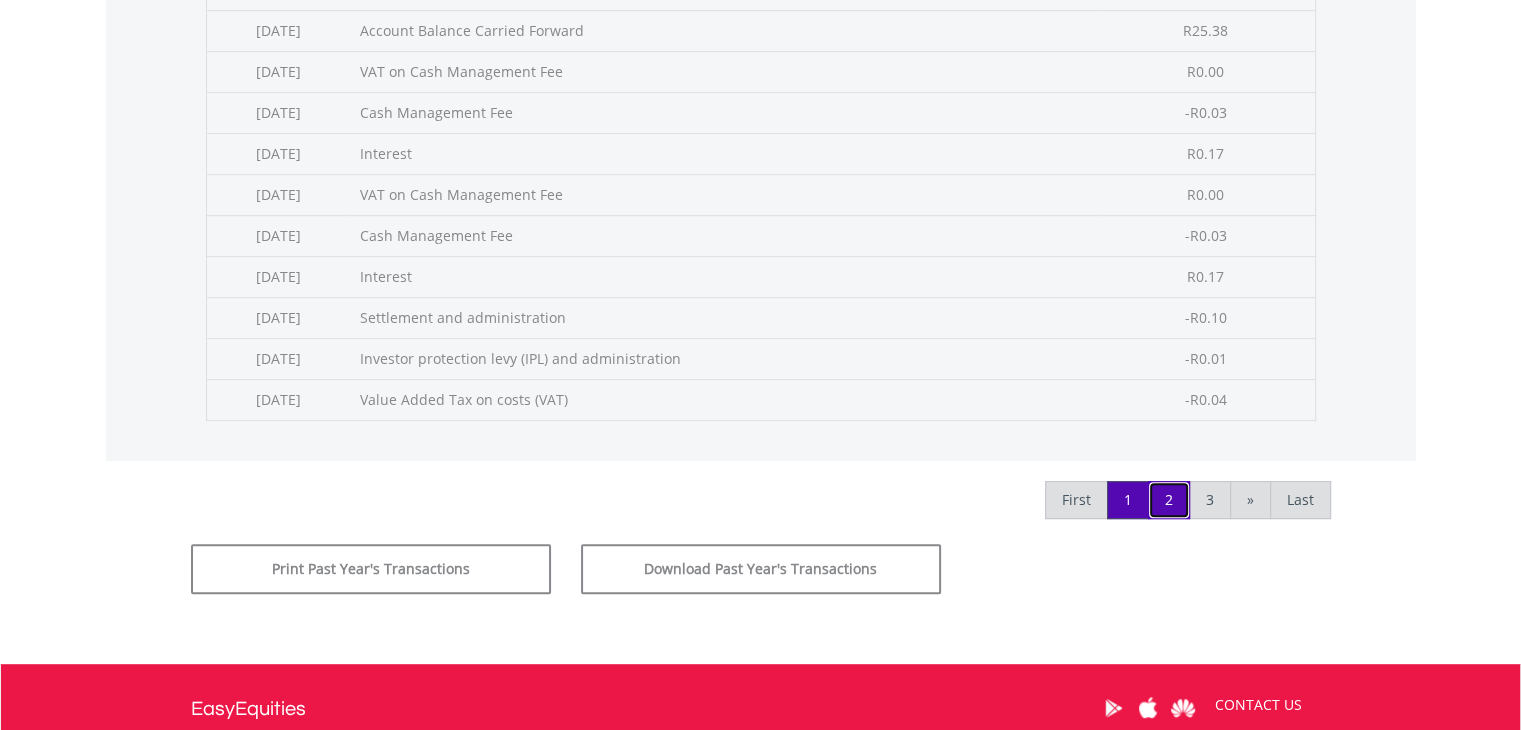 click on "2" at bounding box center [1169, 500] 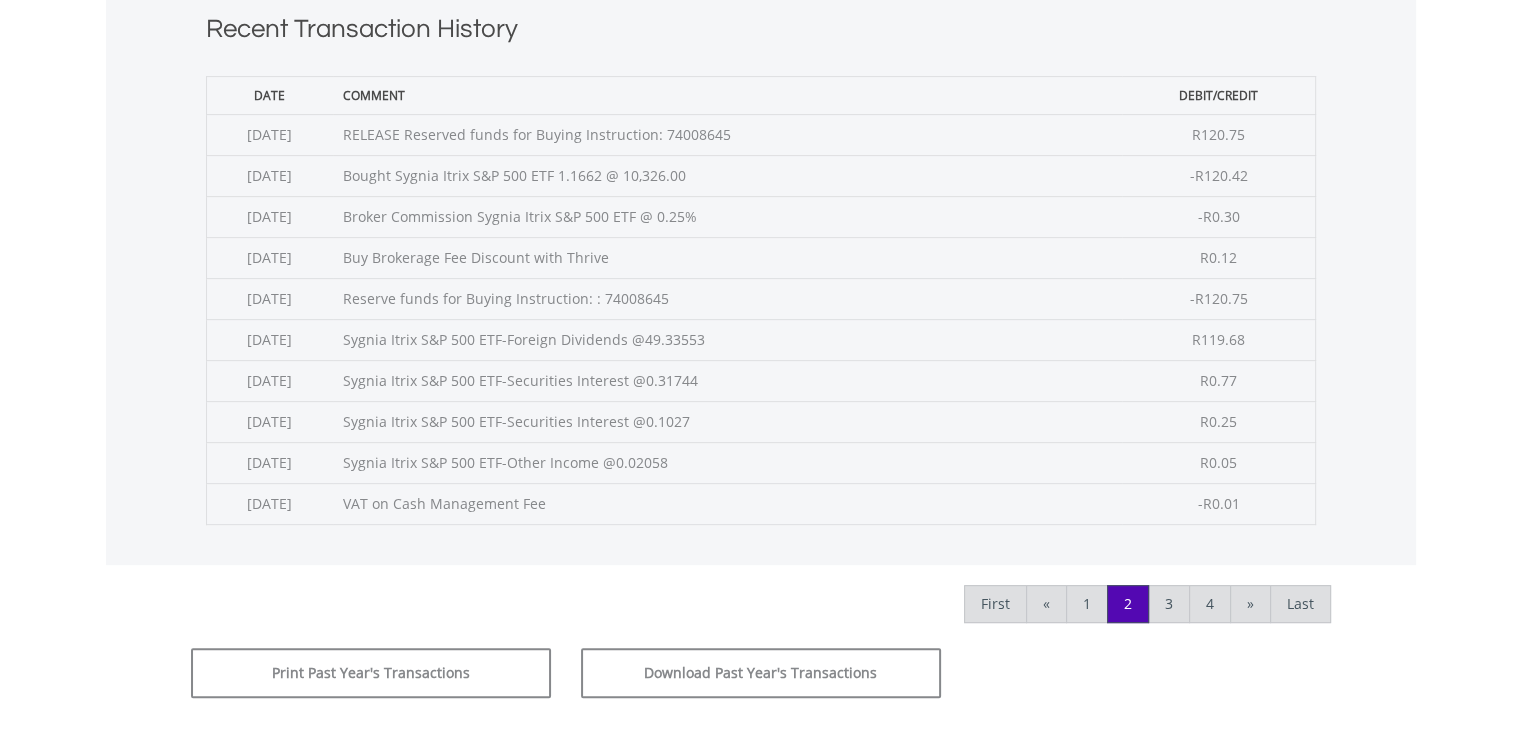 scroll, scrollTop: 800, scrollLeft: 0, axis: vertical 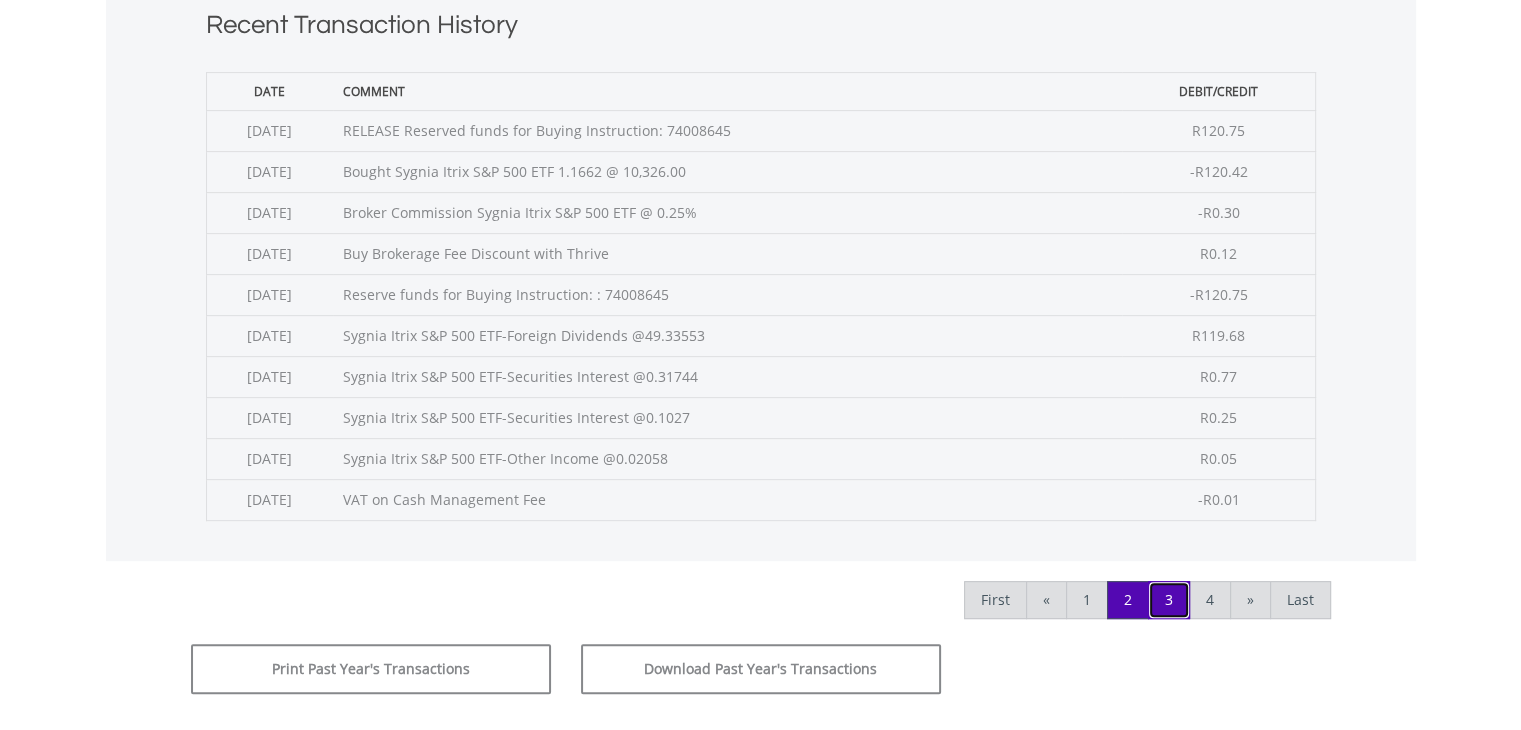 click on "3" at bounding box center [1169, 600] 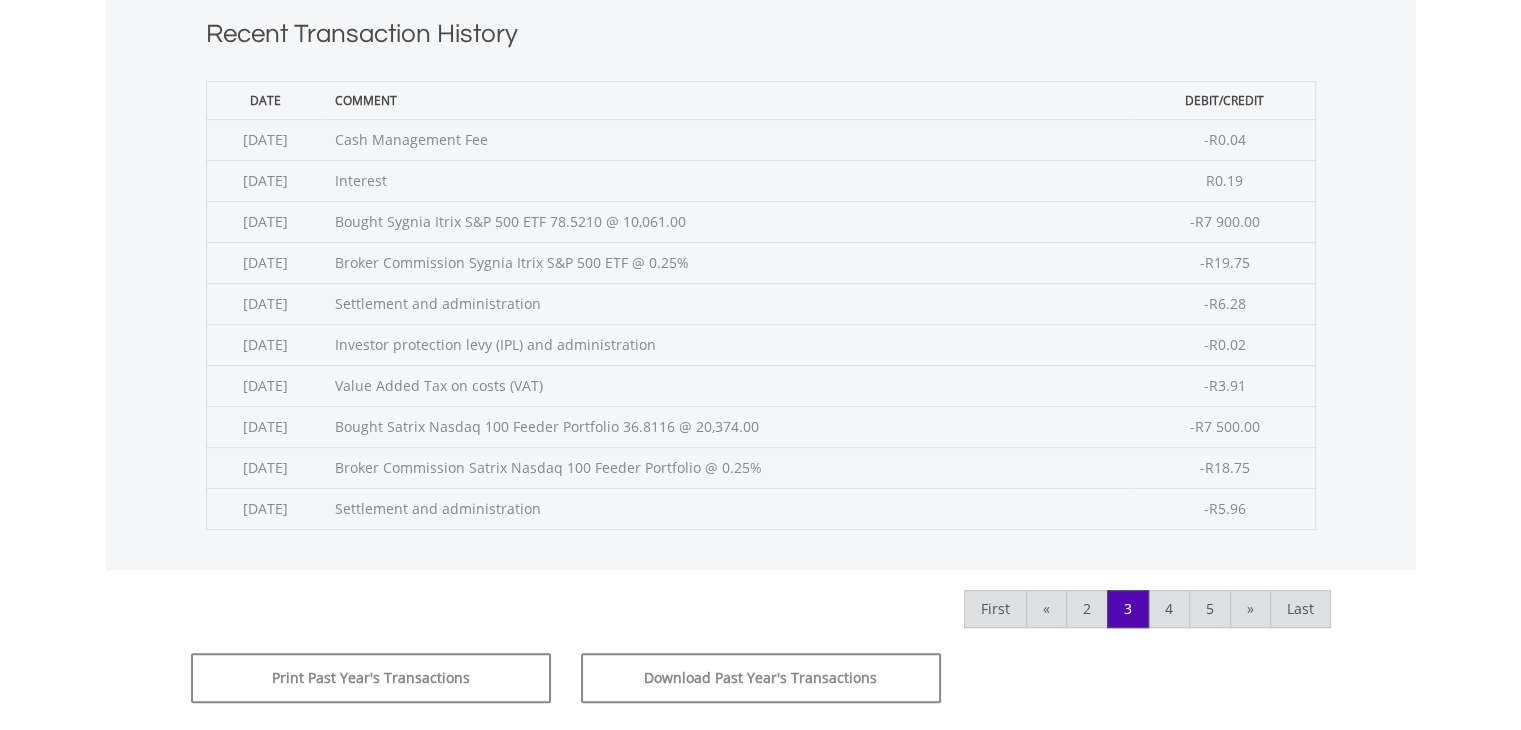 scroll, scrollTop: 800, scrollLeft: 0, axis: vertical 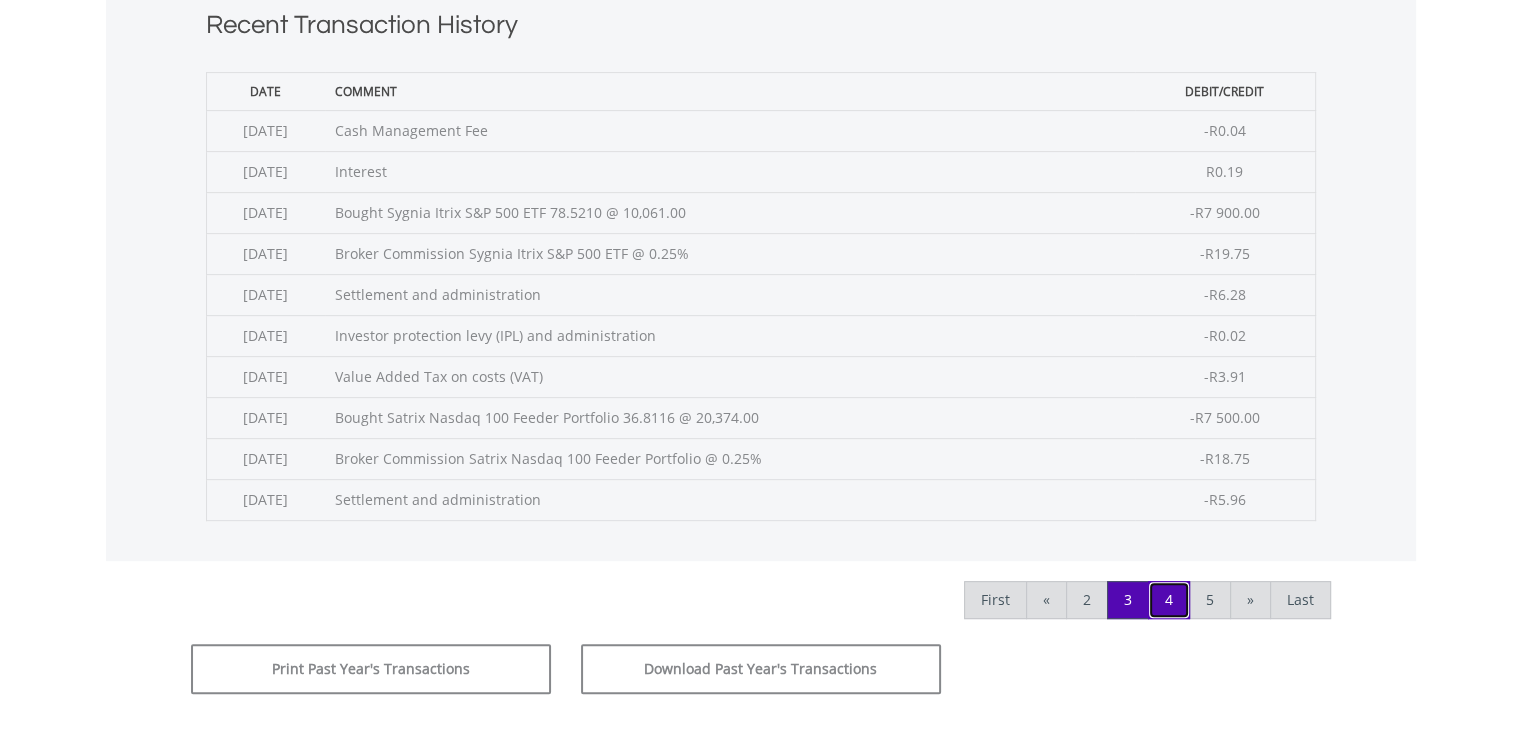 click on "4" at bounding box center [1169, 600] 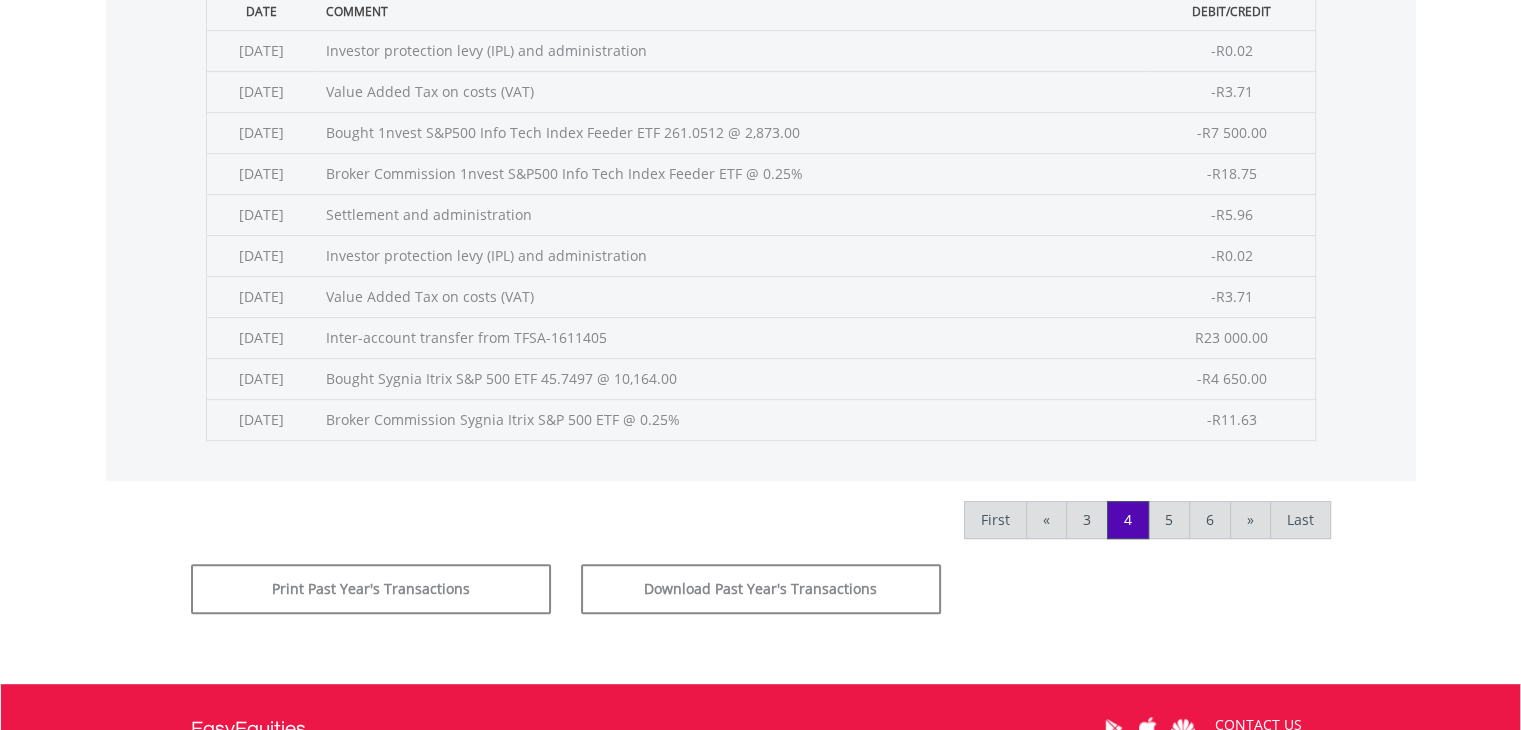 scroll, scrollTop: 900, scrollLeft: 0, axis: vertical 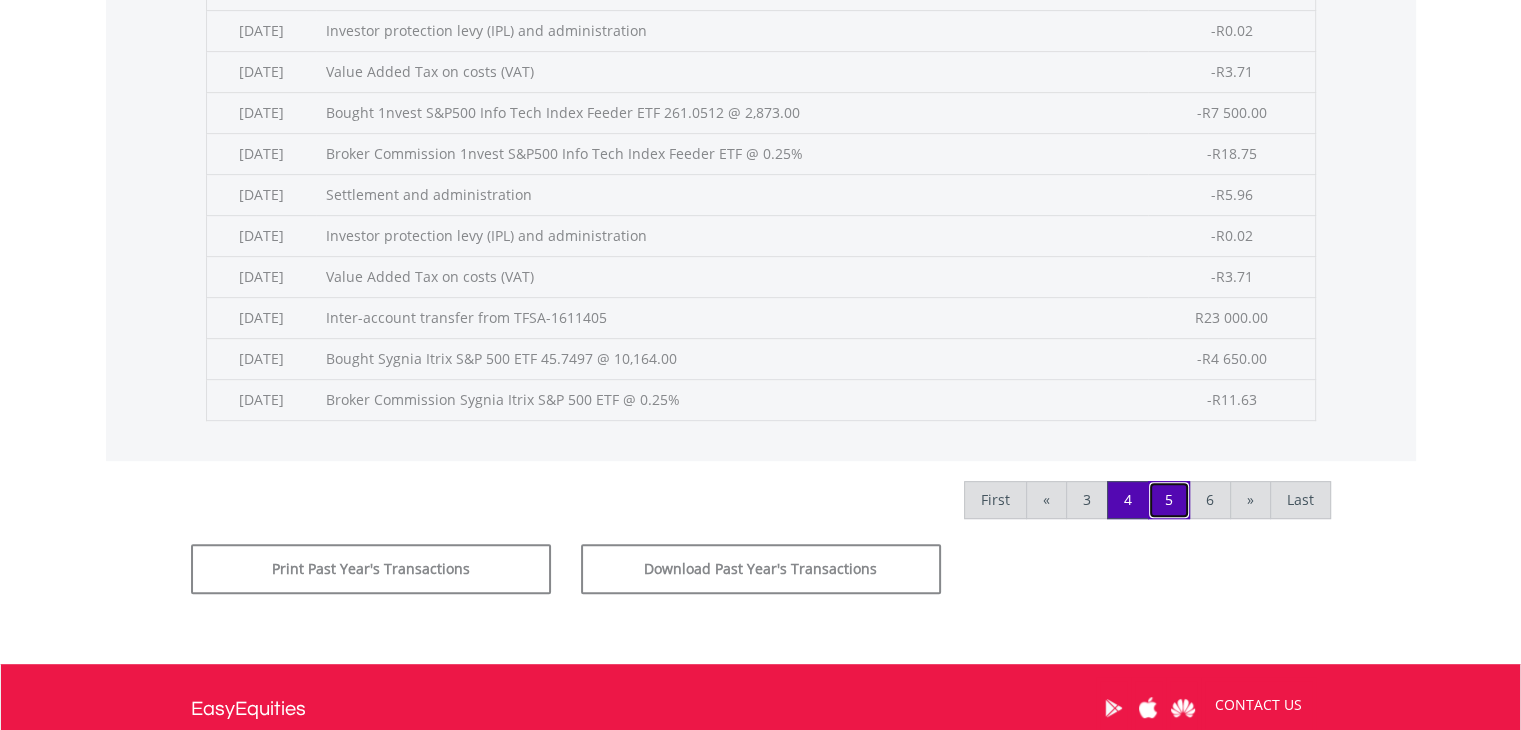 click on "5" at bounding box center (1169, 500) 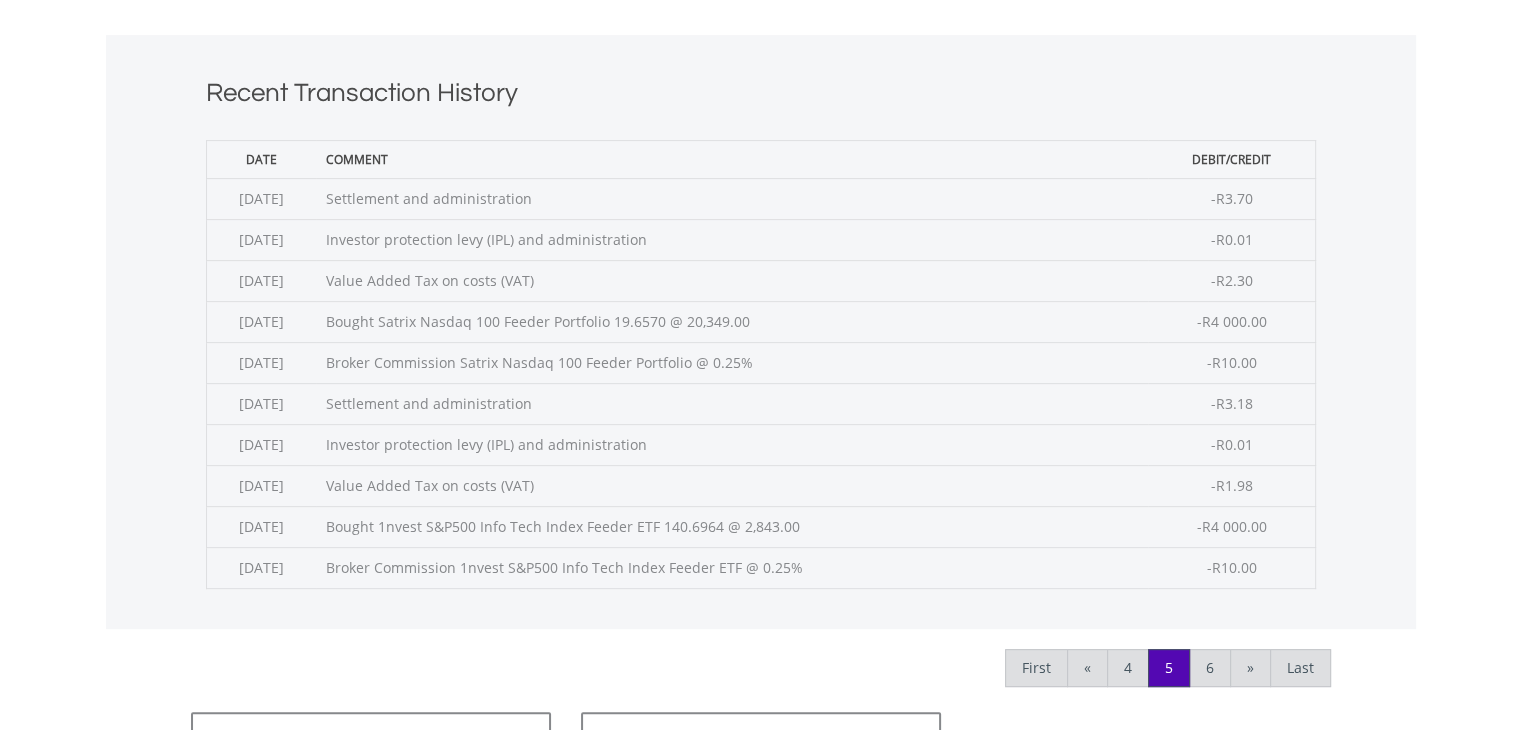 scroll, scrollTop: 800, scrollLeft: 0, axis: vertical 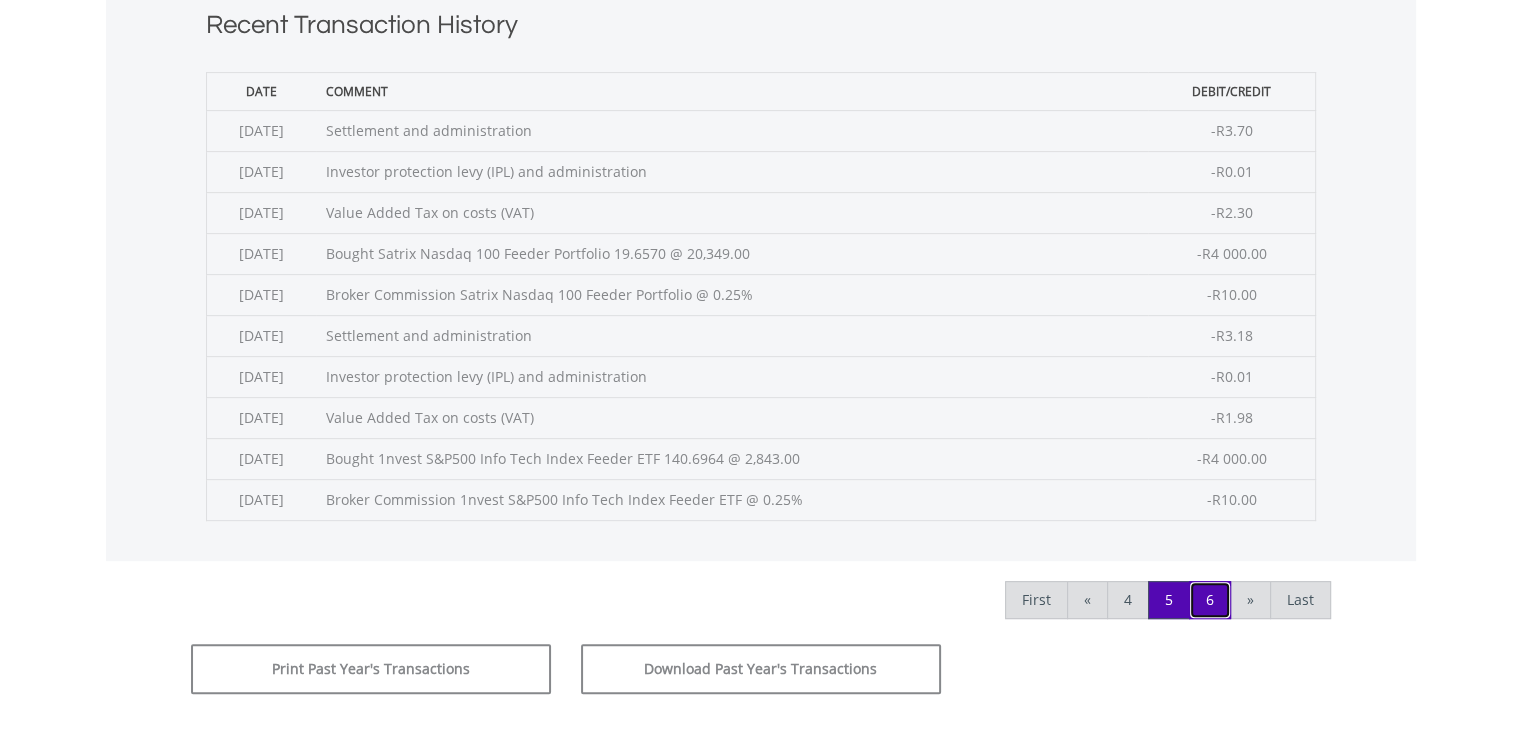 click on "6" at bounding box center [1210, 600] 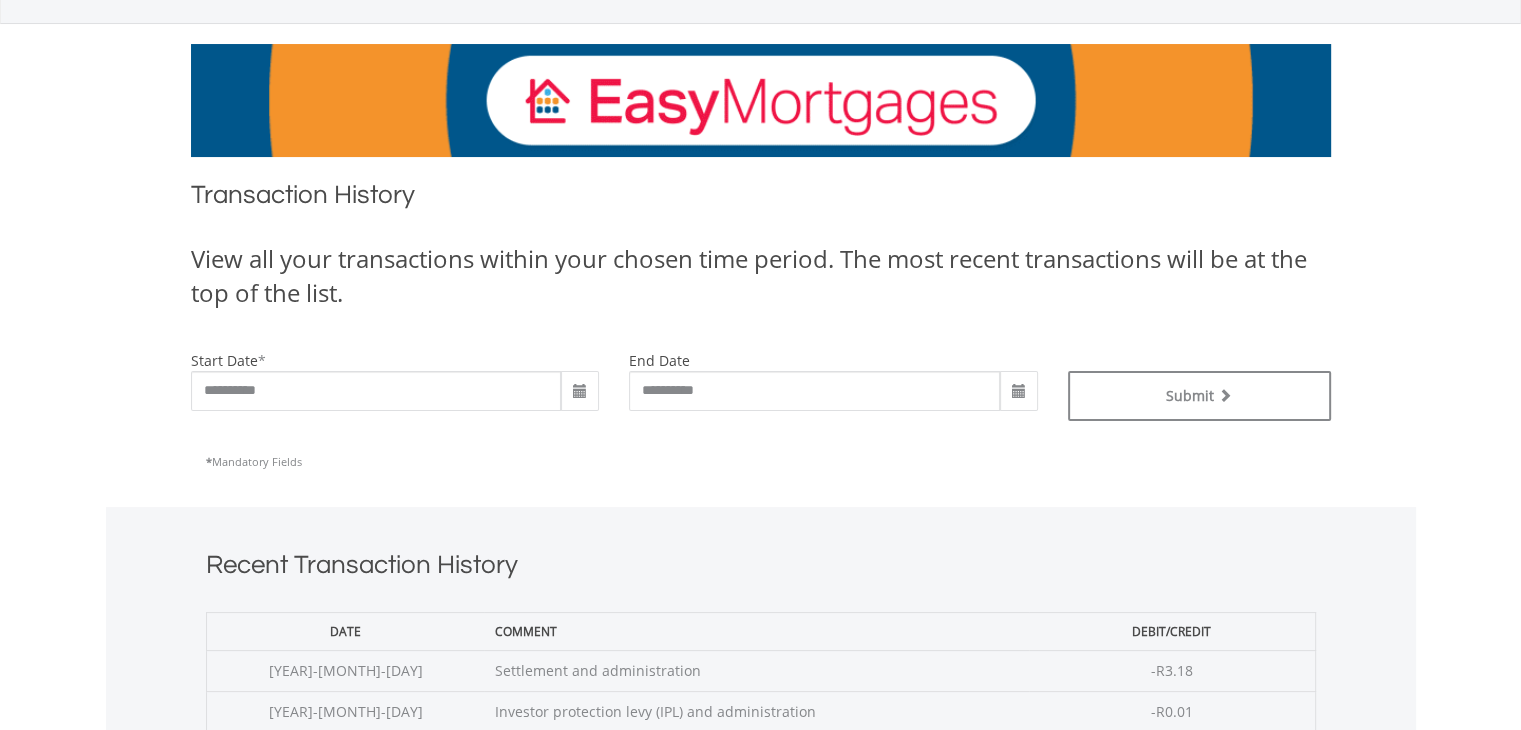 scroll, scrollTop: 200, scrollLeft: 0, axis: vertical 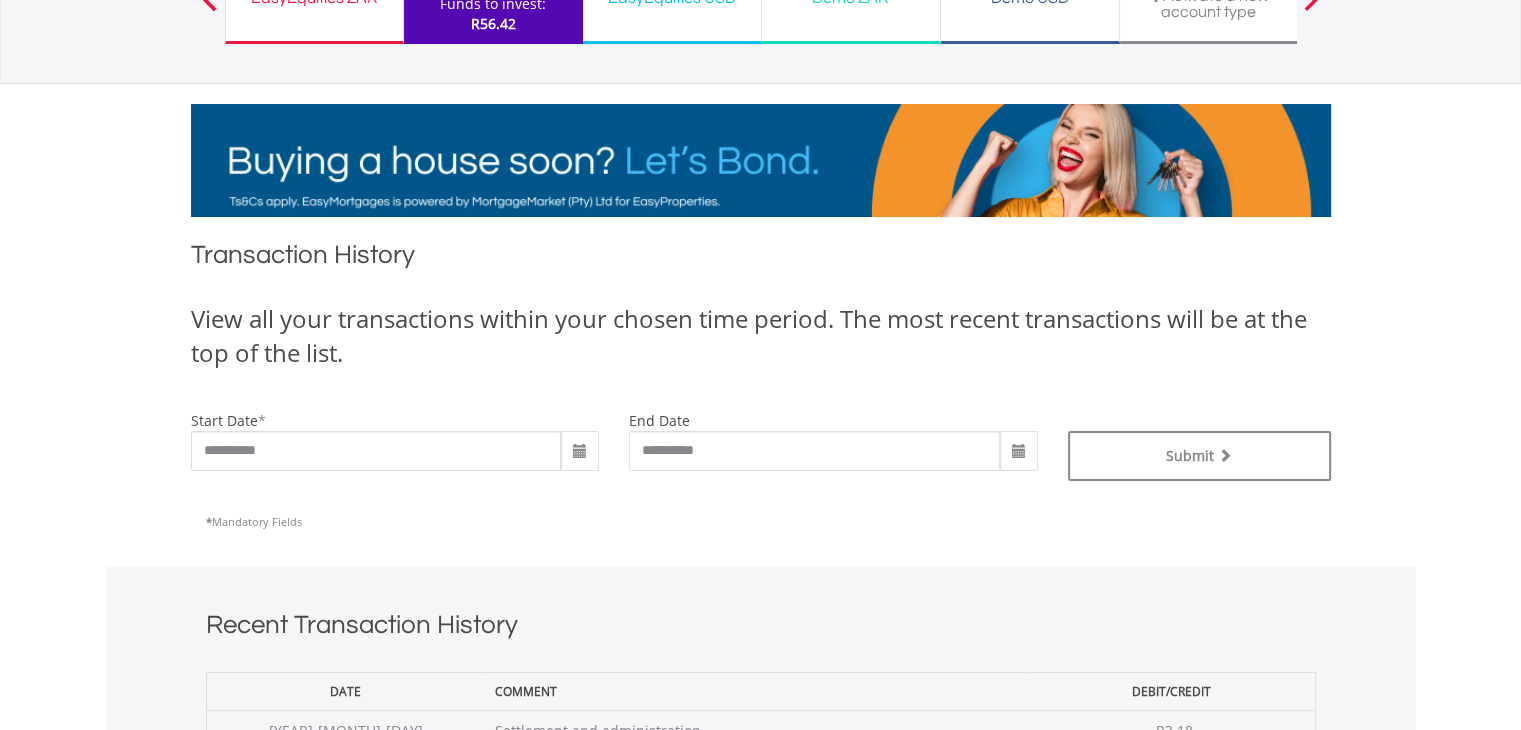 click at bounding box center [580, 452] 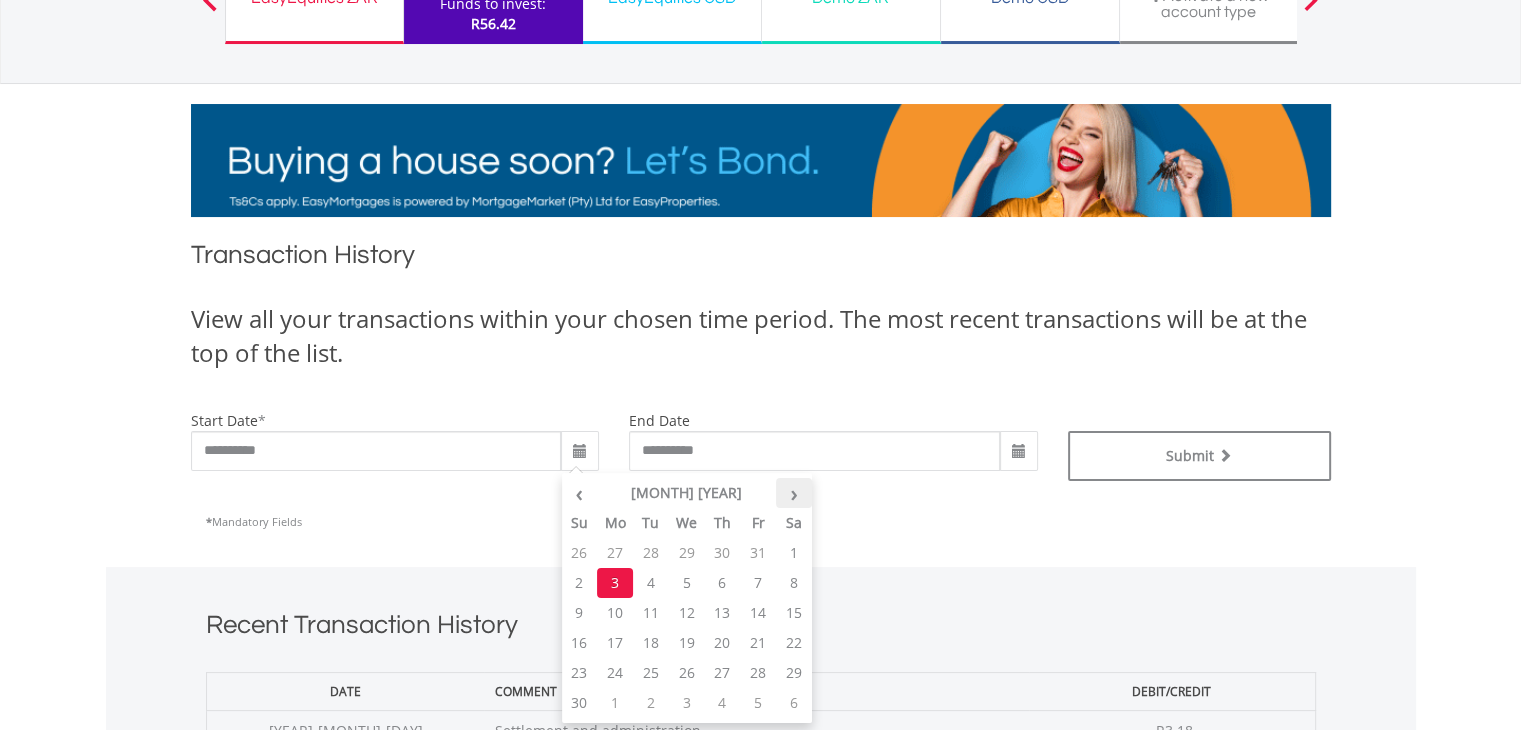 click on "›" at bounding box center (794, 493) 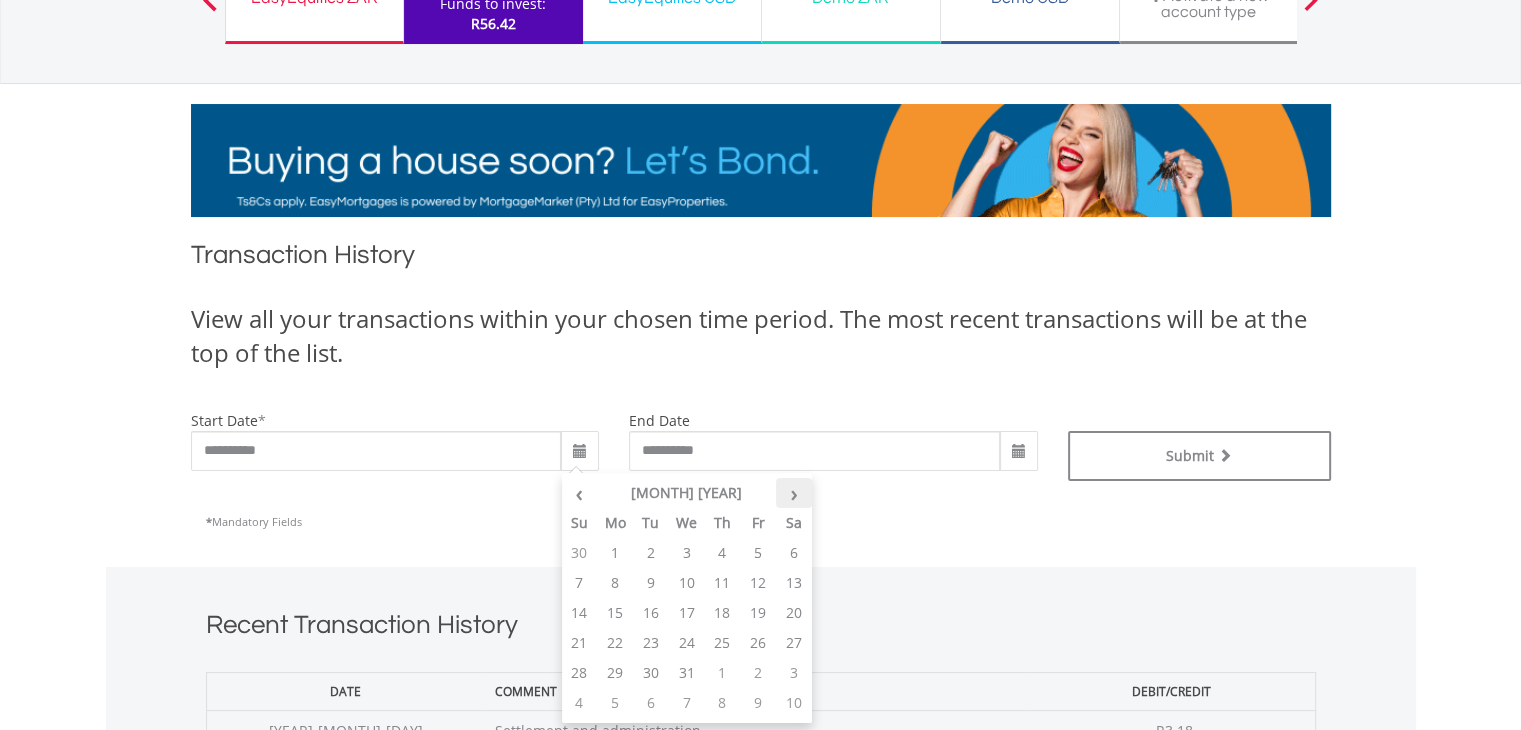 click on "›" at bounding box center [794, 493] 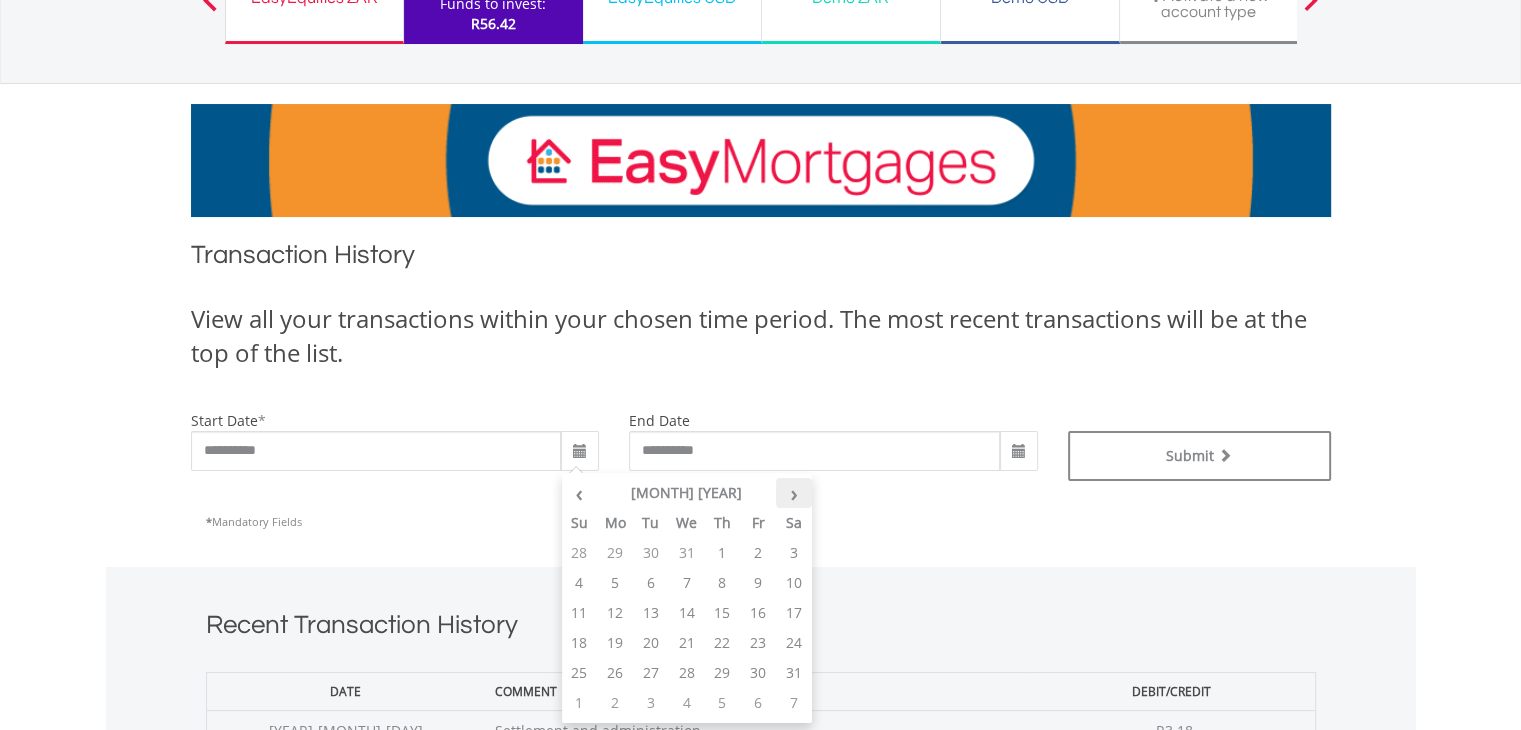 click on "›" at bounding box center (794, 493) 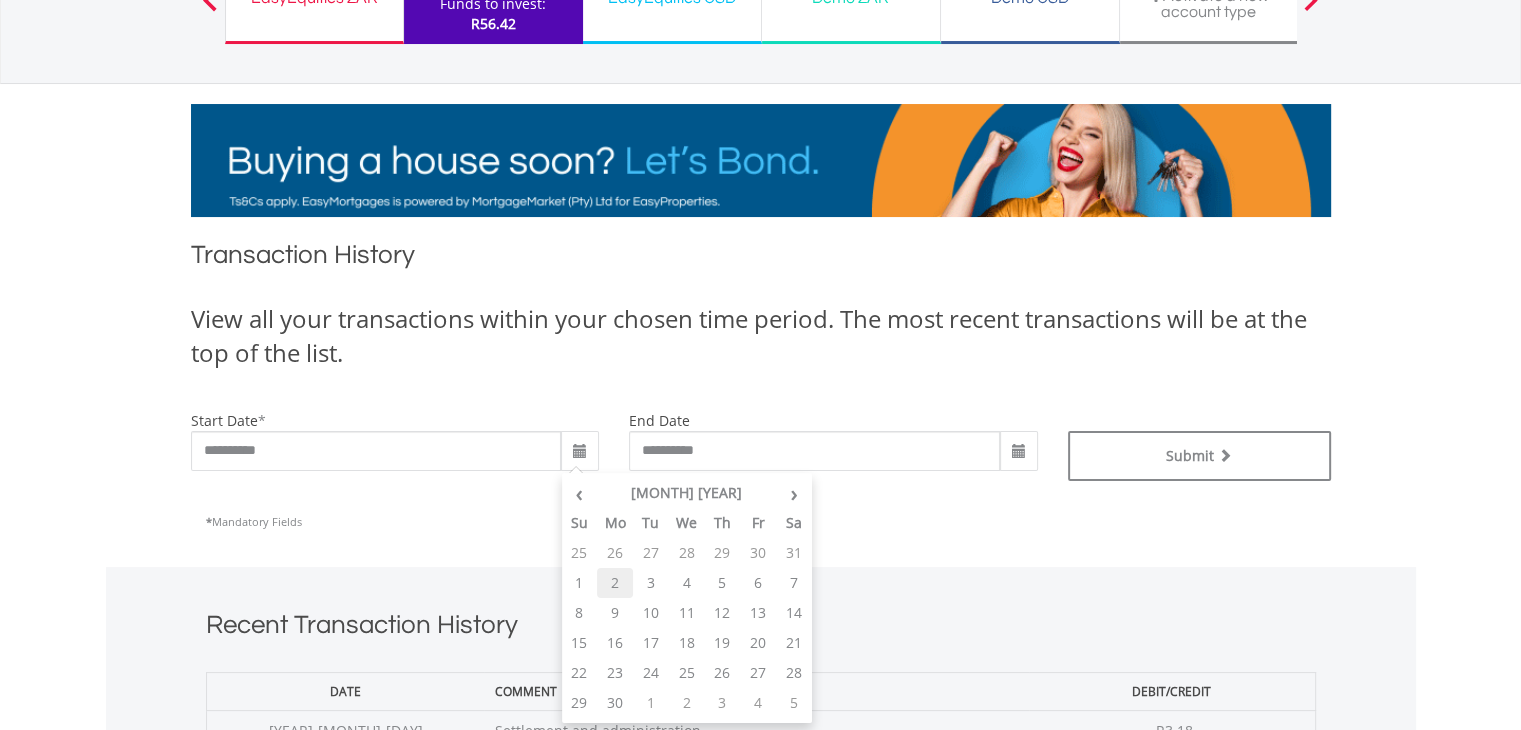 click on "2" at bounding box center [615, 583] 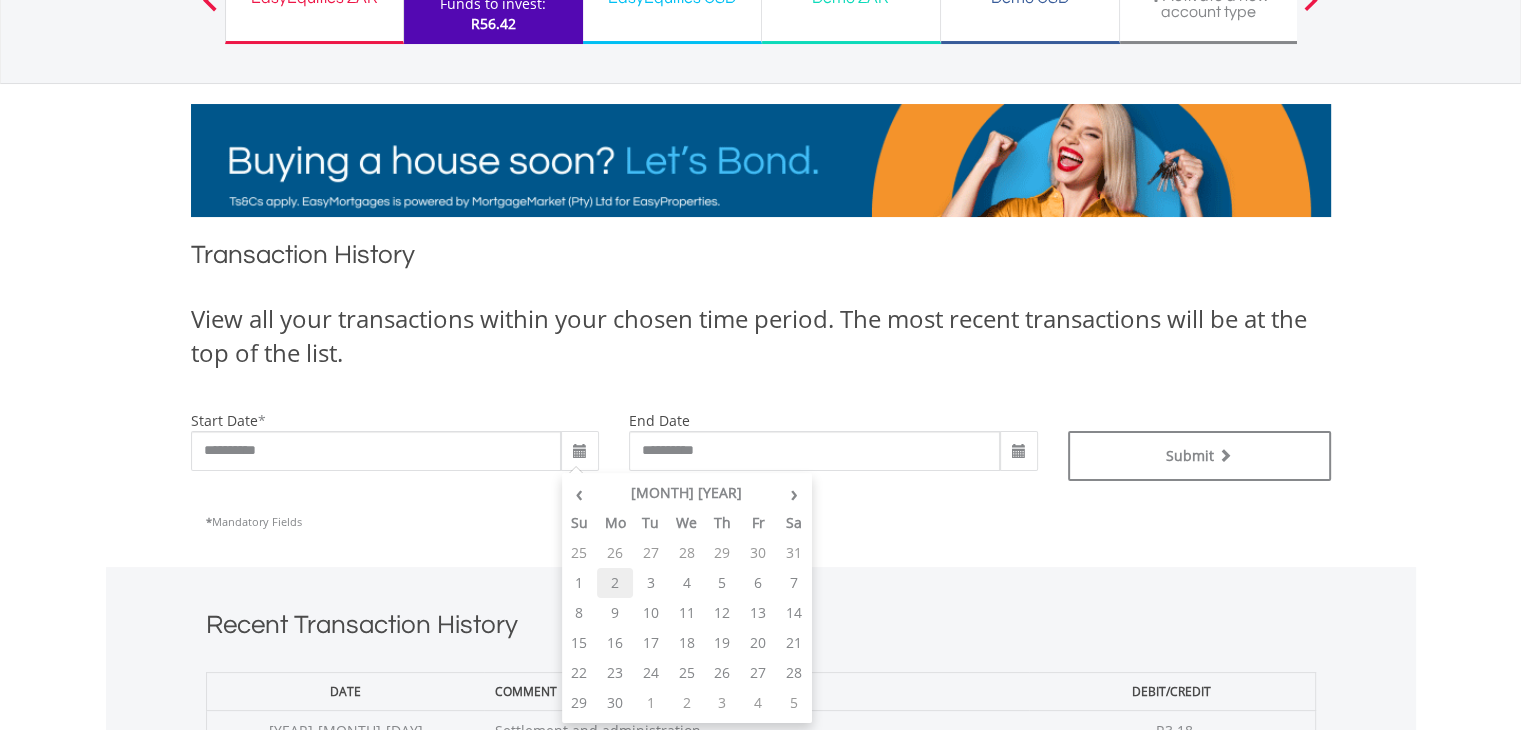type on "**********" 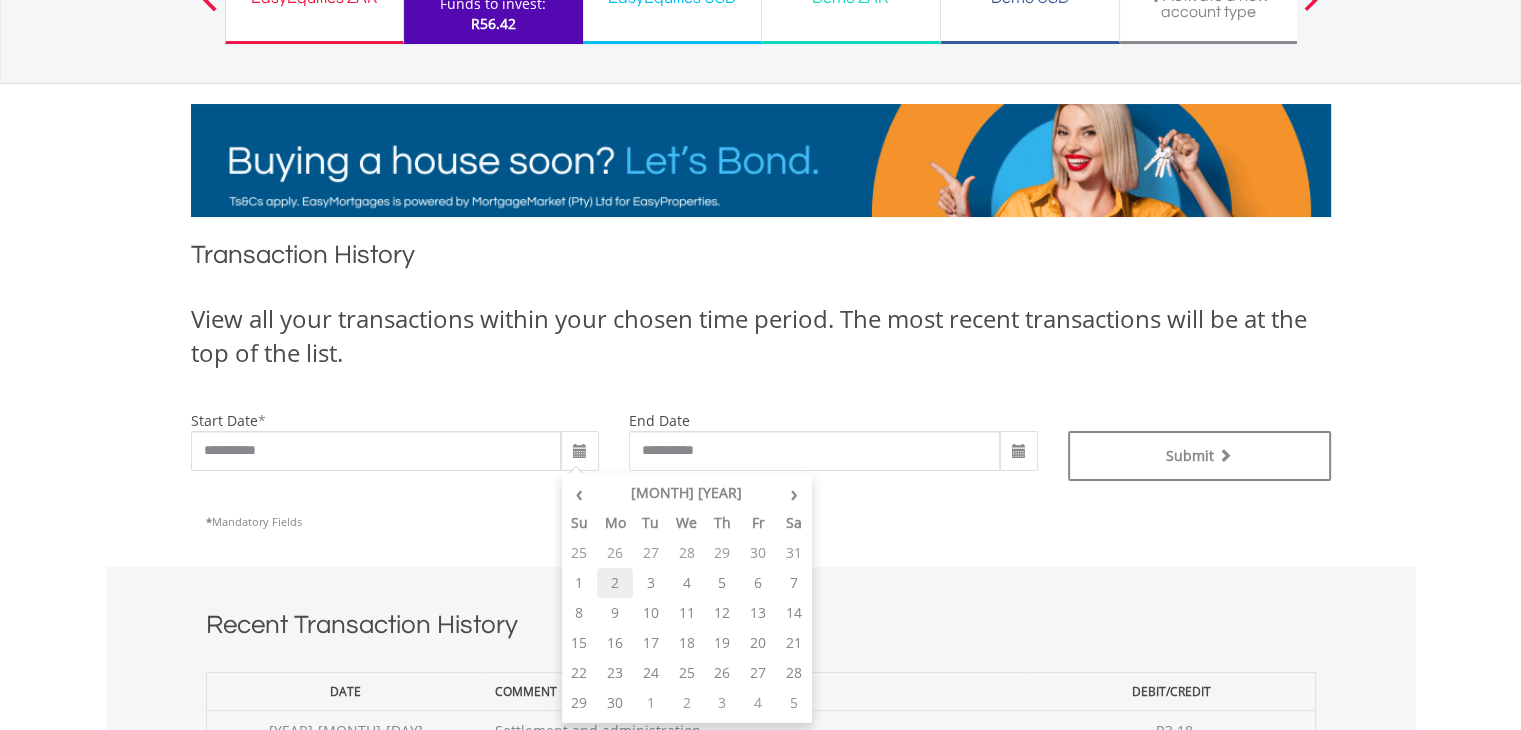 type on "**********" 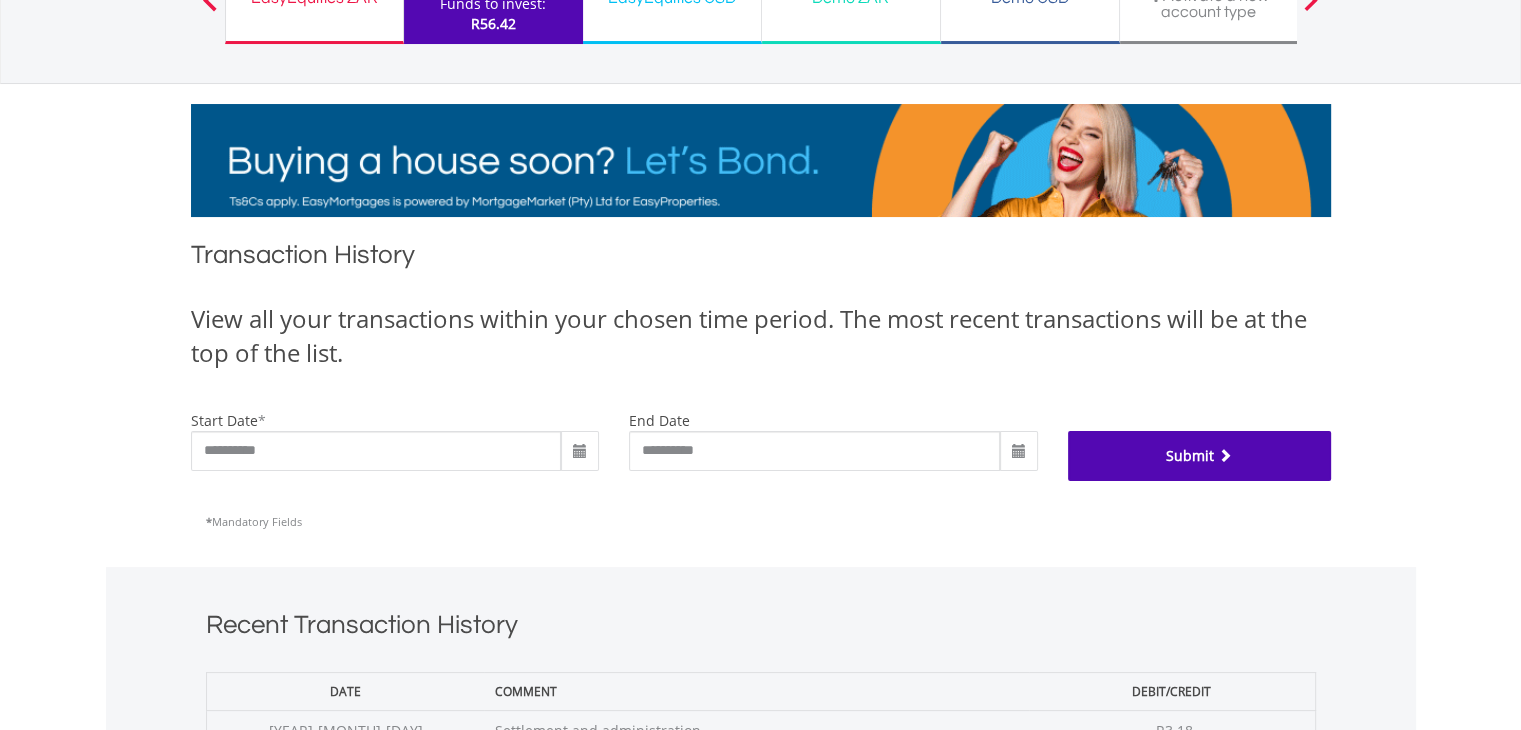 click on "Submit" at bounding box center [1199, 456] 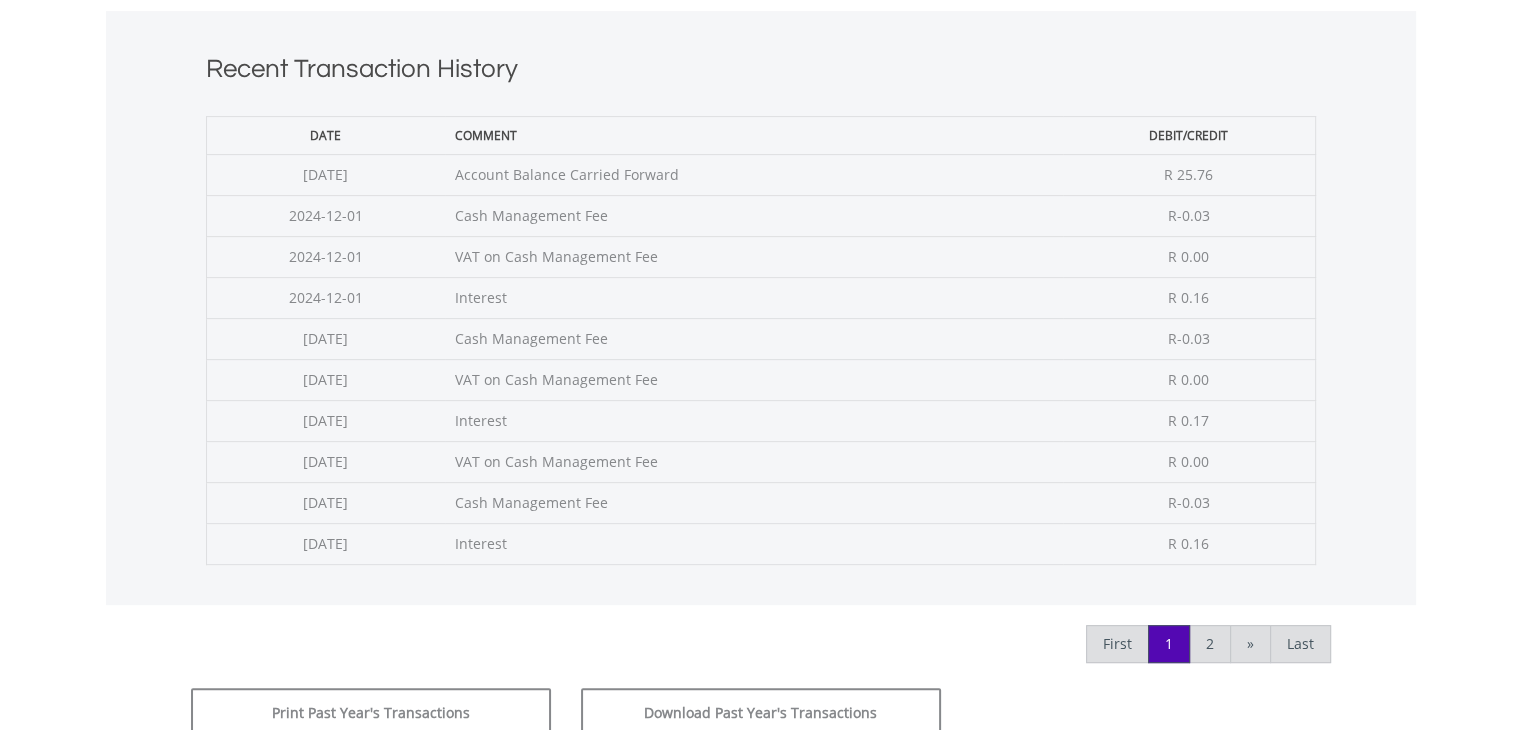 scroll, scrollTop: 900, scrollLeft: 0, axis: vertical 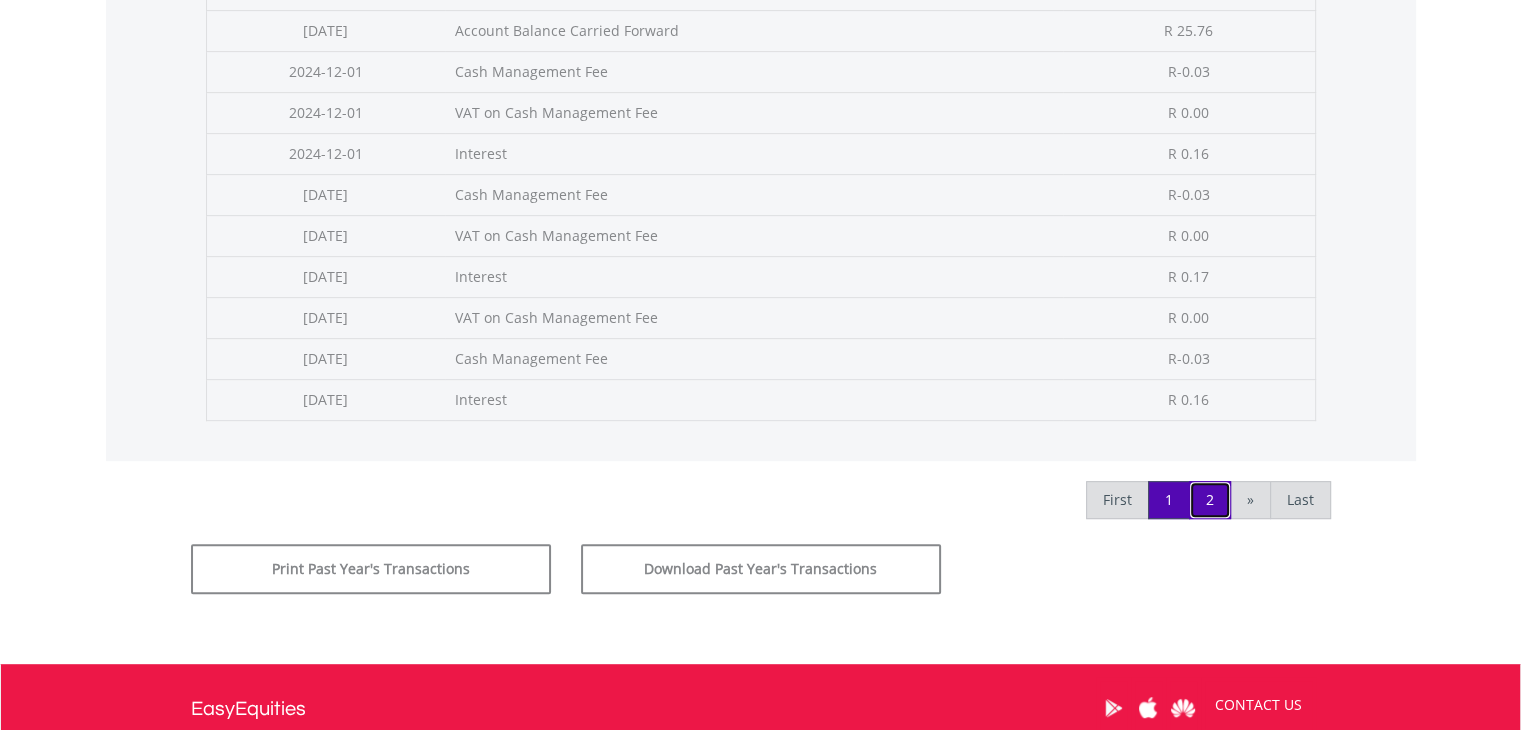 click on "2" at bounding box center (1210, 500) 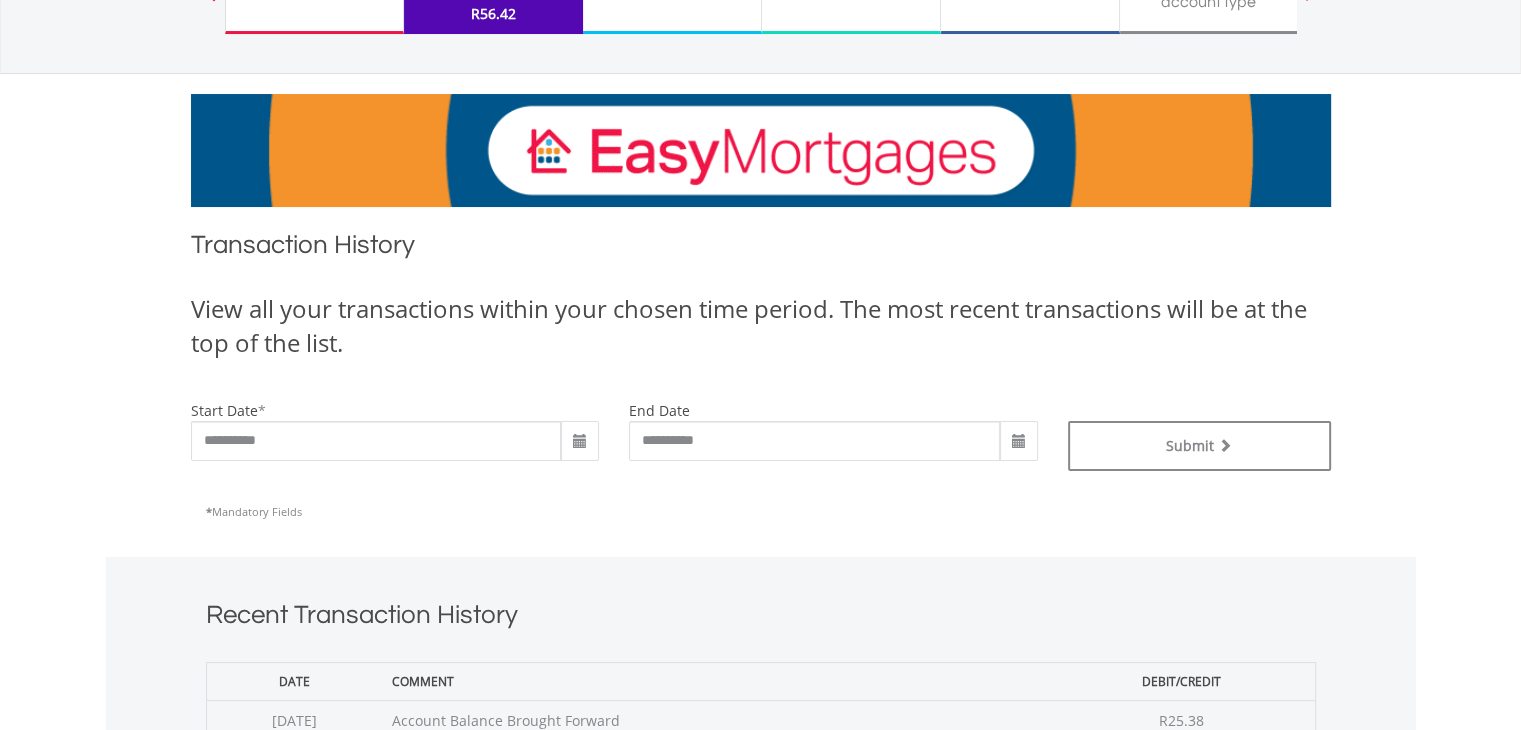scroll, scrollTop: 200, scrollLeft: 0, axis: vertical 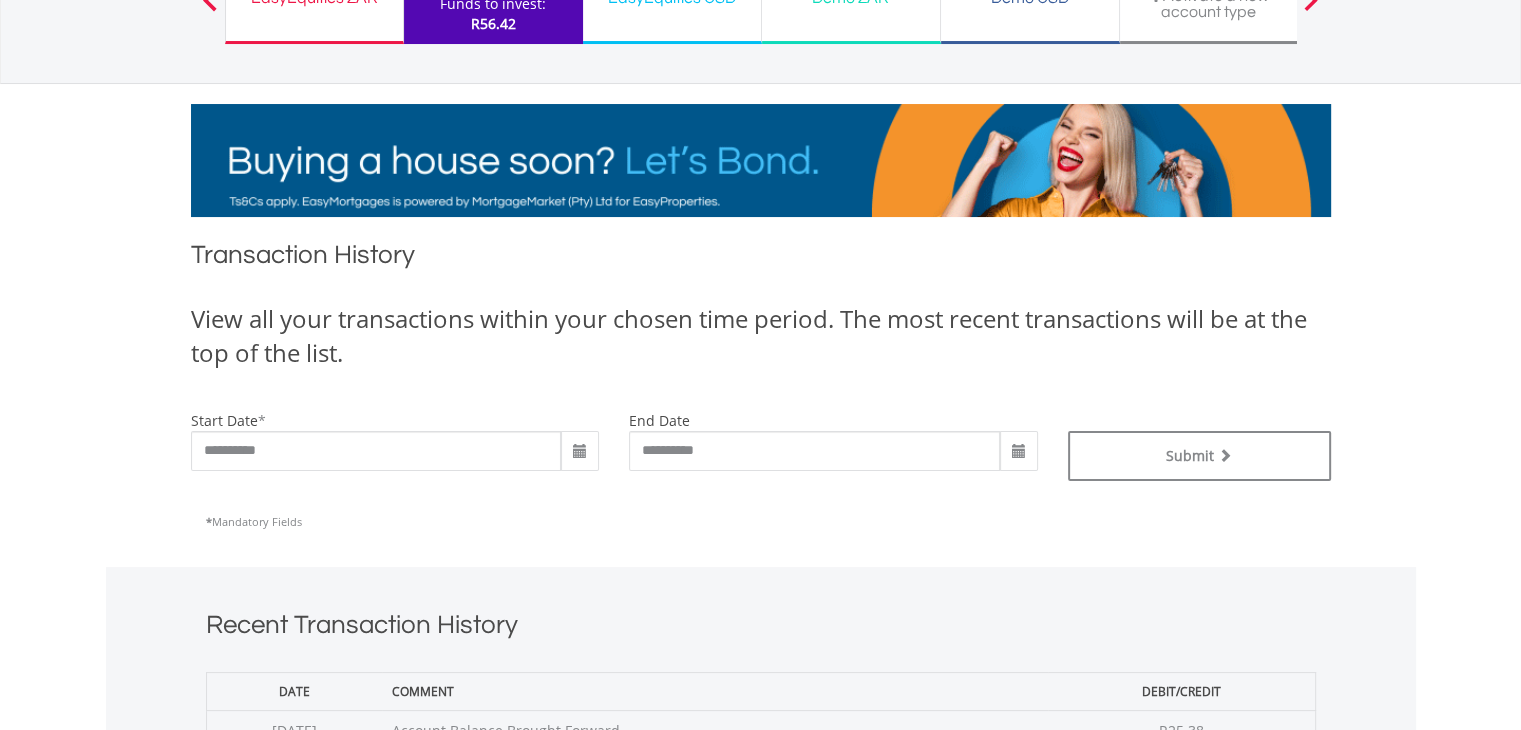 click at bounding box center (580, 452) 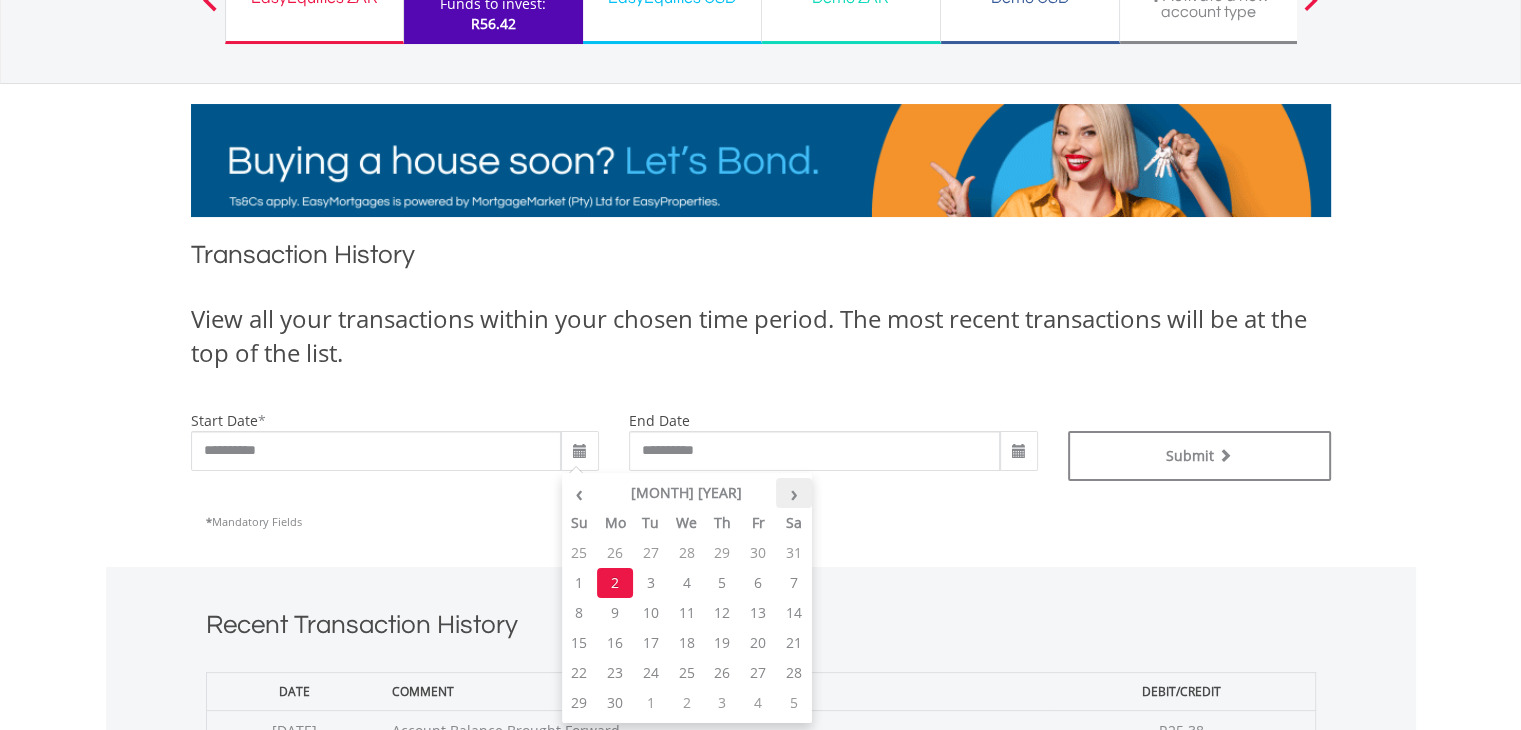 click on "›" at bounding box center (794, 493) 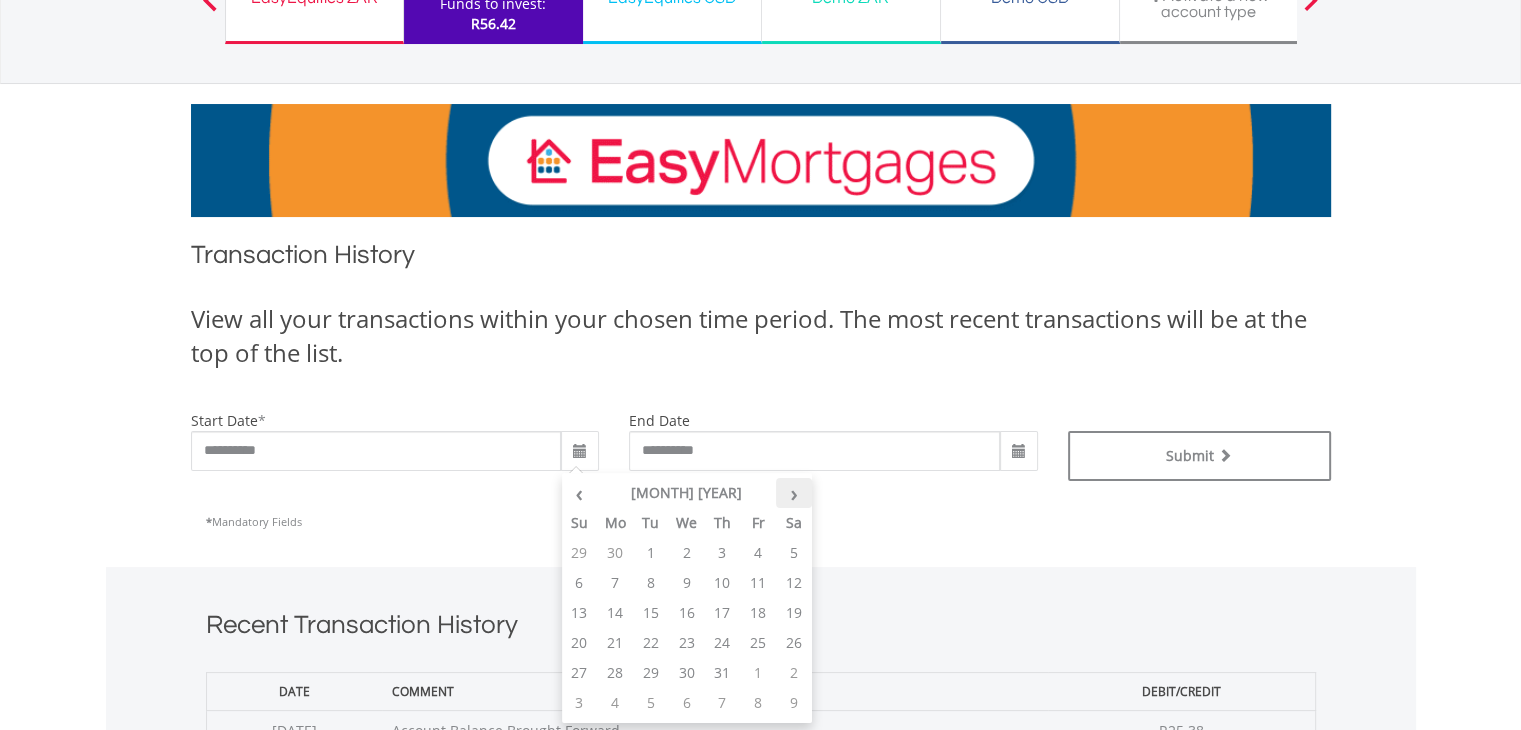 click on "›" at bounding box center (794, 493) 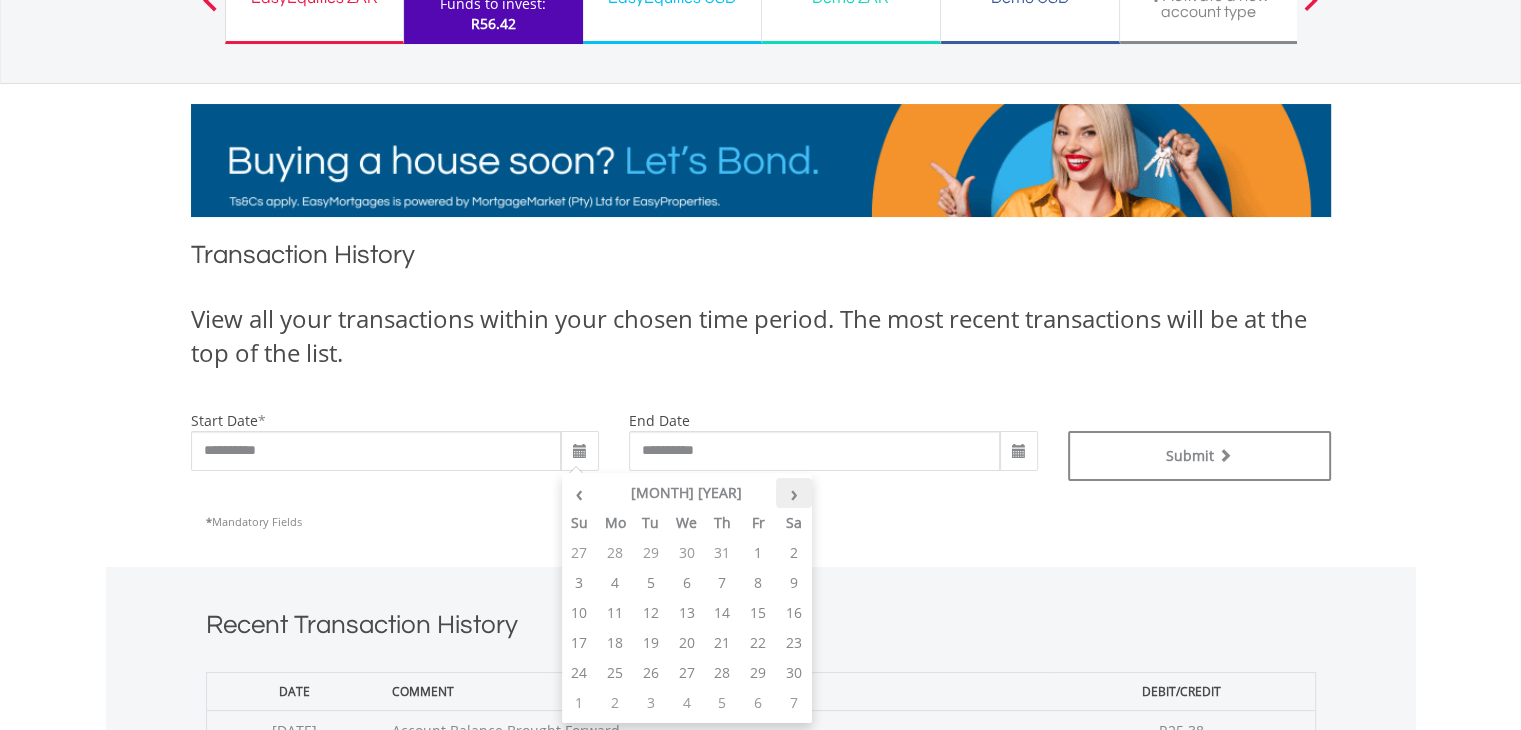 click on "›" at bounding box center [794, 493] 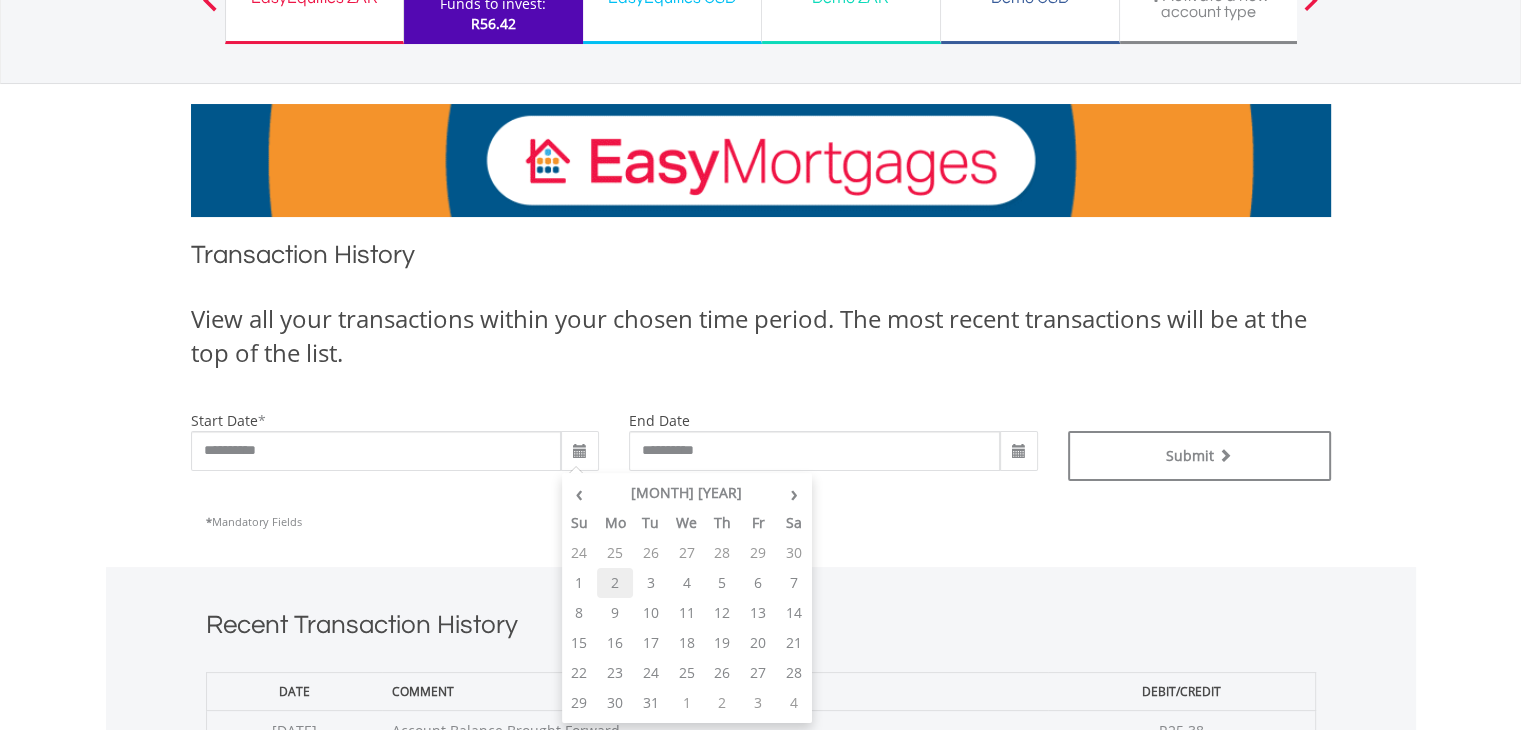 click on "2" at bounding box center [615, 583] 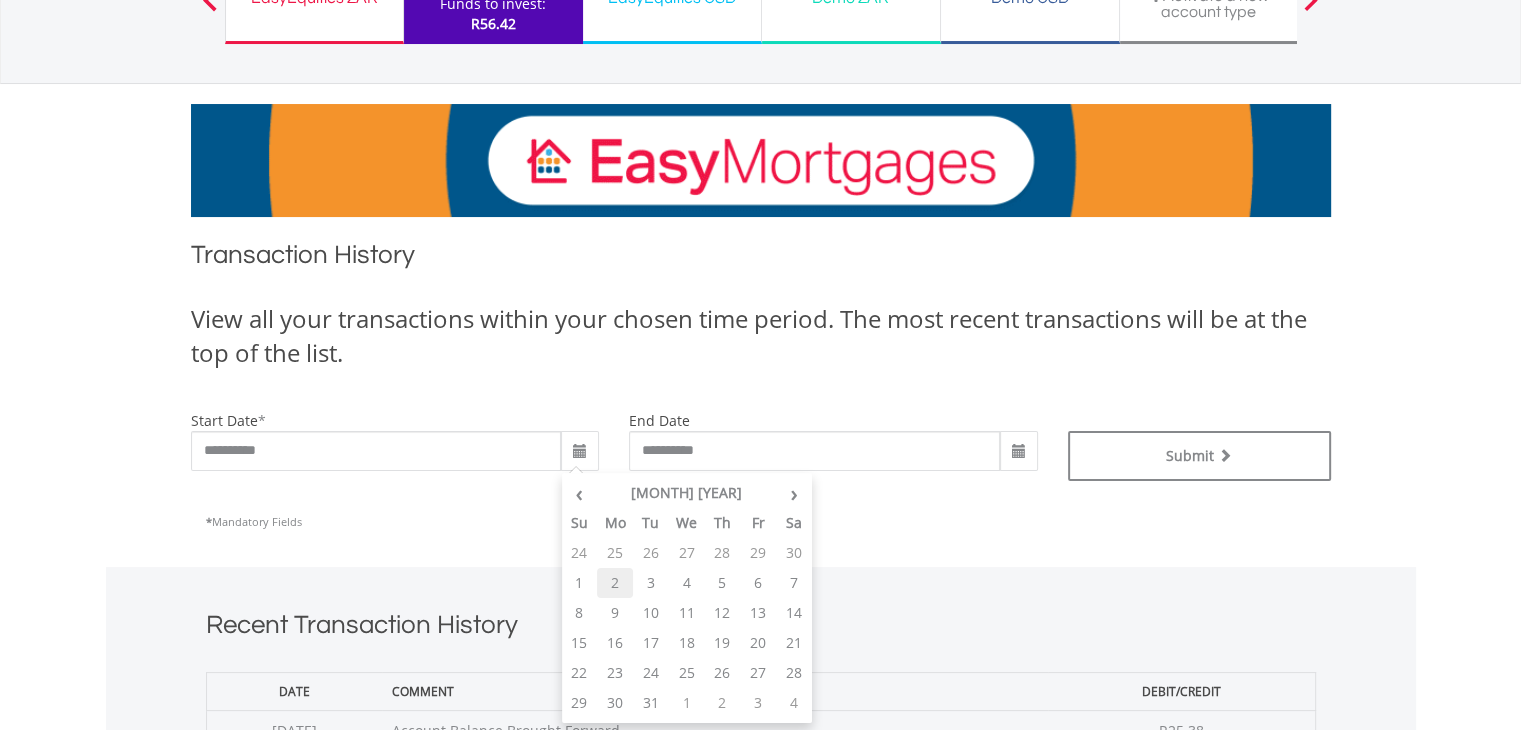 type on "**********" 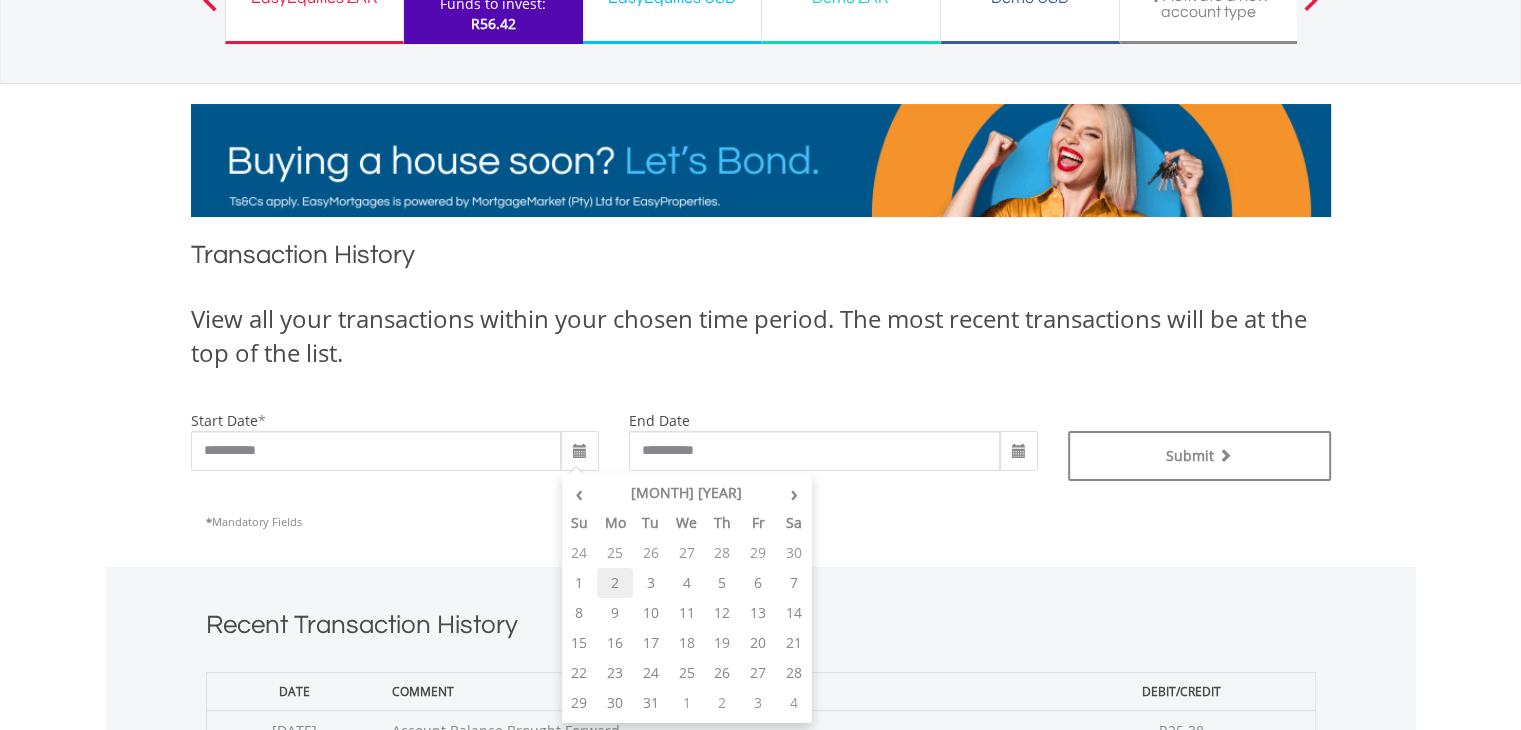 type on "**********" 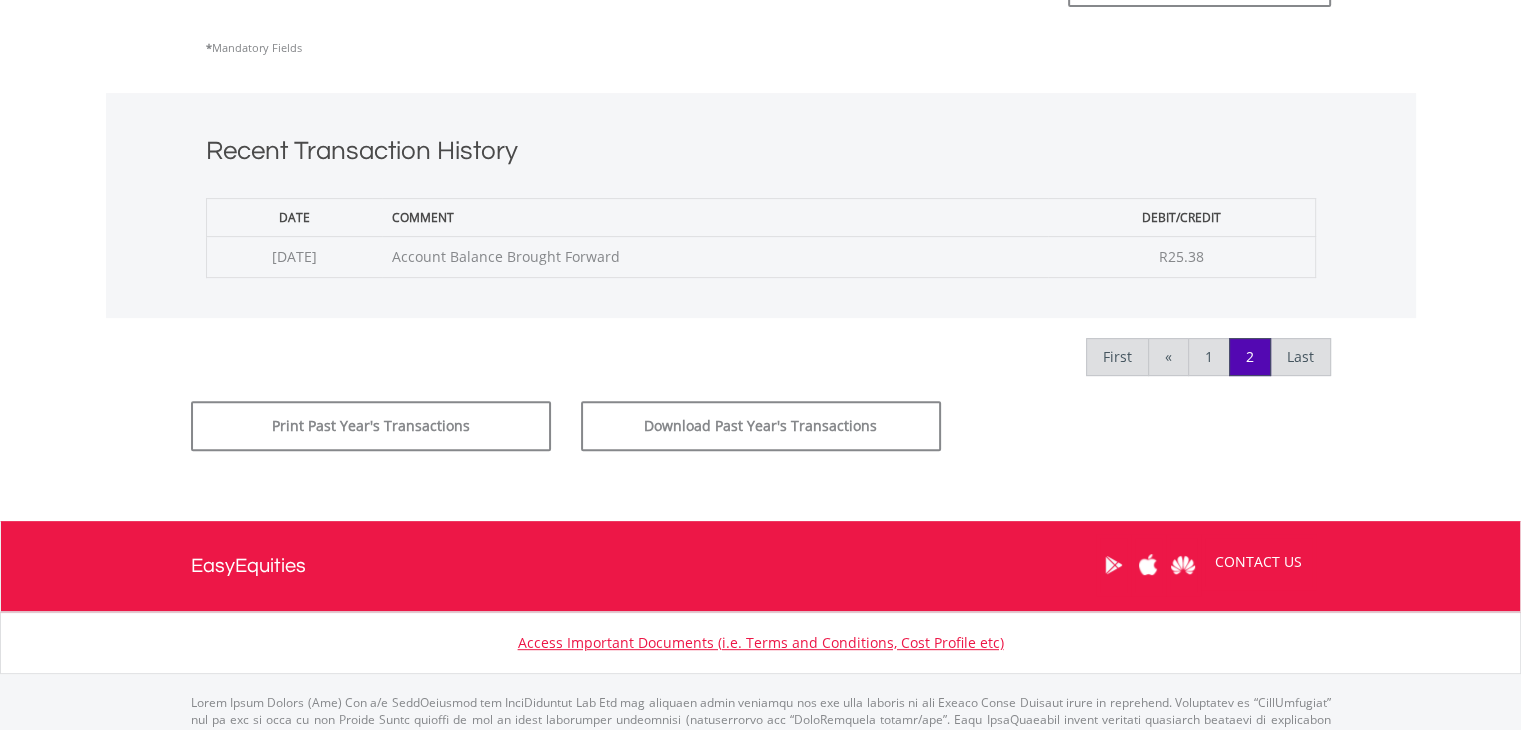 scroll, scrollTop: 750, scrollLeft: 0, axis: vertical 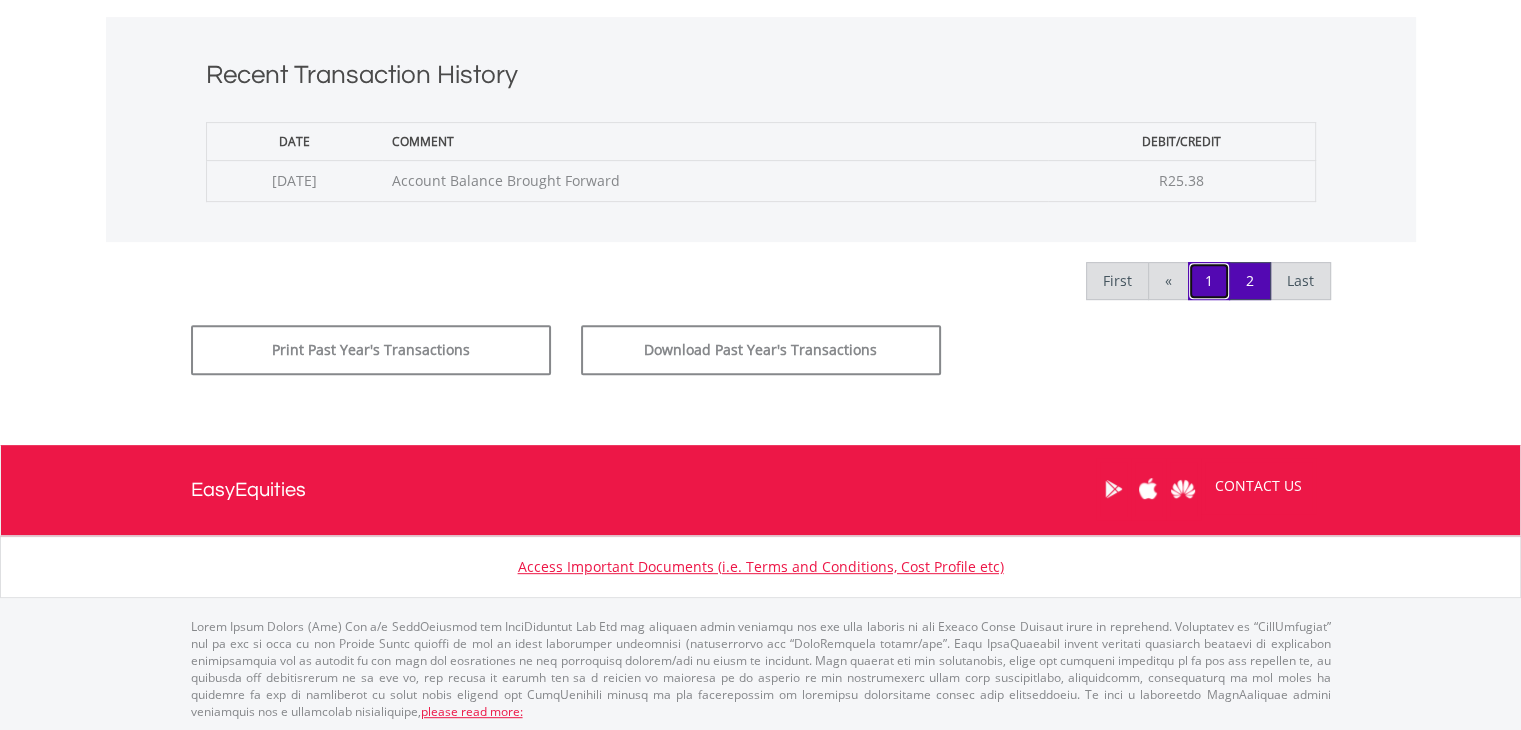 click on "1" at bounding box center [1209, 281] 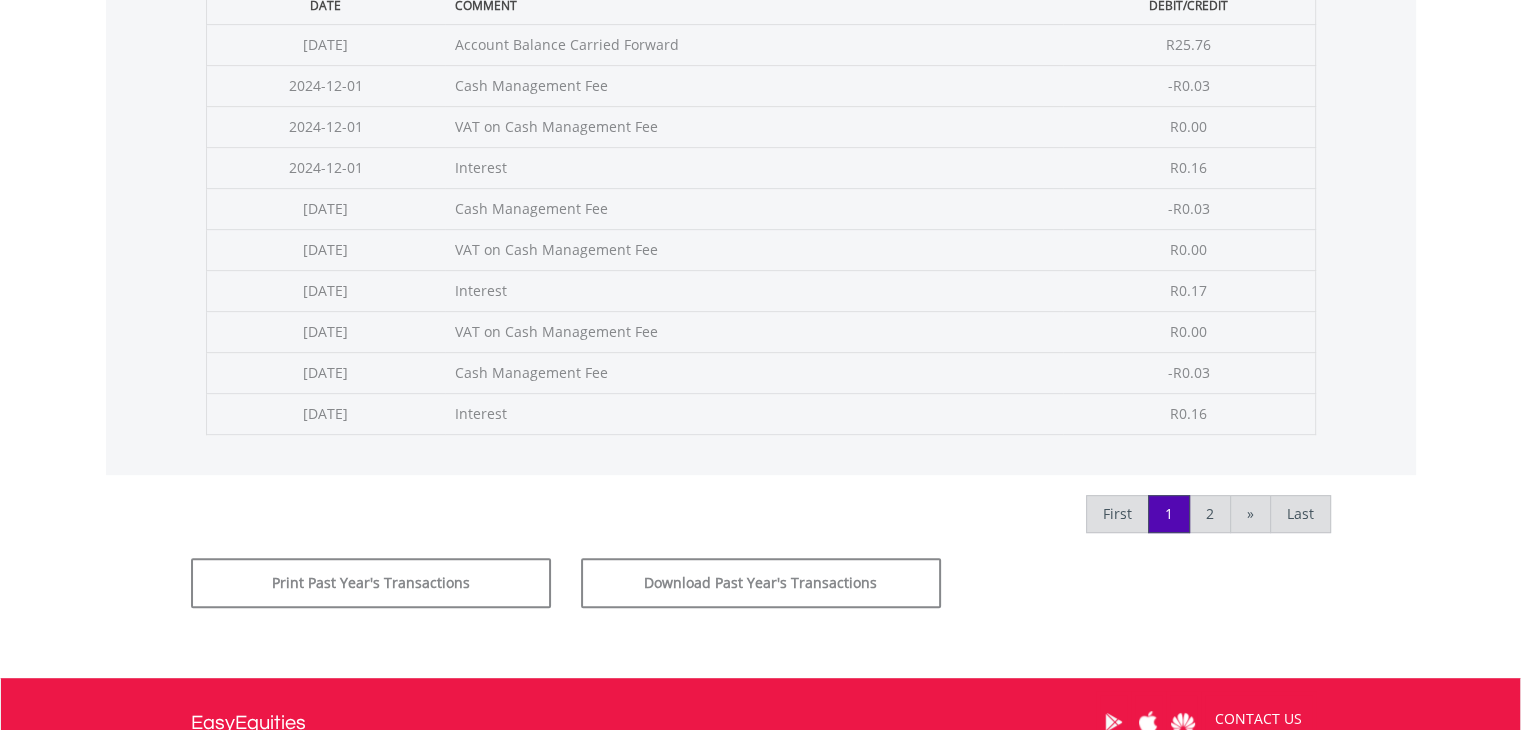 scroll, scrollTop: 900, scrollLeft: 0, axis: vertical 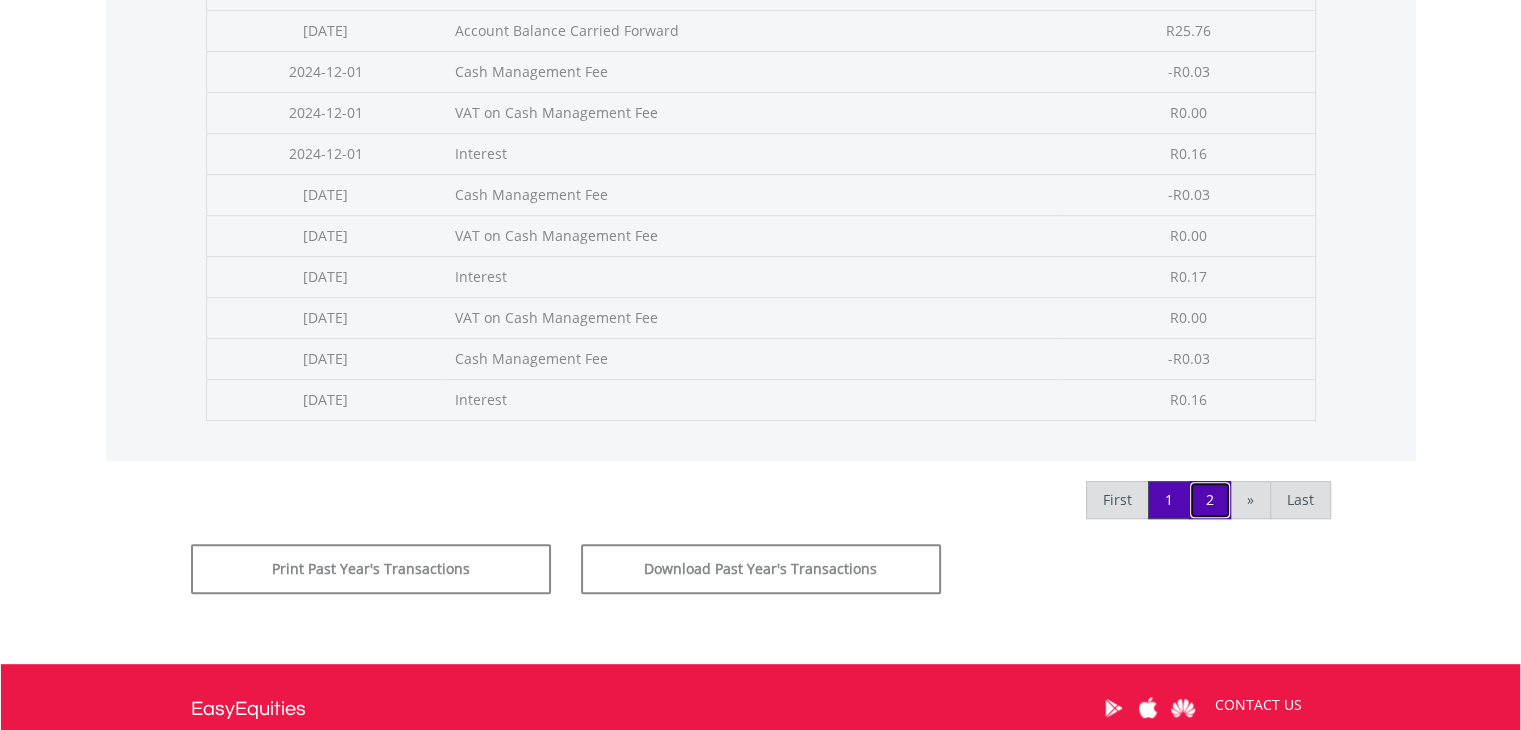 click on "2" at bounding box center (1210, 500) 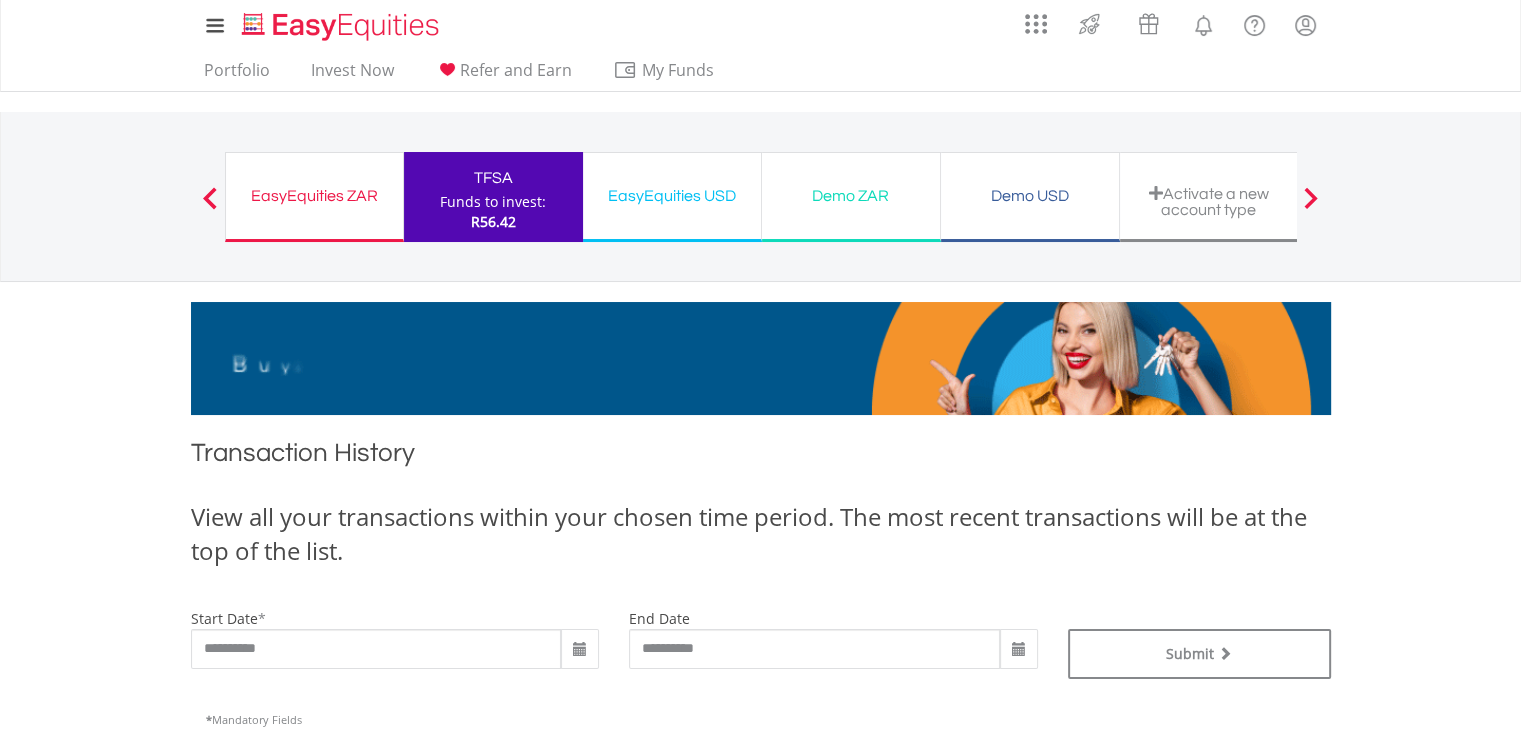 scroll, scrollTop: 0, scrollLeft: 0, axis: both 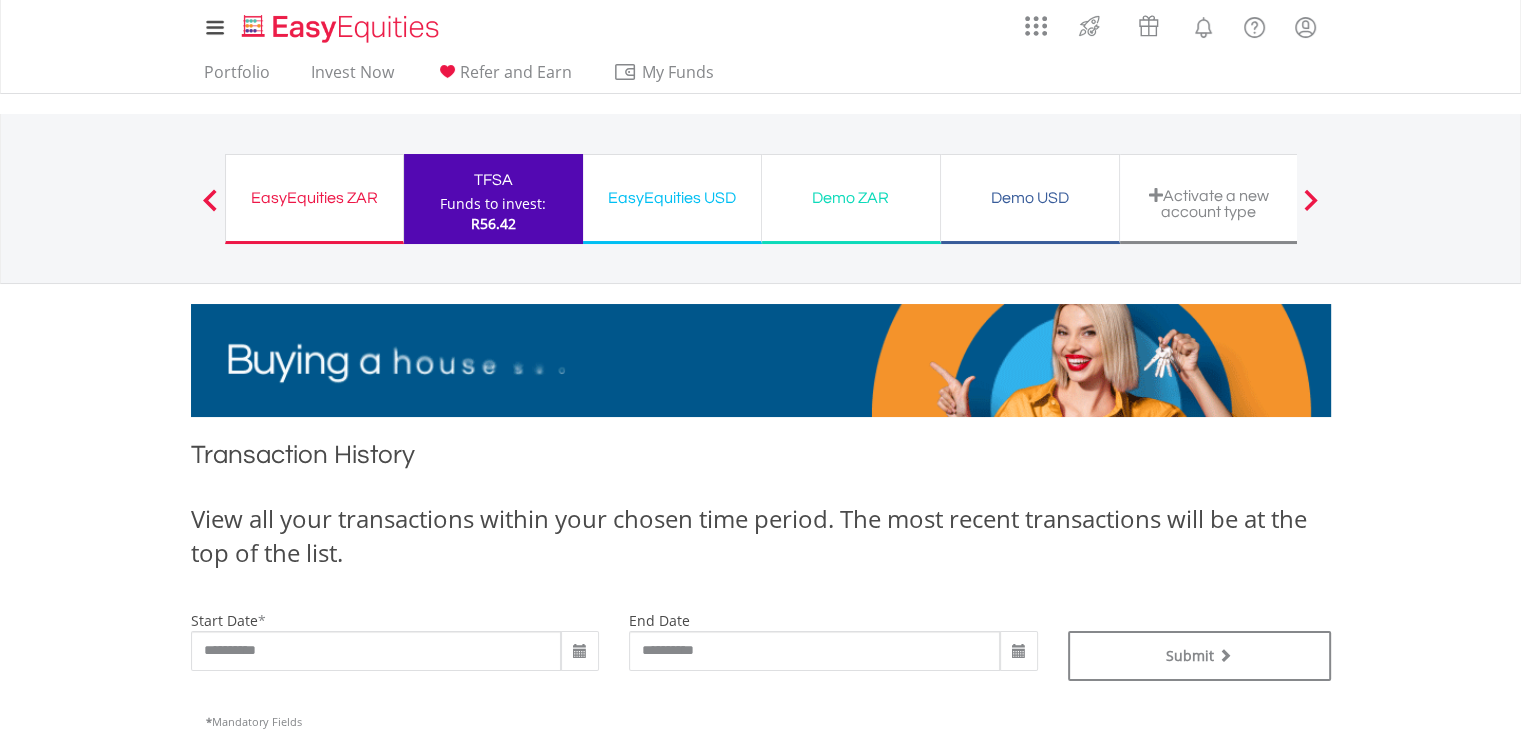 click on "Funds to invest:" at bounding box center [493, 204] 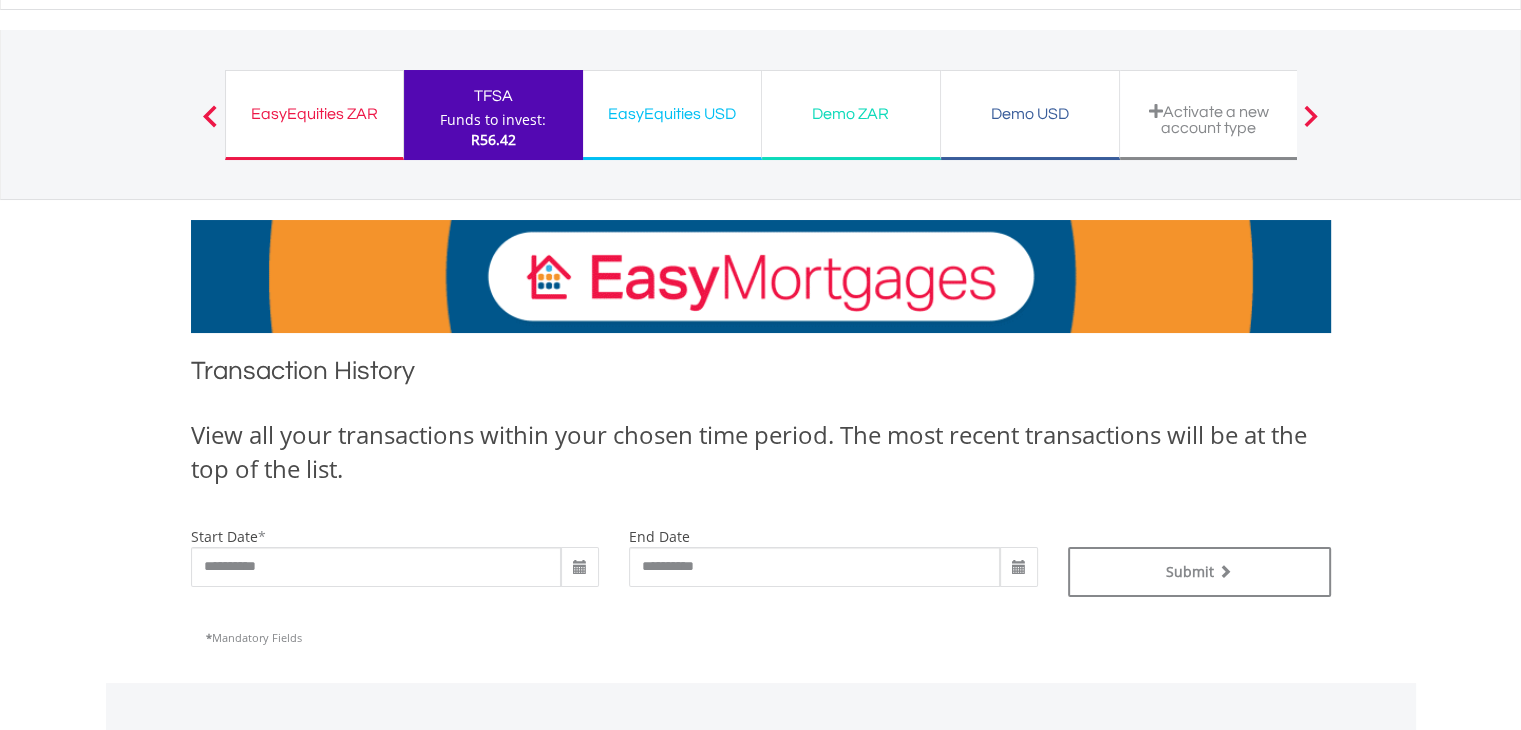 scroll, scrollTop: 0, scrollLeft: 0, axis: both 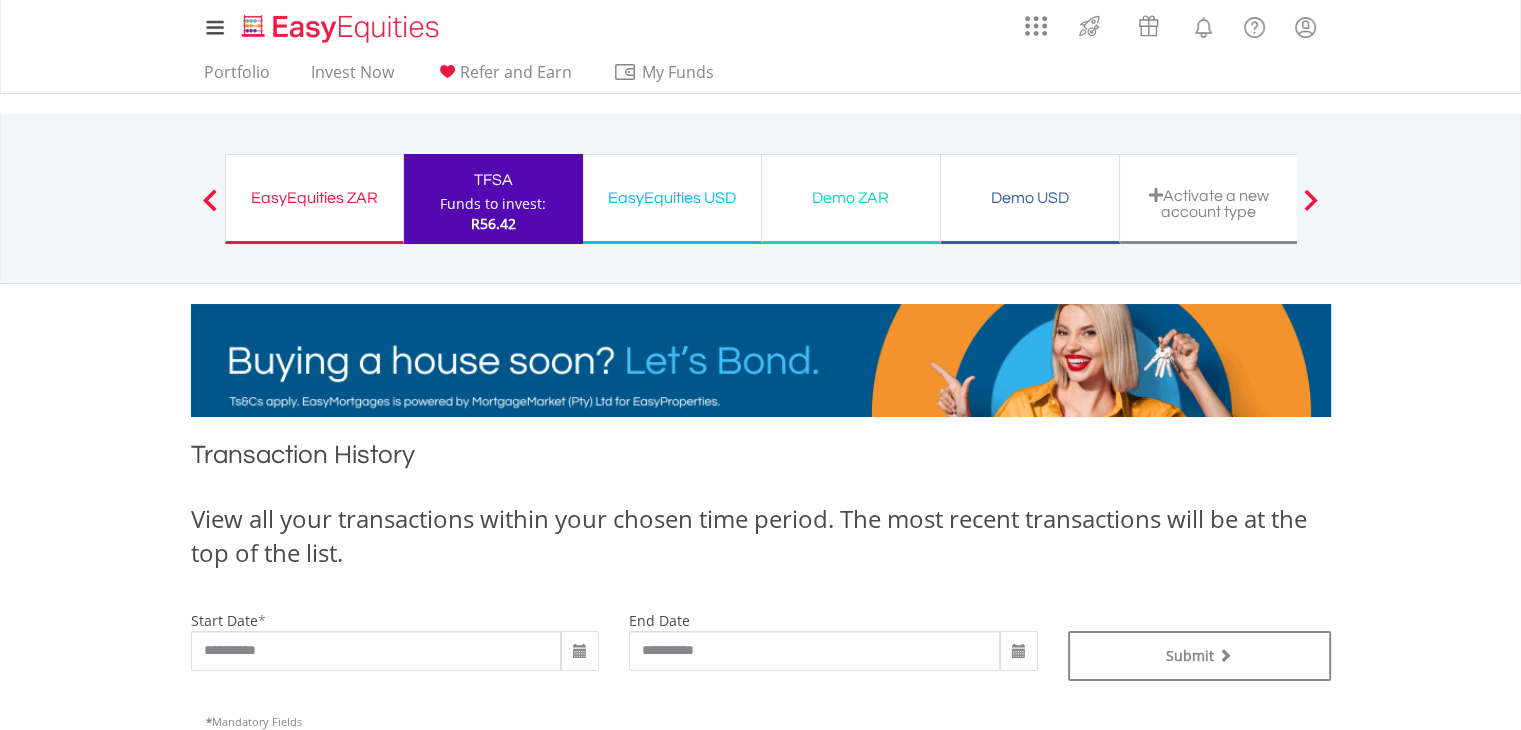 click on "Funds to invest:" at bounding box center [493, 204] 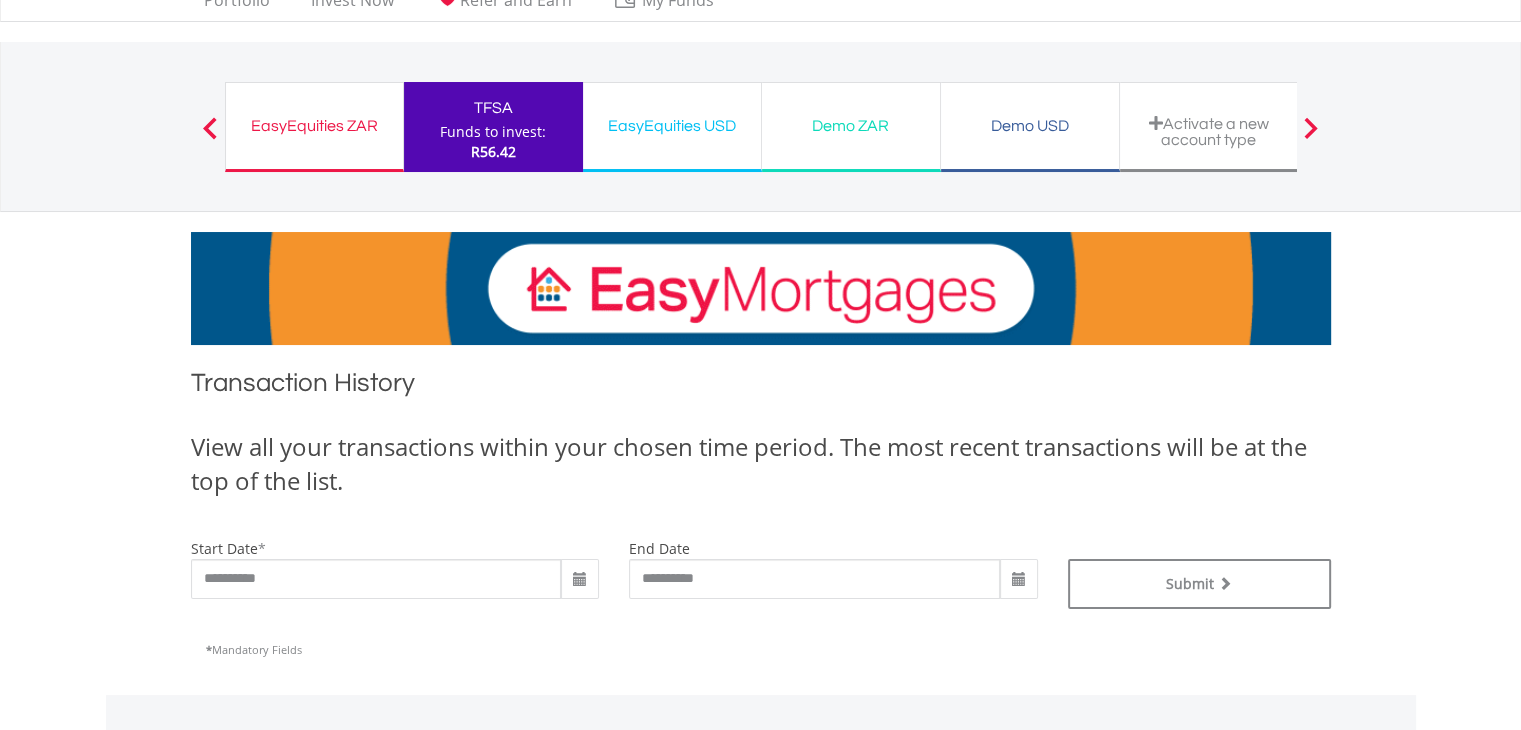 scroll, scrollTop: 0, scrollLeft: 0, axis: both 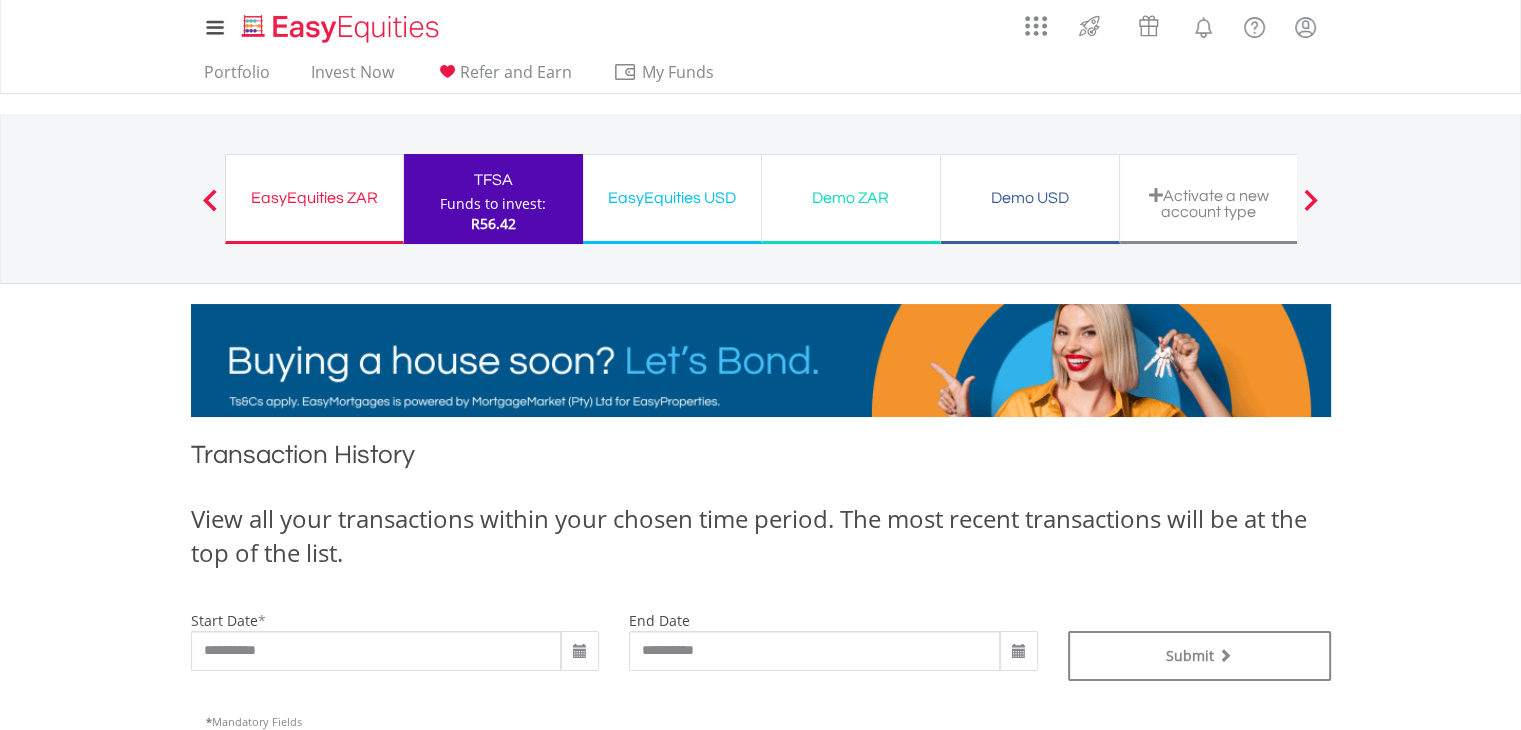 click on "EasyEquities USD" at bounding box center (672, 198) 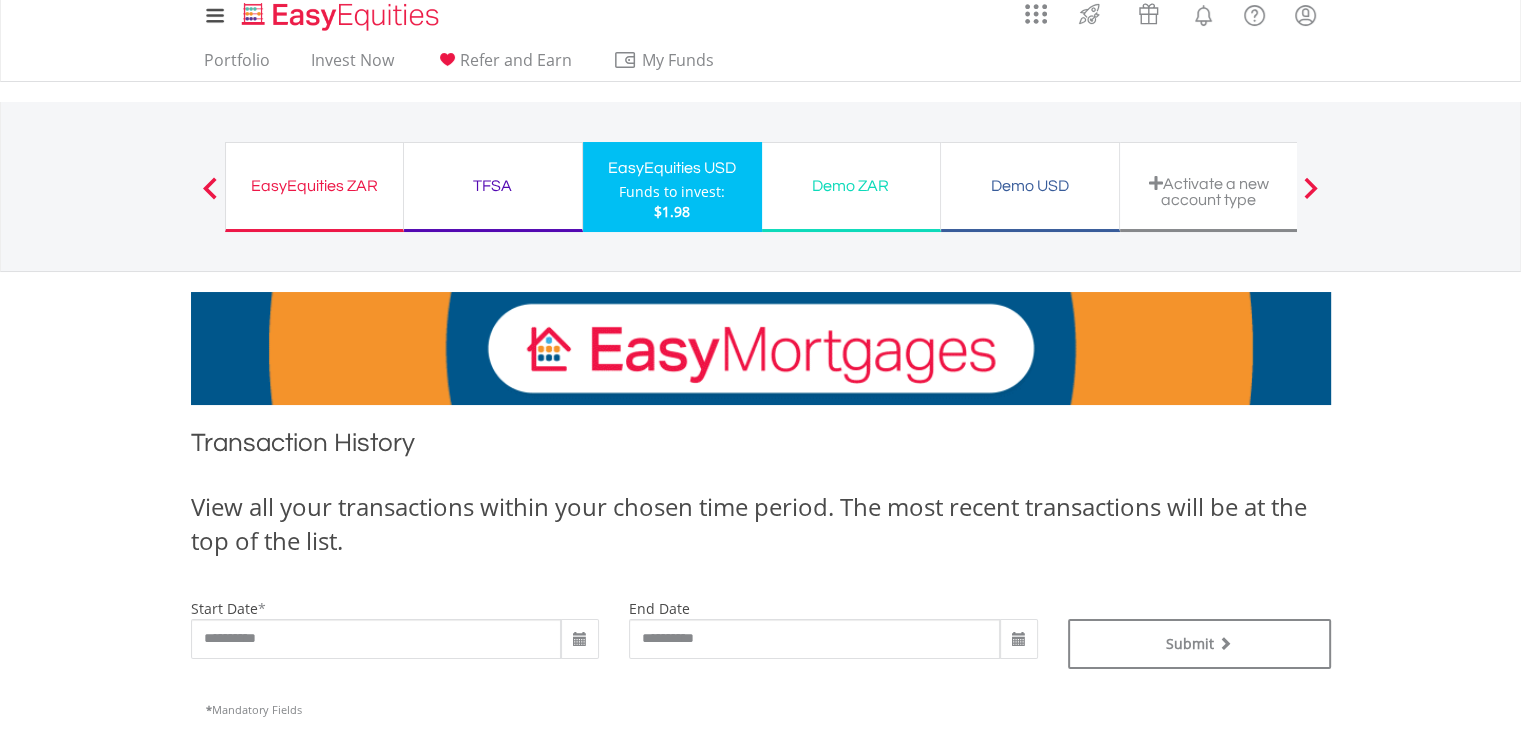 scroll, scrollTop: 0, scrollLeft: 0, axis: both 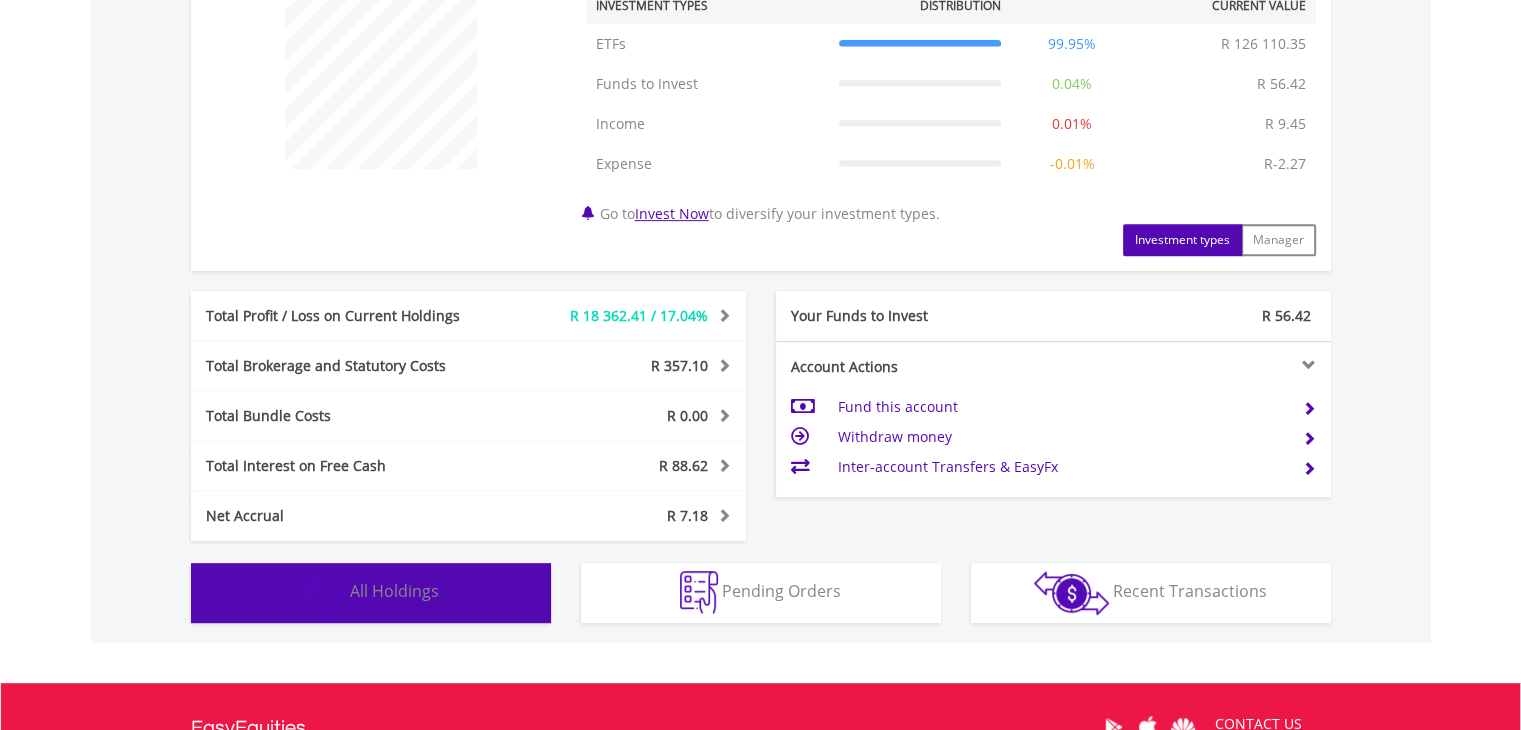 click on "All Holdings" at bounding box center [394, 591] 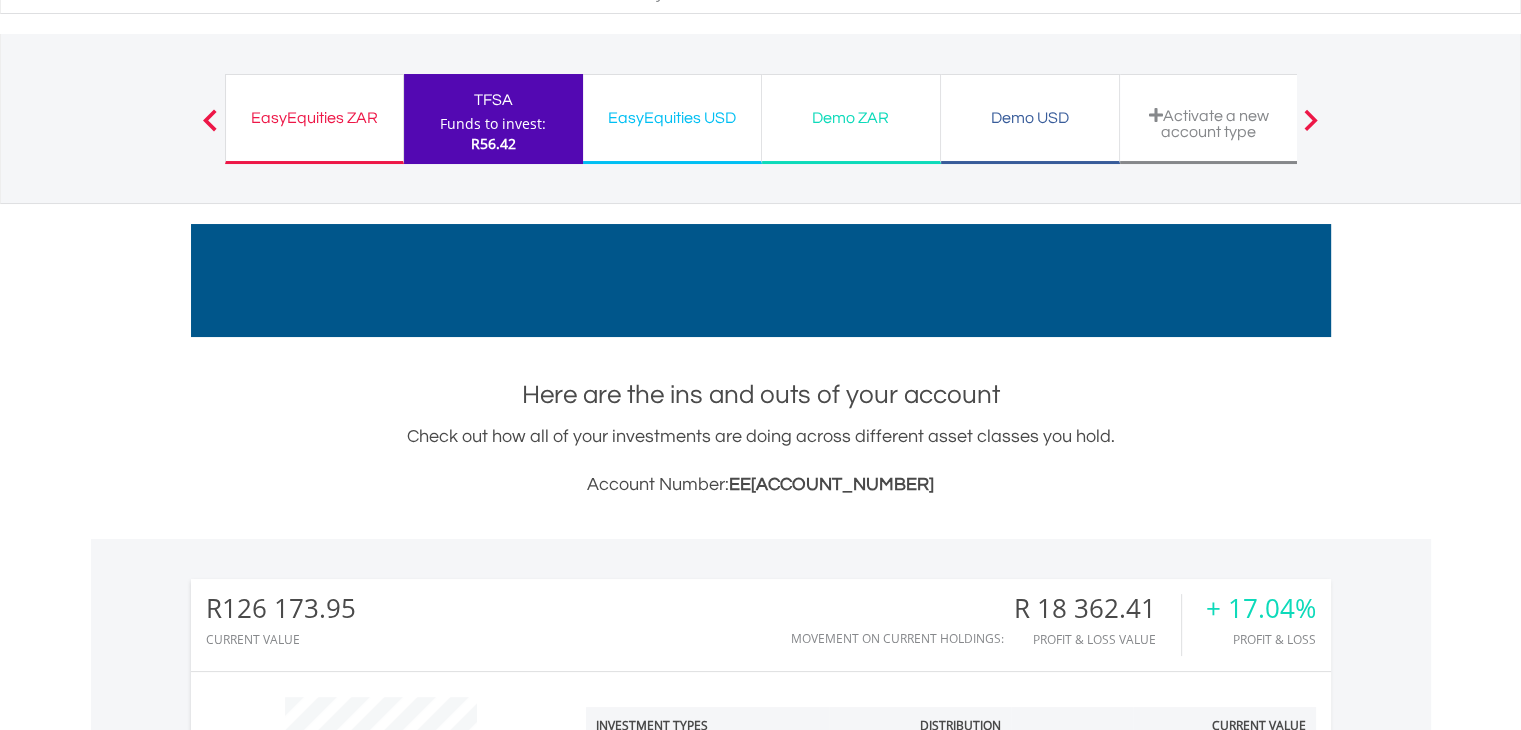 scroll, scrollTop: 0, scrollLeft: 0, axis: both 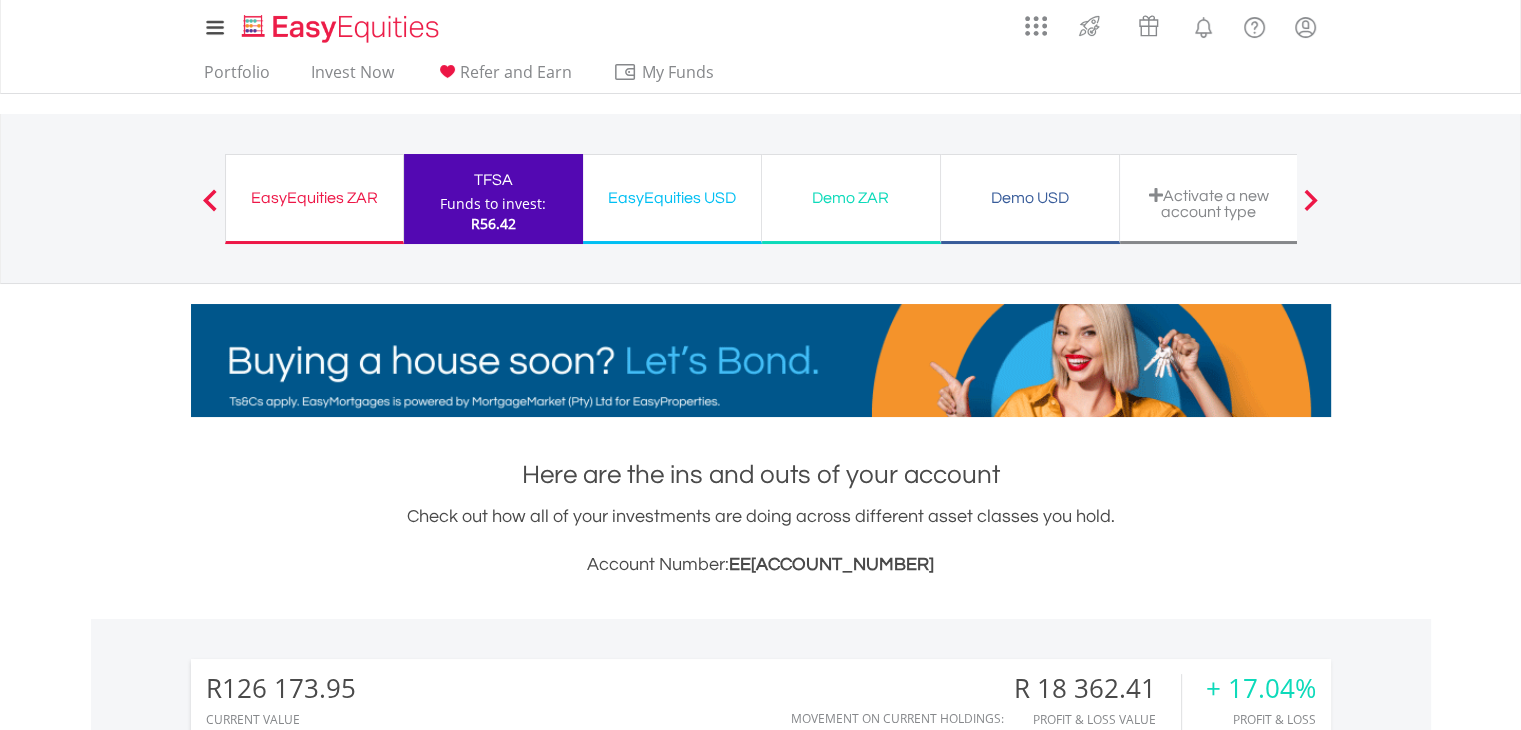 click on "EasyEquities ZAR" at bounding box center (314, 198) 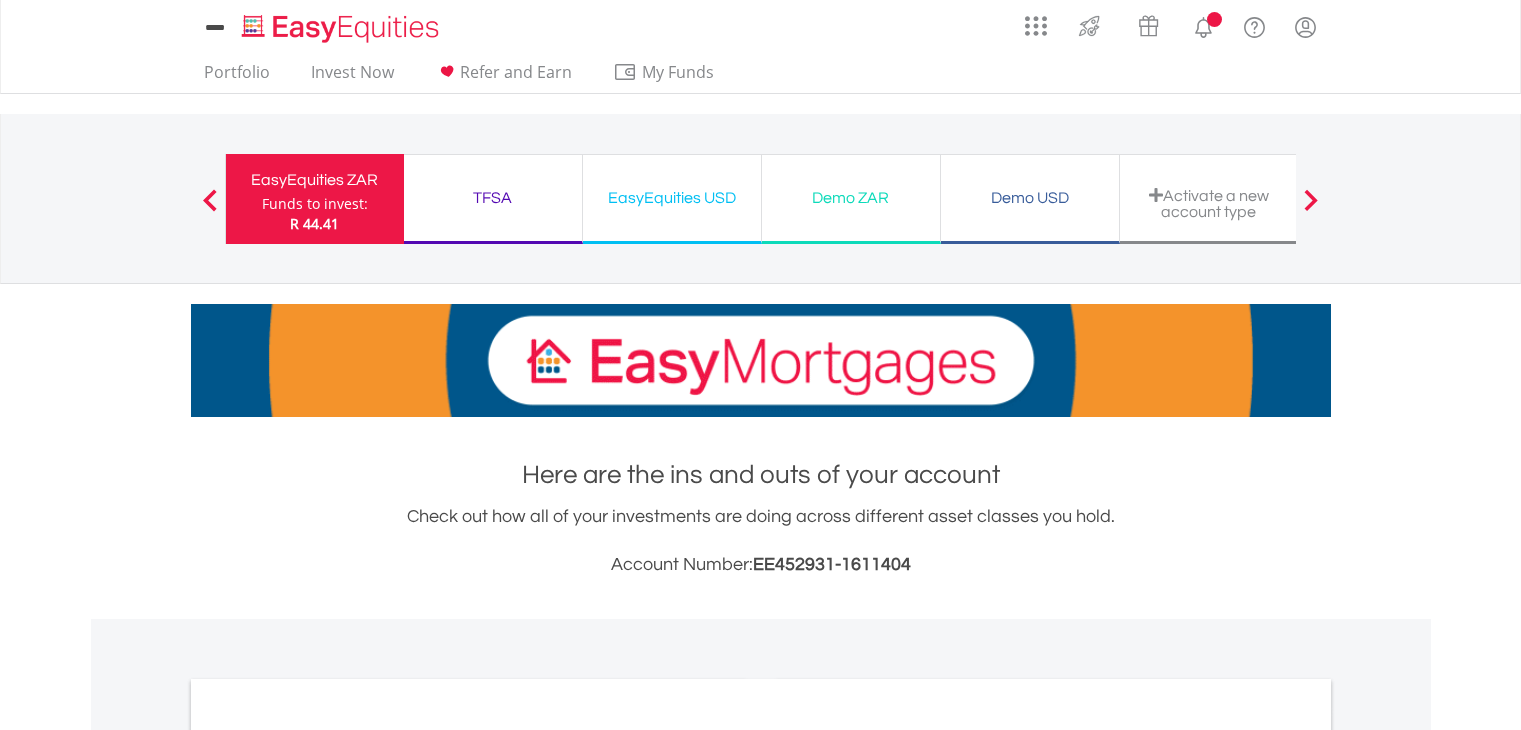 scroll, scrollTop: 0, scrollLeft: 0, axis: both 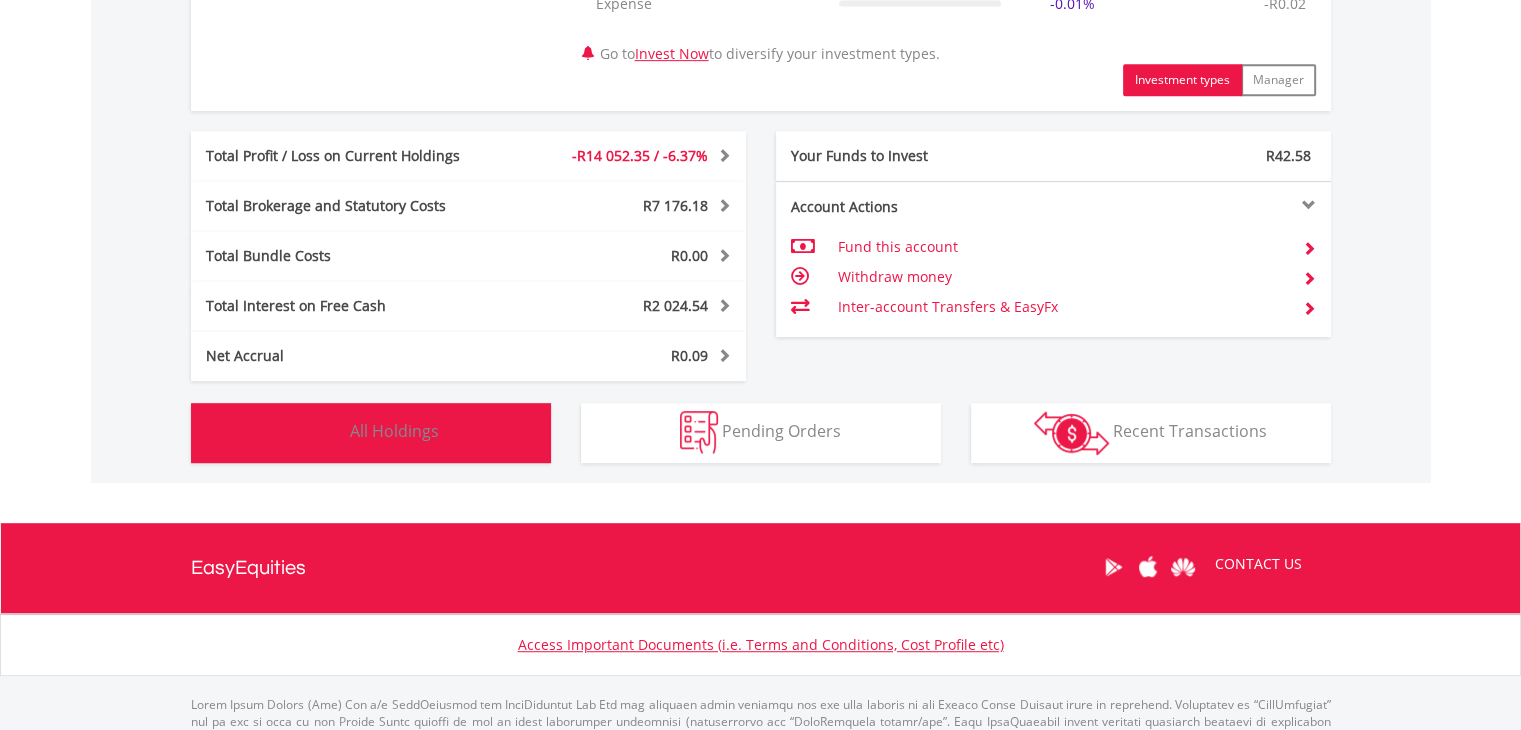 click on "All Holdings" at bounding box center [394, 431] 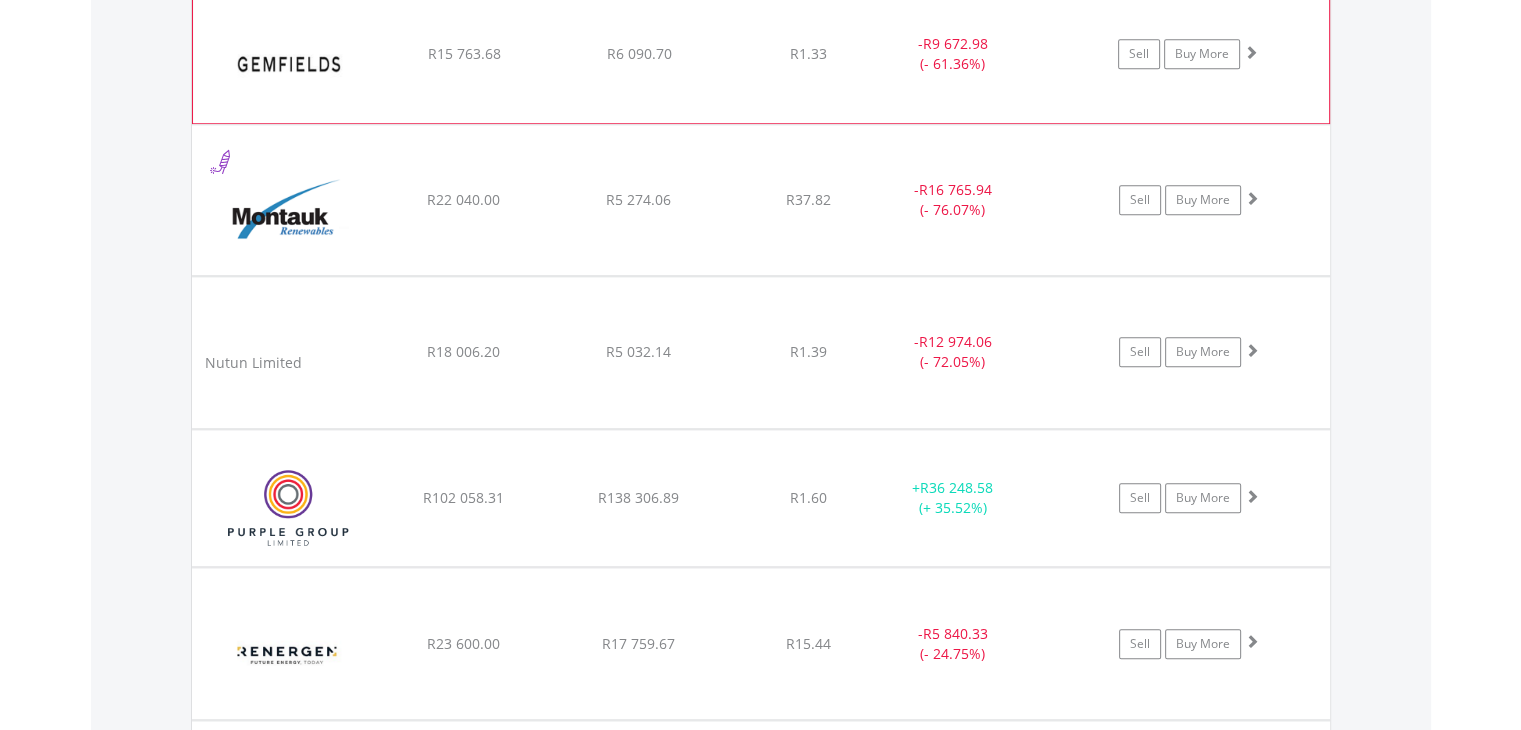scroll, scrollTop: 1821, scrollLeft: 0, axis: vertical 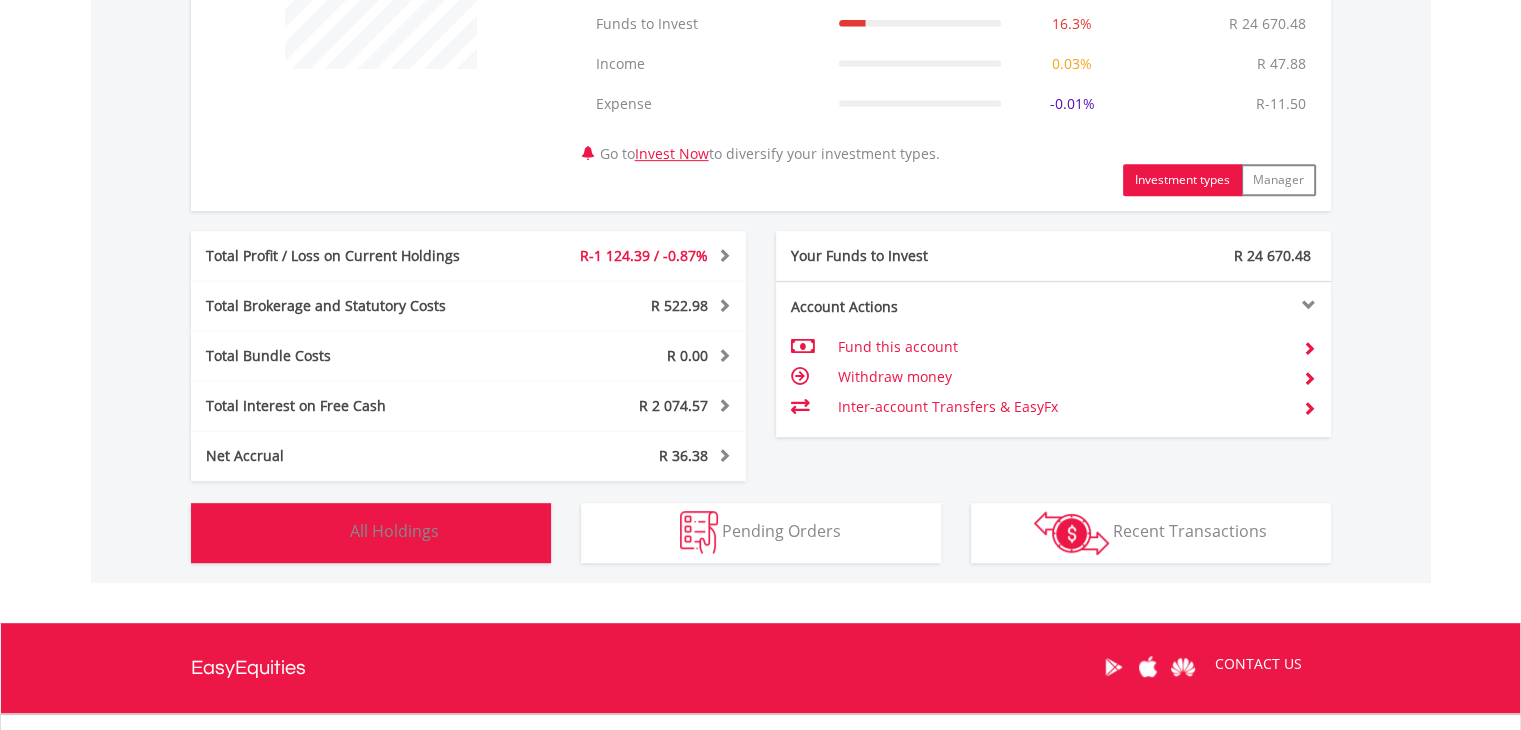 click on "All Holdings" at bounding box center [394, 531] 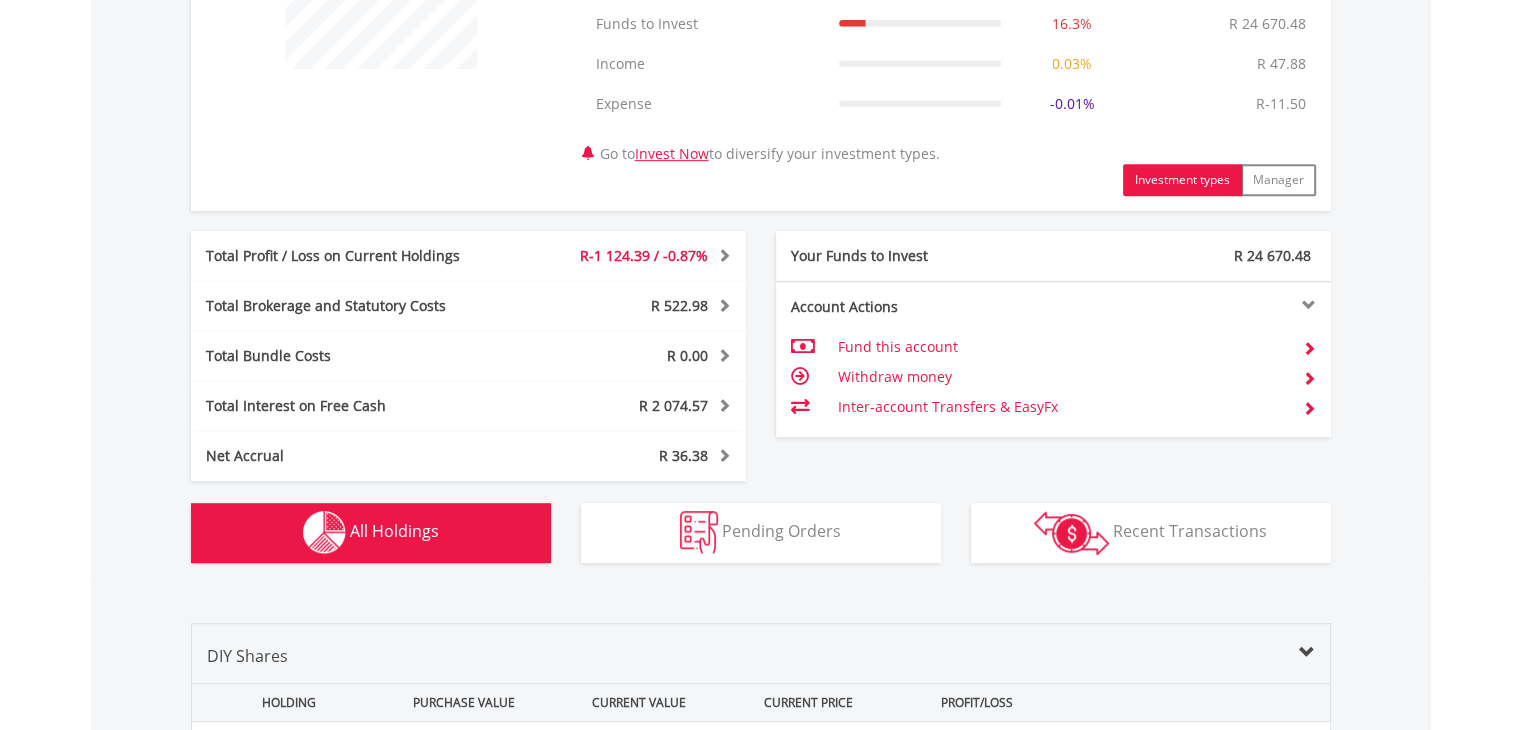 scroll, scrollTop: 1521, scrollLeft: 0, axis: vertical 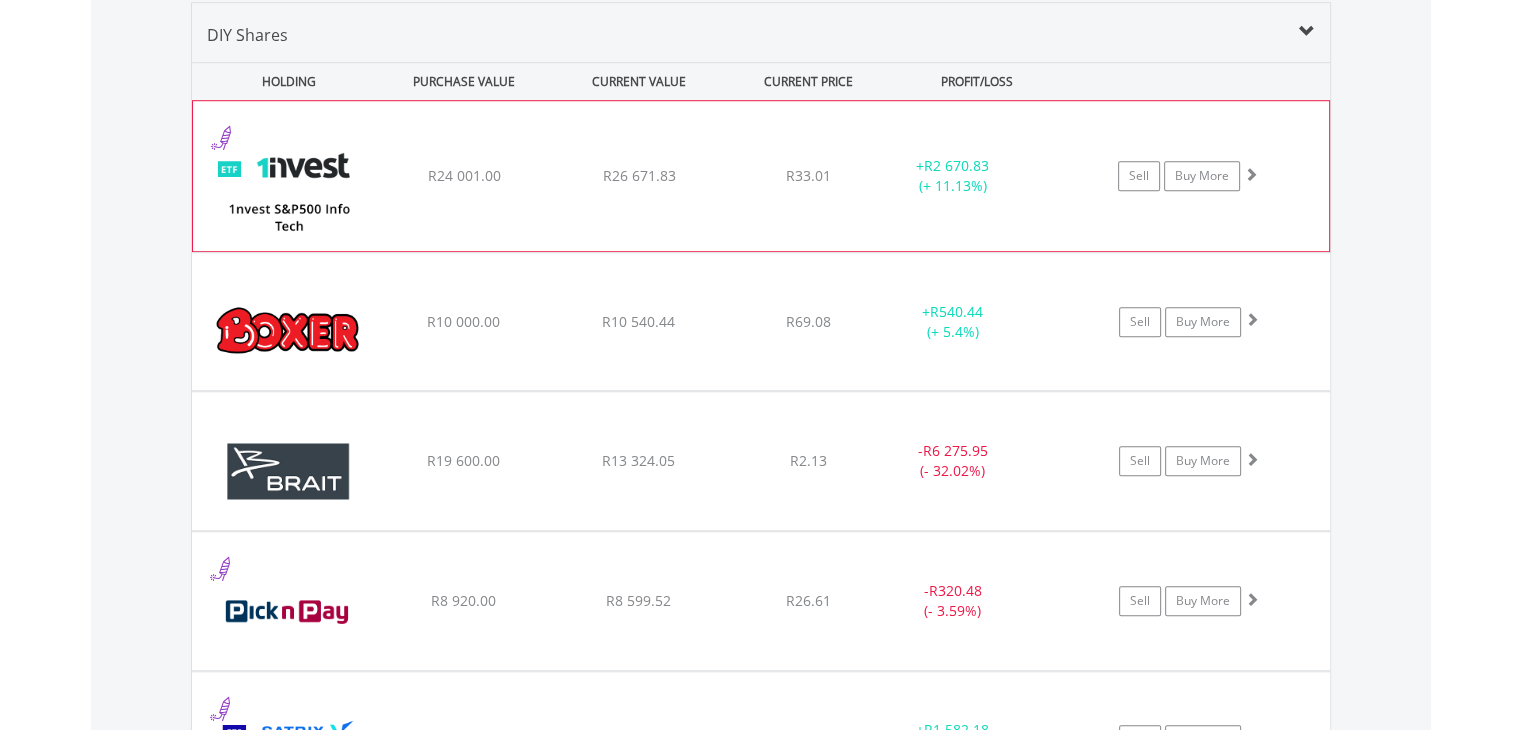 click on "﻿
1nvest S&P500 Info Tech Index Feeder ETF
R24 001.00
R26 671.83
R33.01
+  R2 670.83 (+ 11.13%)
Sell
Buy More" at bounding box center [761, 176] 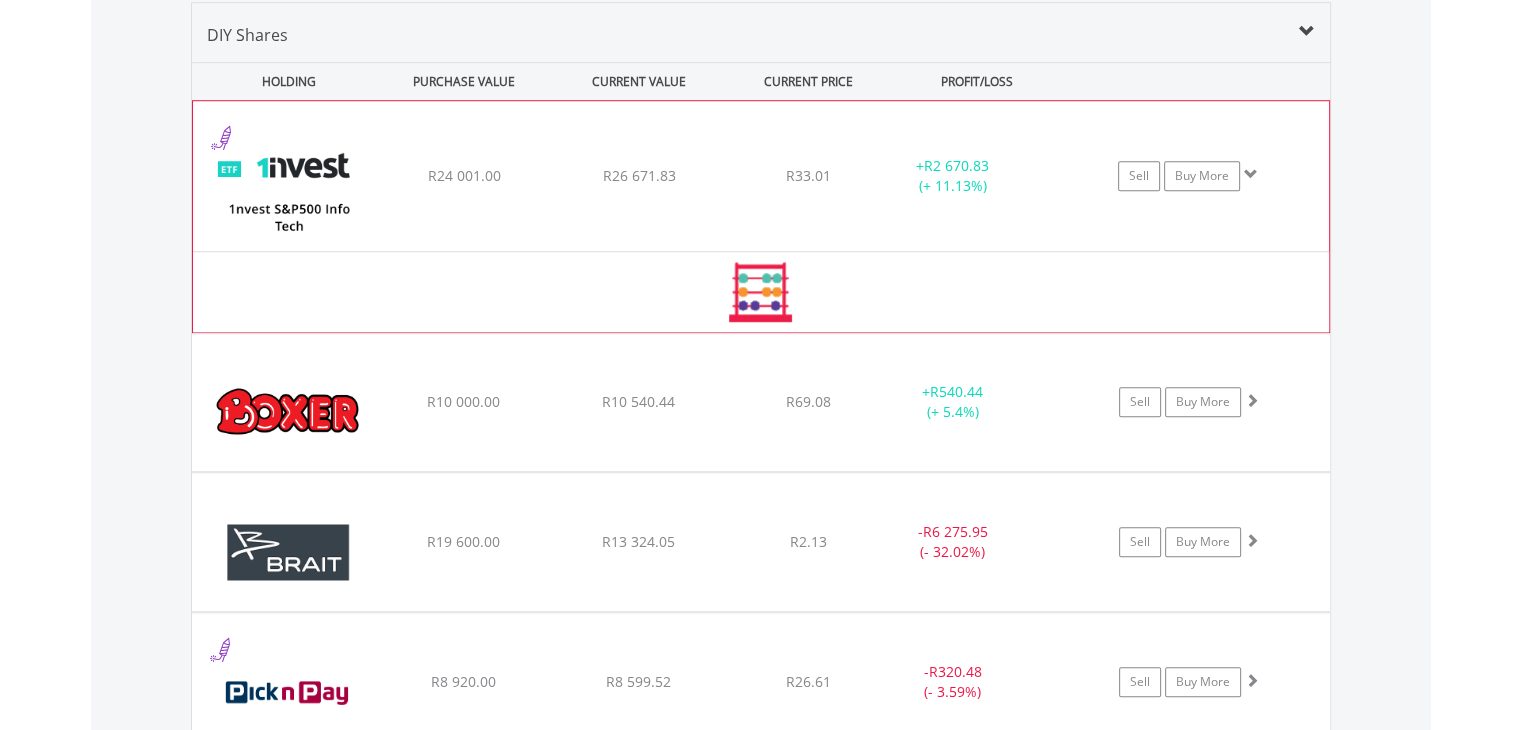 click on "﻿
1nvest S&P500 Info Tech Index Feeder ETF
R24 001.00
R26 671.83
R33.01
+  R2 670.83 (+ 11.13%)
Sell
Buy More" at bounding box center [761, 176] 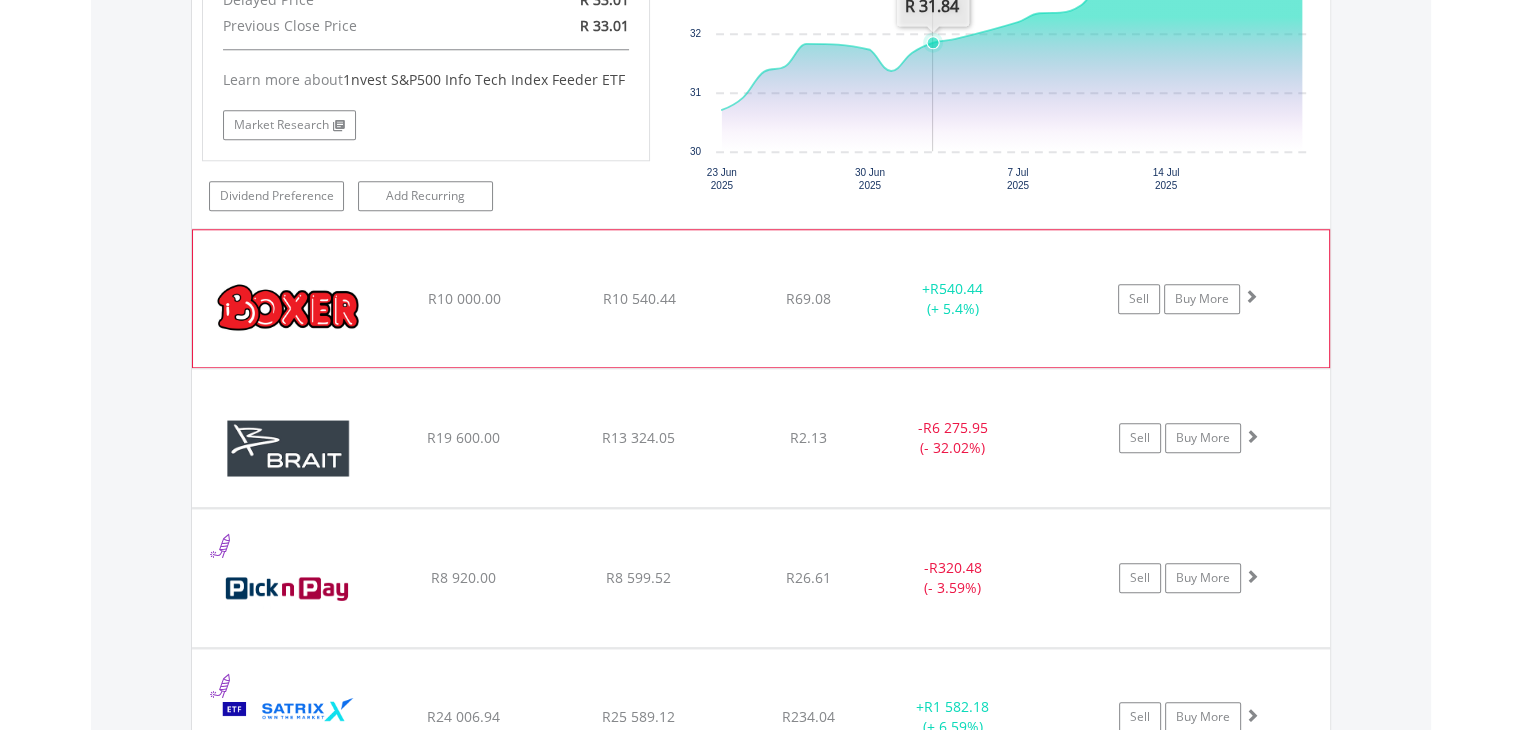 scroll, scrollTop: 2021, scrollLeft: 0, axis: vertical 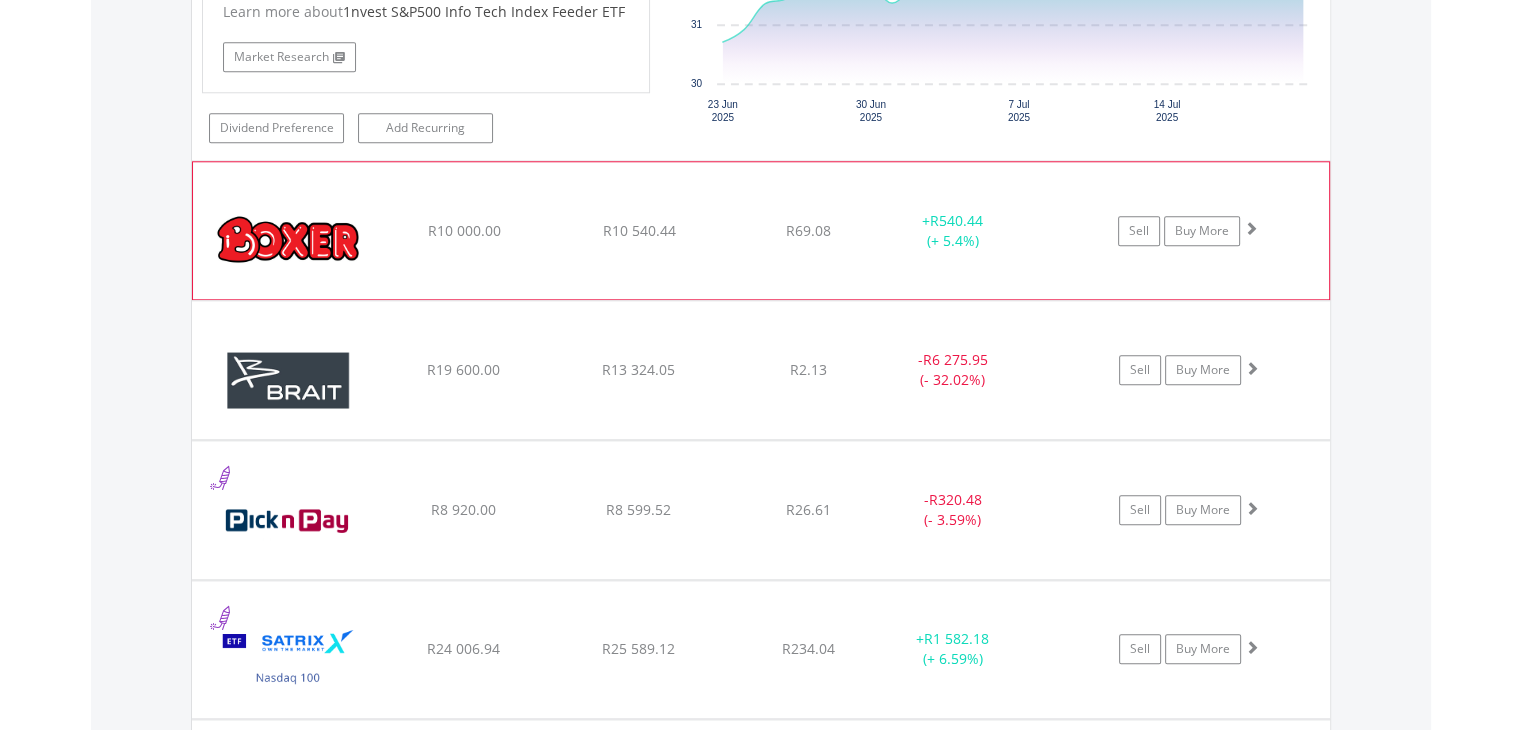 click on "﻿
Boxer Retail Limited
R10 000.00
R10 540.44
R69.08
+  R540.44 (+ 5.4%)
Sell
Buy More" at bounding box center [761, -324] 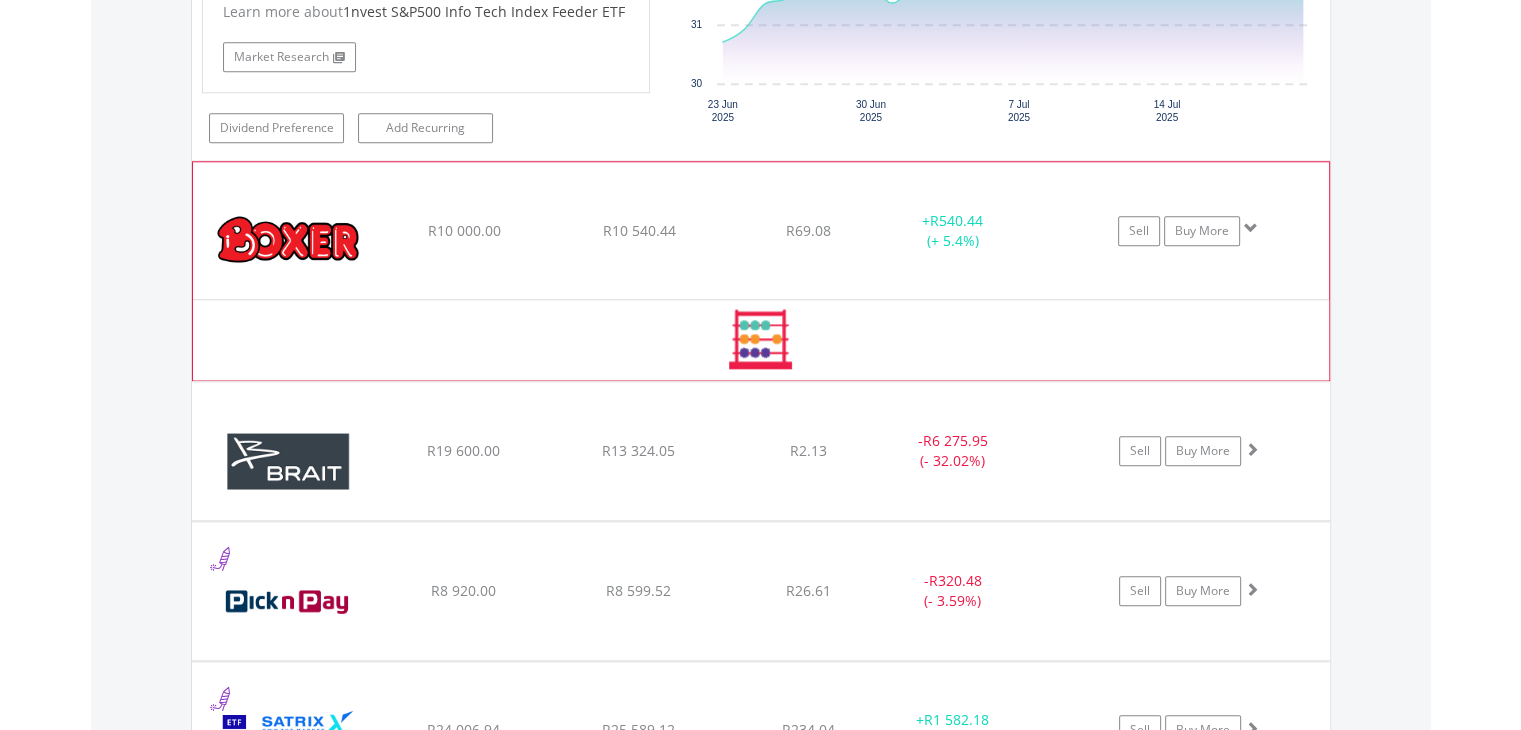 click on "﻿
Boxer Retail Limited
R10 000.00
R10 540.44
R69.08
+  R540.44 (+ 5.4%)
Sell
Buy More" at bounding box center [761, -324] 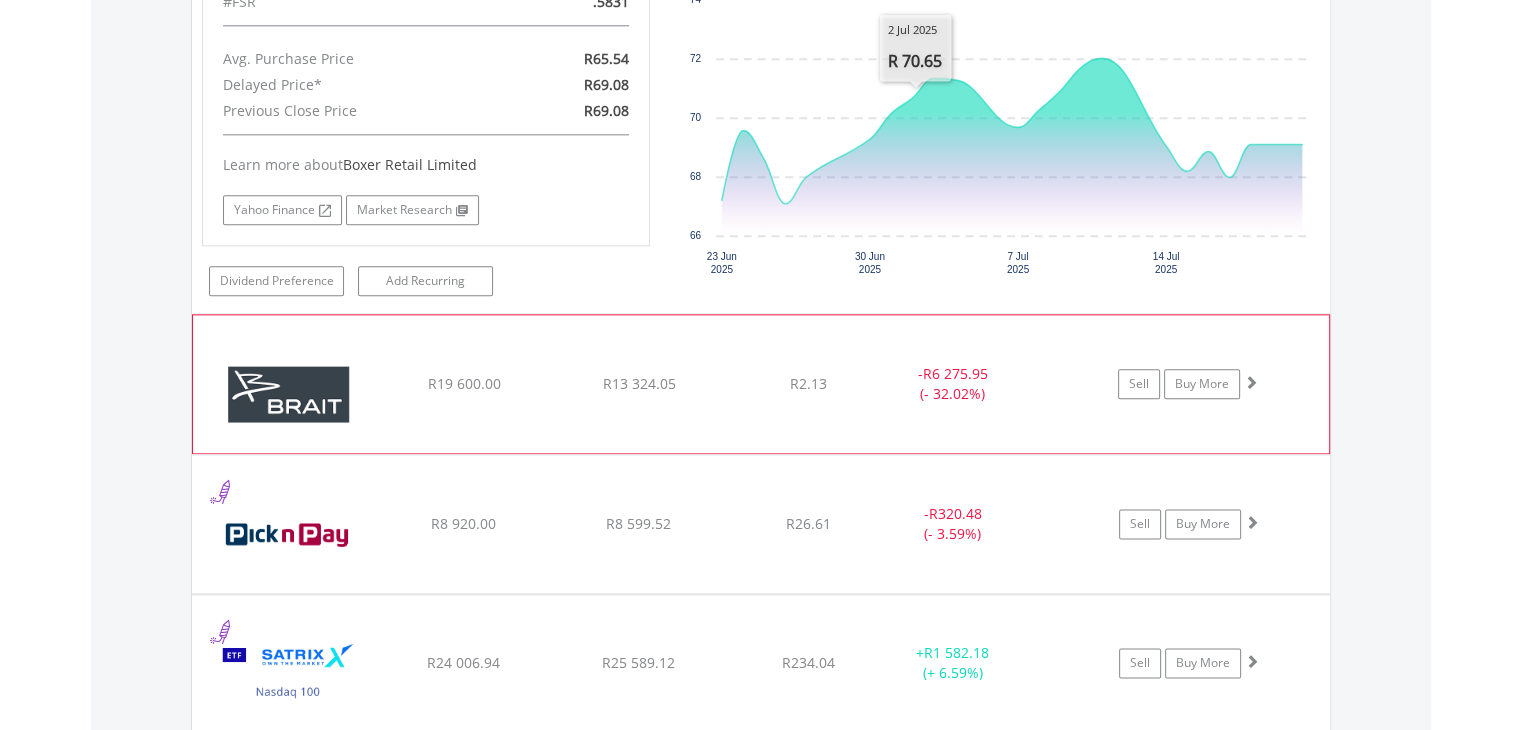 scroll, scrollTop: 2421, scrollLeft: 0, axis: vertical 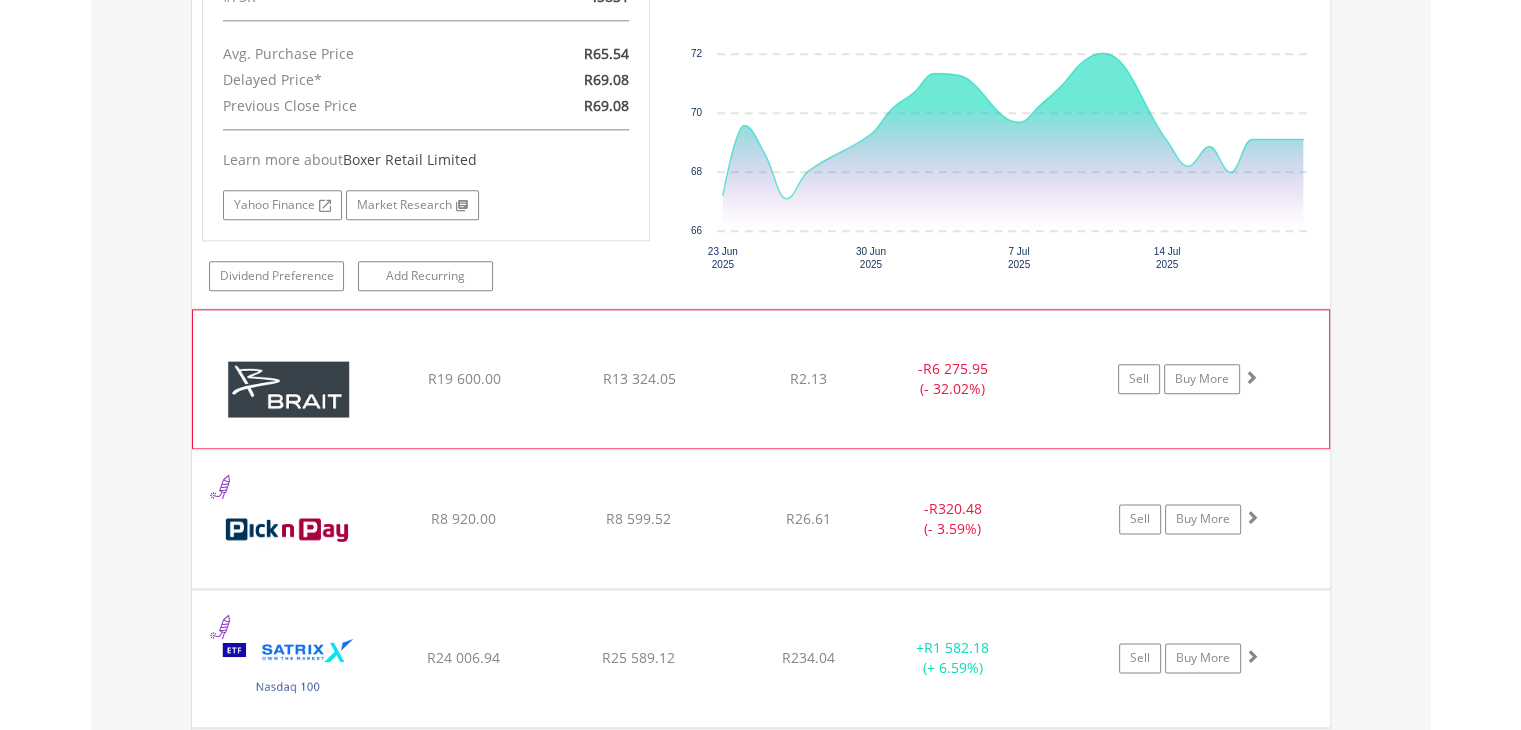 click on "﻿
Brait SE
R19 600.00
R13 324.05
R2.13
-  R6 275.95 (- 32.02%)
Sell
Buy More" at bounding box center (761, -724) 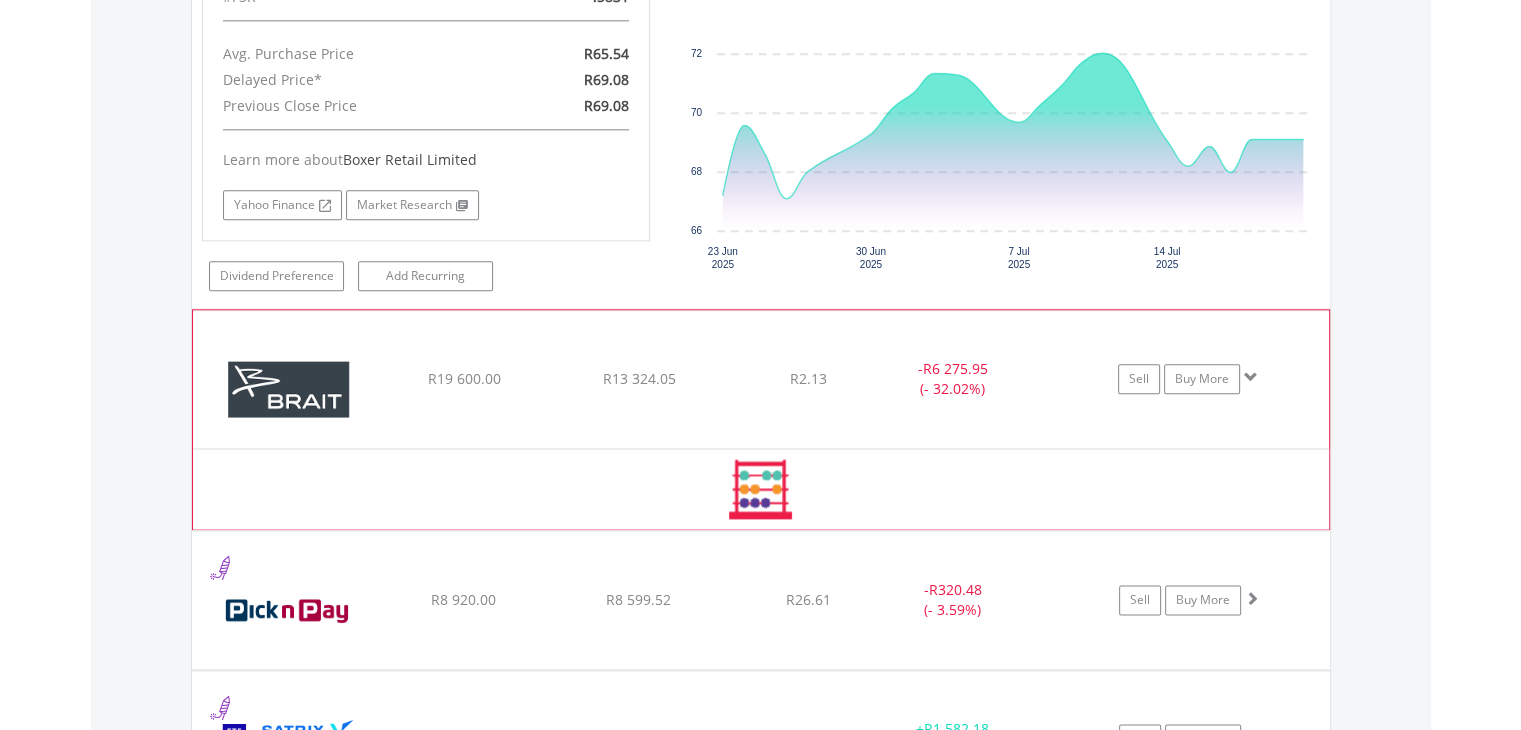 click on "﻿
Brait SE
R19 600.00
R13 324.05
R2.13
-  R6 275.95 (- 32.02%)
Sell
Buy More" at bounding box center [761, -724] 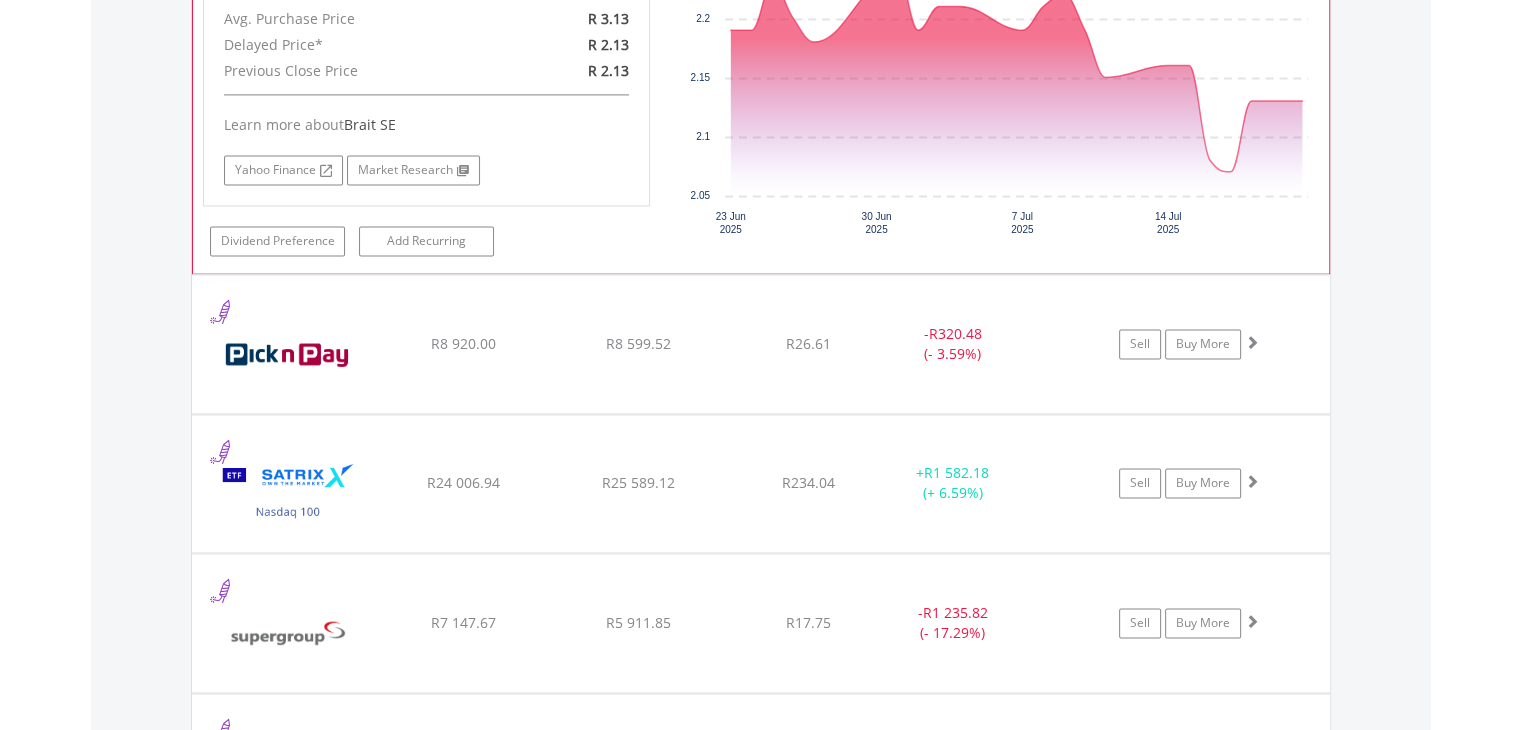 scroll, scrollTop: 3021, scrollLeft: 0, axis: vertical 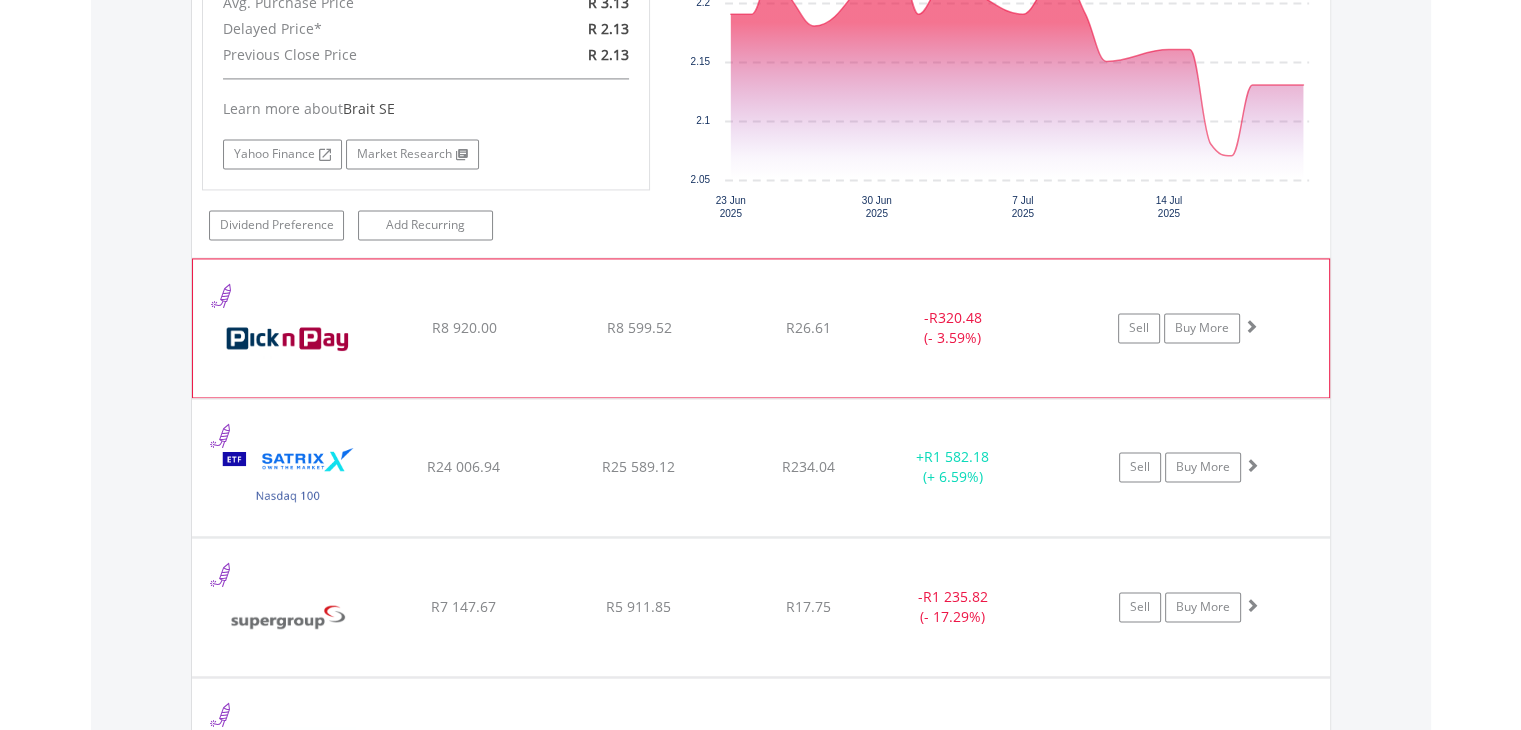 click on "﻿
Pick n Pay Stores Limited
R8 920.00
R8 599.52
R26.61
-  R320.48 (- 3.59%)
Sell
Buy More" at bounding box center (761, -1324) 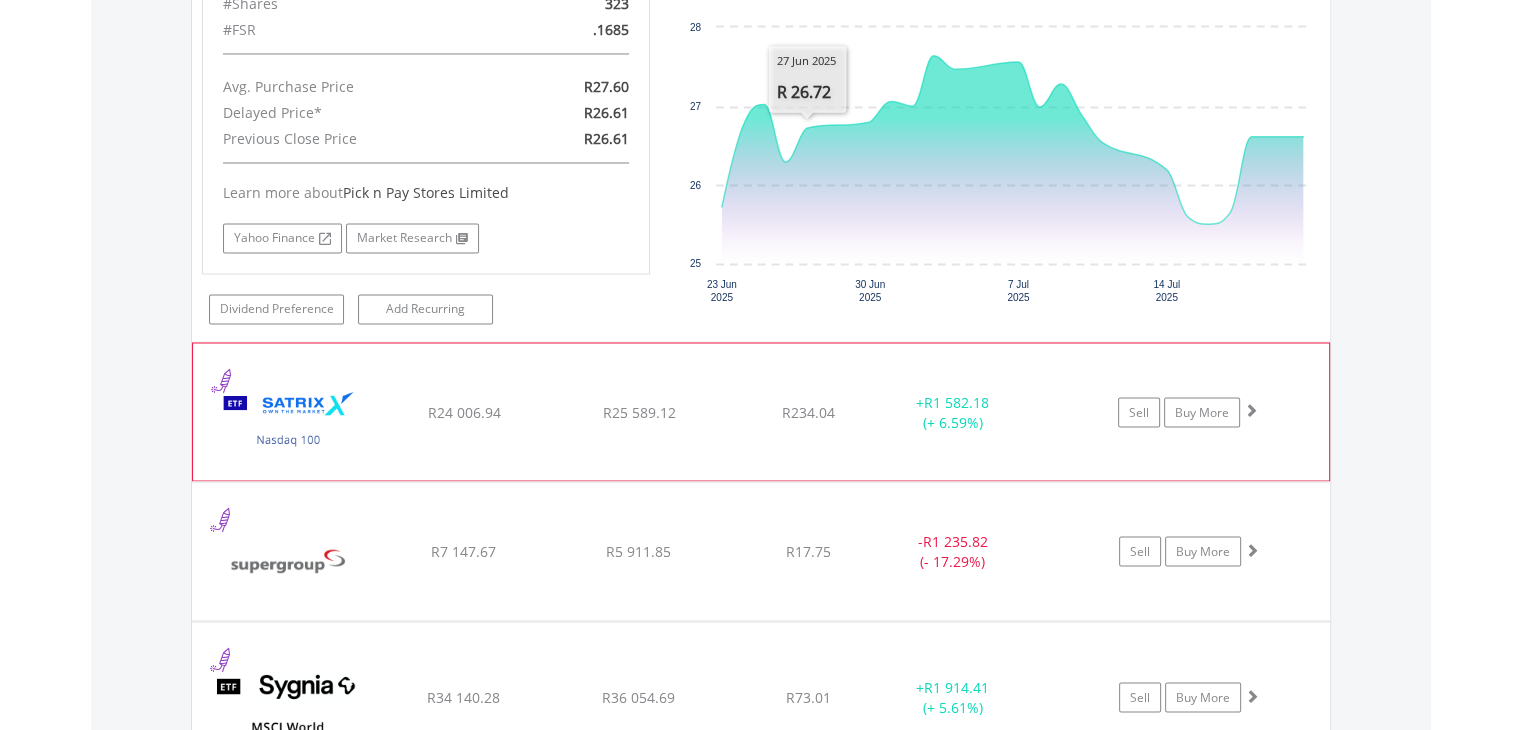 scroll, scrollTop: 3522, scrollLeft: 0, axis: vertical 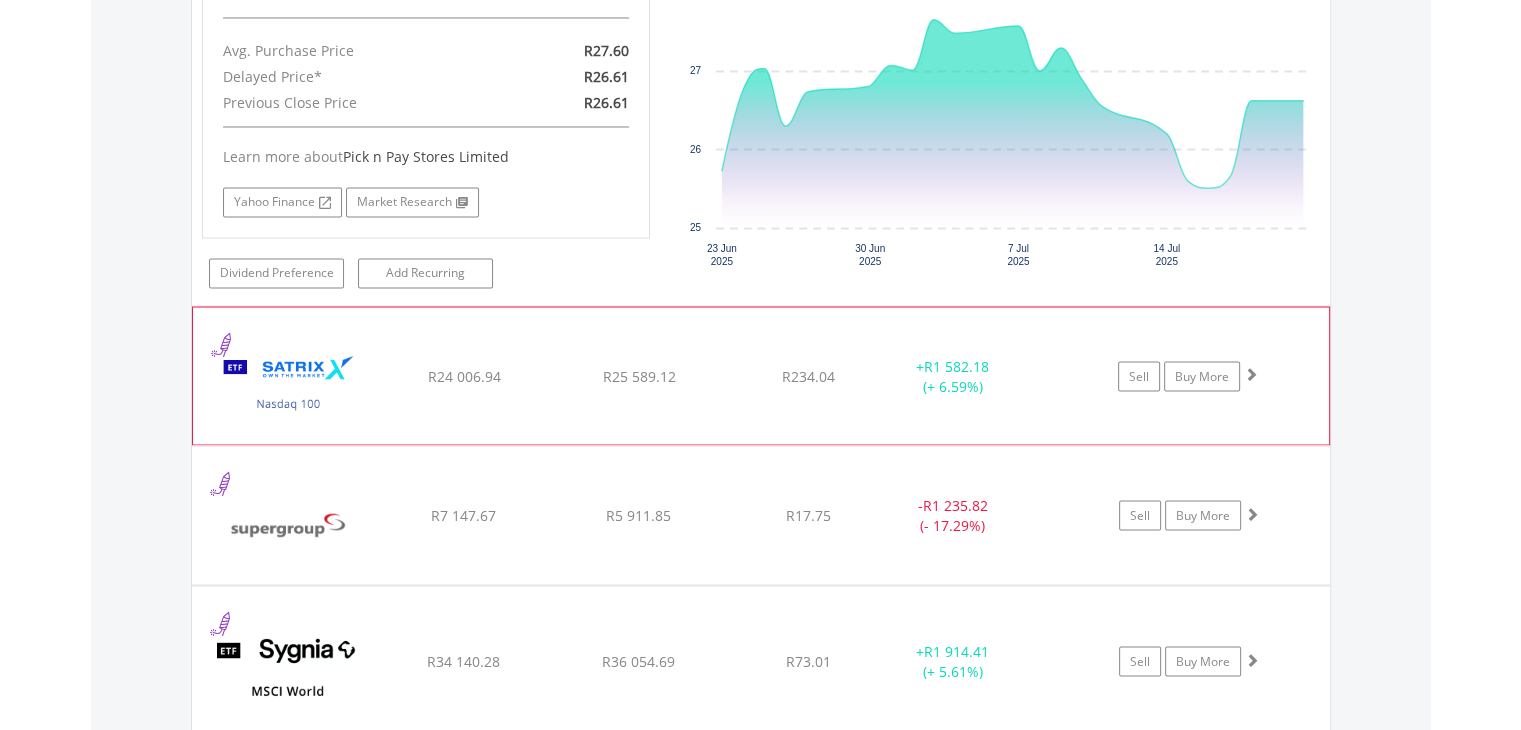 click on "﻿
Satrix Nasdaq 100 ETF
R24 006.94
R25 589.12
R234.04
+  R1 582.18 (+ 6.59%)
Sell
Buy More" at bounding box center [761, -1825] 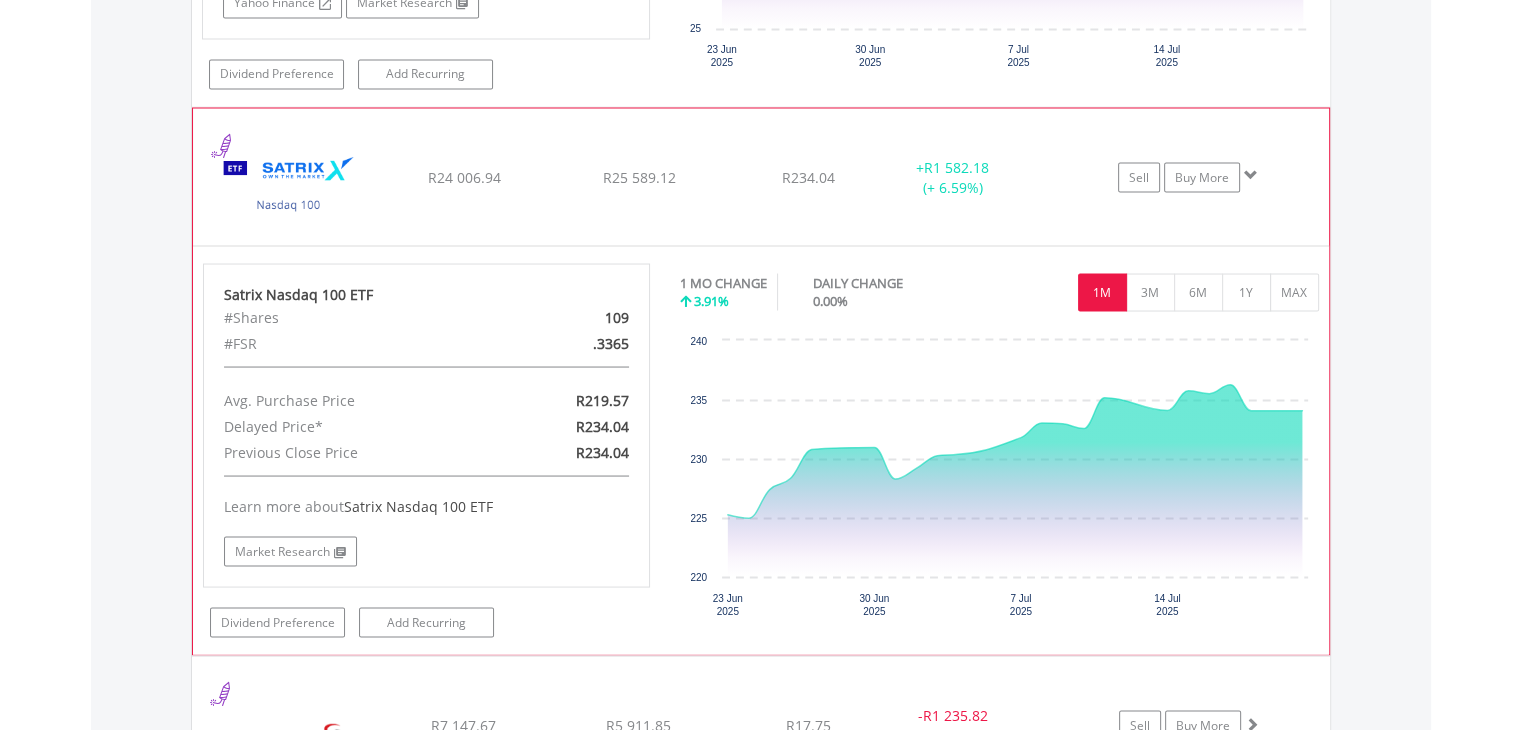 scroll, scrollTop: 3722, scrollLeft: 0, axis: vertical 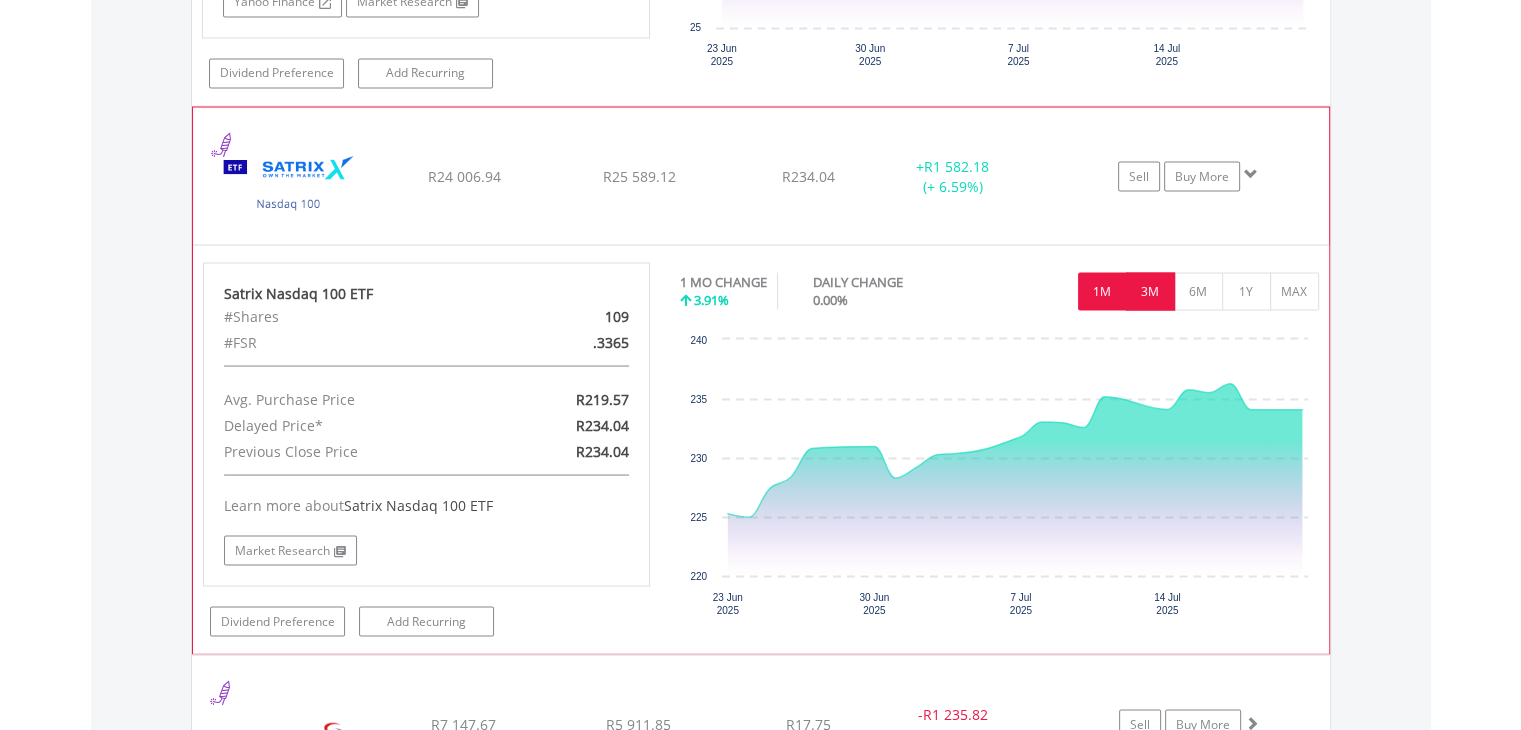 click on "3M" at bounding box center [1150, 291] 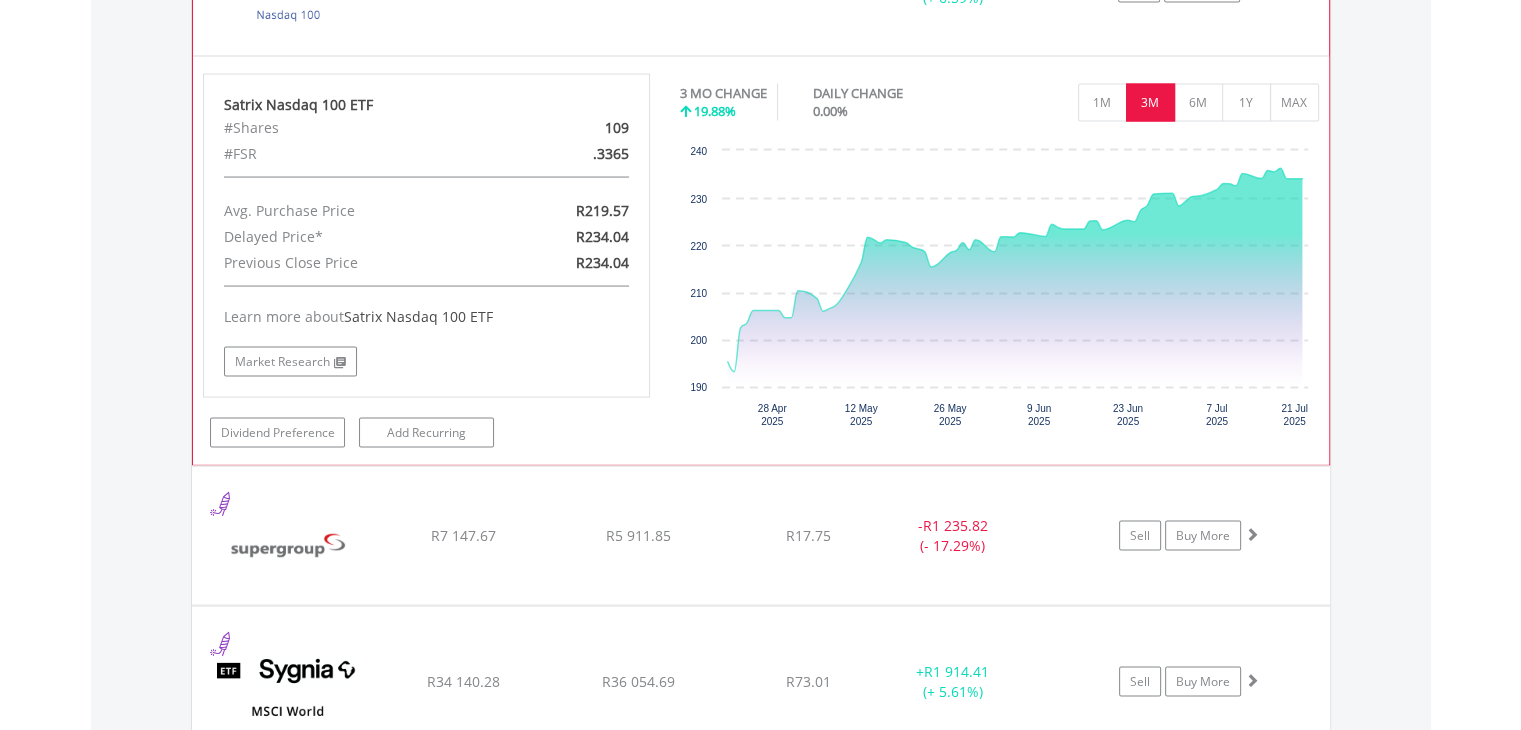 scroll, scrollTop: 3922, scrollLeft: 0, axis: vertical 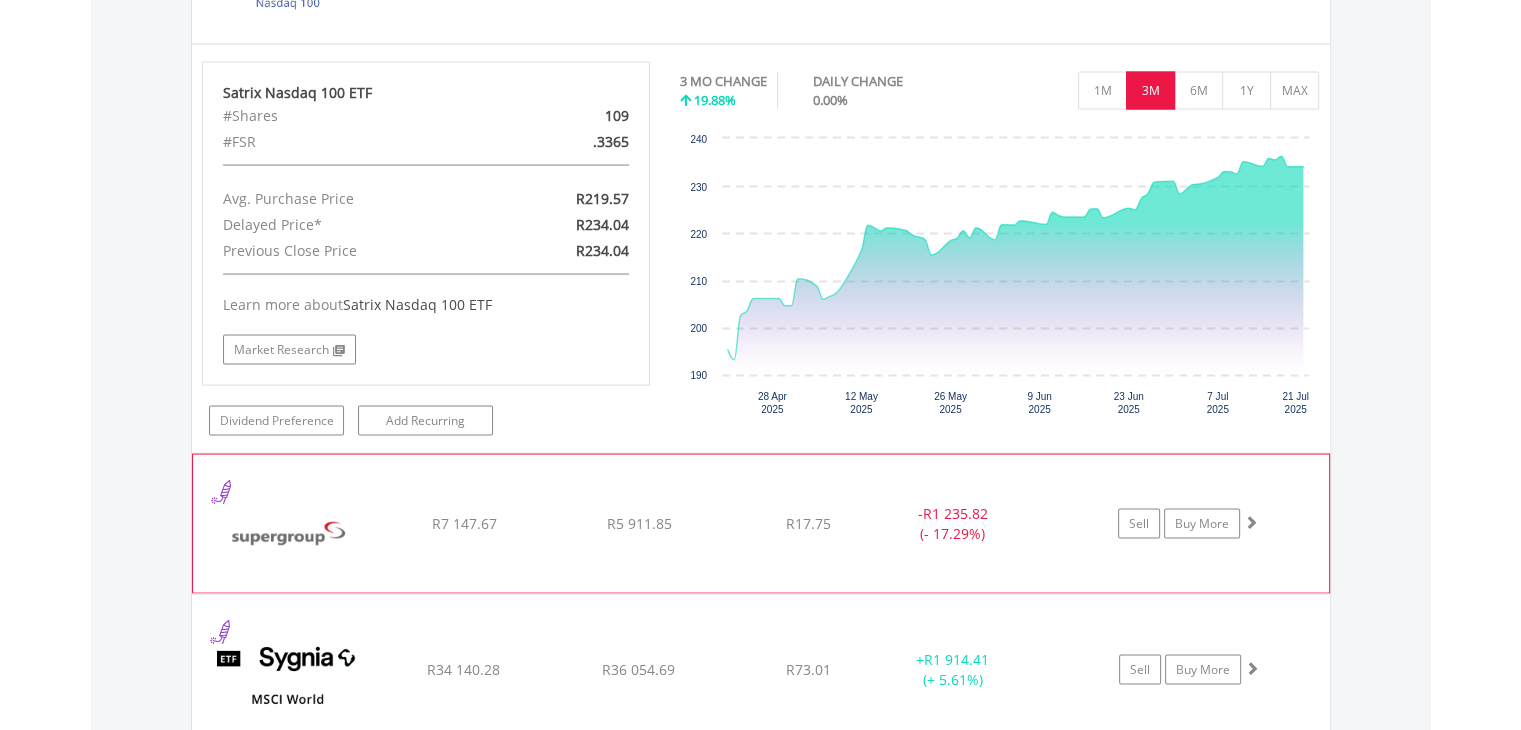 click on "R7 147.67" at bounding box center [463, -2225] 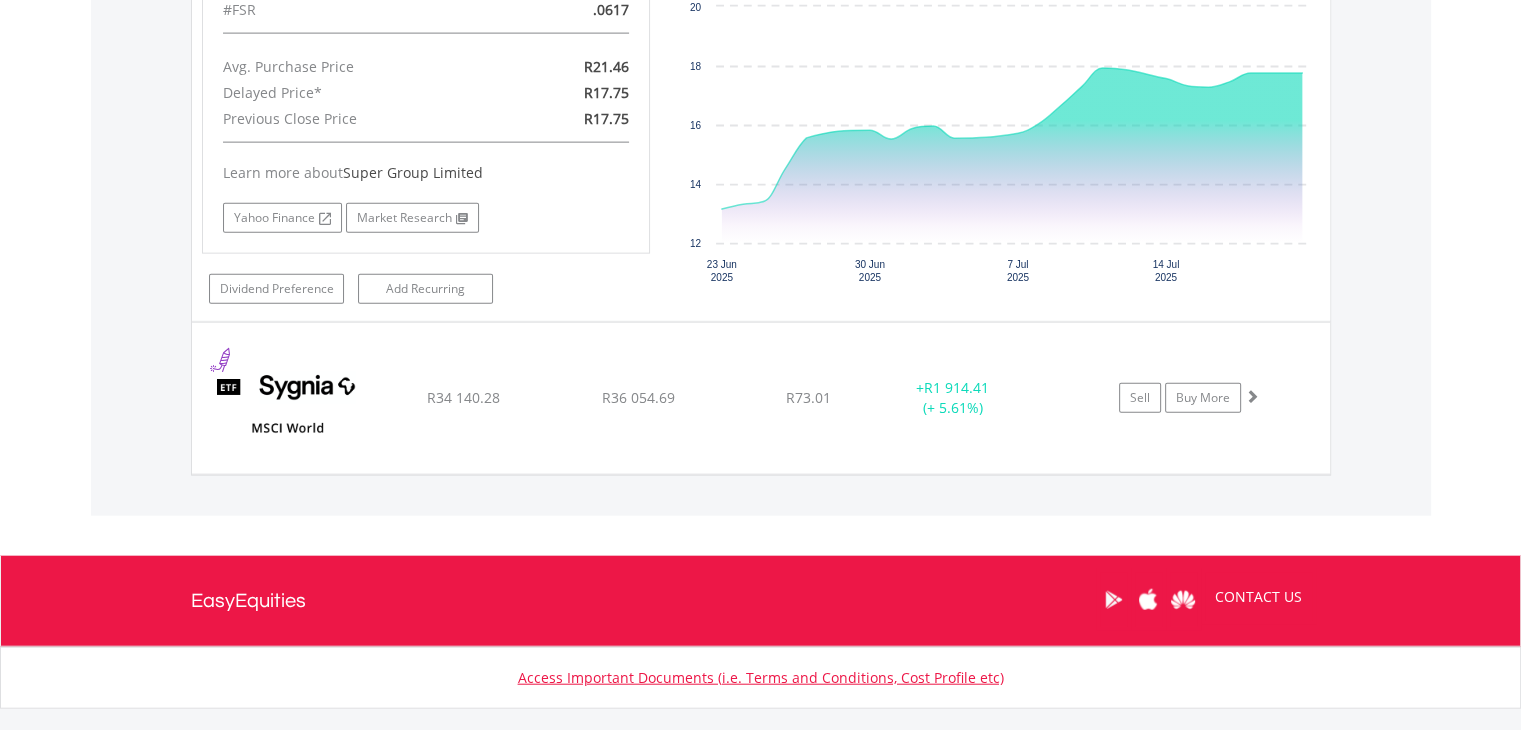 scroll, scrollTop: 4623, scrollLeft: 0, axis: vertical 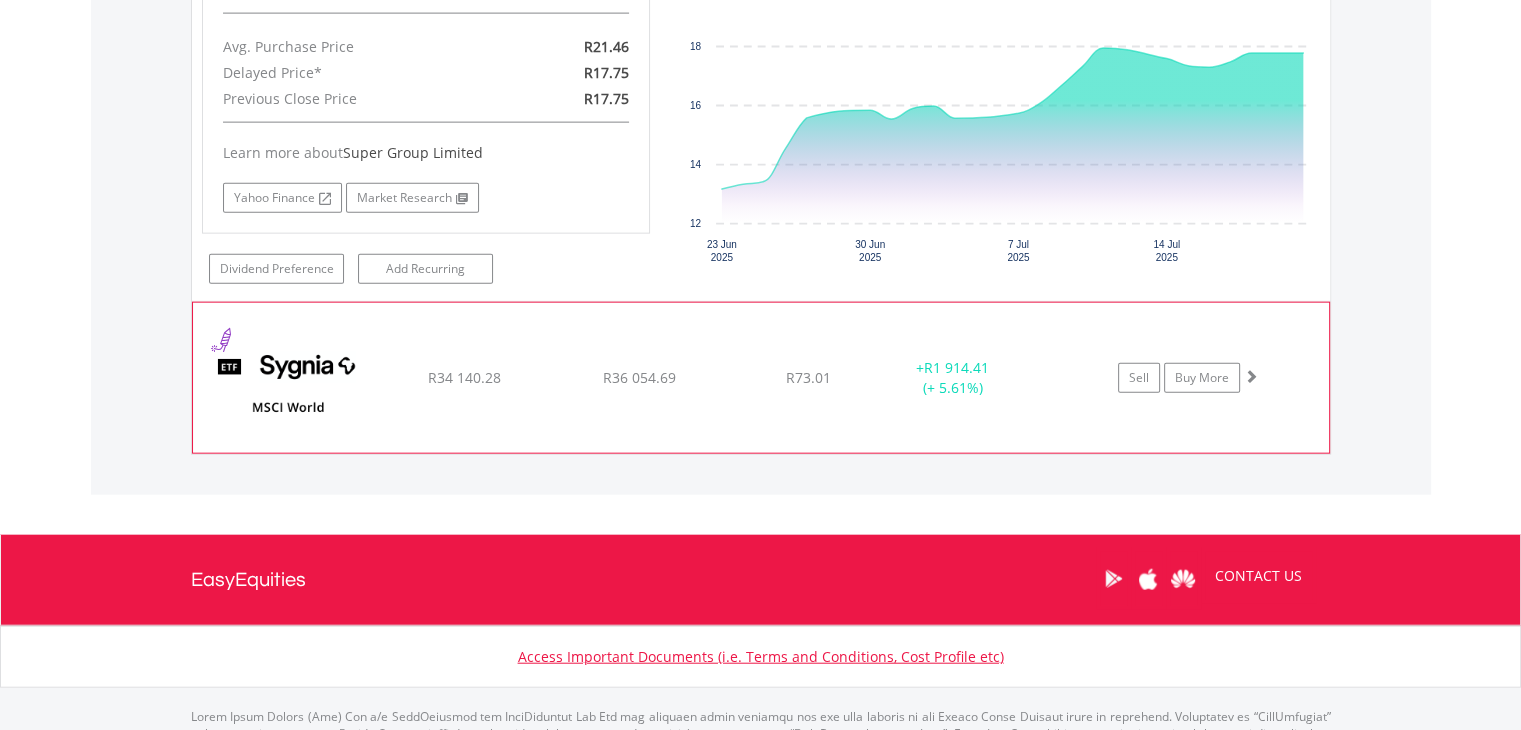 click on "R34 140.28" at bounding box center (463, -2926) 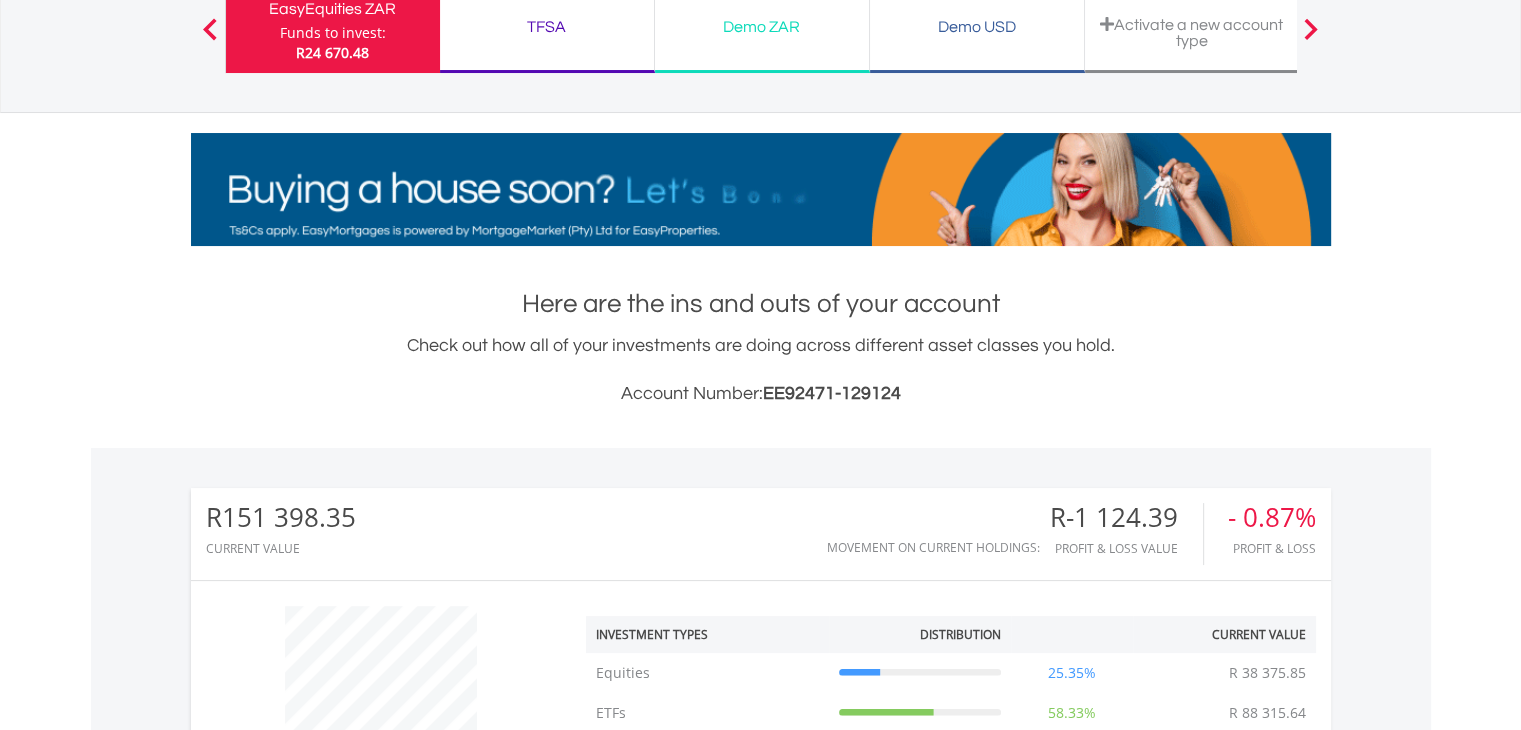 scroll, scrollTop: 0, scrollLeft: 0, axis: both 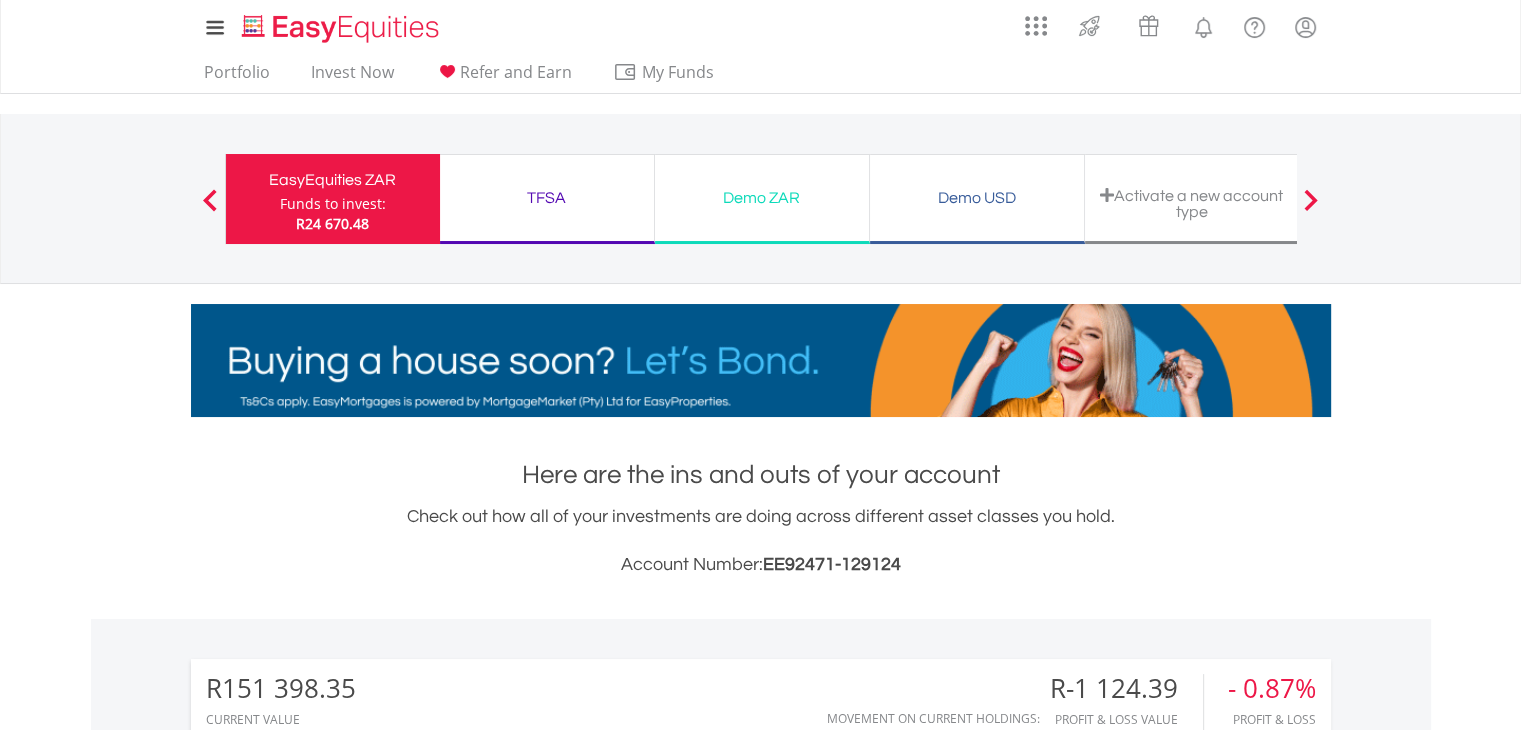 click on "TFSA" at bounding box center (547, 198) 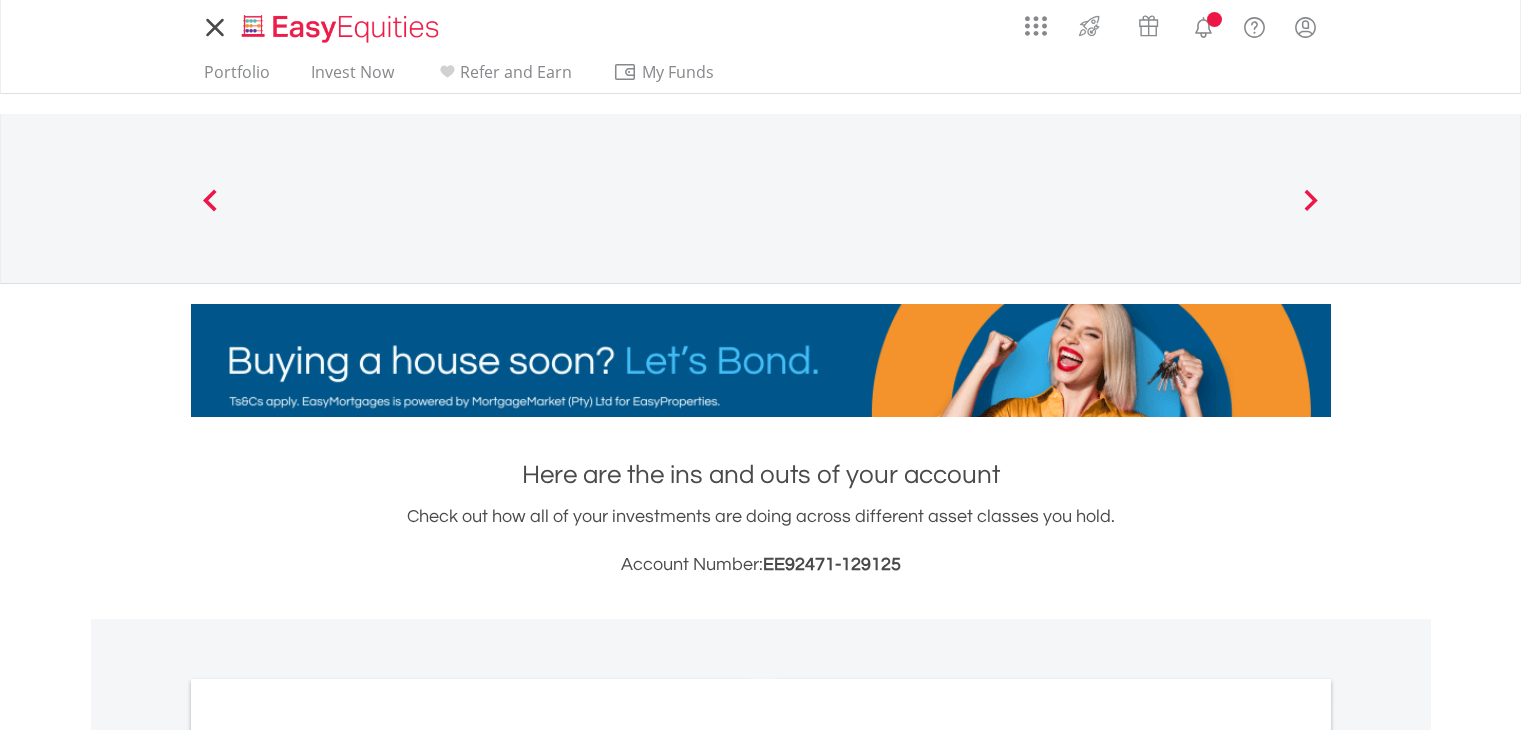 scroll, scrollTop: 0, scrollLeft: 0, axis: both 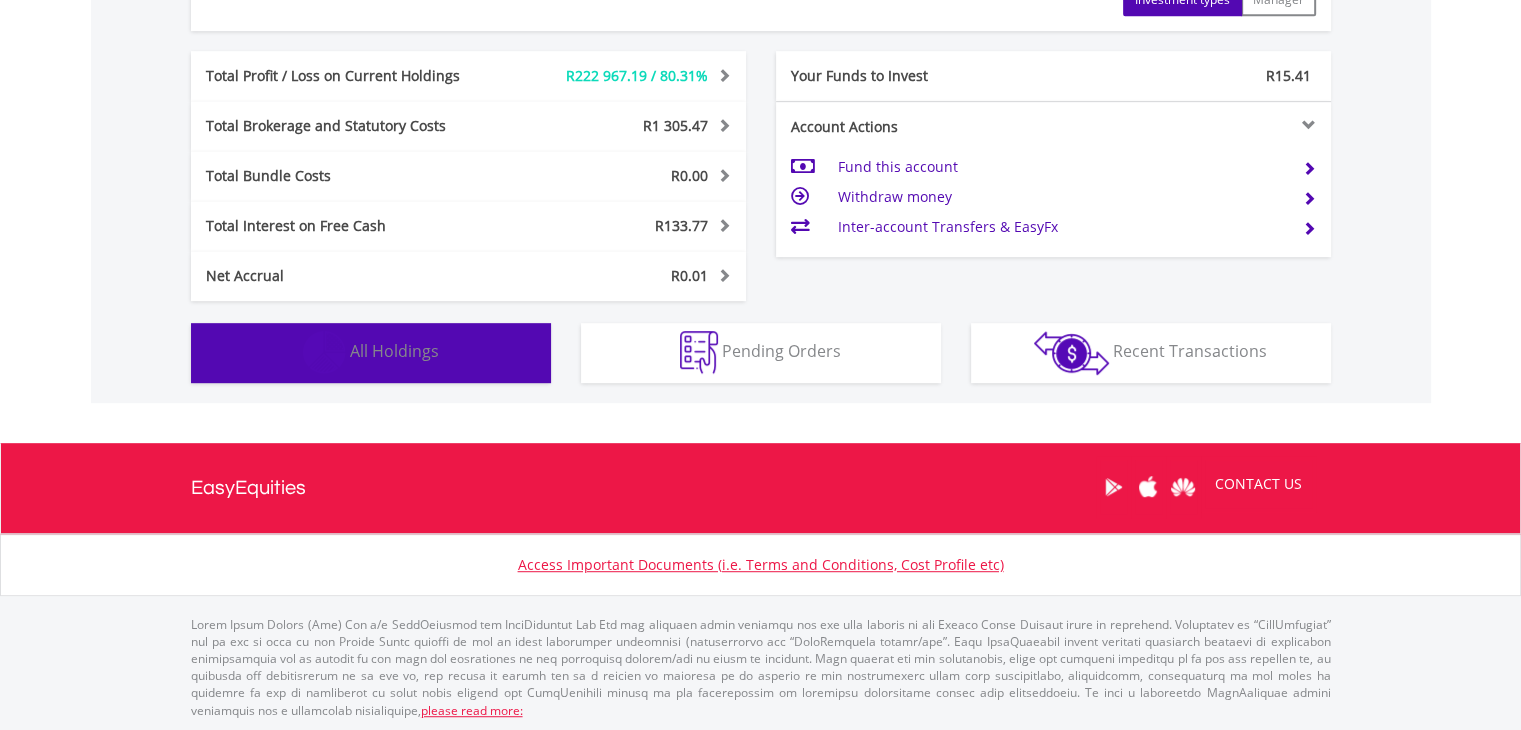 click on "All Holdings" at bounding box center (394, 351) 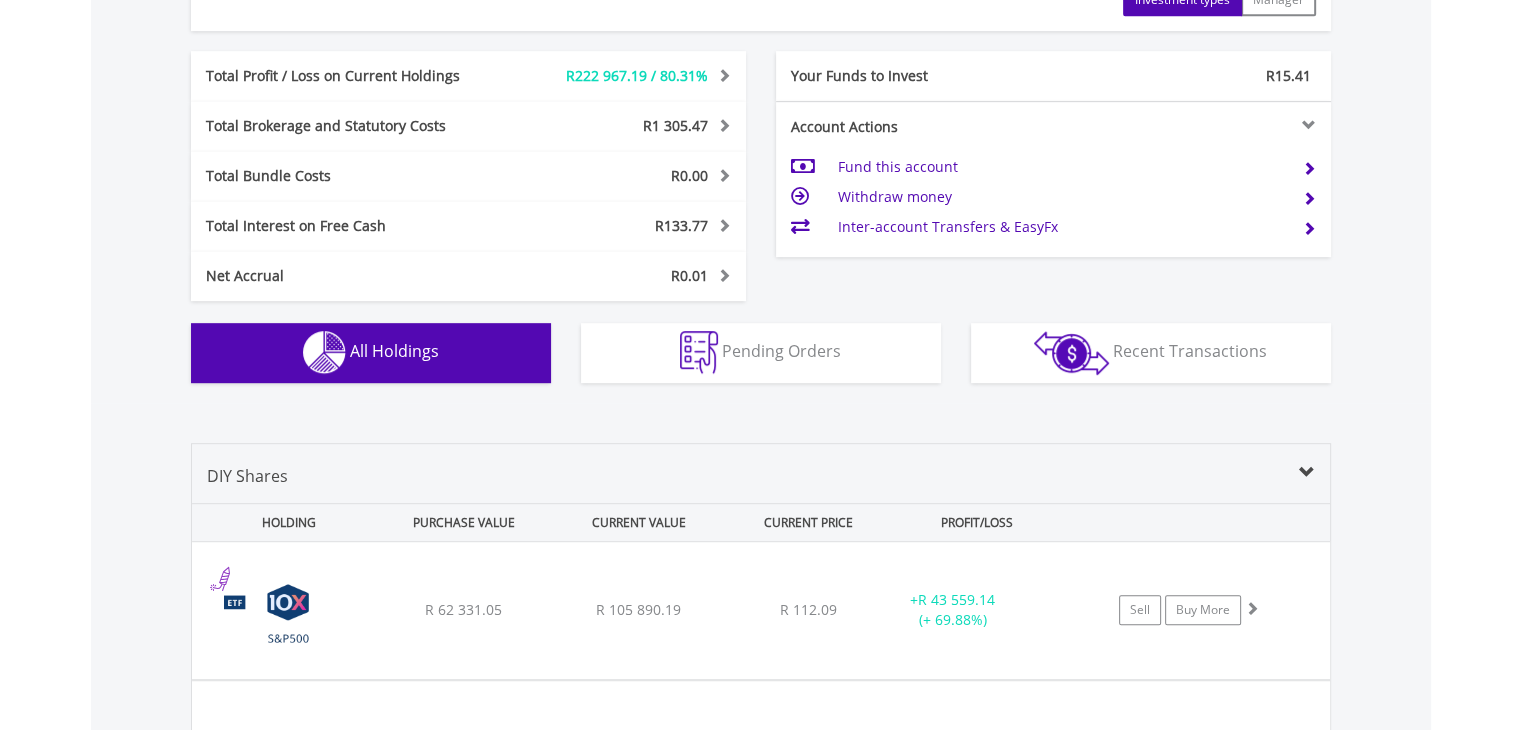 scroll, scrollTop: 1441, scrollLeft: 0, axis: vertical 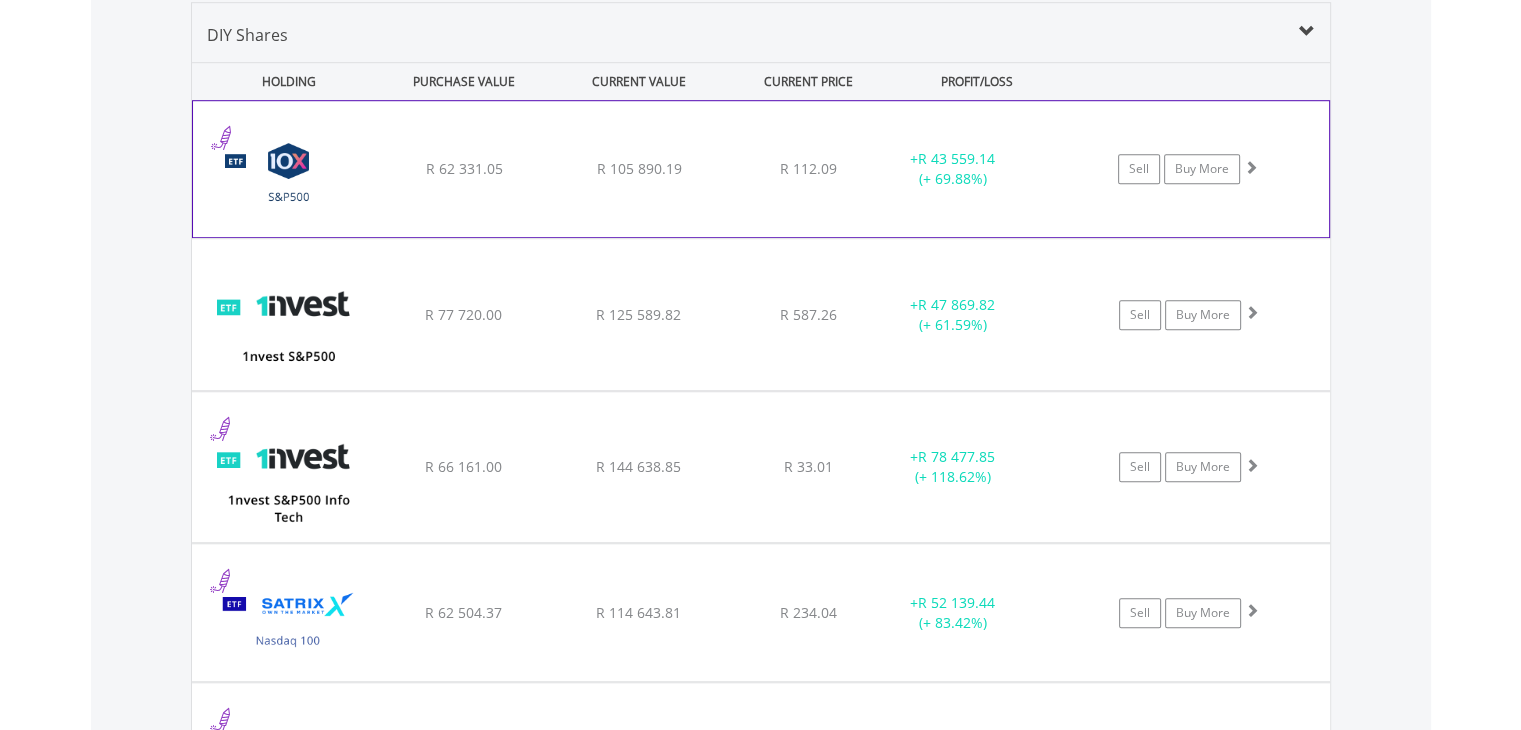 click at bounding box center [289, 179] 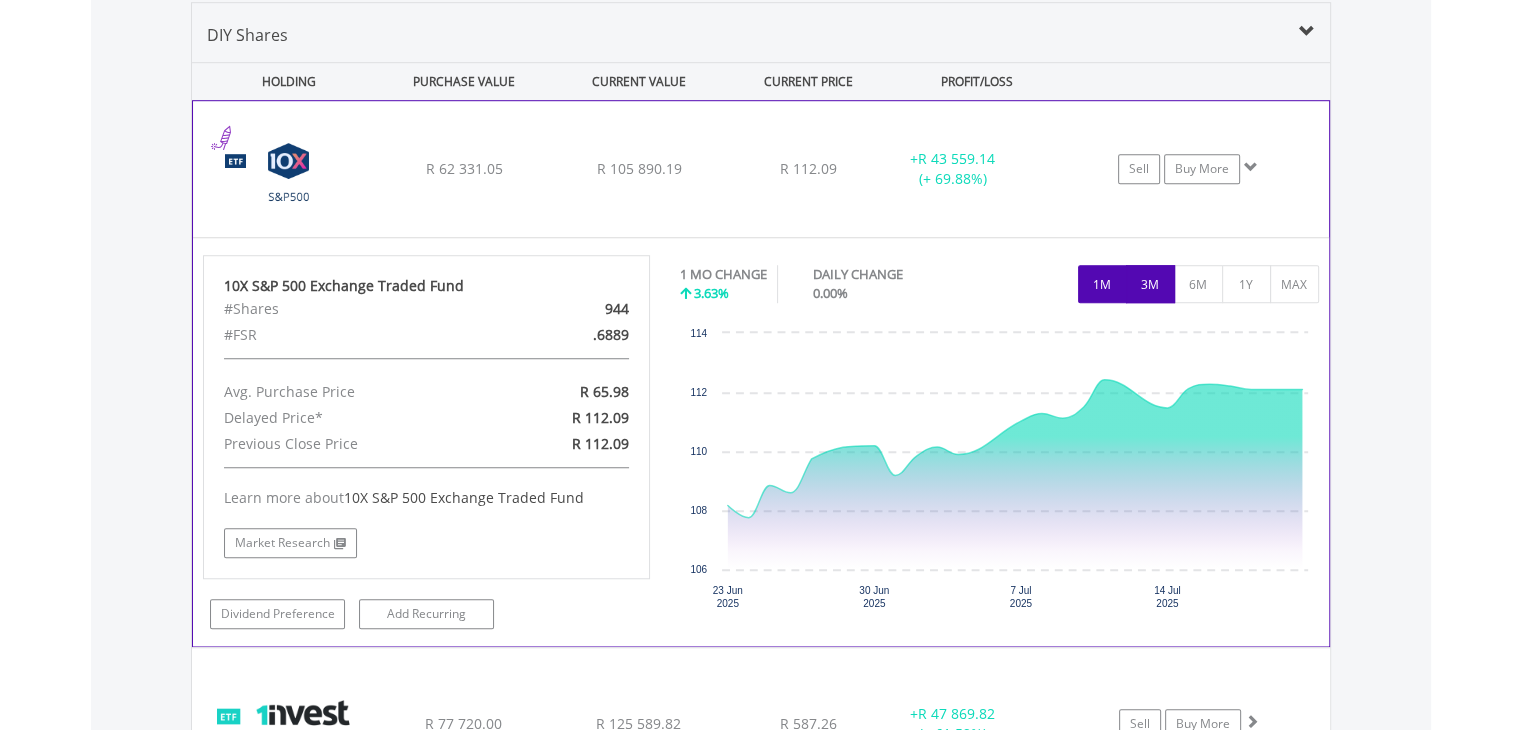 click on "3M" at bounding box center (1150, 284) 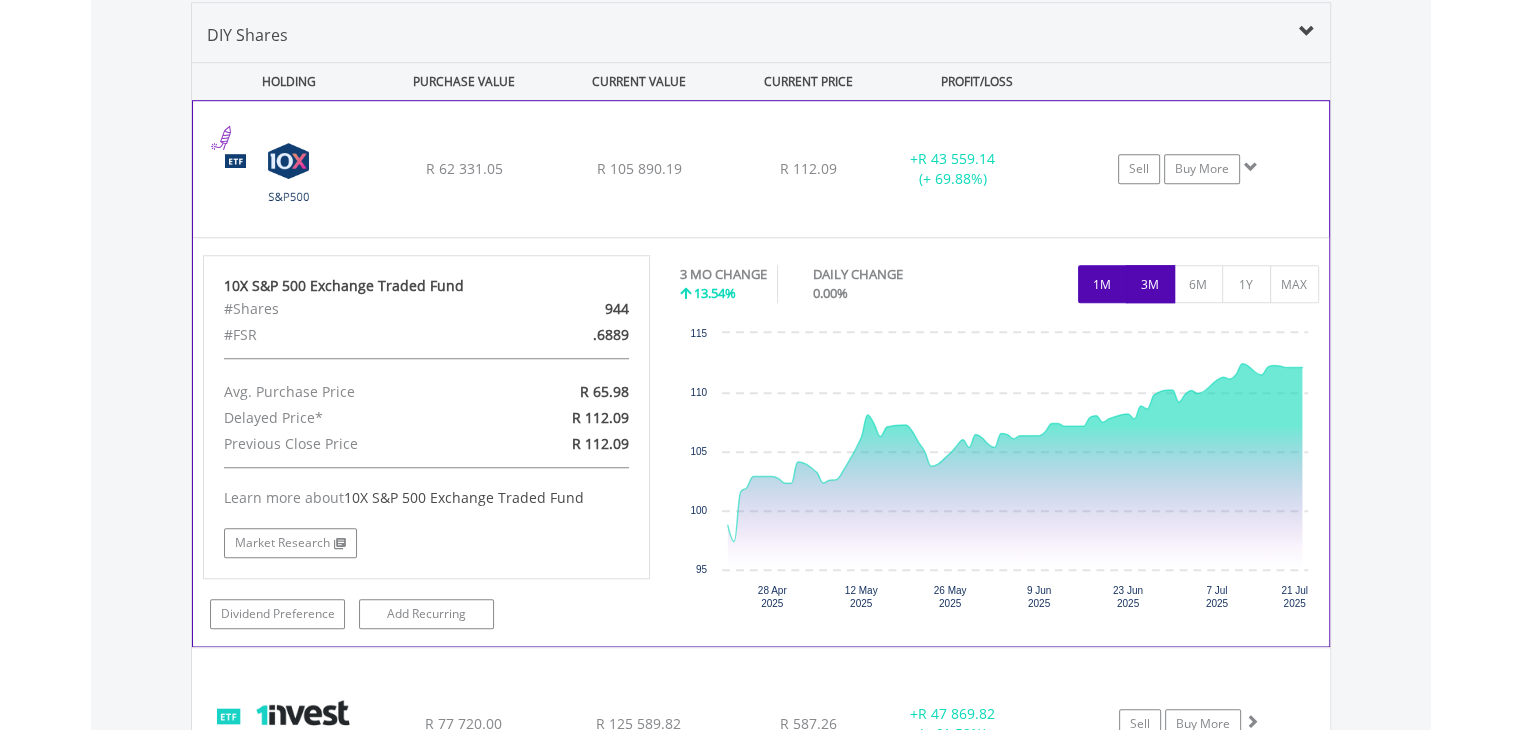 click on "1M" at bounding box center (1102, 284) 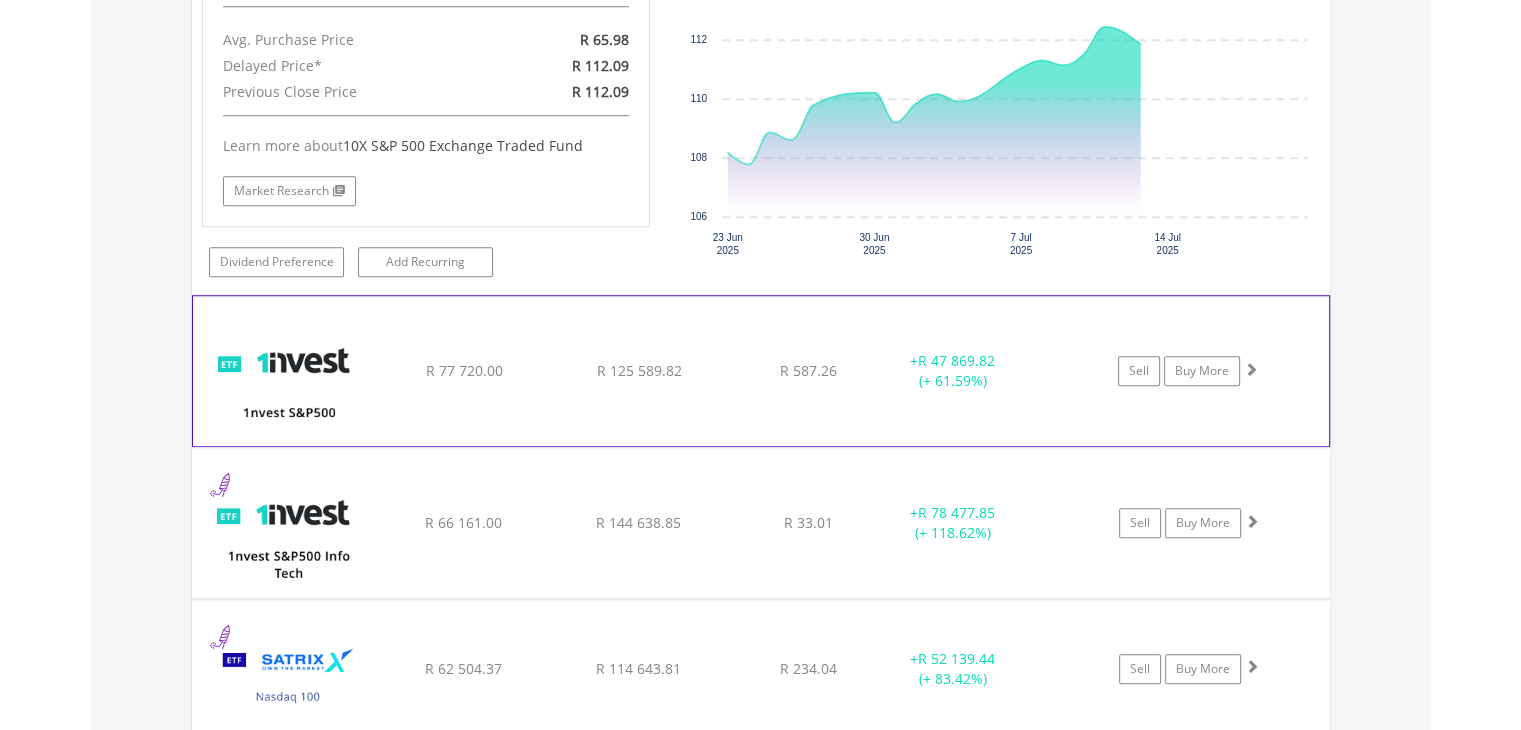 scroll, scrollTop: 1842, scrollLeft: 0, axis: vertical 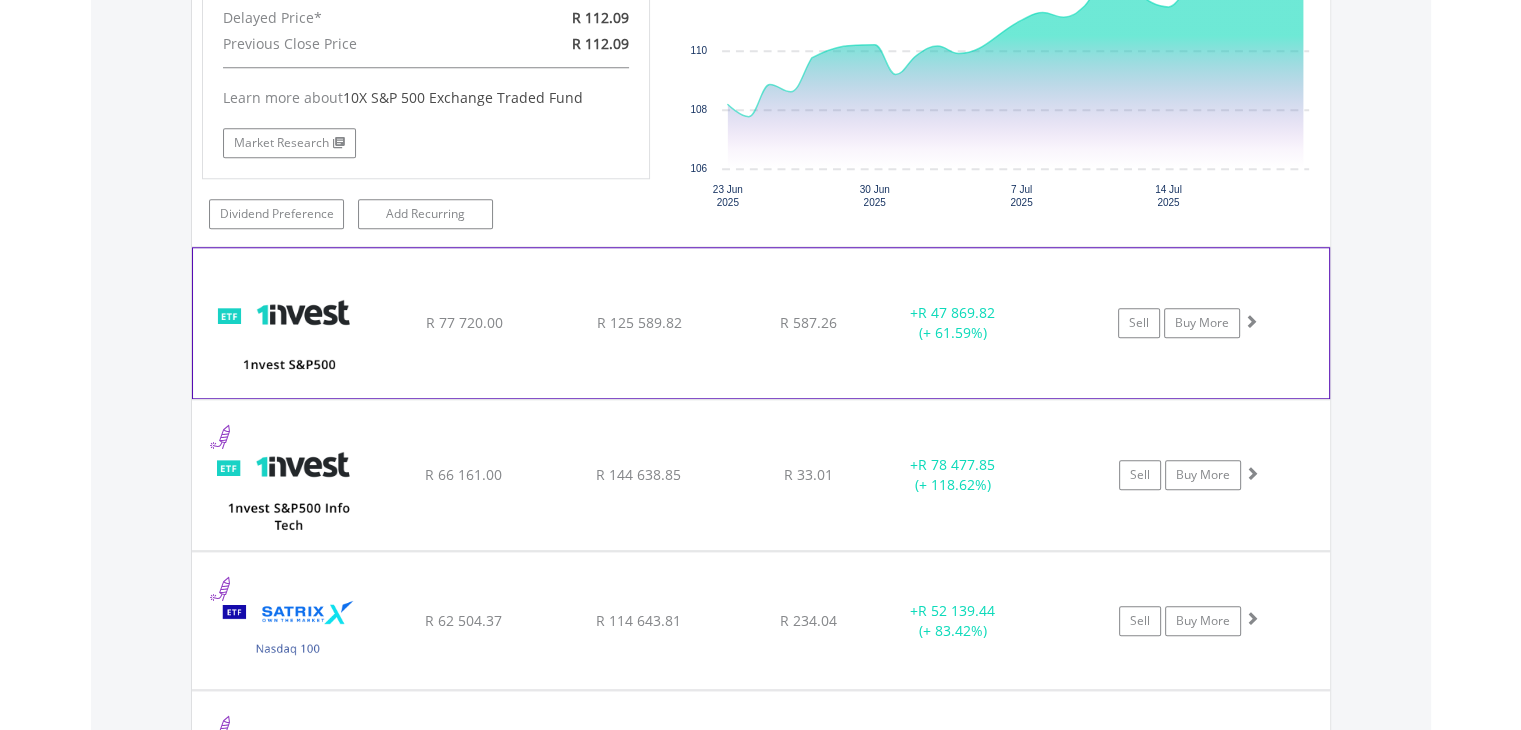 click on "﻿
1nvest S&P500 Index Feeder ETF
R 77 720.00
R 125 589.82
R 587.26
+  R 47 869.82 (+ 61.59%)
Sell
Buy More" at bounding box center (761, -232) 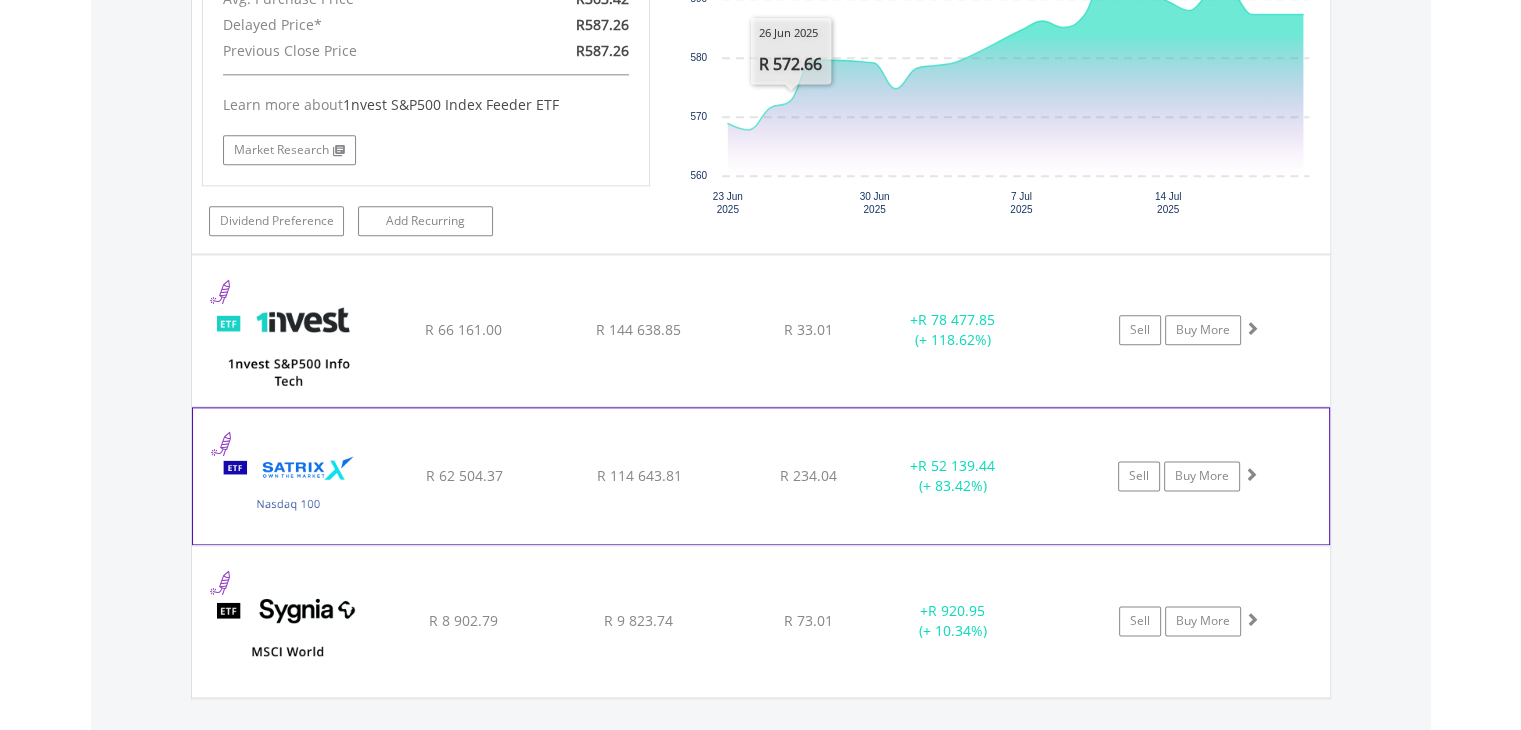 scroll, scrollTop: 2442, scrollLeft: 0, axis: vertical 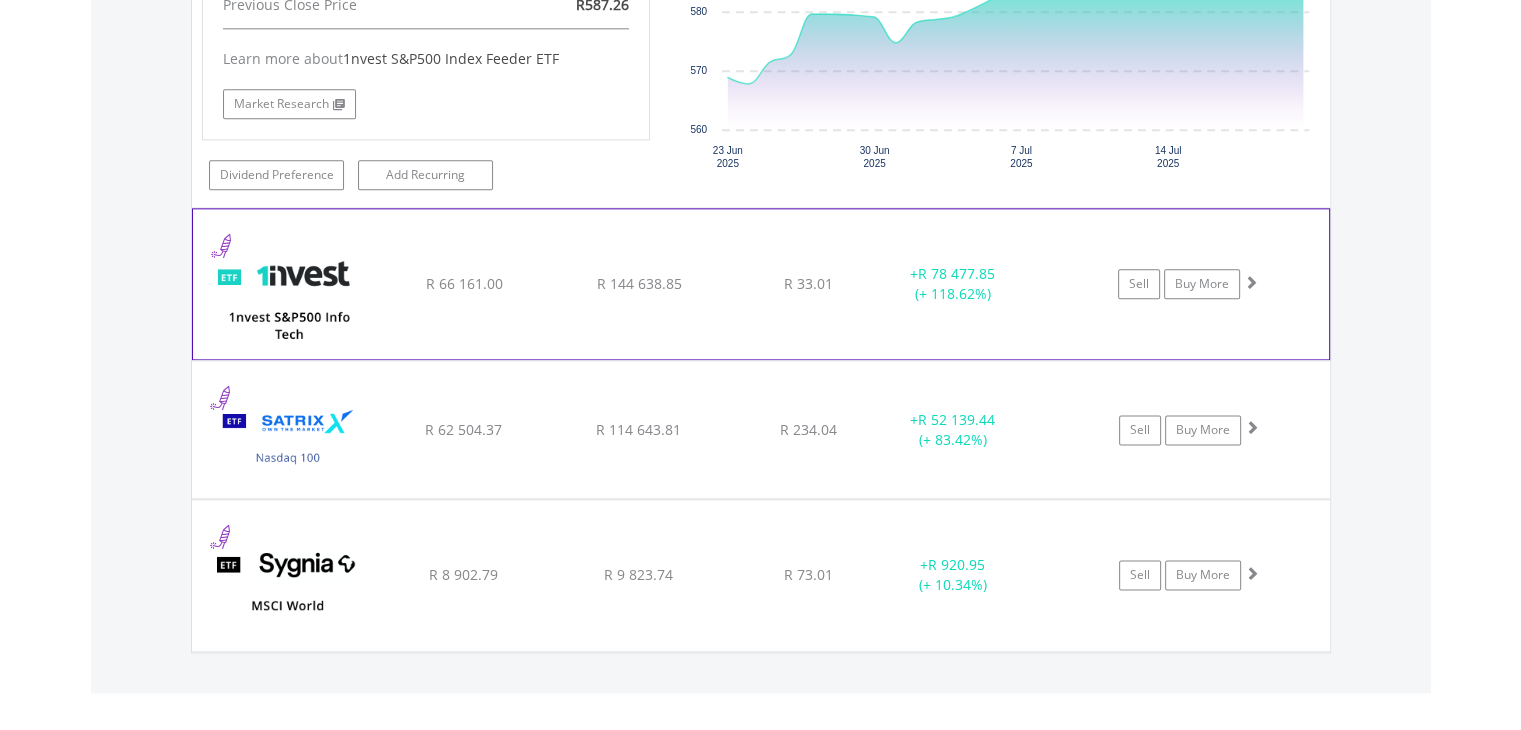click on "﻿
1nvest S&P500 Info Tech Index Feeder ETF
R 66 161.00
R 144 638.85
R 33.01
+  R 78 477.85 (+ 118.62%)
Sell
Buy More" at bounding box center [761, -832] 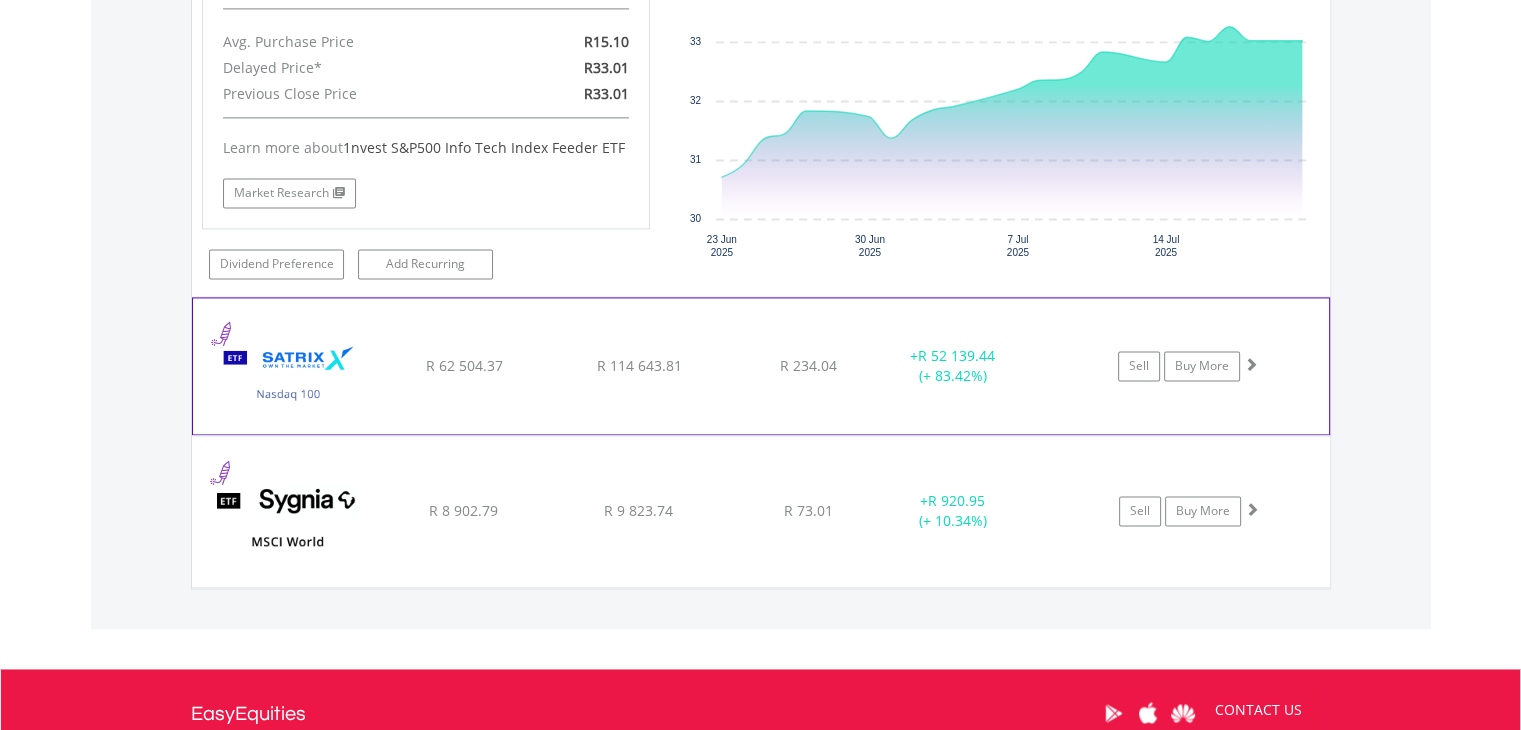 scroll, scrollTop: 2942, scrollLeft: 0, axis: vertical 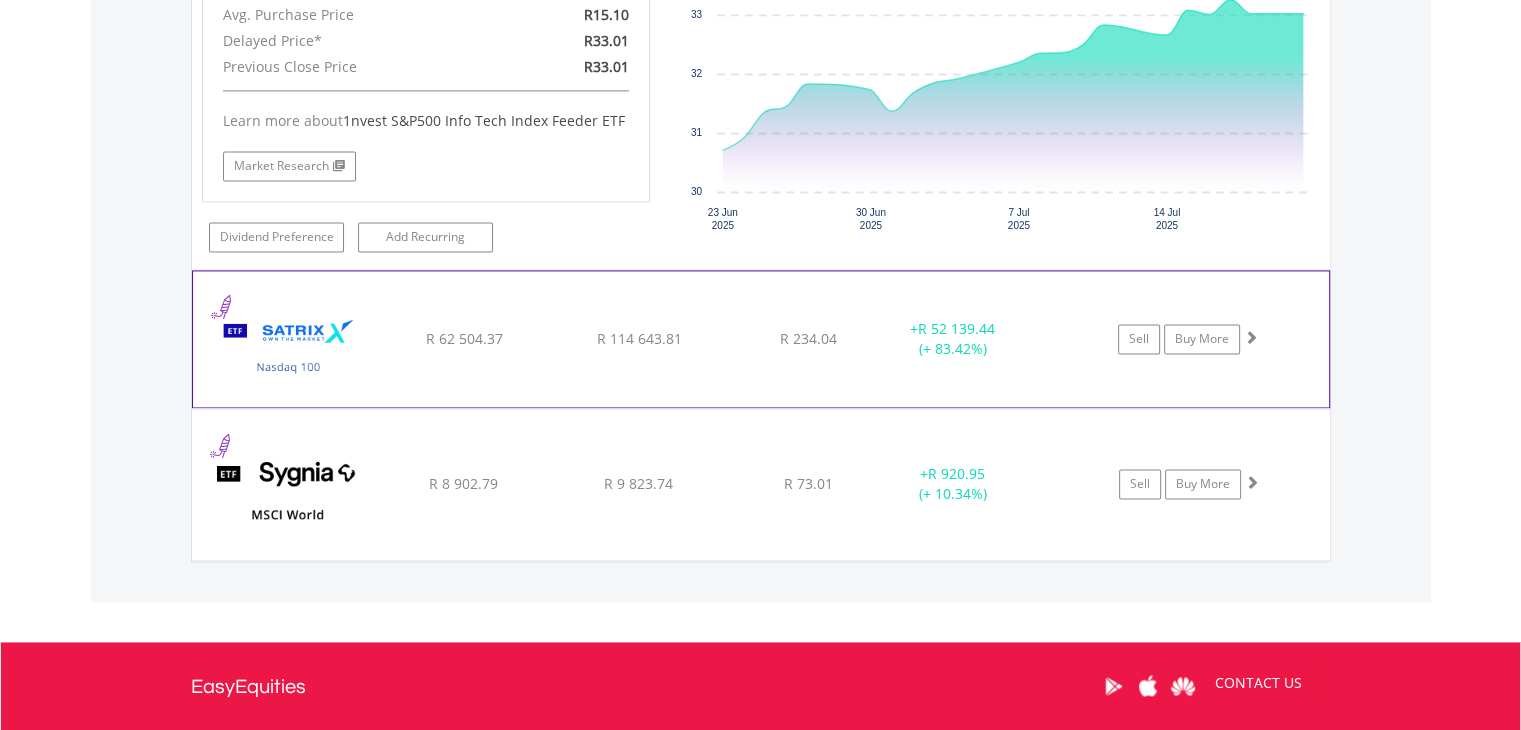 click on "﻿
Satrix Nasdaq 100 ETF
R 62 504.37
R 114 643.81
R 234.04
+  R 52 139.44 (+ 83.42%)
Sell
Buy More" at bounding box center (761, -1332) 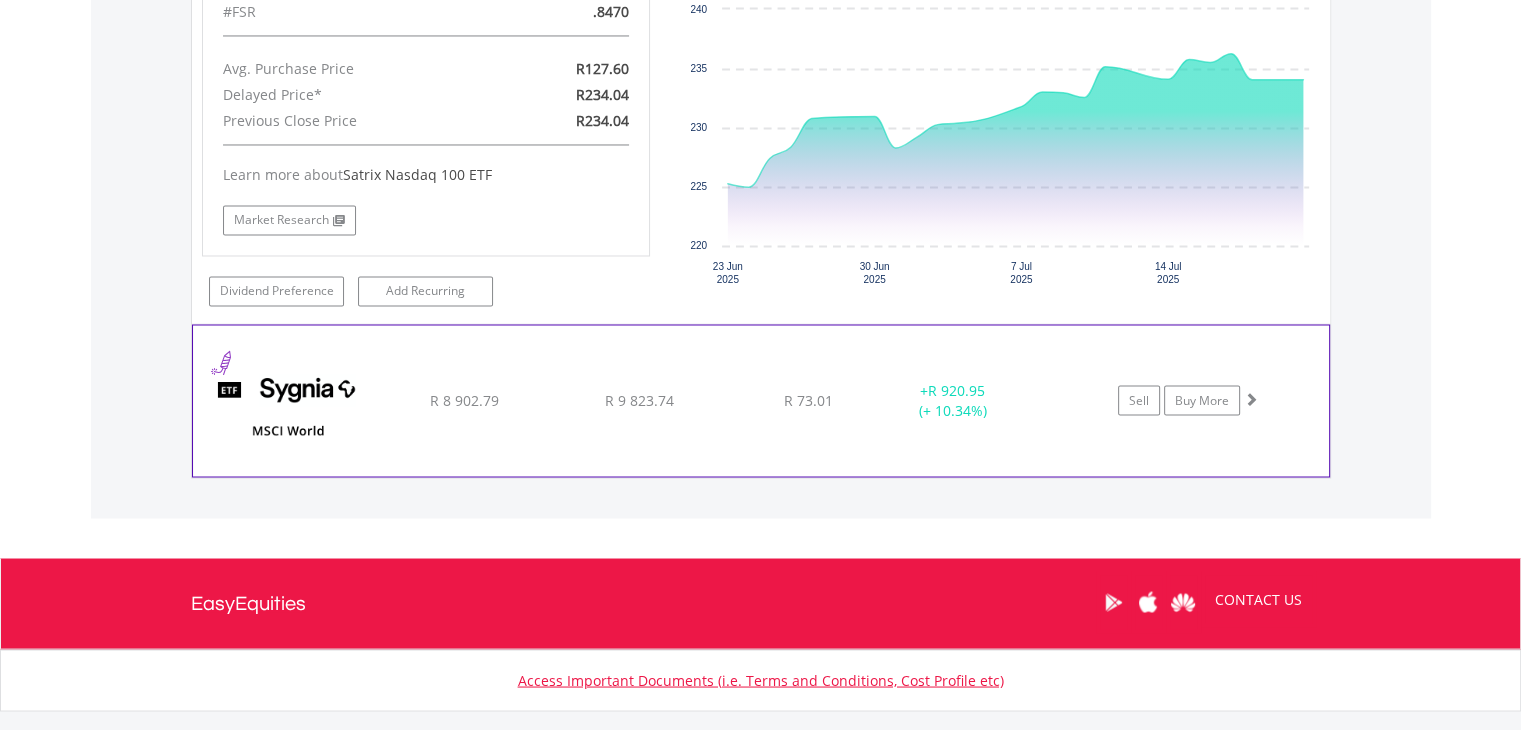 scroll, scrollTop: 3442, scrollLeft: 0, axis: vertical 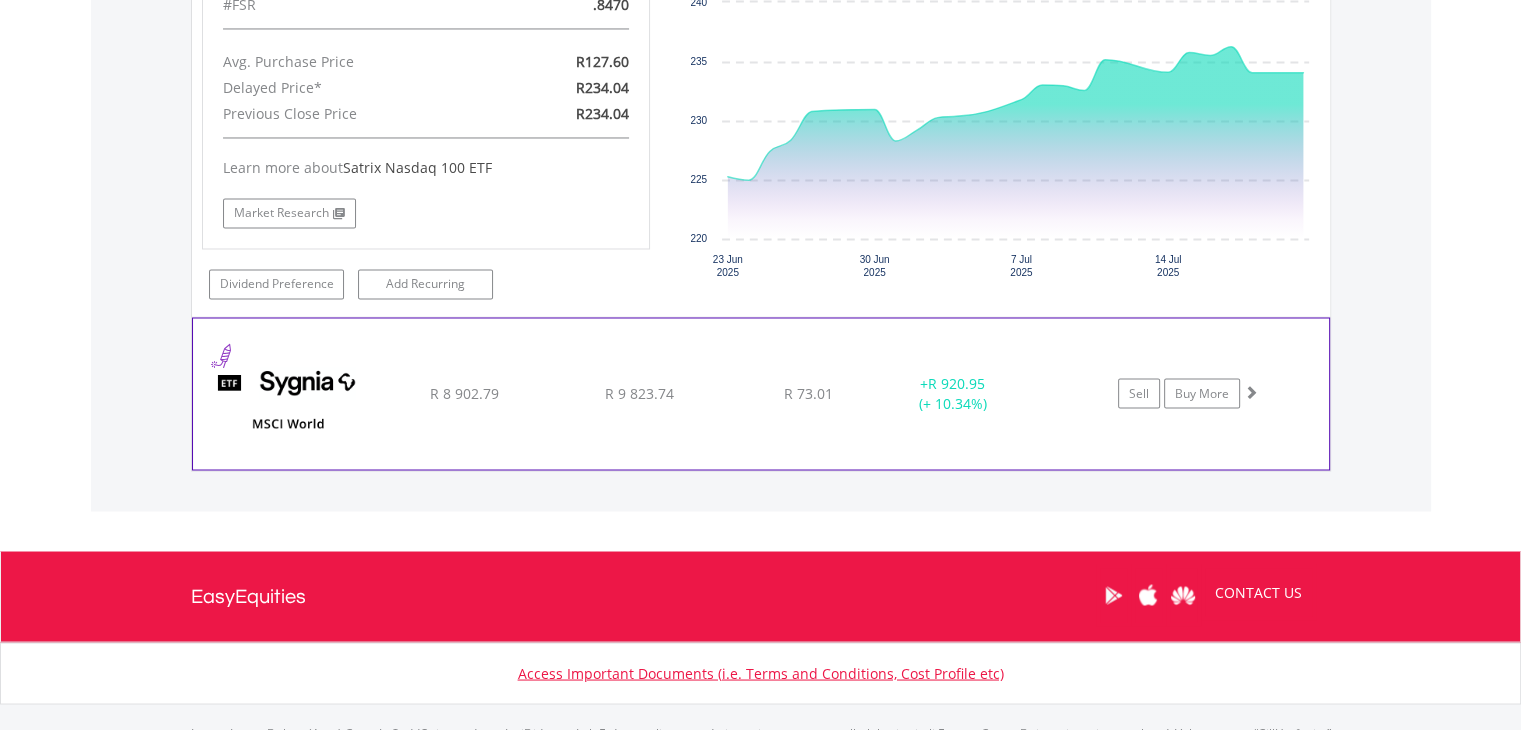 click on "R 8 902.79" at bounding box center [463, -1832] 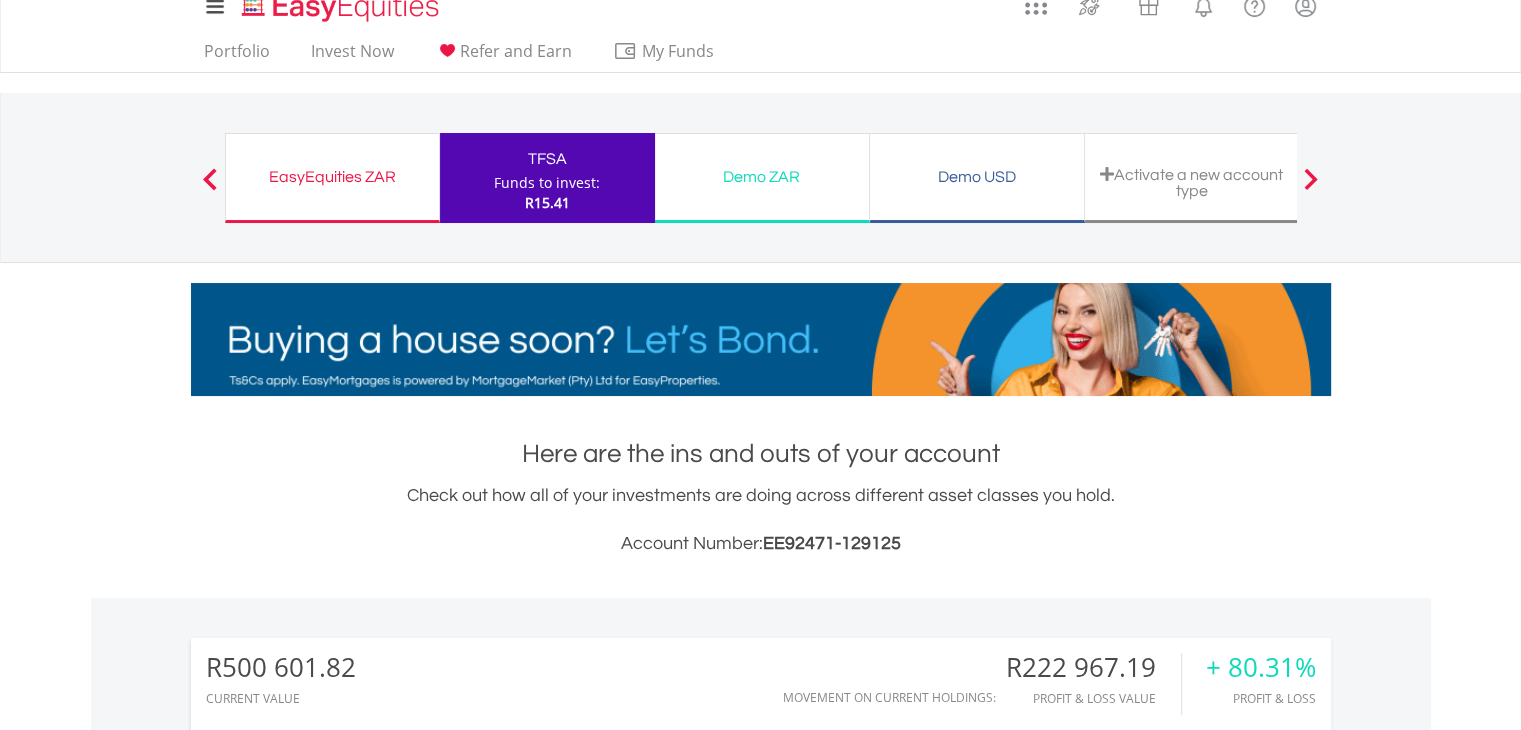 scroll, scrollTop: 0, scrollLeft: 0, axis: both 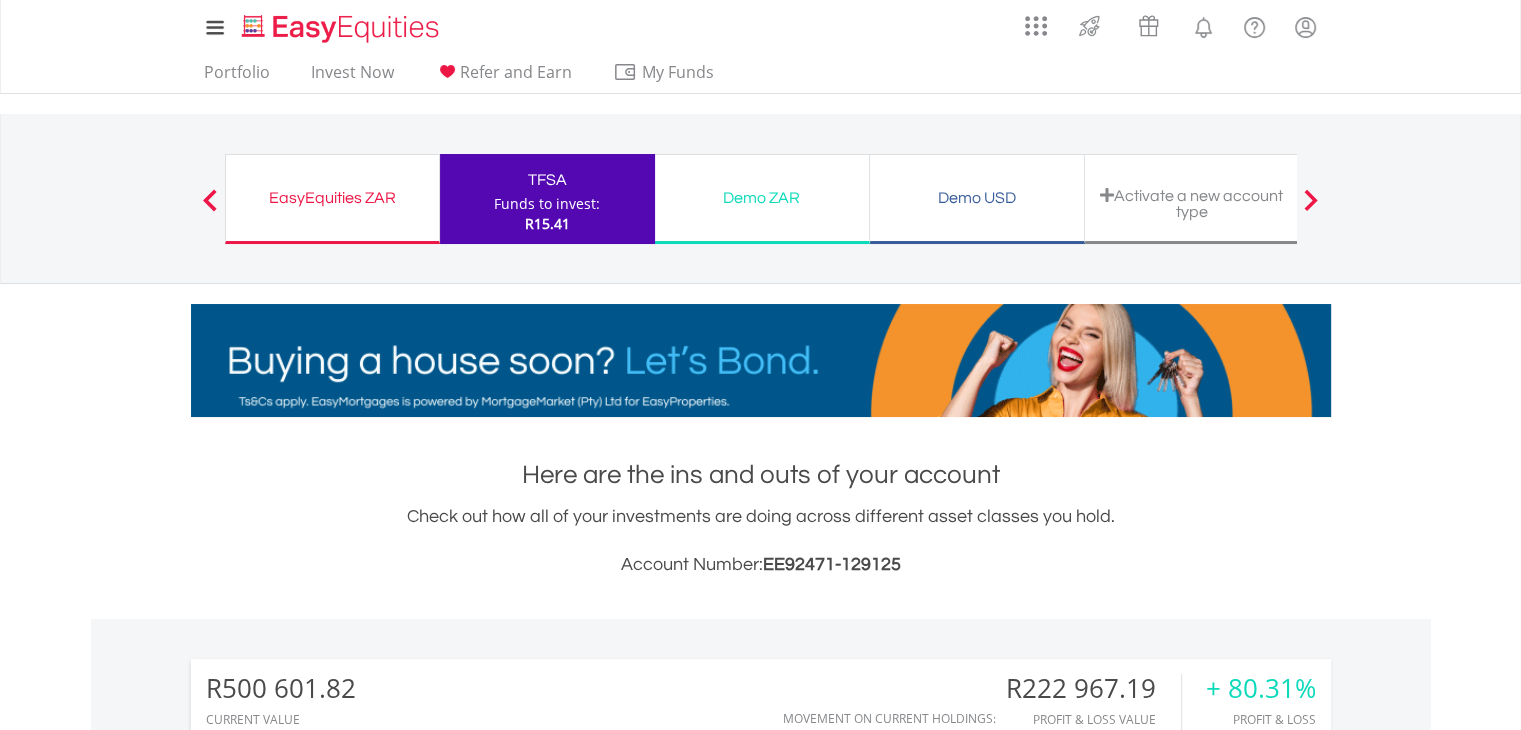 click on "EasyEquities ZAR" at bounding box center [332, 198] 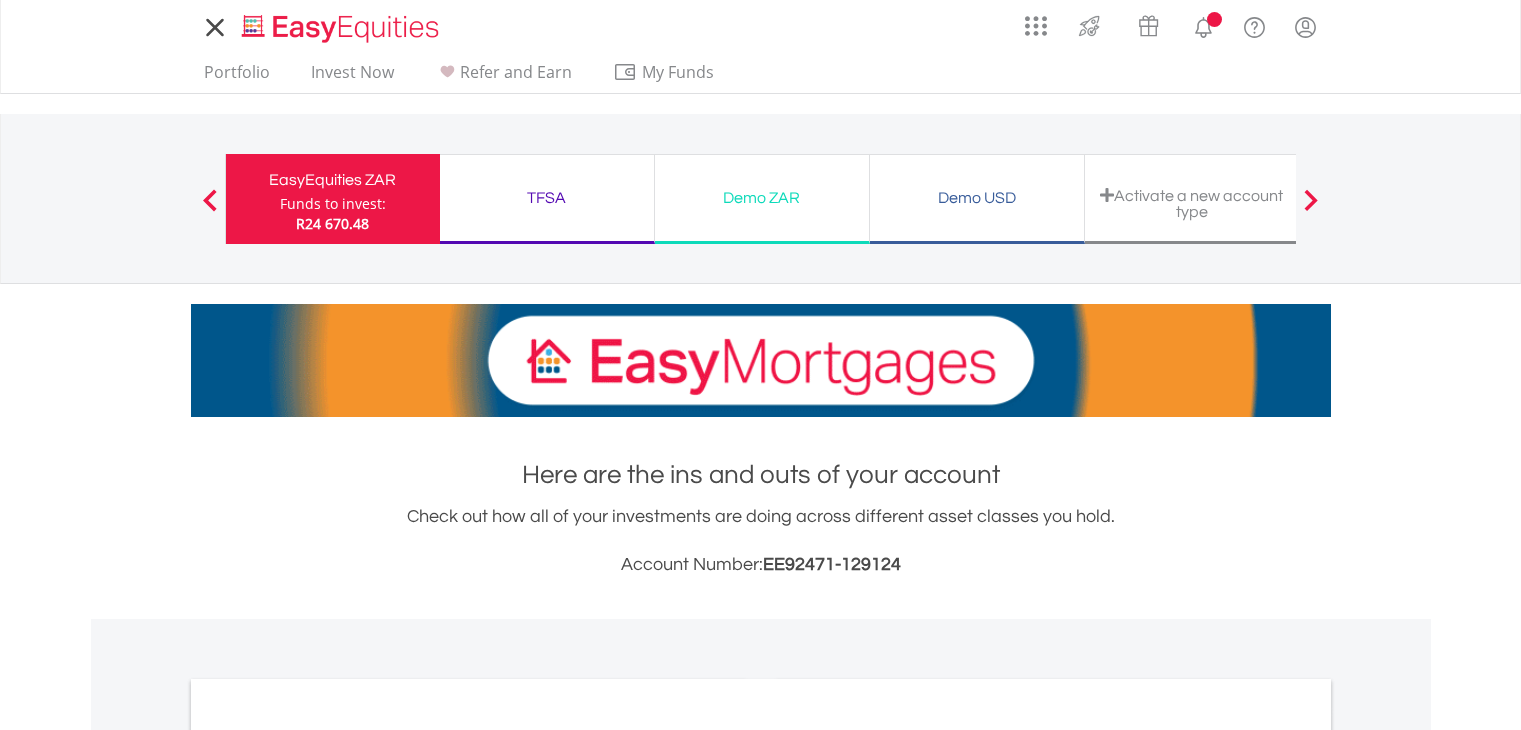 scroll, scrollTop: 0, scrollLeft: 0, axis: both 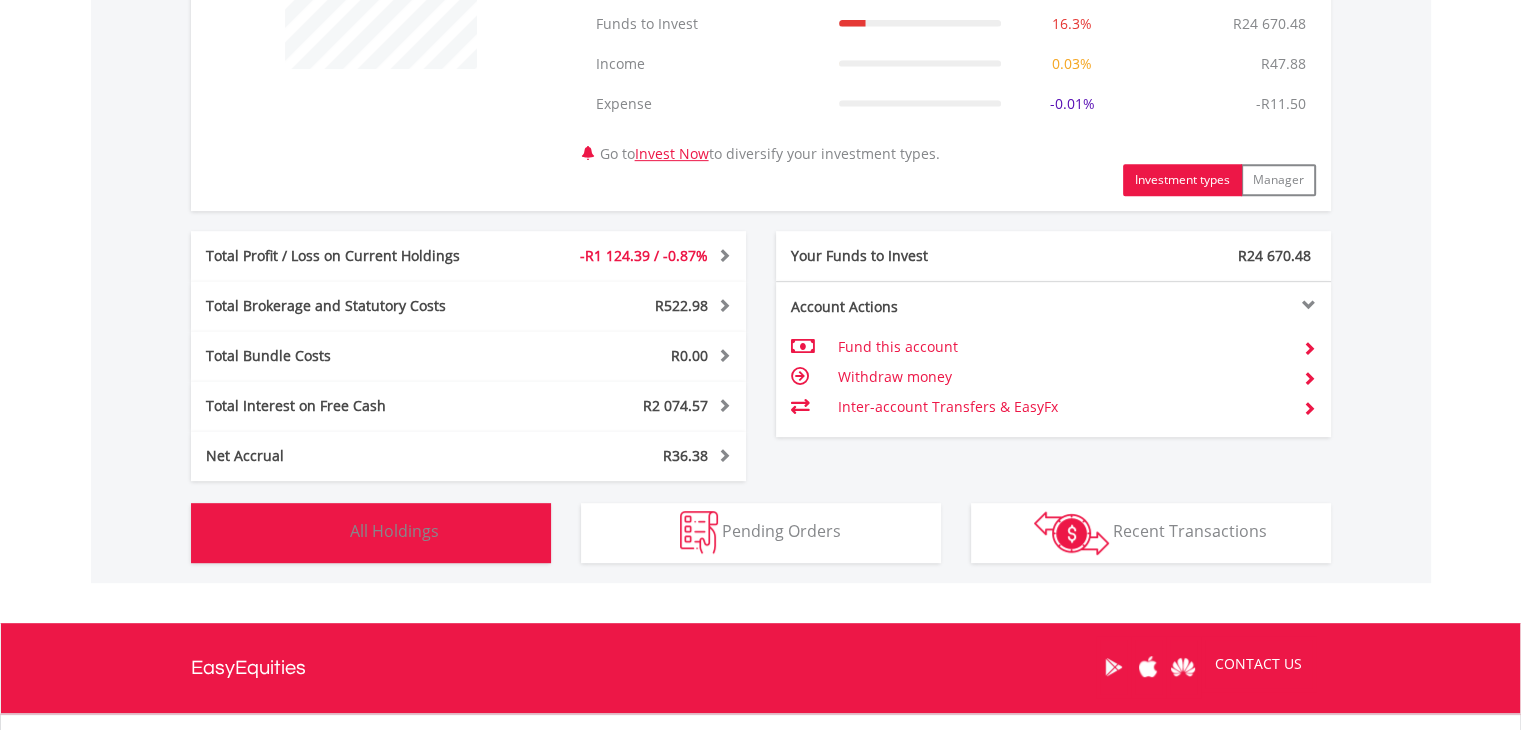 click on "All Holdings" at bounding box center (394, 531) 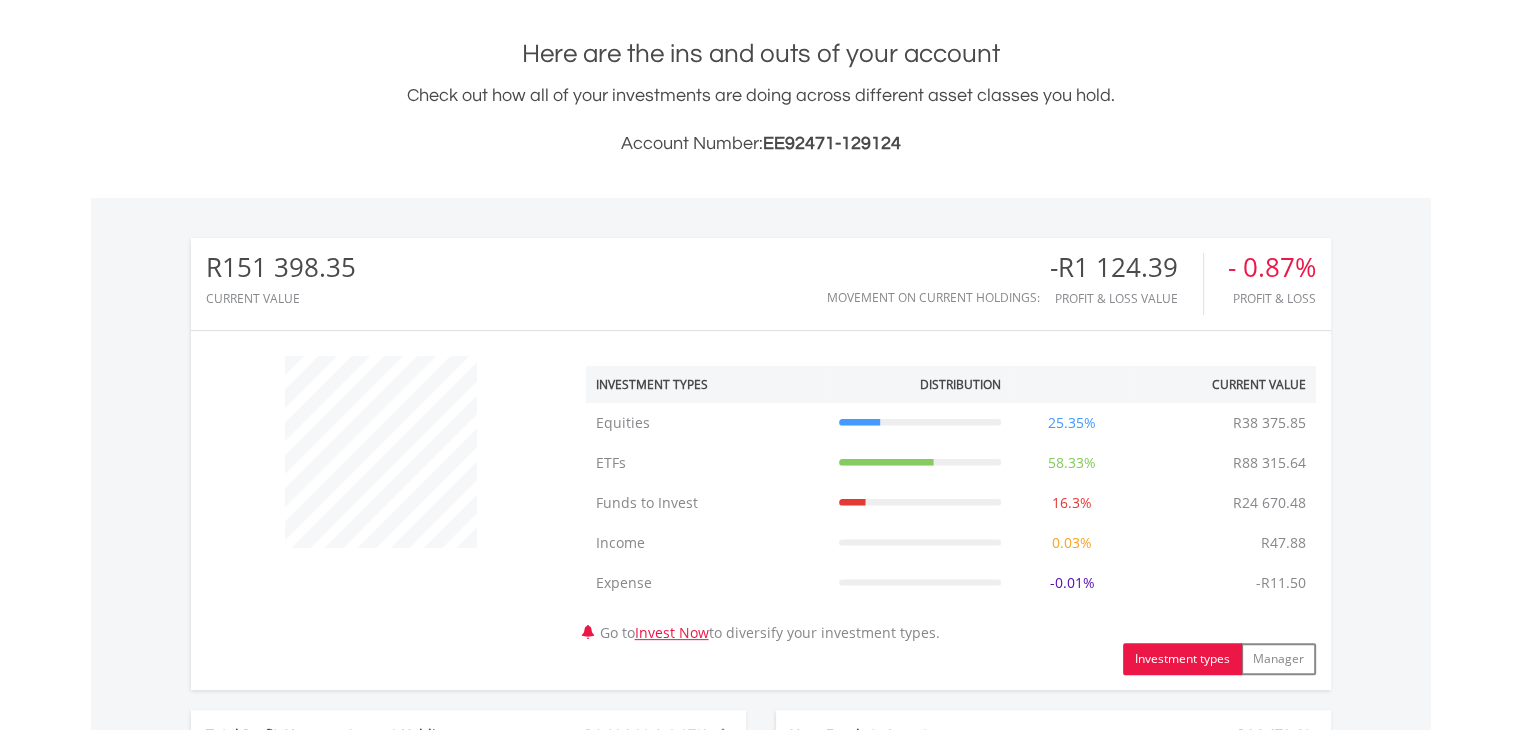 scroll, scrollTop: 0, scrollLeft: 0, axis: both 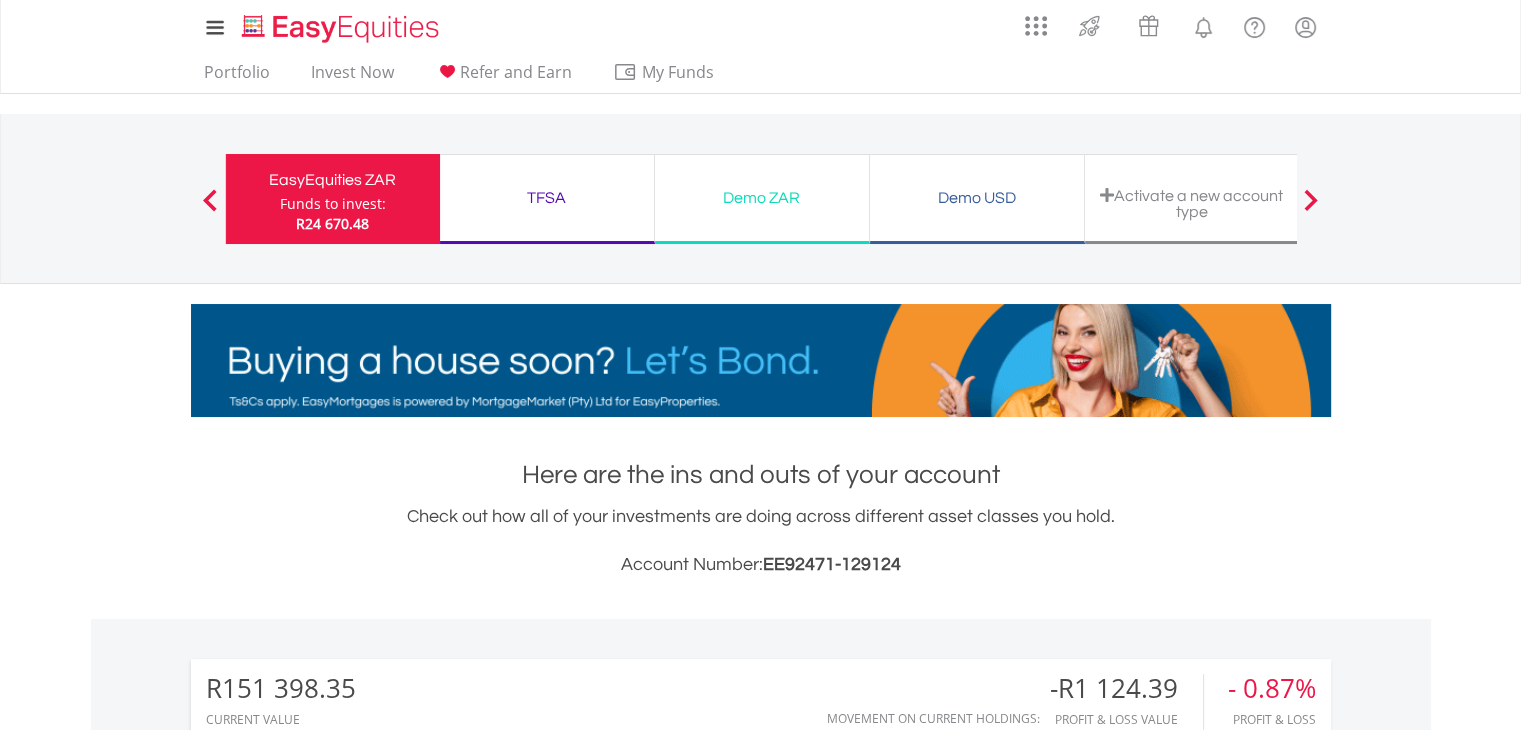 click on "TFSA" at bounding box center [547, 198] 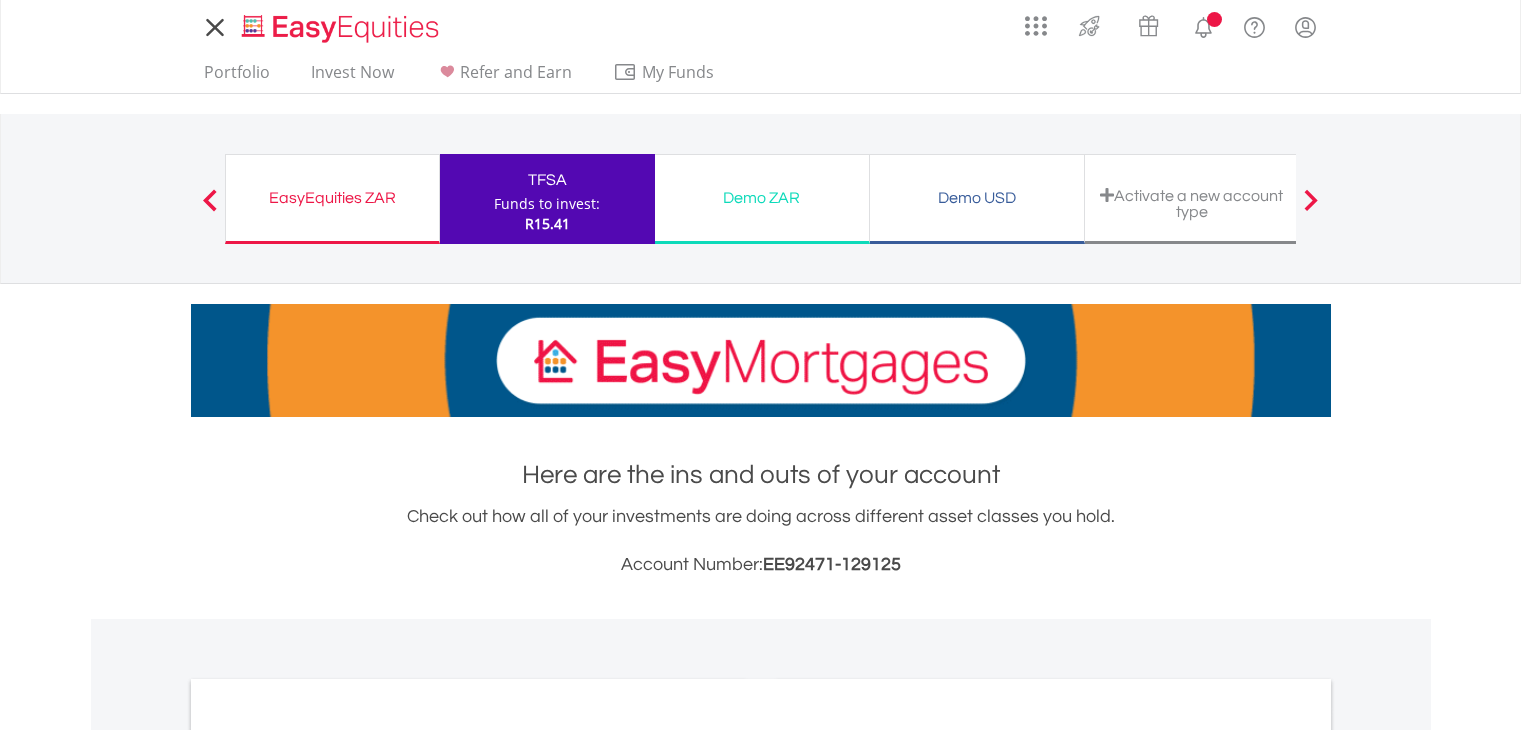 scroll, scrollTop: 0, scrollLeft: 0, axis: both 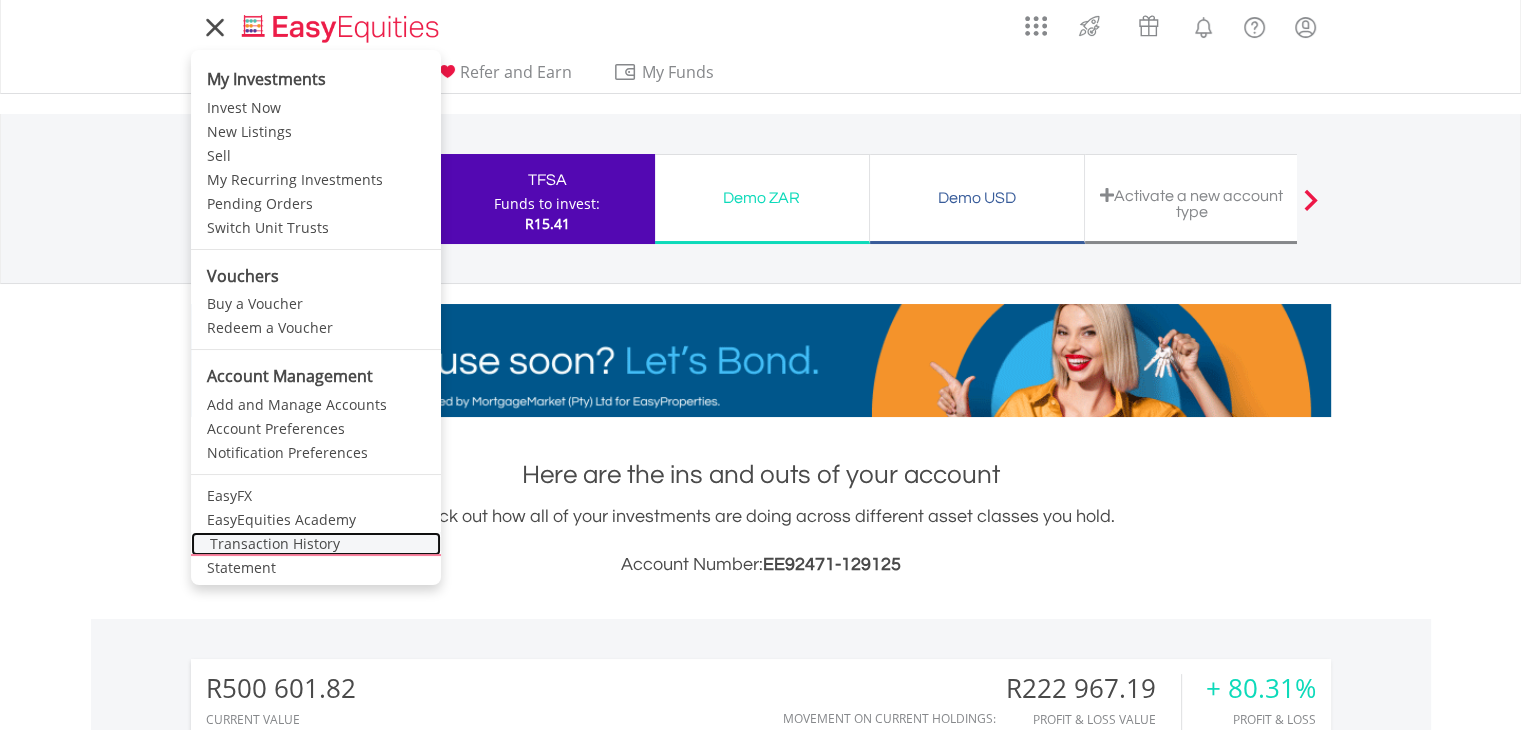 click on "Transaction History" at bounding box center [316, 544] 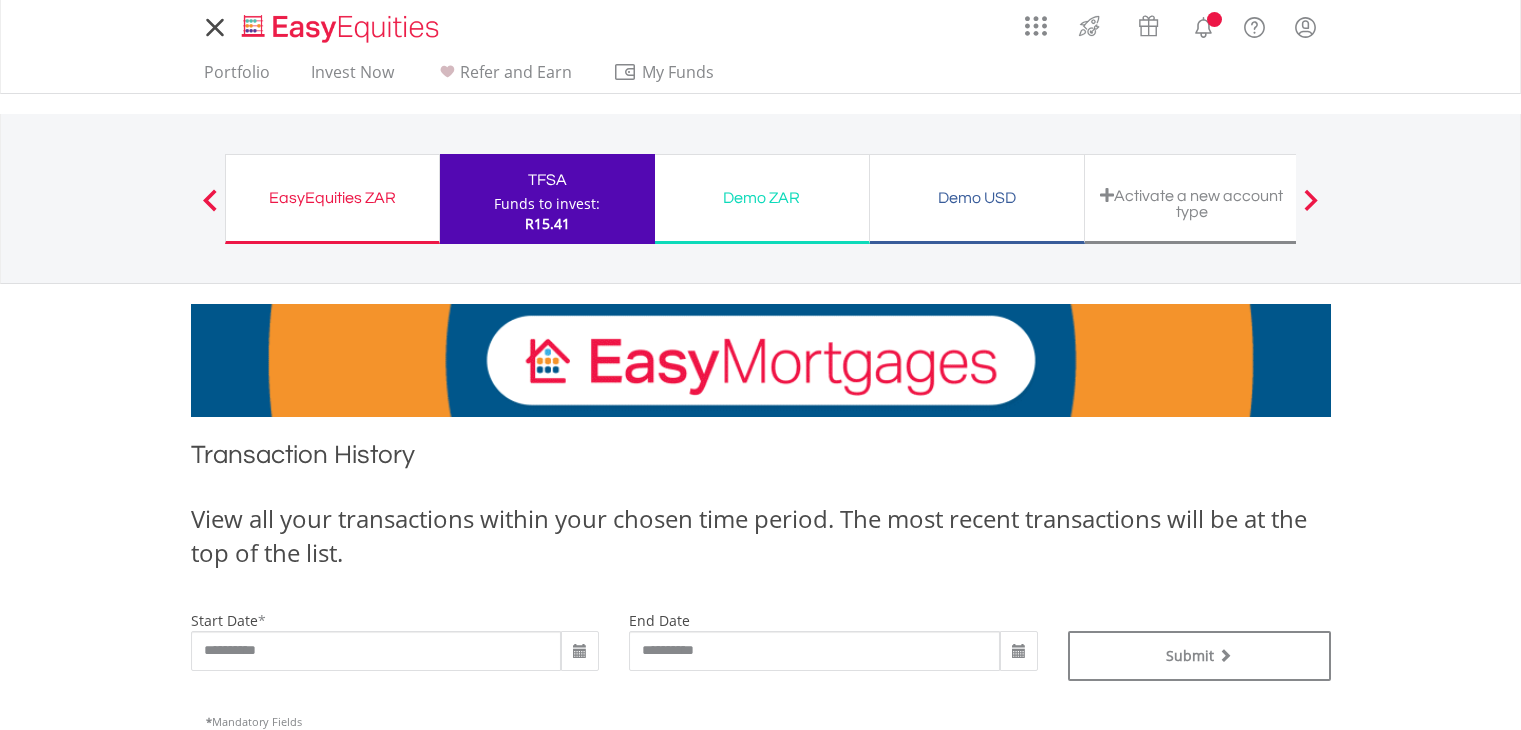 scroll, scrollTop: 0, scrollLeft: 0, axis: both 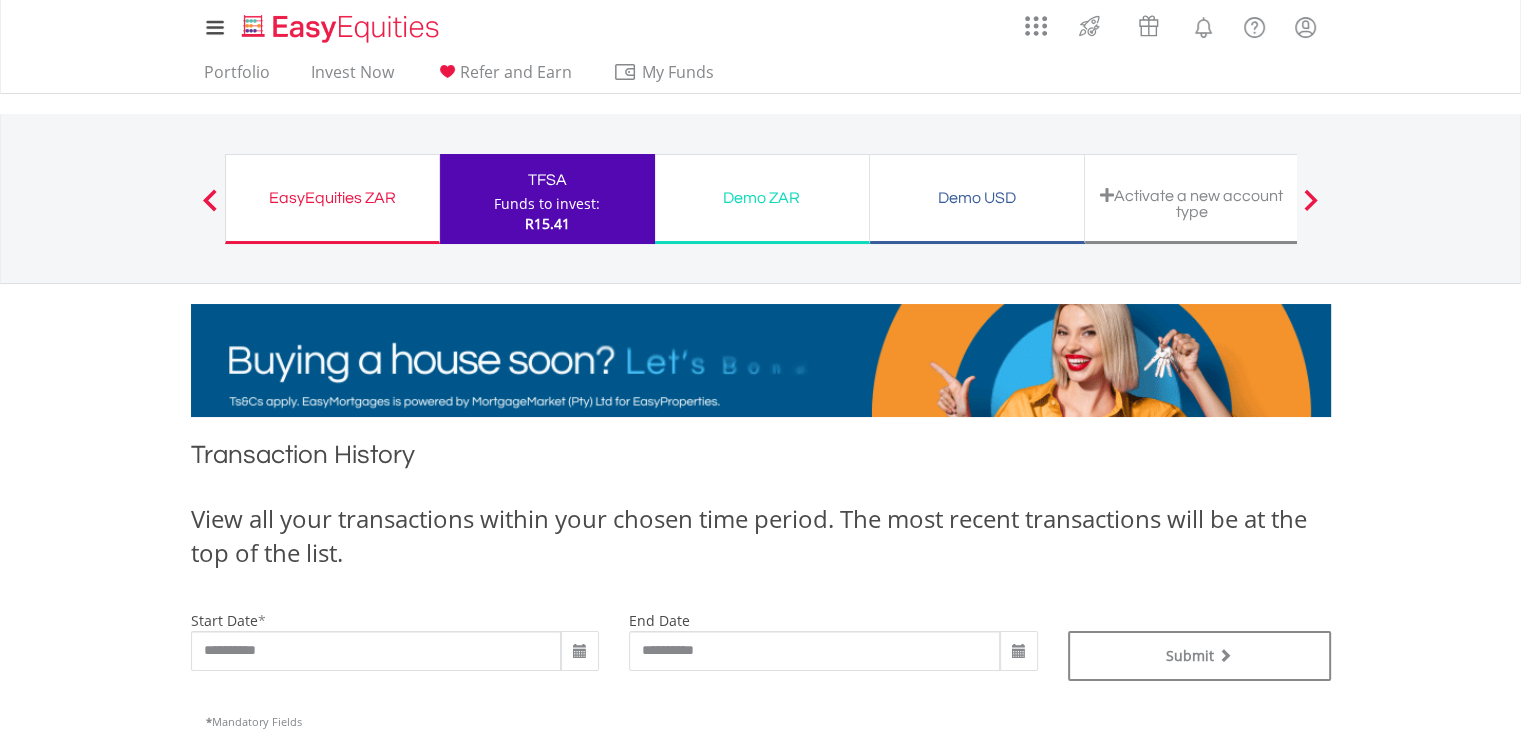 click at bounding box center [580, 652] 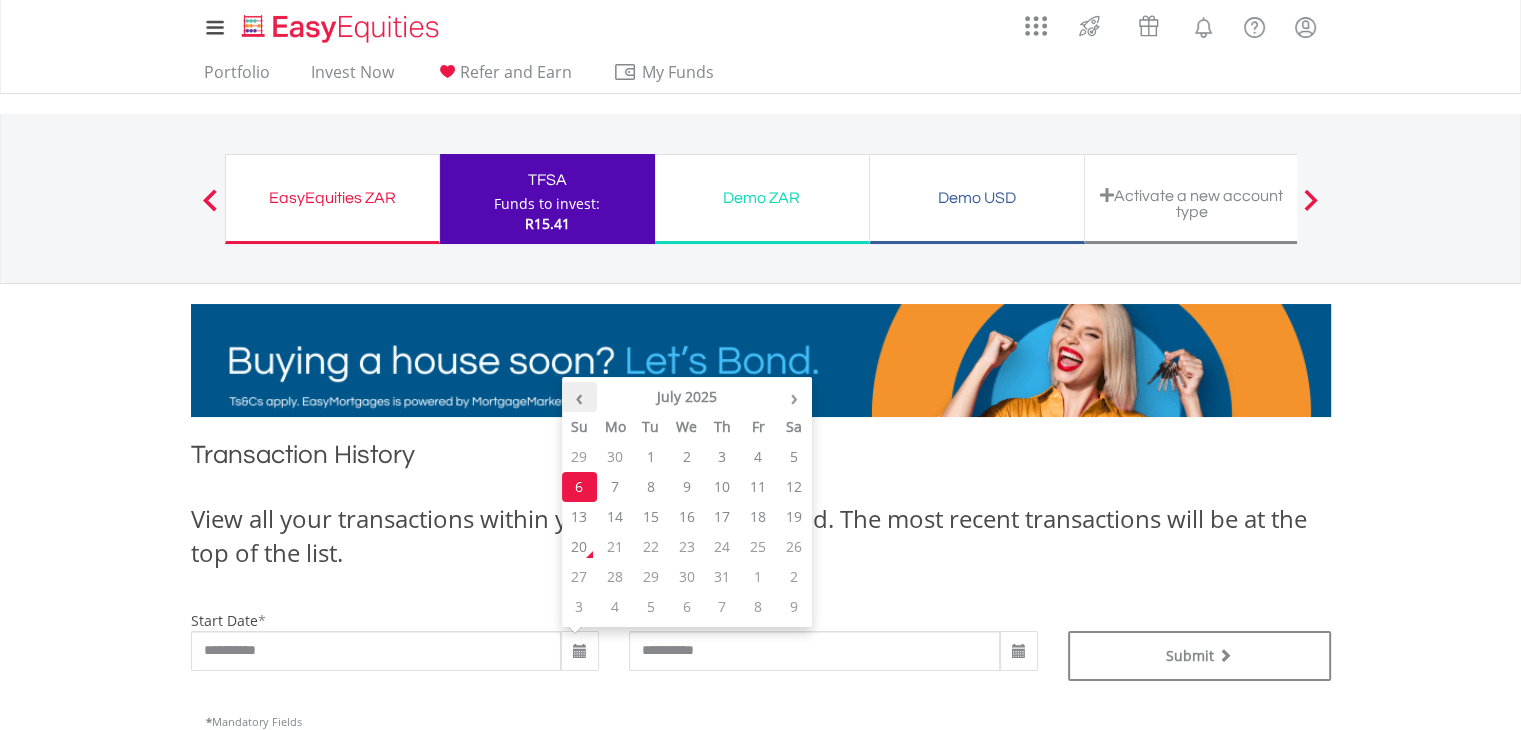 click on "‹" at bounding box center [580, 397] 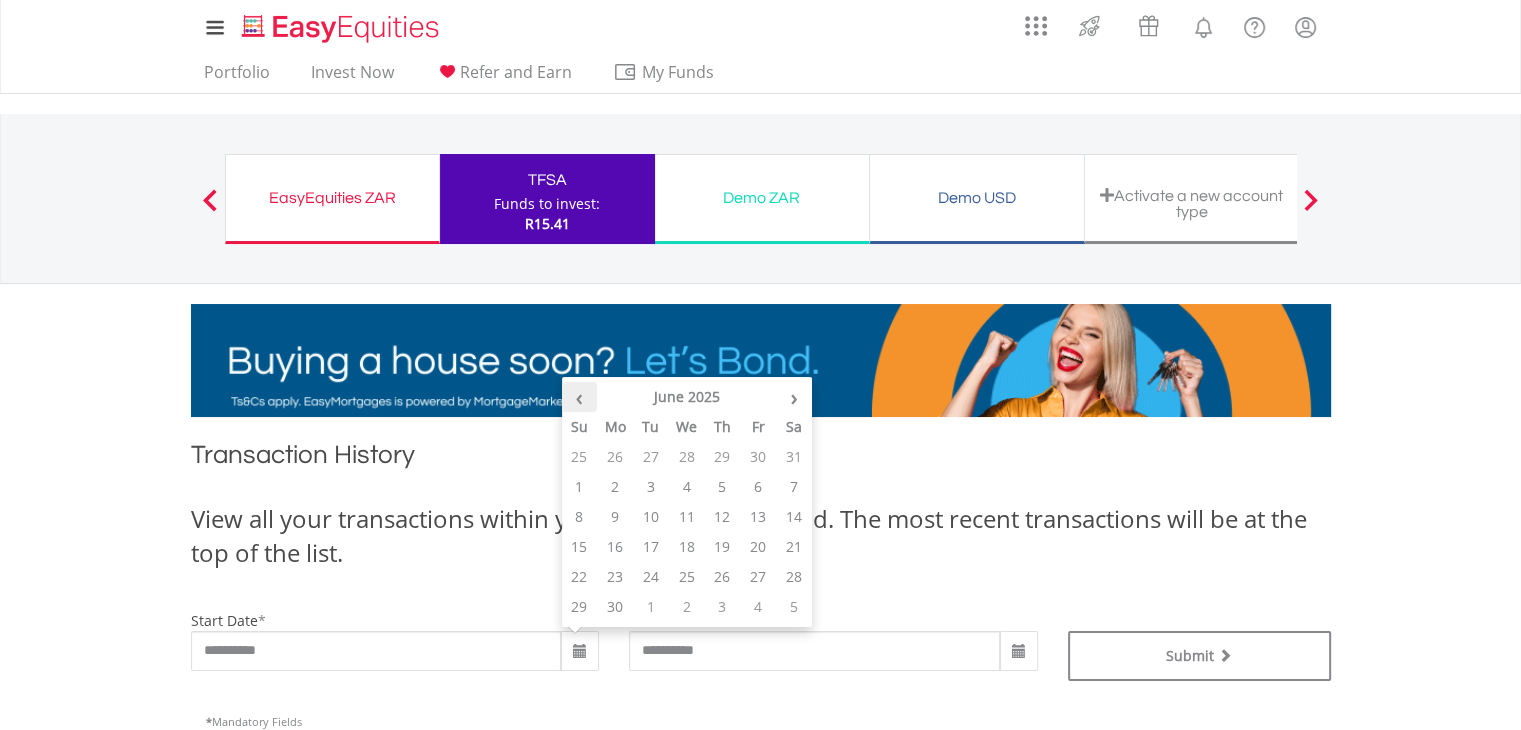 click on "‹" at bounding box center (580, 397) 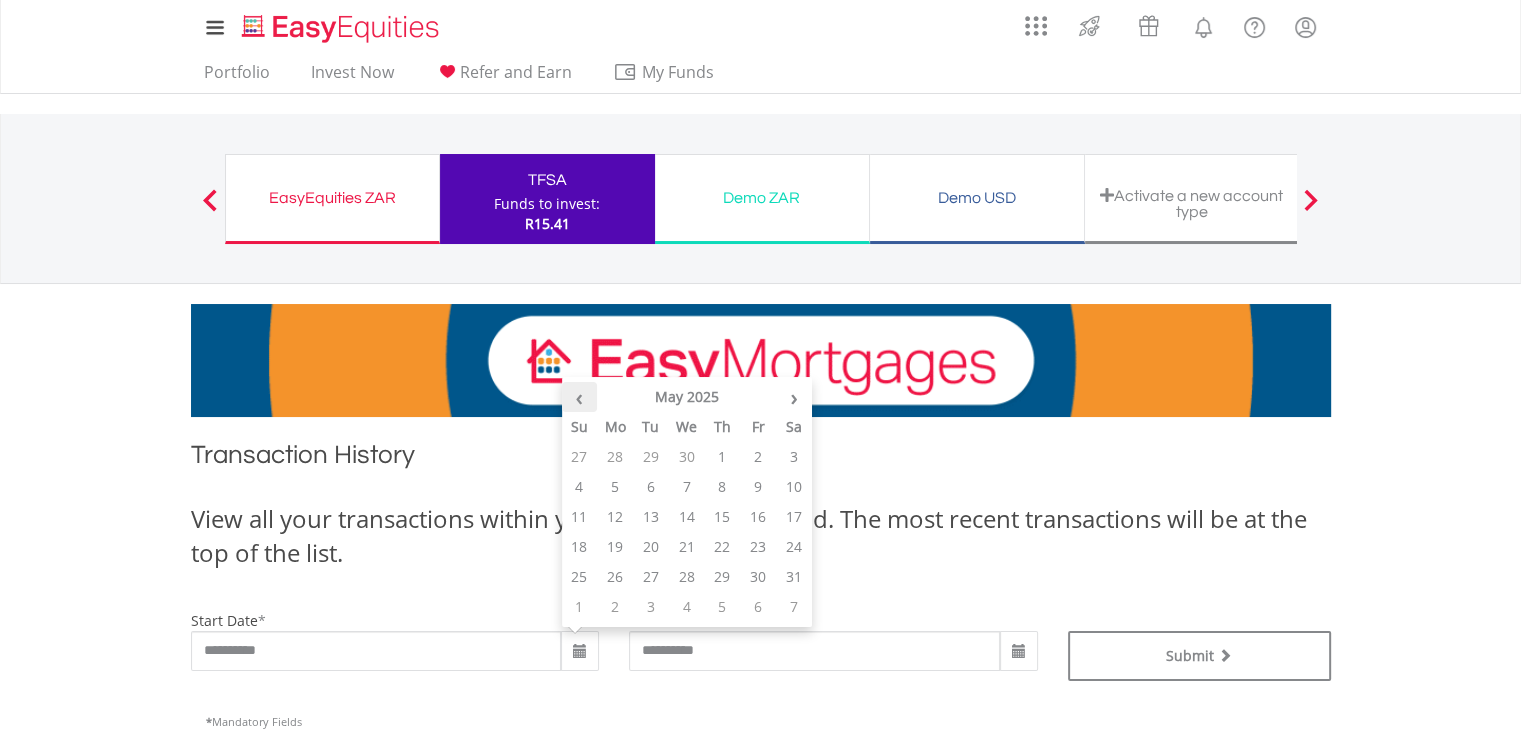 click on "‹" at bounding box center [580, 397] 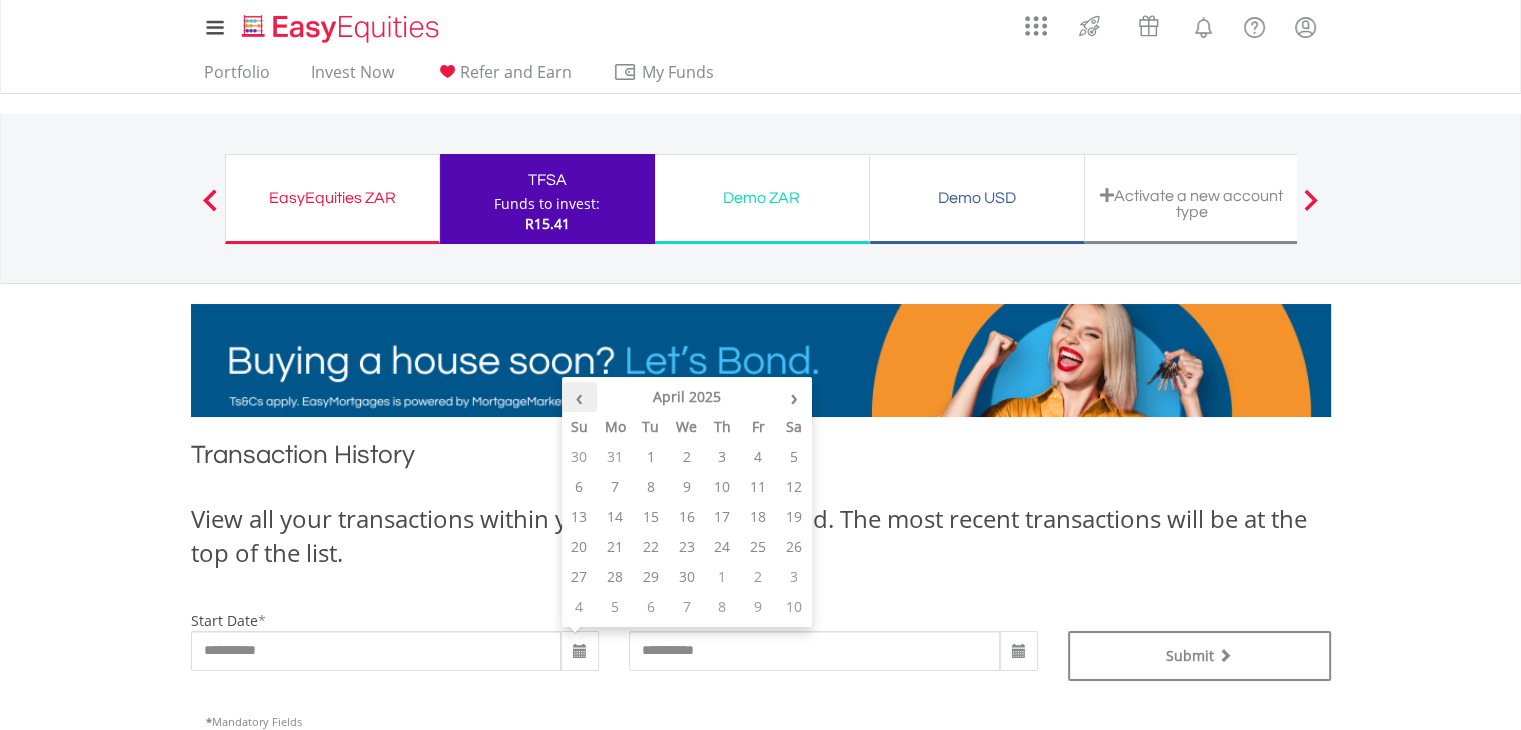 click on "‹" at bounding box center [580, 397] 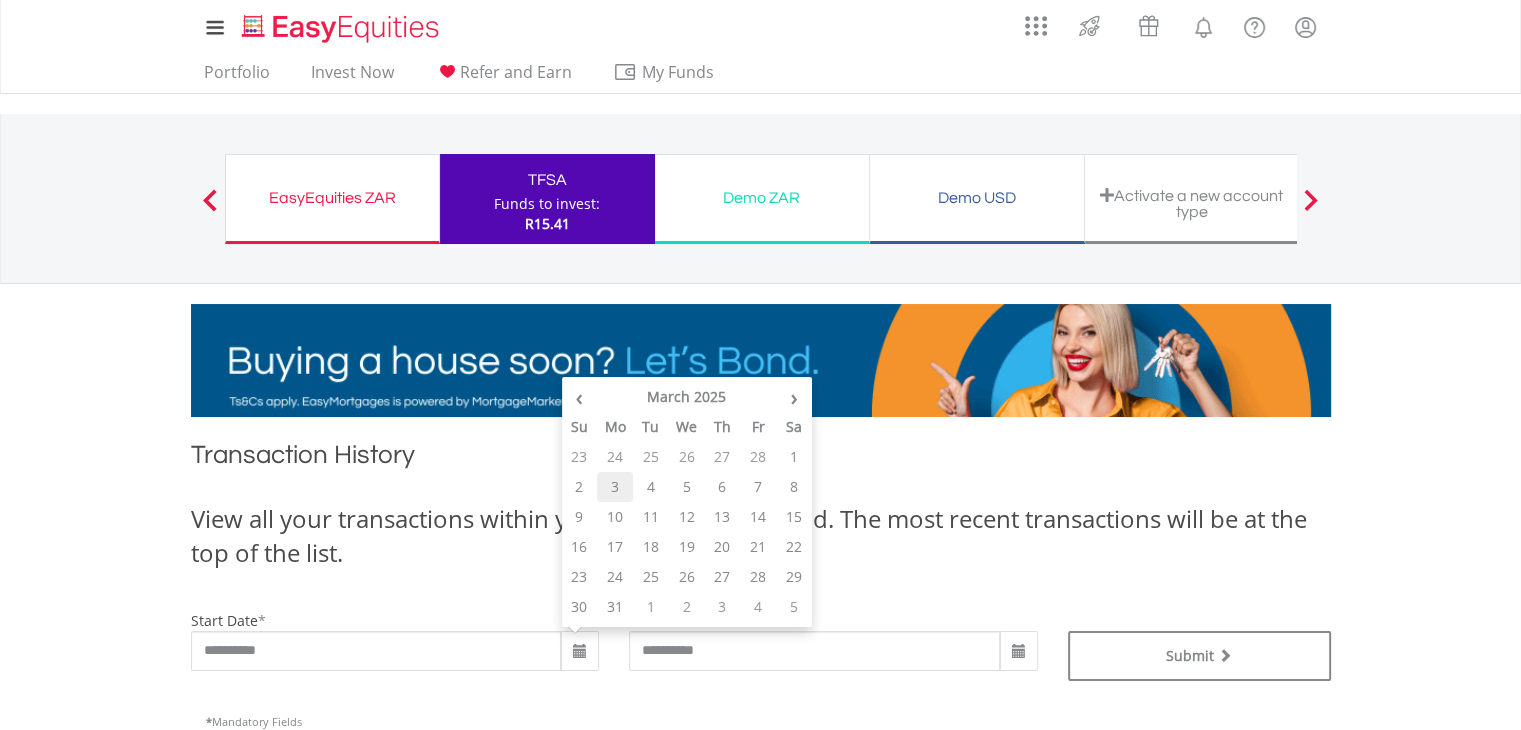 click on "3" at bounding box center [615, 487] 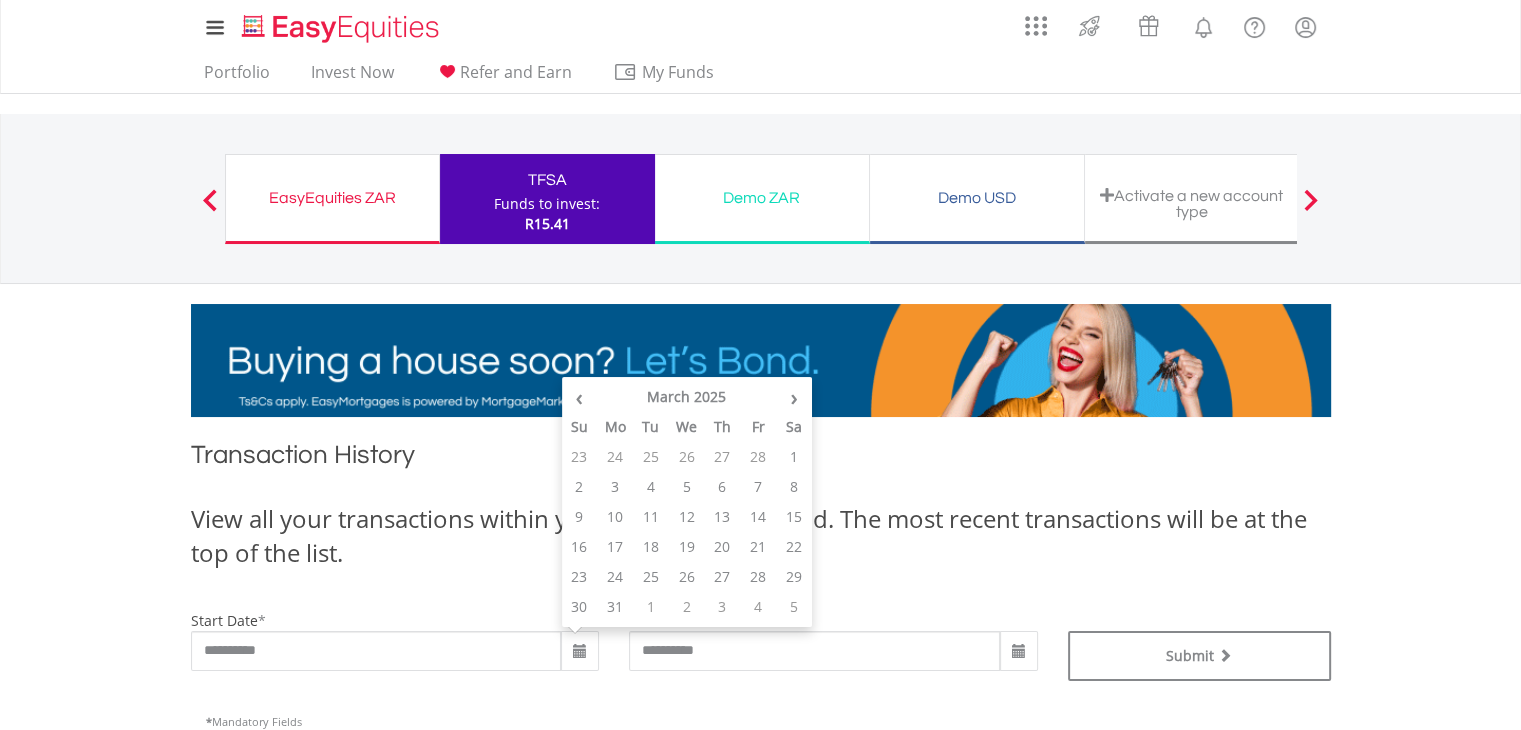 type on "**********" 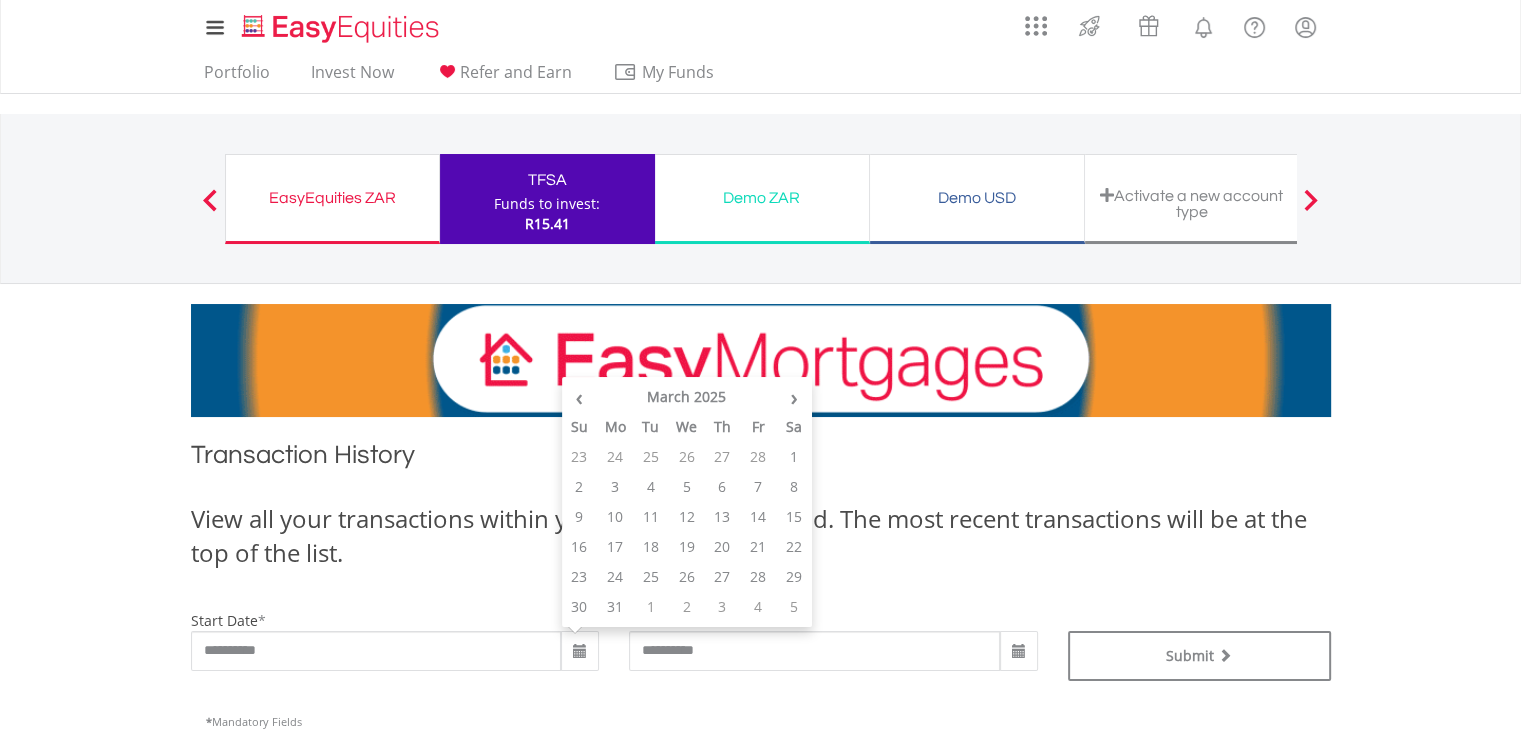type on "**********" 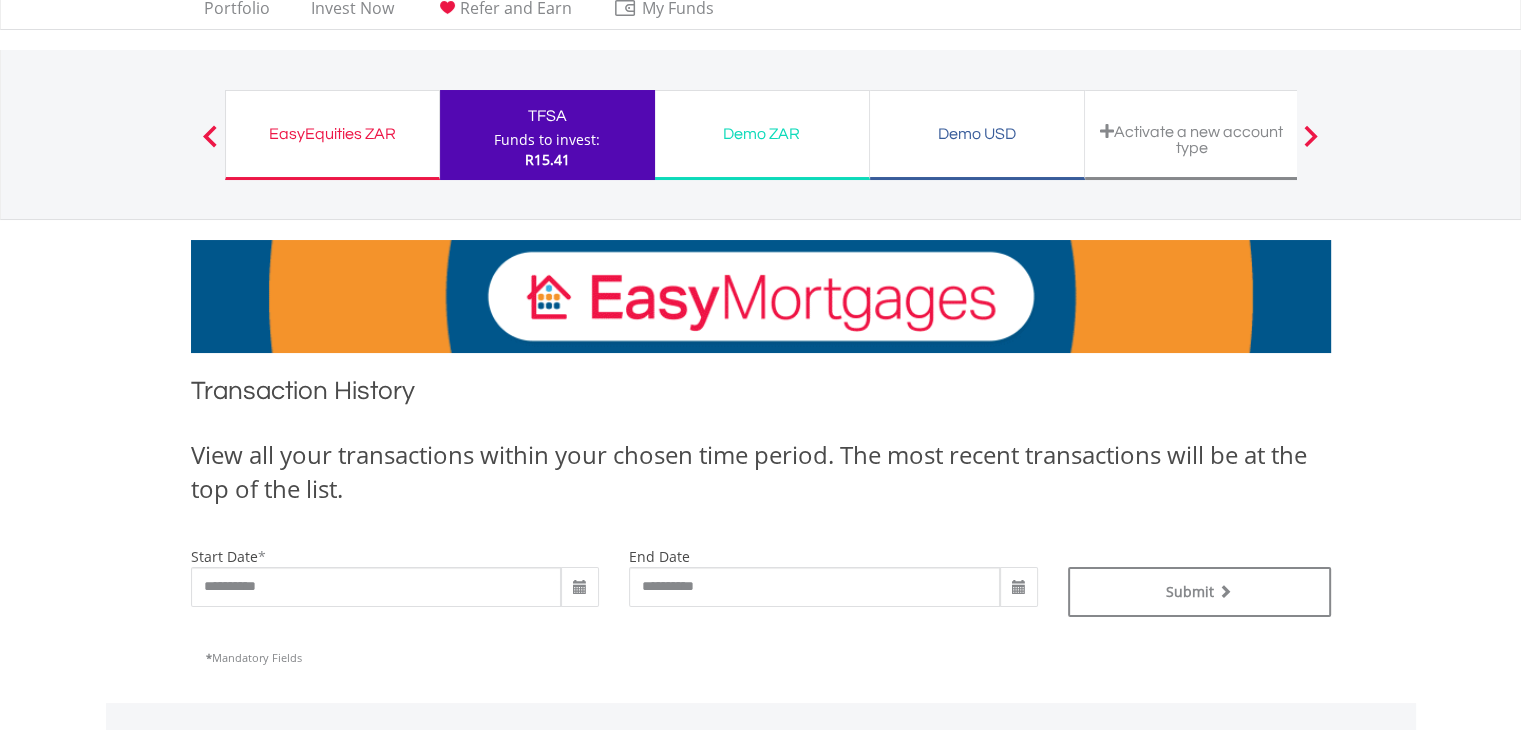 scroll, scrollTop: 200, scrollLeft: 0, axis: vertical 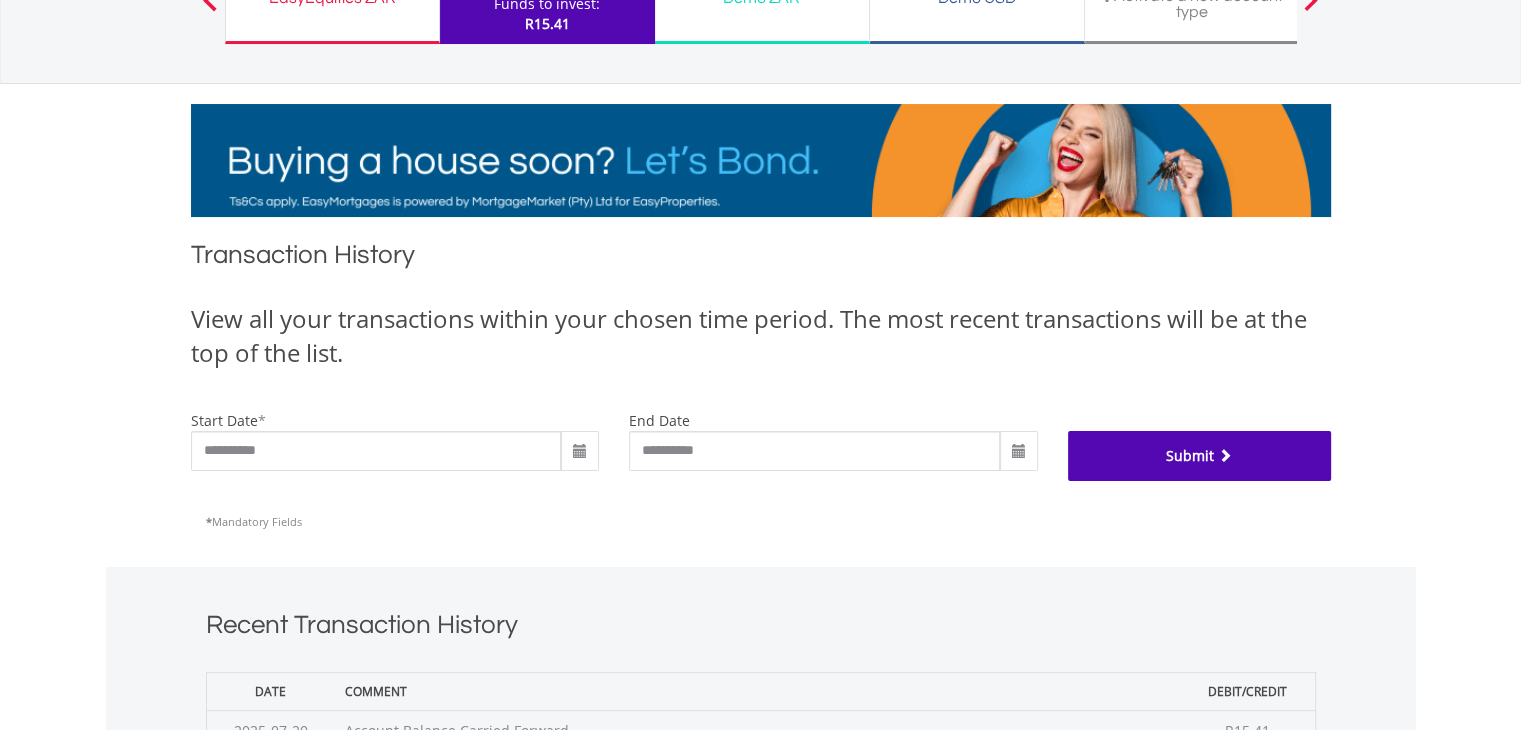 click on "Submit" at bounding box center [1199, 456] 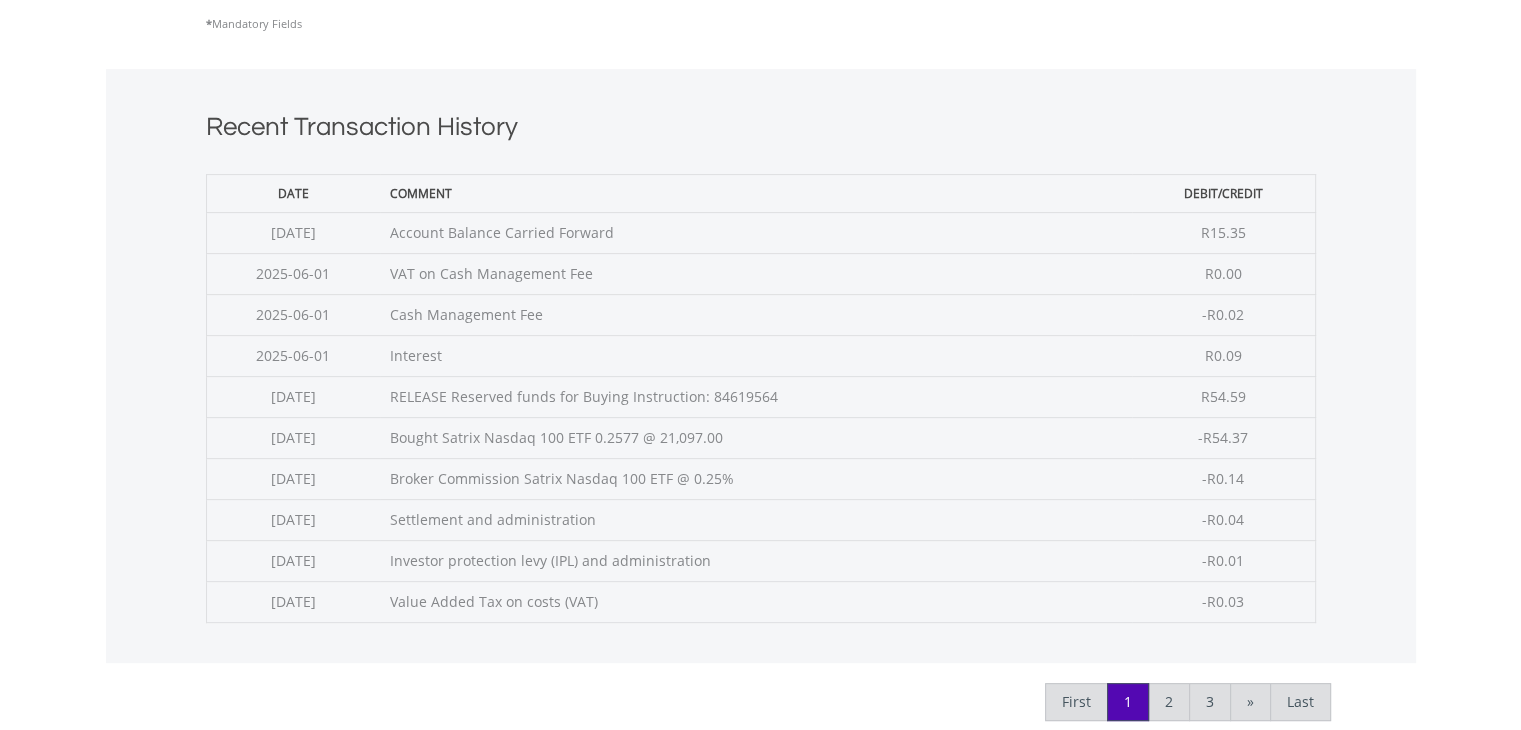 scroll, scrollTop: 800, scrollLeft: 0, axis: vertical 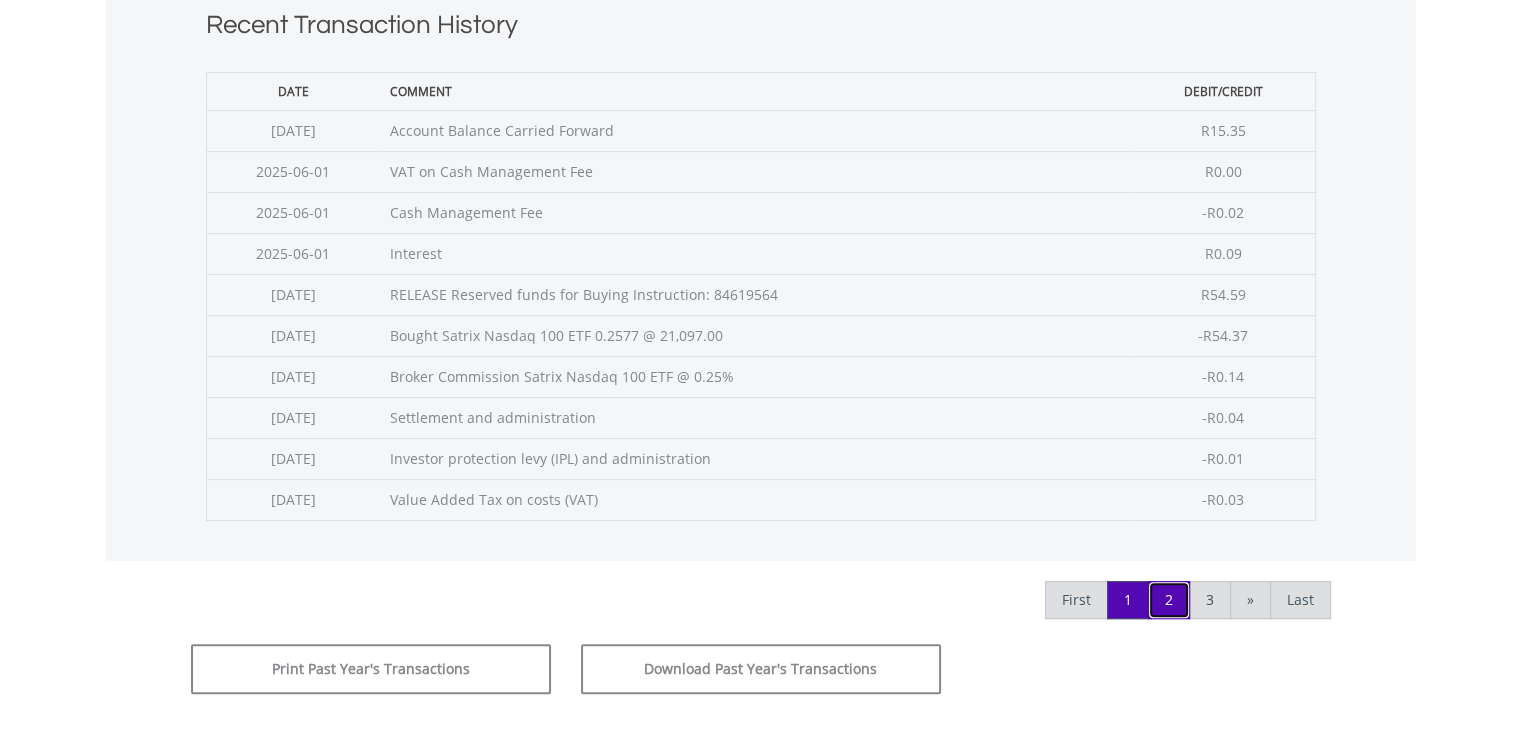click on "2" at bounding box center [1169, 600] 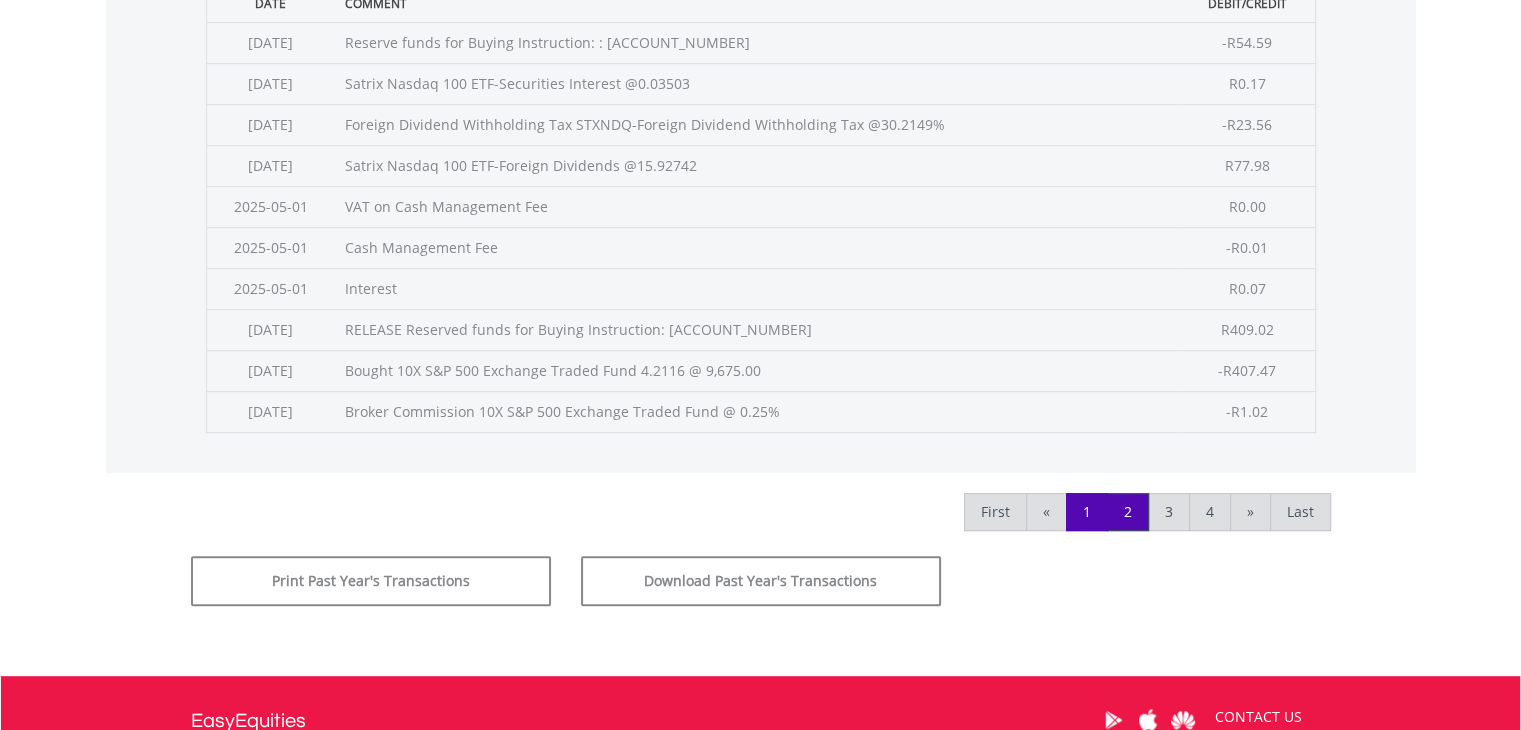 scroll, scrollTop: 900, scrollLeft: 0, axis: vertical 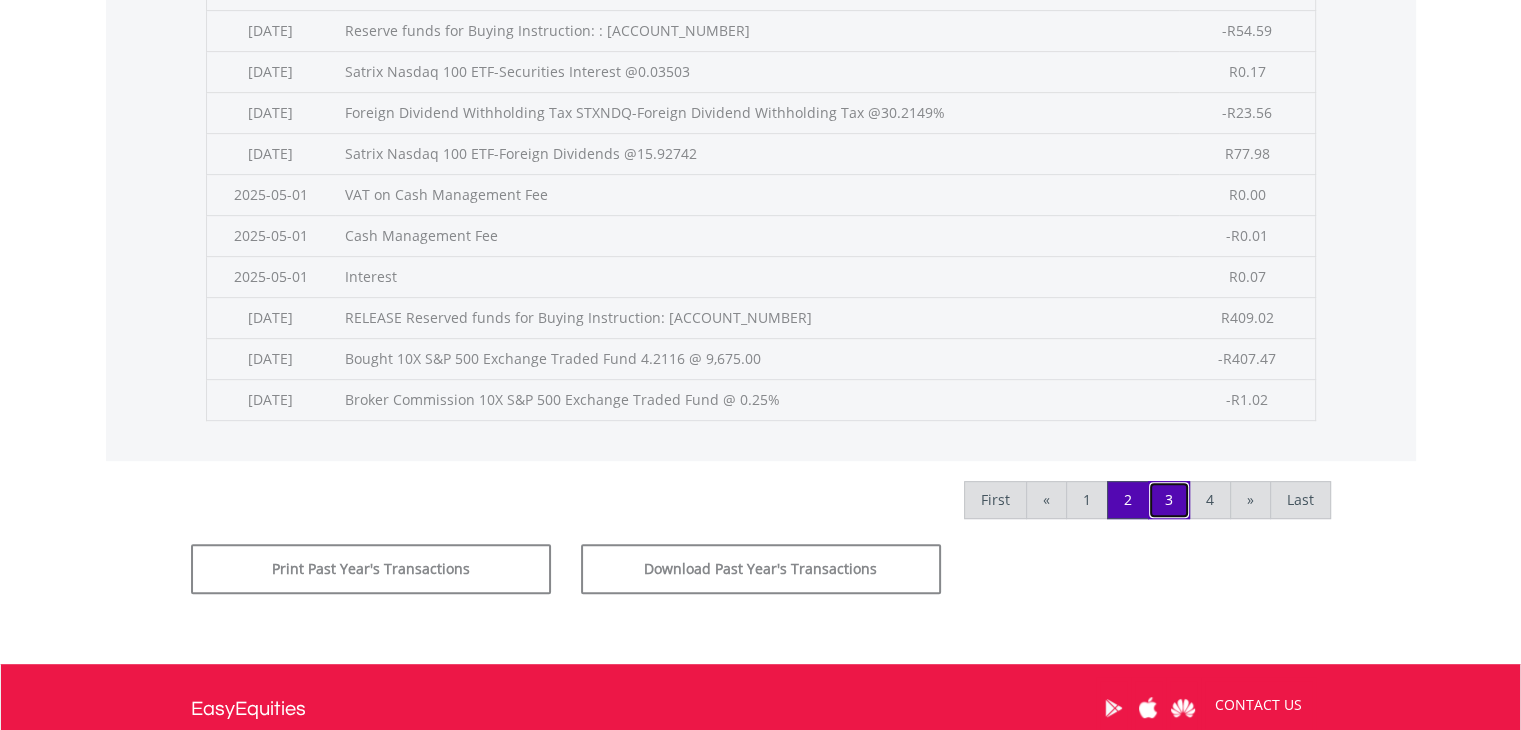 click on "3" at bounding box center [1169, 500] 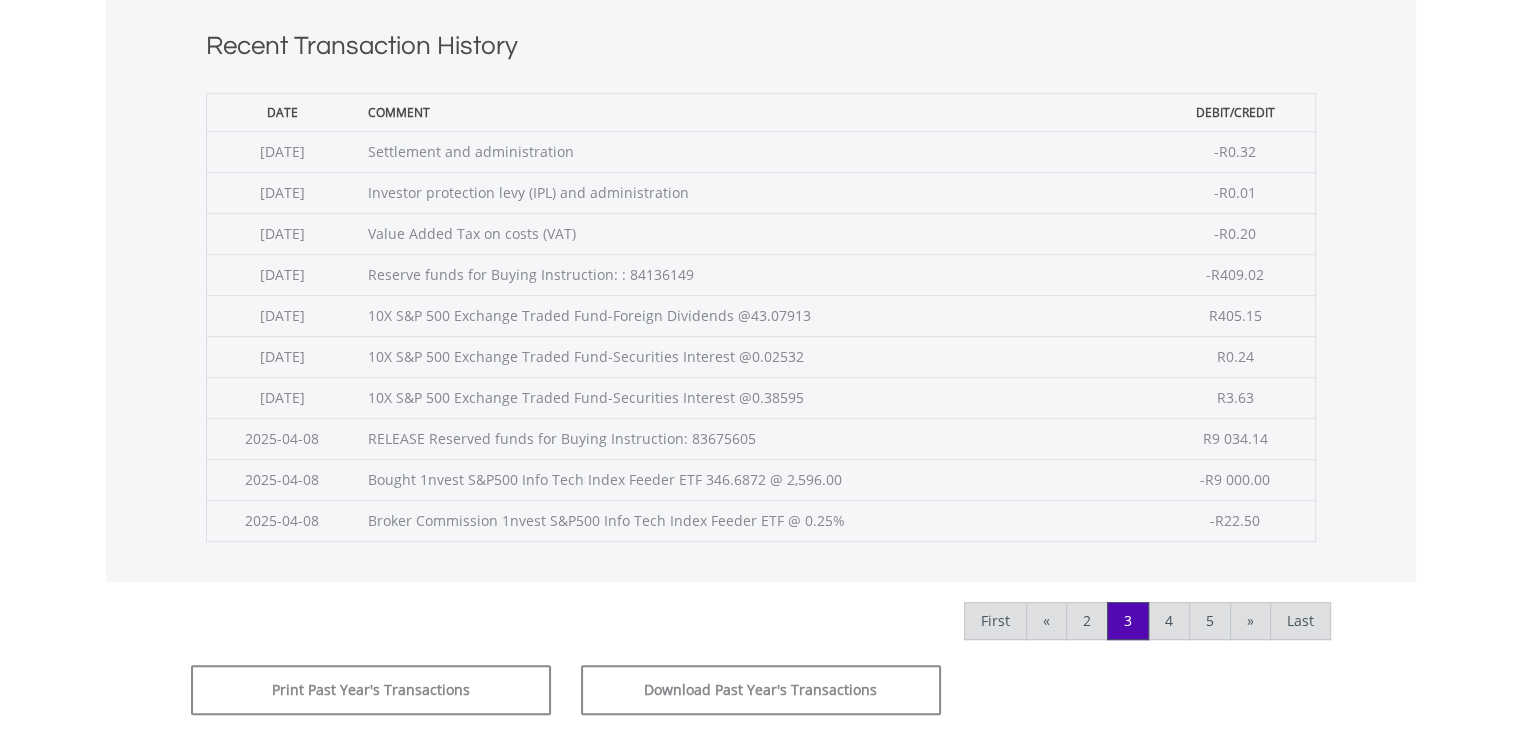 scroll, scrollTop: 800, scrollLeft: 0, axis: vertical 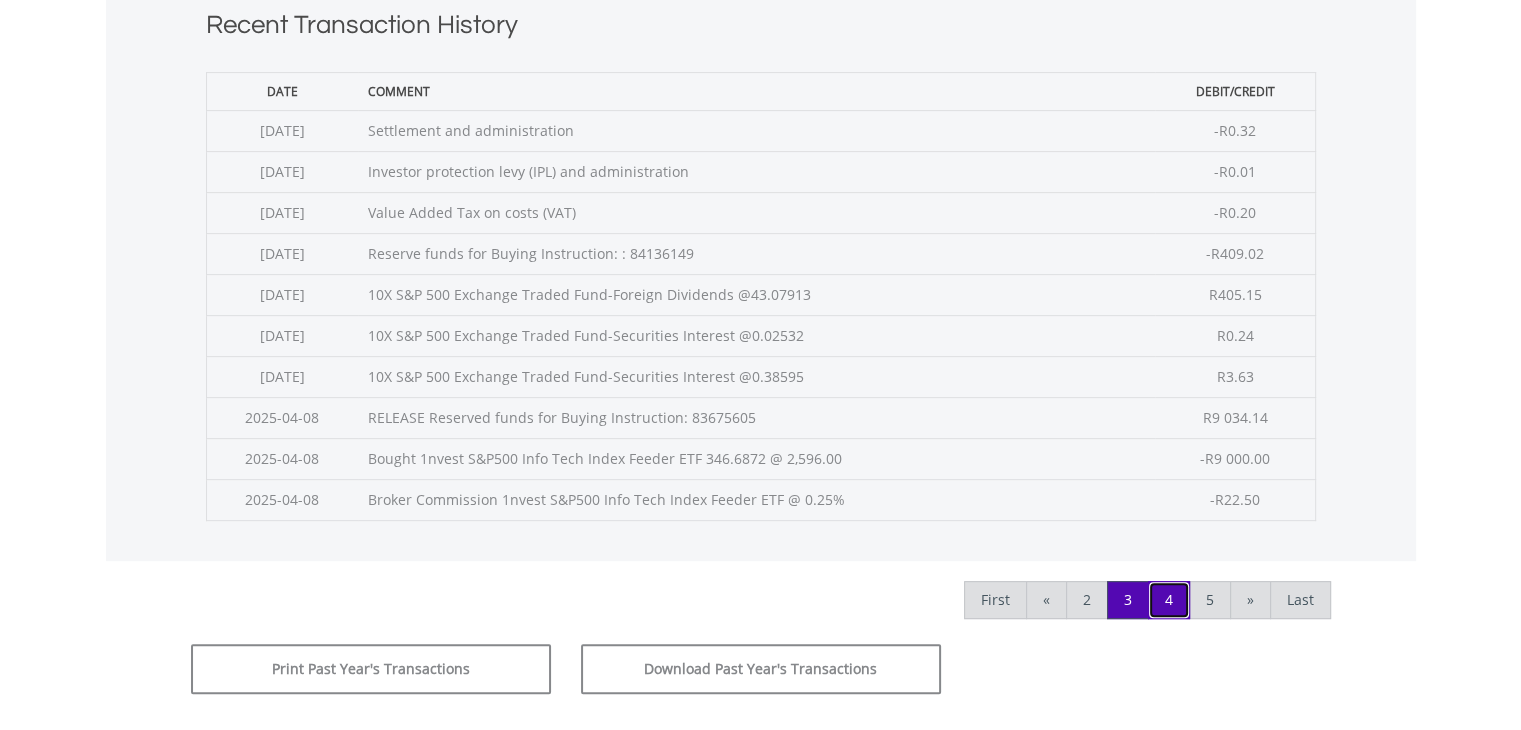 click on "4" at bounding box center [1169, 600] 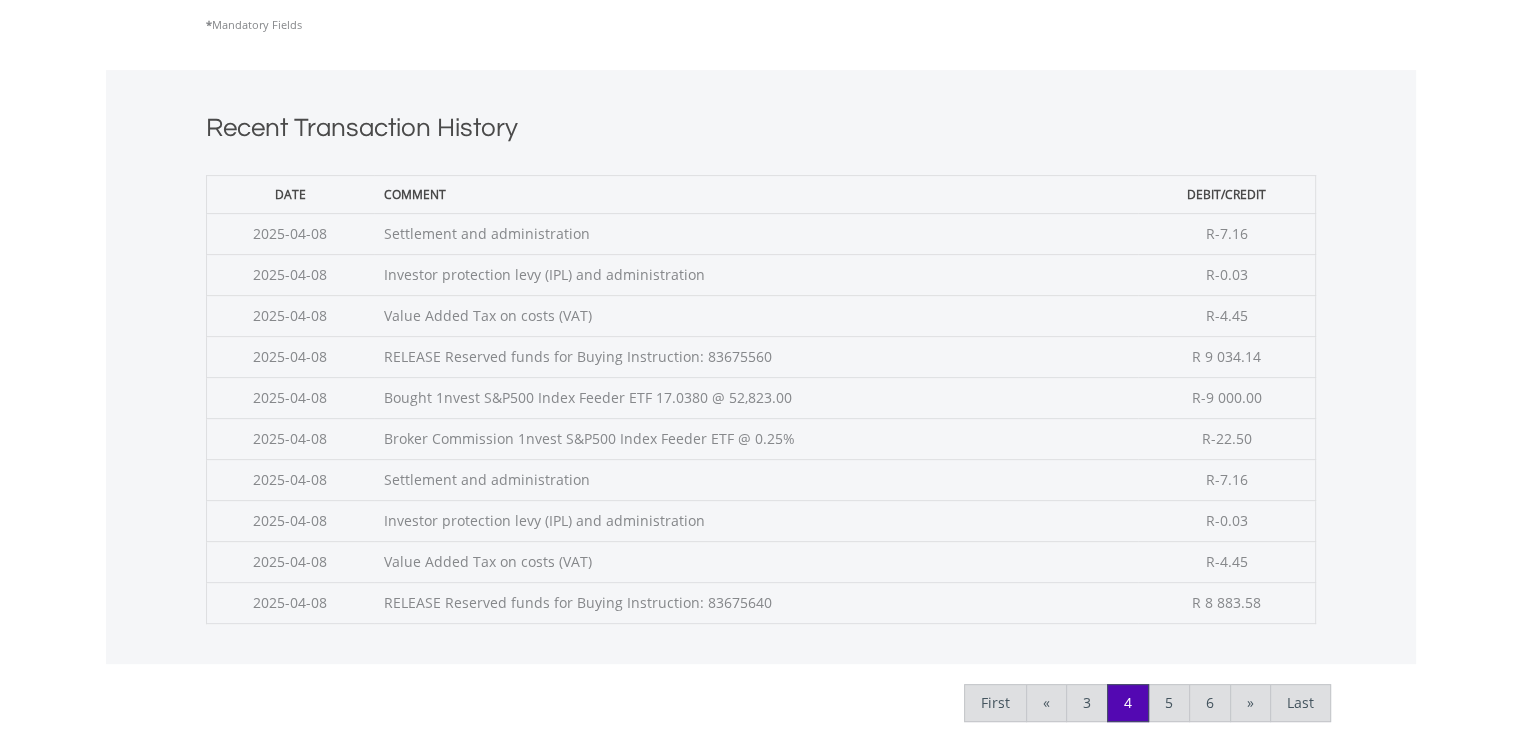 scroll, scrollTop: 700, scrollLeft: 0, axis: vertical 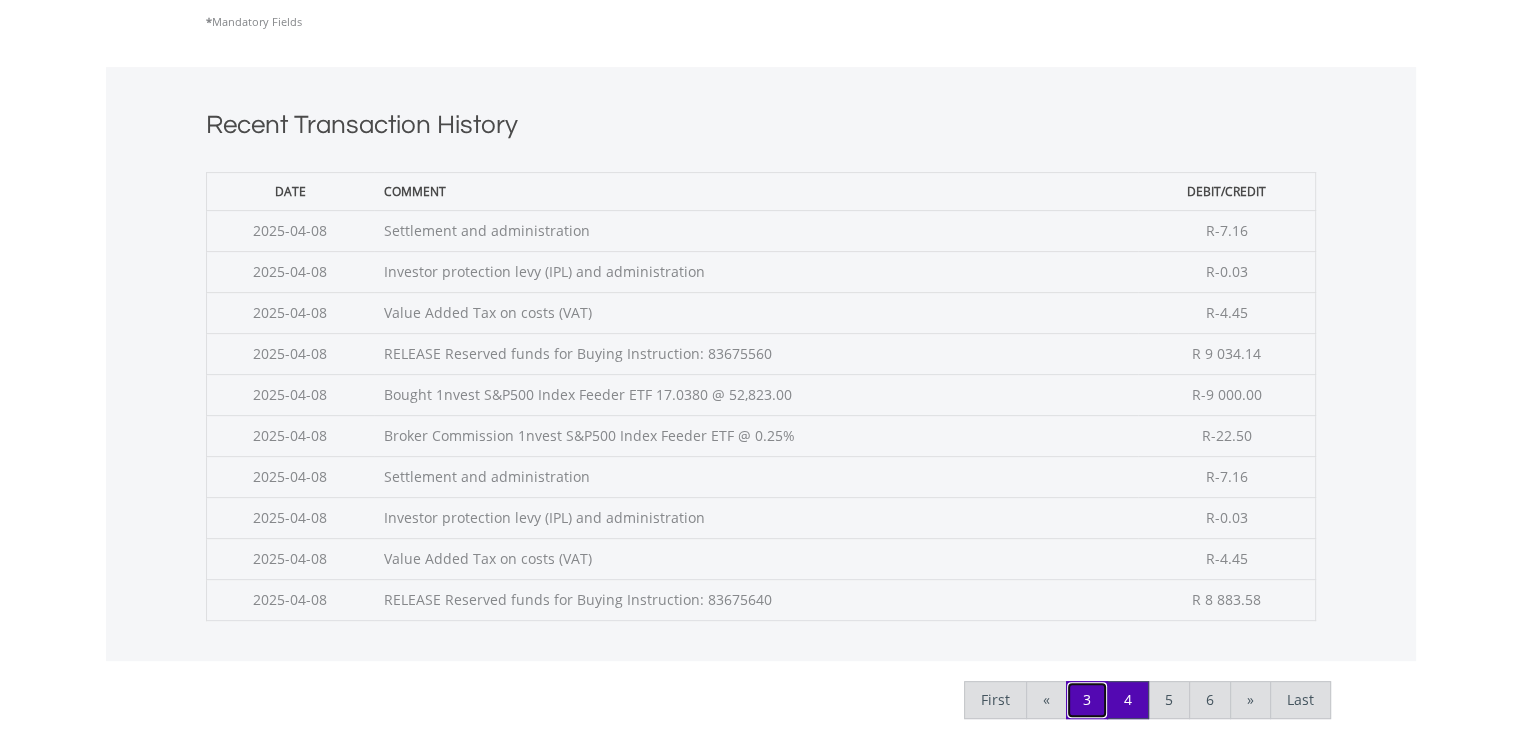 click on "3" at bounding box center (1087, 700) 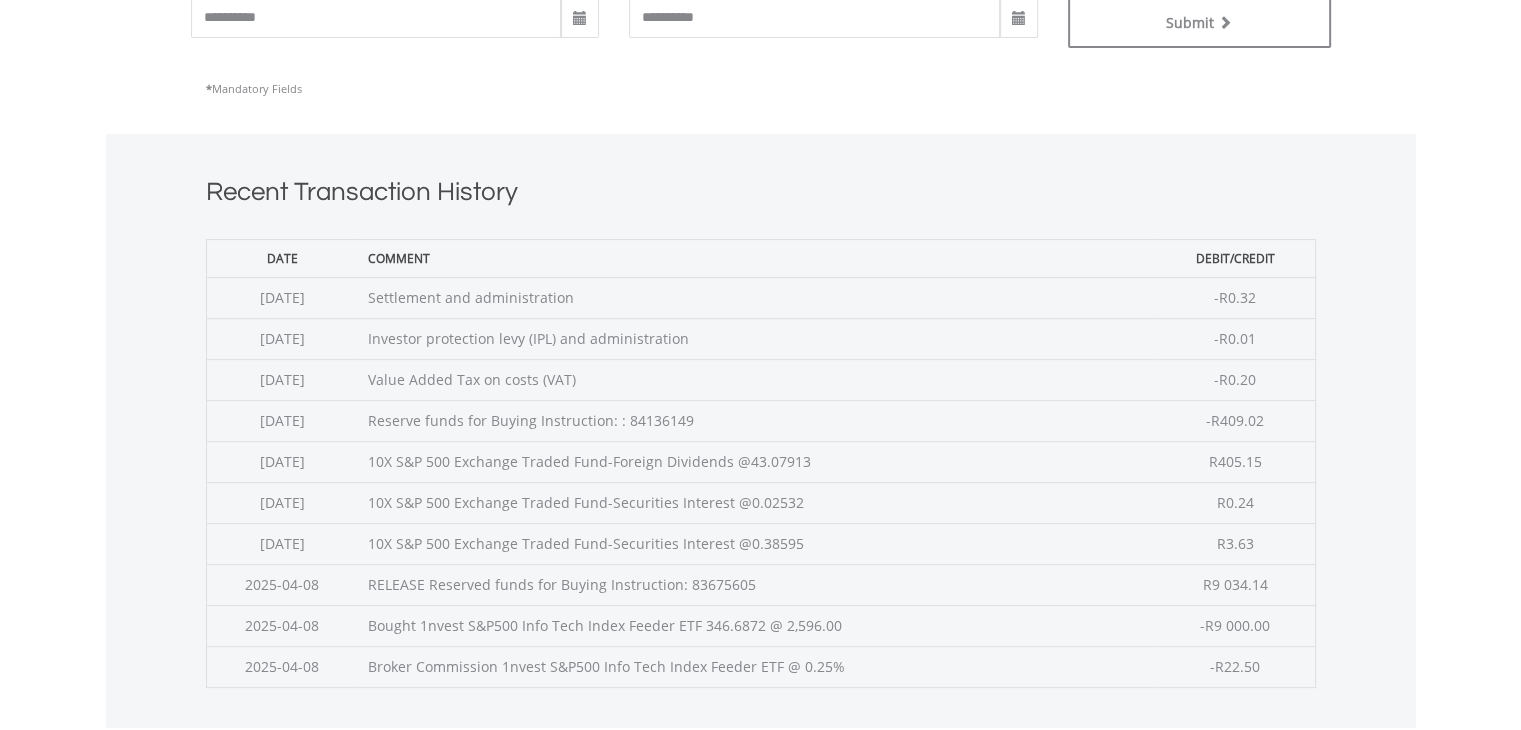 scroll, scrollTop: 800, scrollLeft: 0, axis: vertical 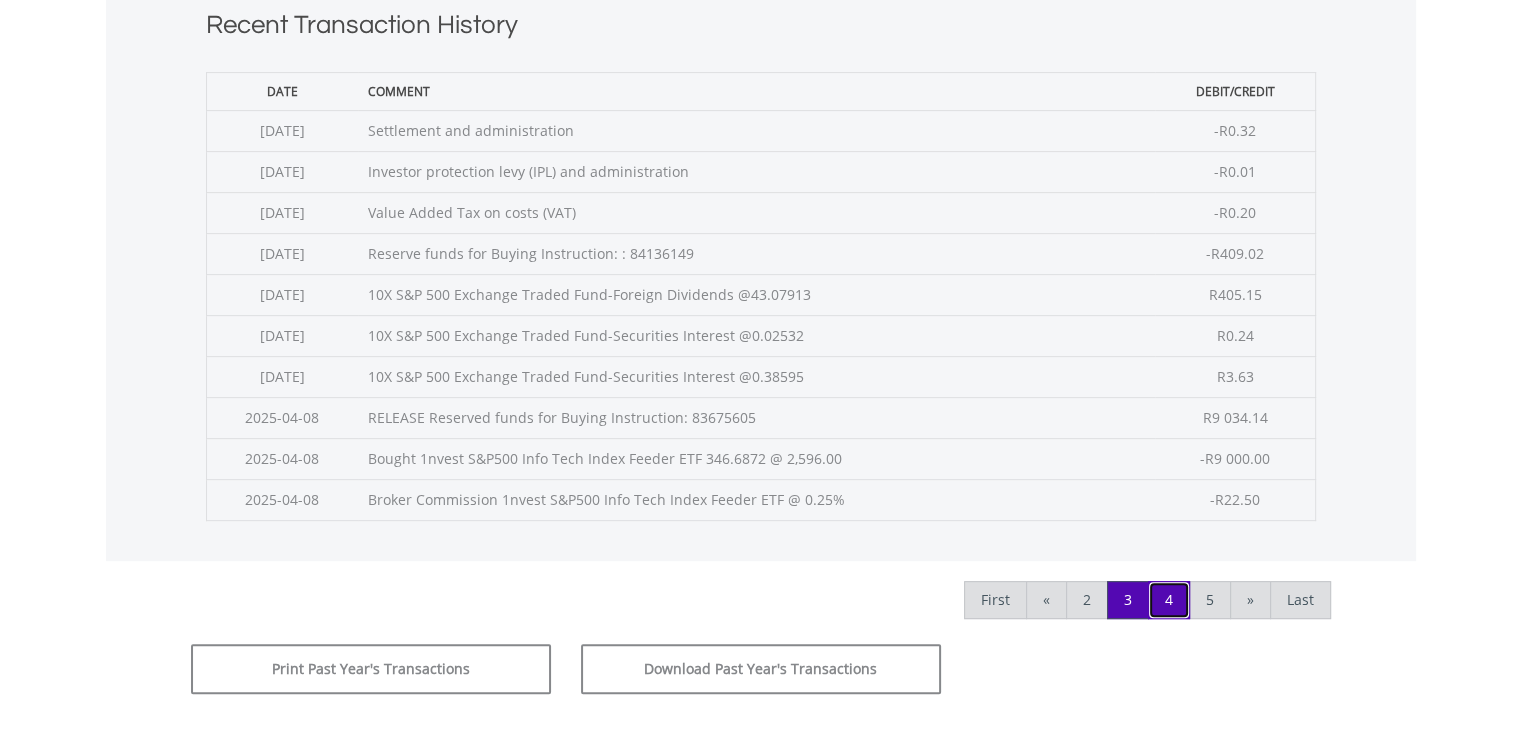 click on "4" at bounding box center [1169, 600] 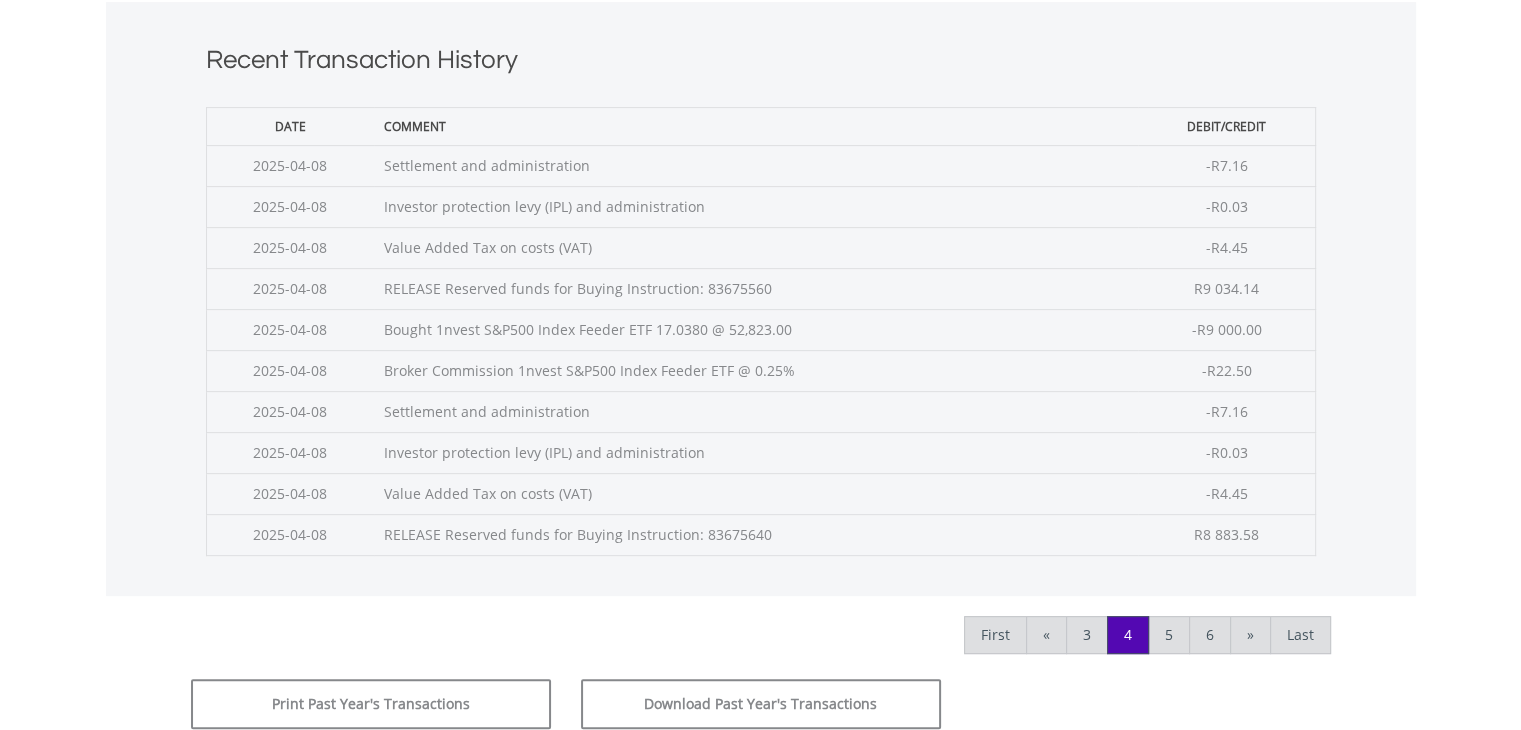 scroll, scrollTop: 800, scrollLeft: 0, axis: vertical 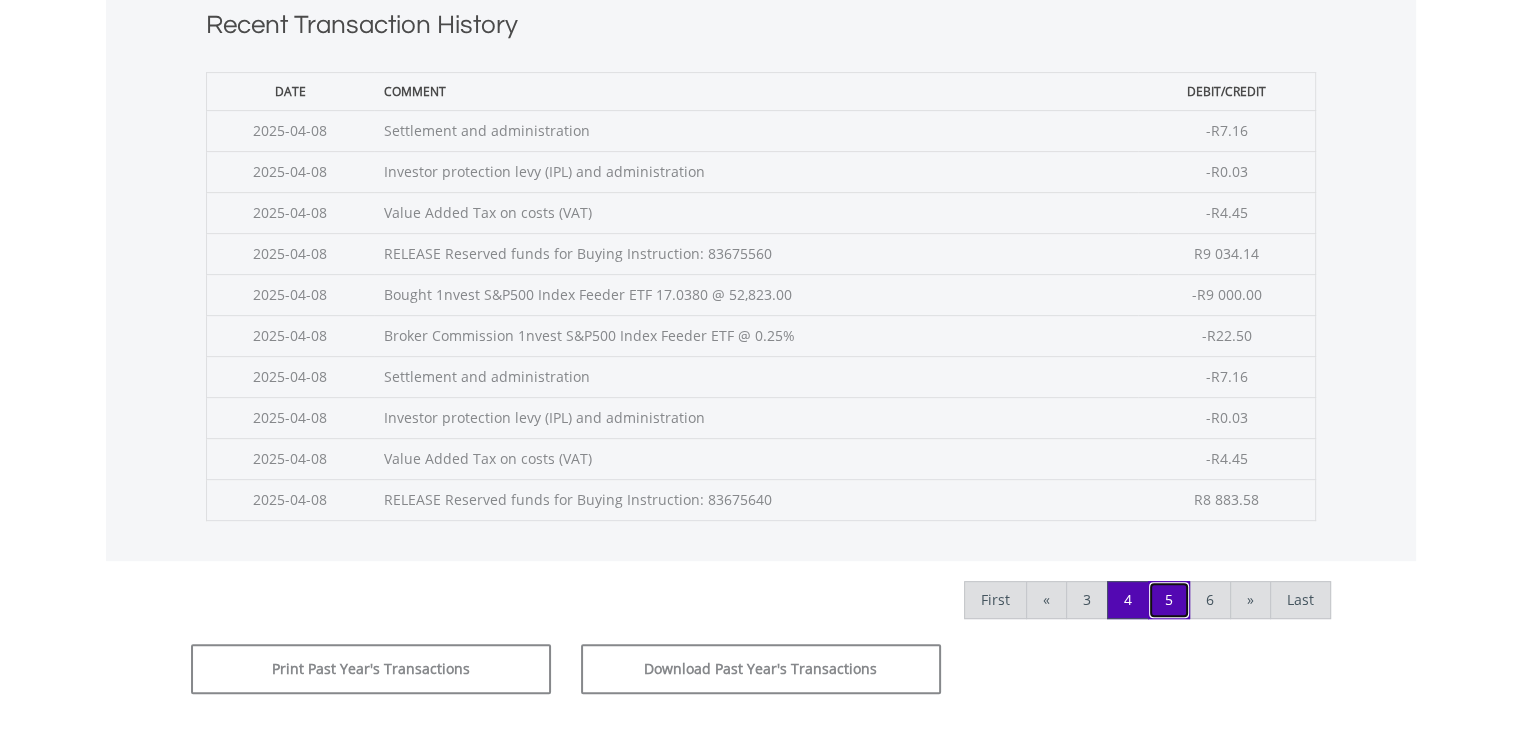 click on "5" at bounding box center (1169, 600) 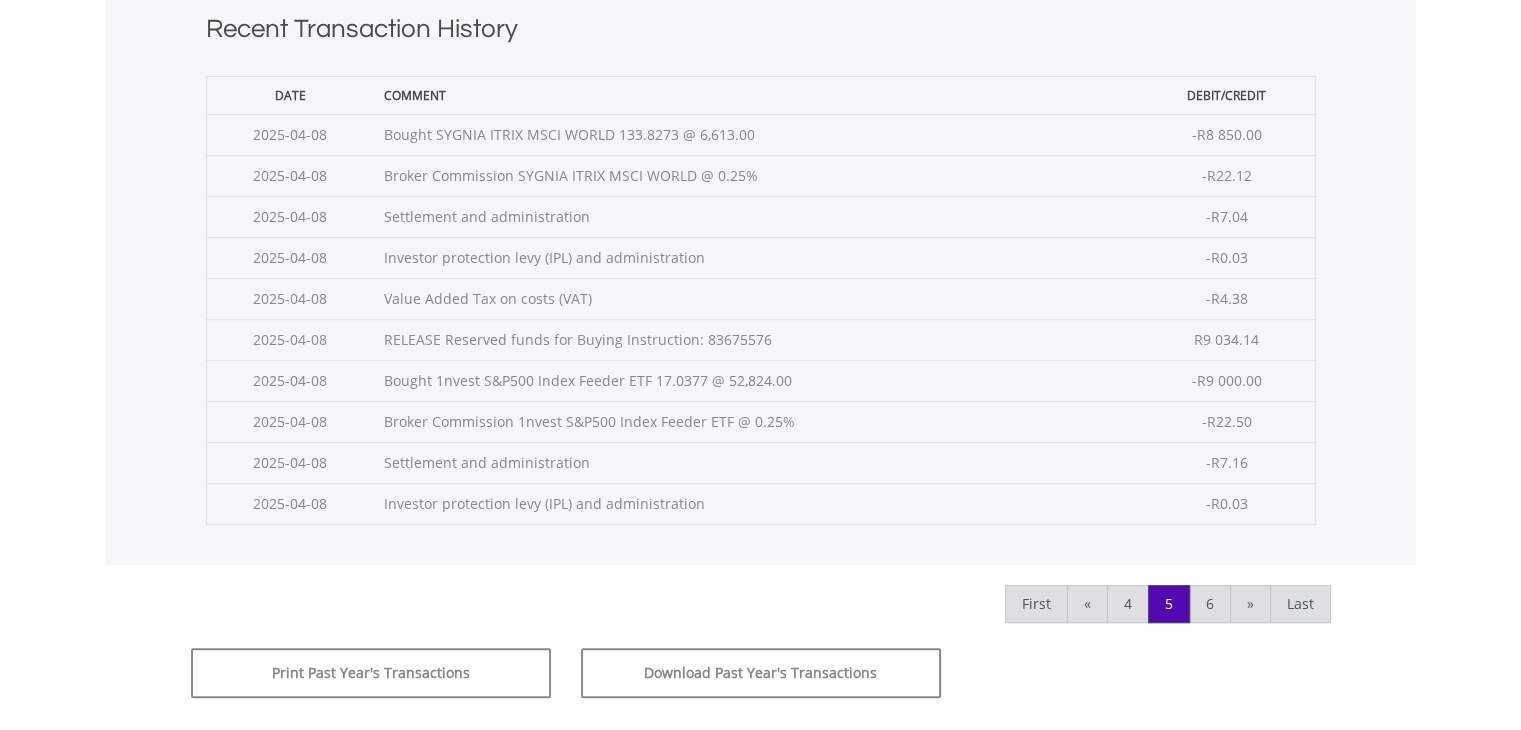scroll, scrollTop: 800, scrollLeft: 0, axis: vertical 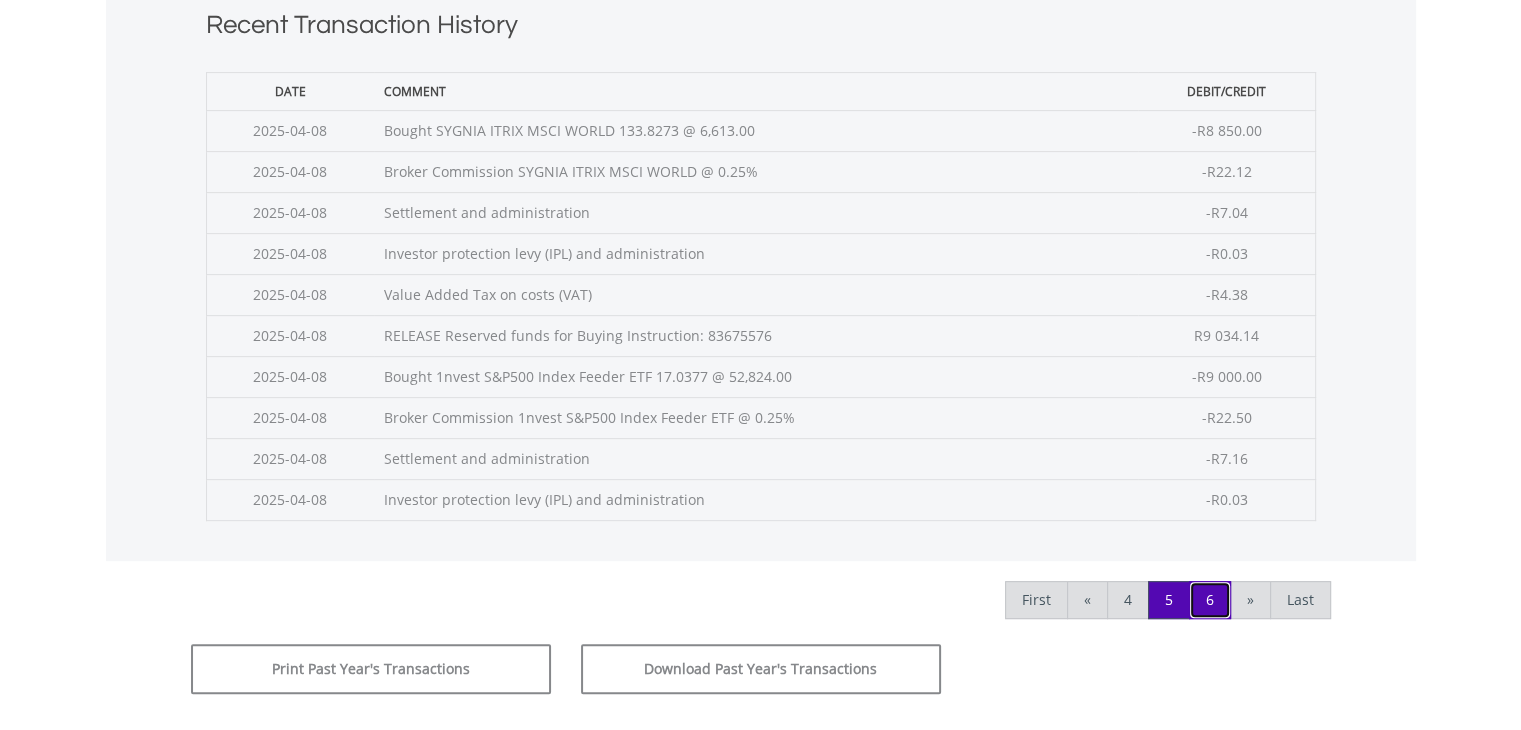 click on "6" at bounding box center (1210, 600) 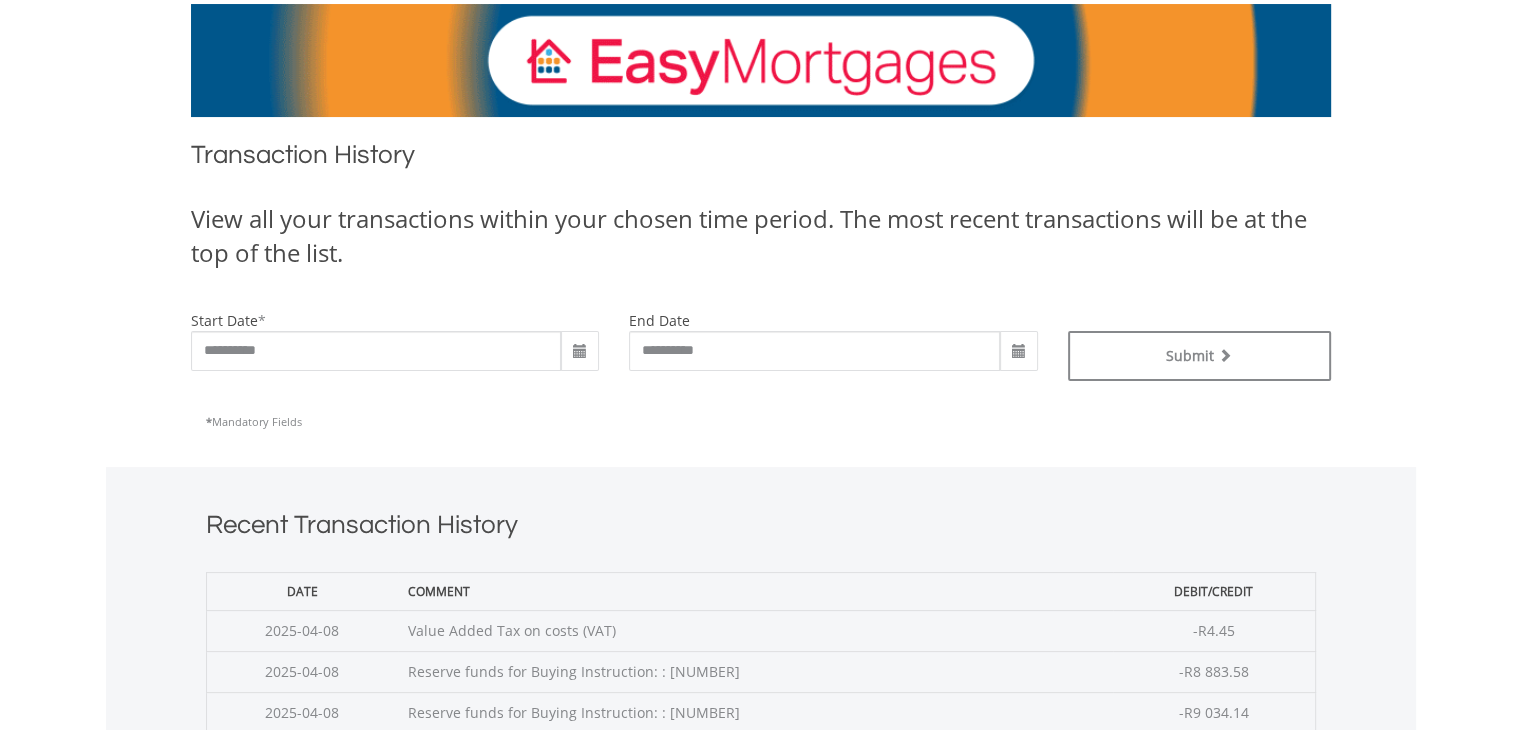 scroll, scrollTop: 0, scrollLeft: 0, axis: both 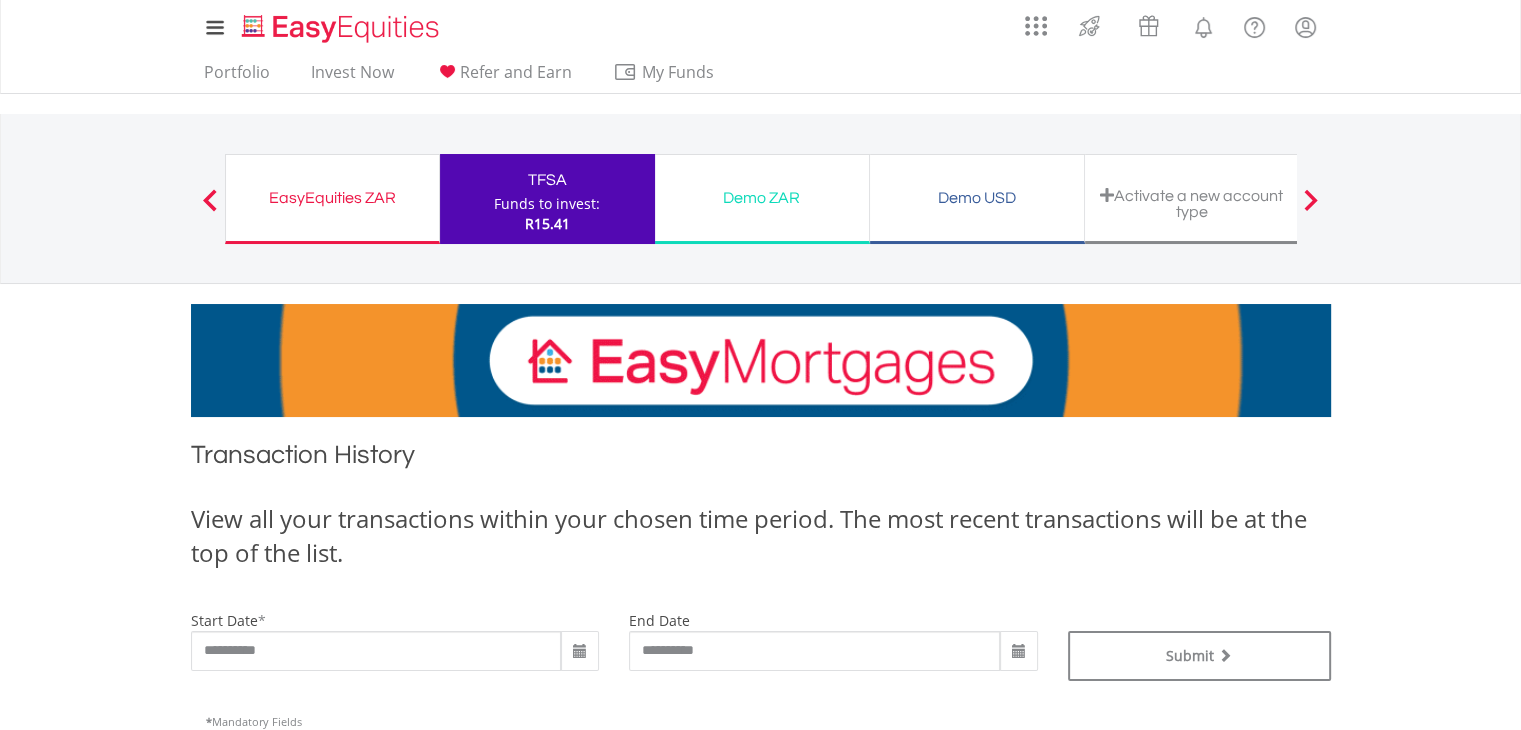 click on "Funds to invest:" at bounding box center (547, 204) 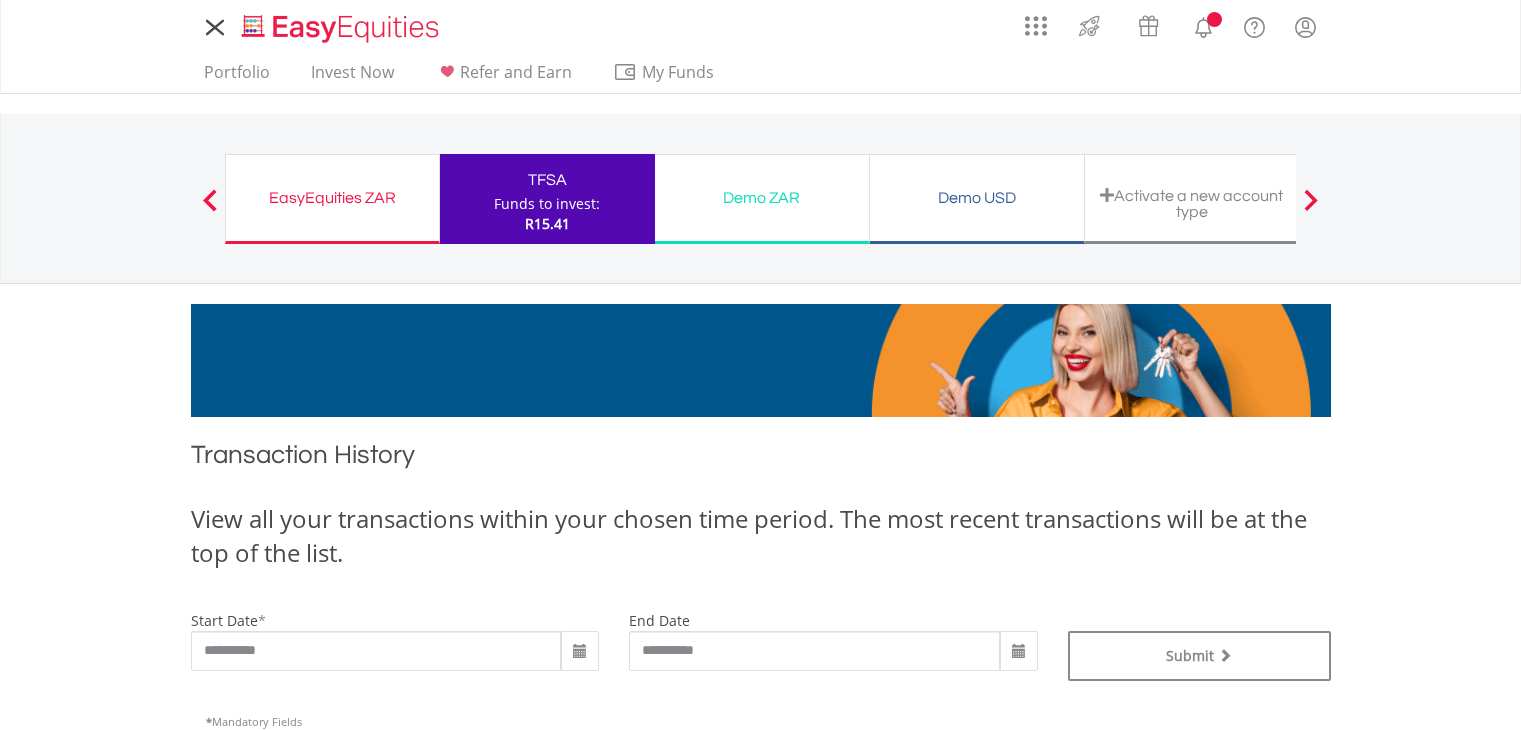 scroll, scrollTop: 0, scrollLeft: 0, axis: both 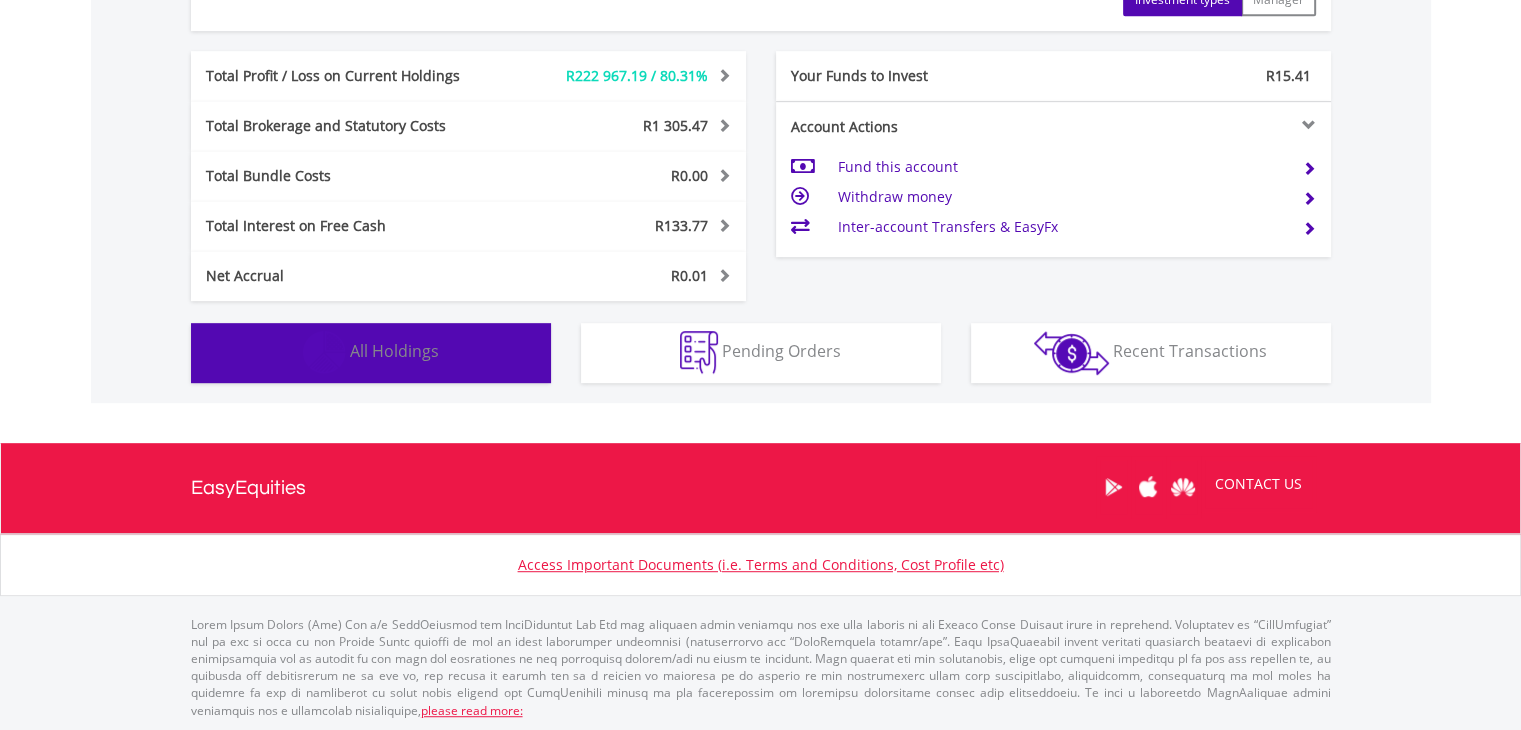 click on "All Holdings" at bounding box center (394, 351) 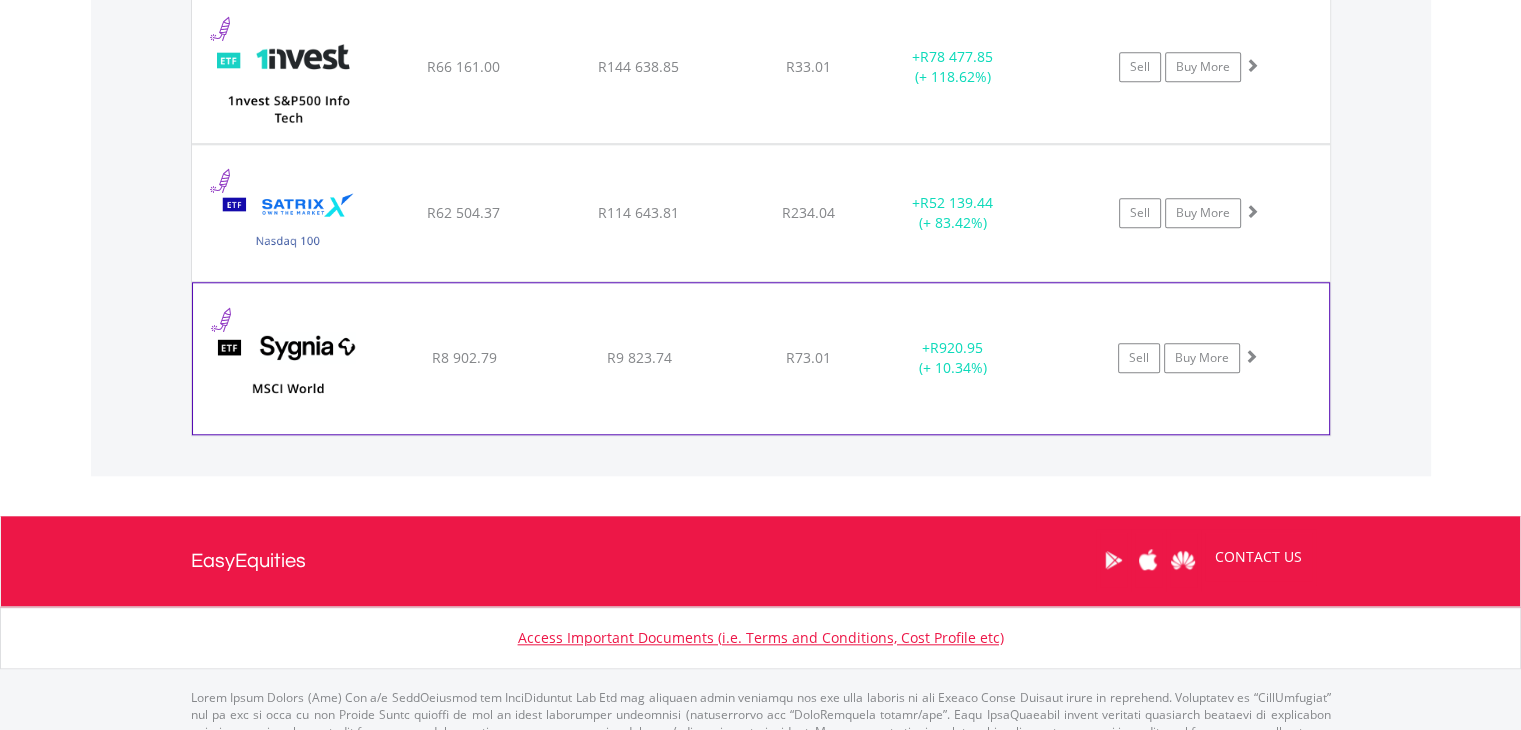 scroll, scrollTop: 1741, scrollLeft: 0, axis: vertical 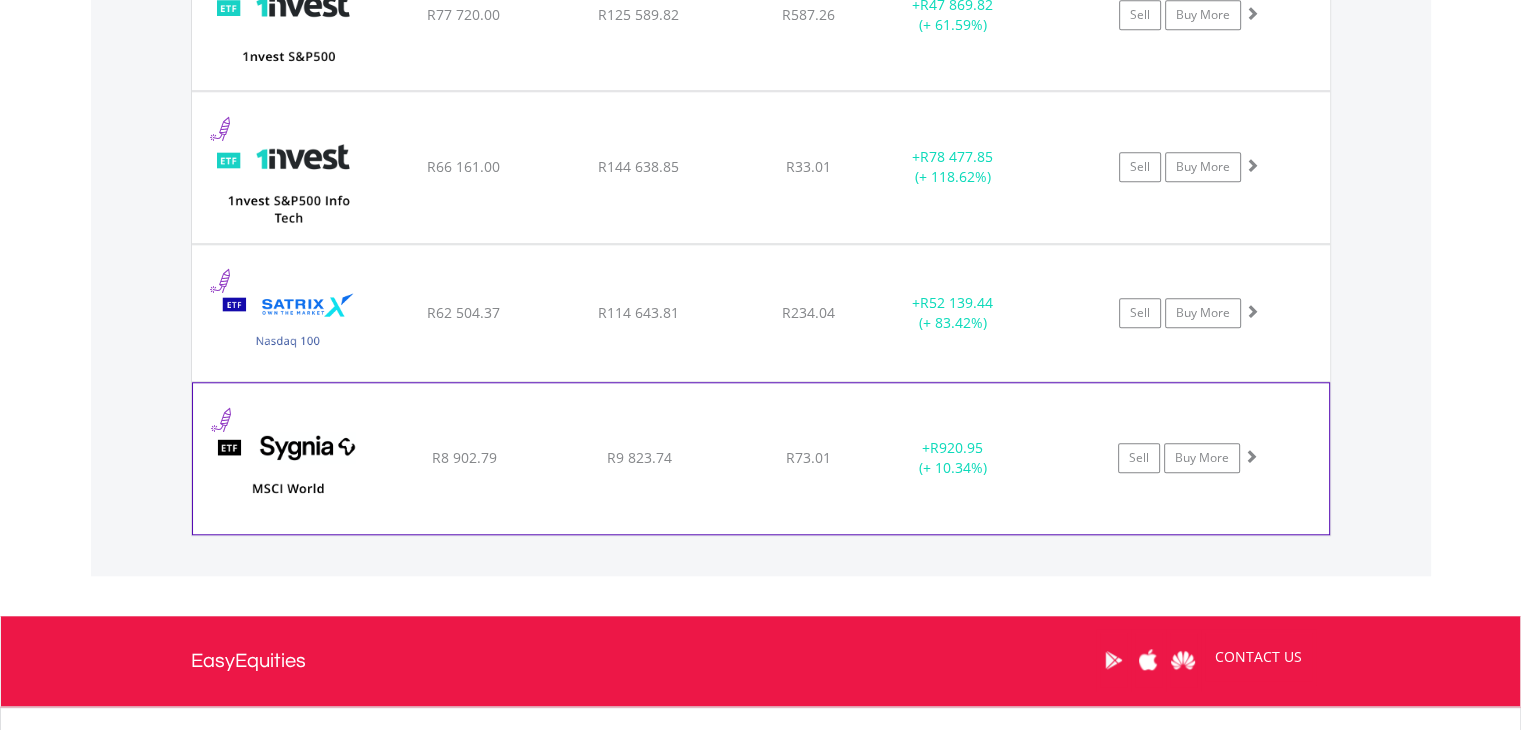 click on "R9 823.74" at bounding box center [638, -131] 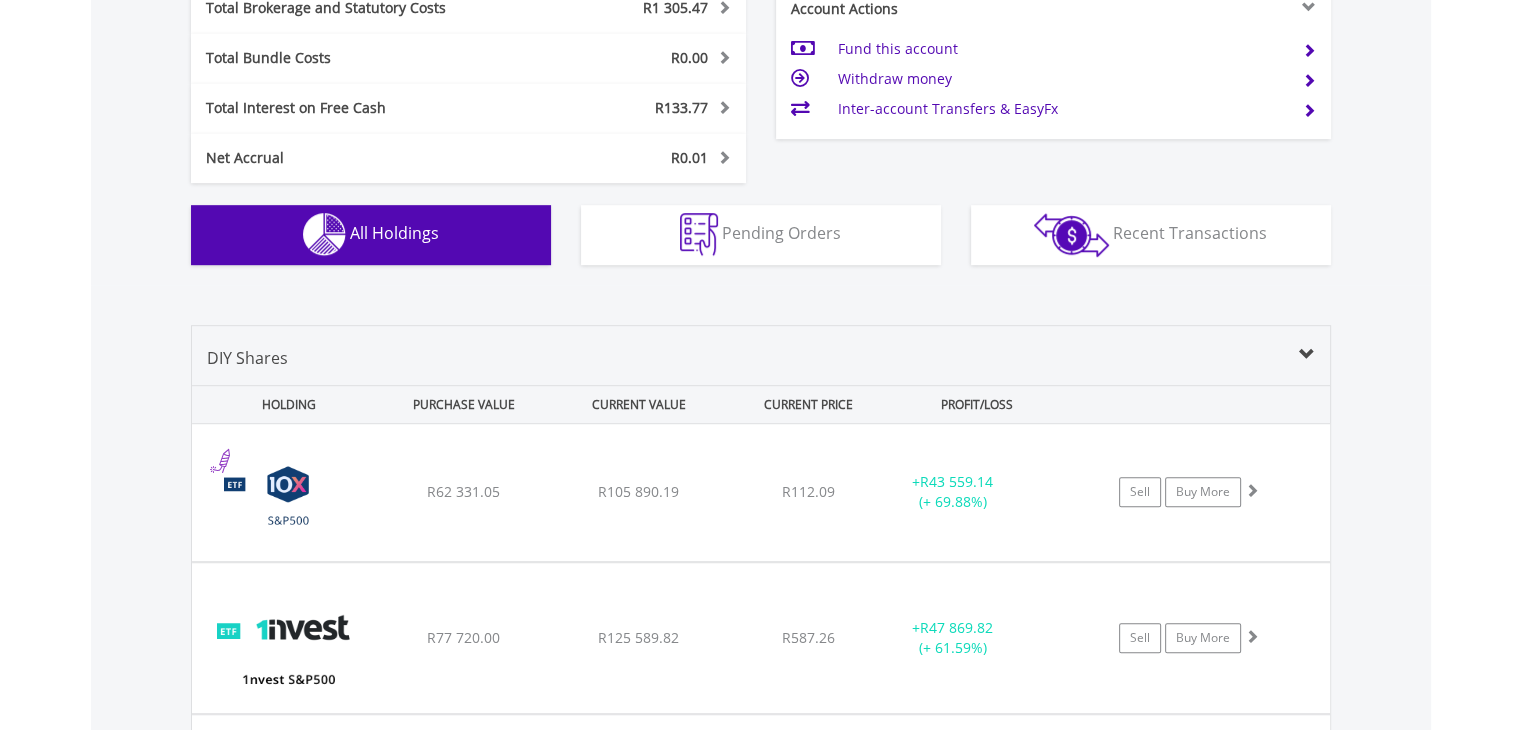 scroll, scrollTop: 1120, scrollLeft: 0, axis: vertical 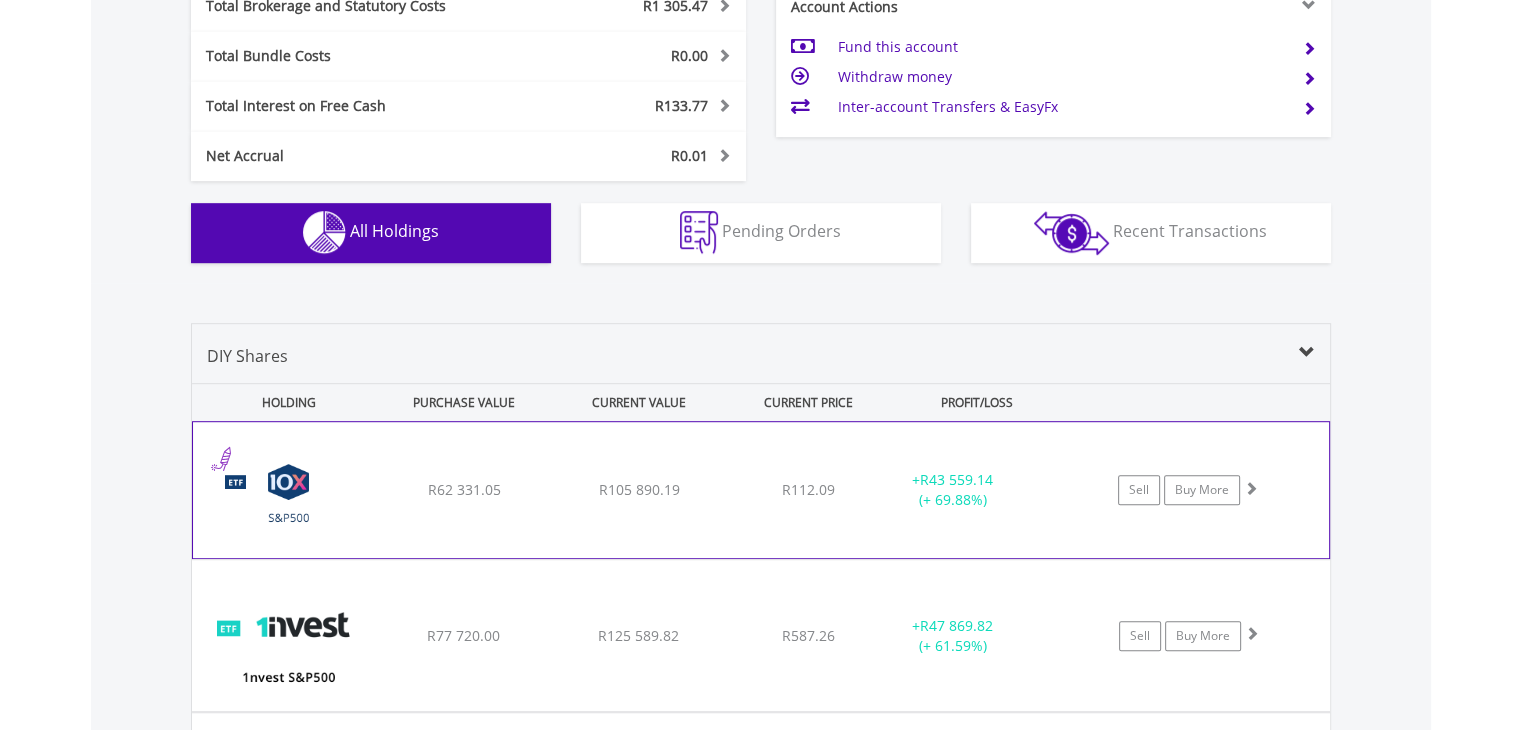click at bounding box center (289, 500) 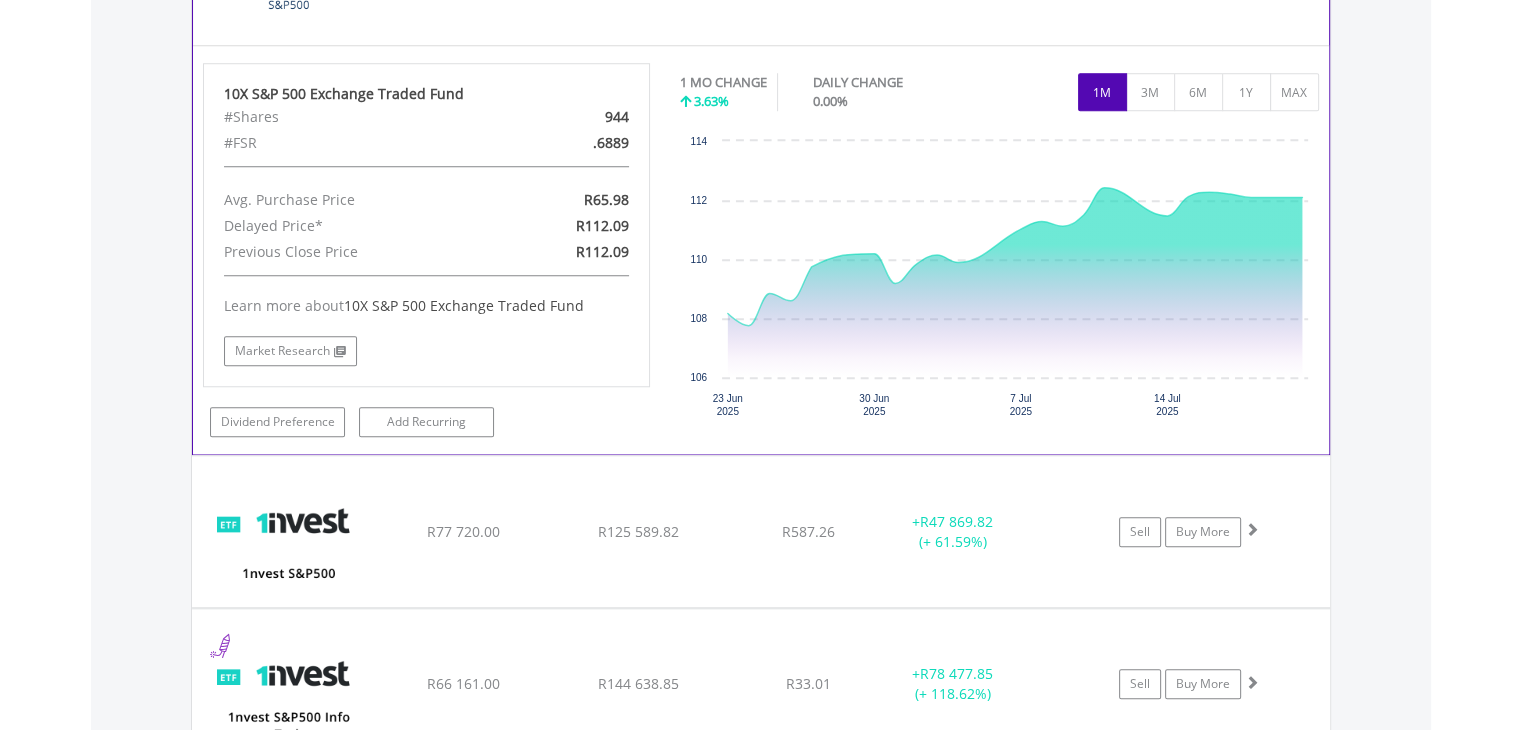 scroll, scrollTop: 1720, scrollLeft: 0, axis: vertical 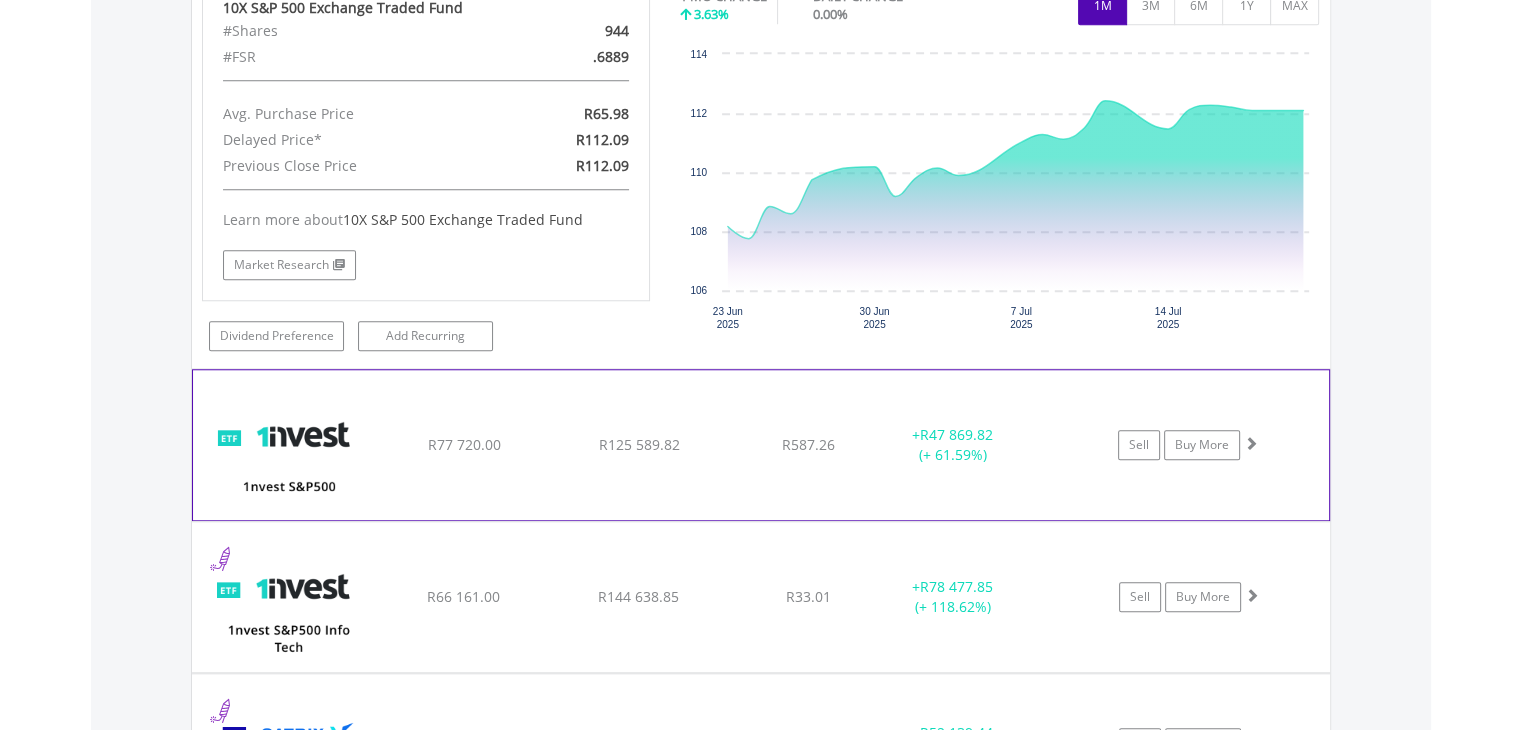 click on "1nvest S&P500 Index Feeder ETF" at bounding box center (761, -110) 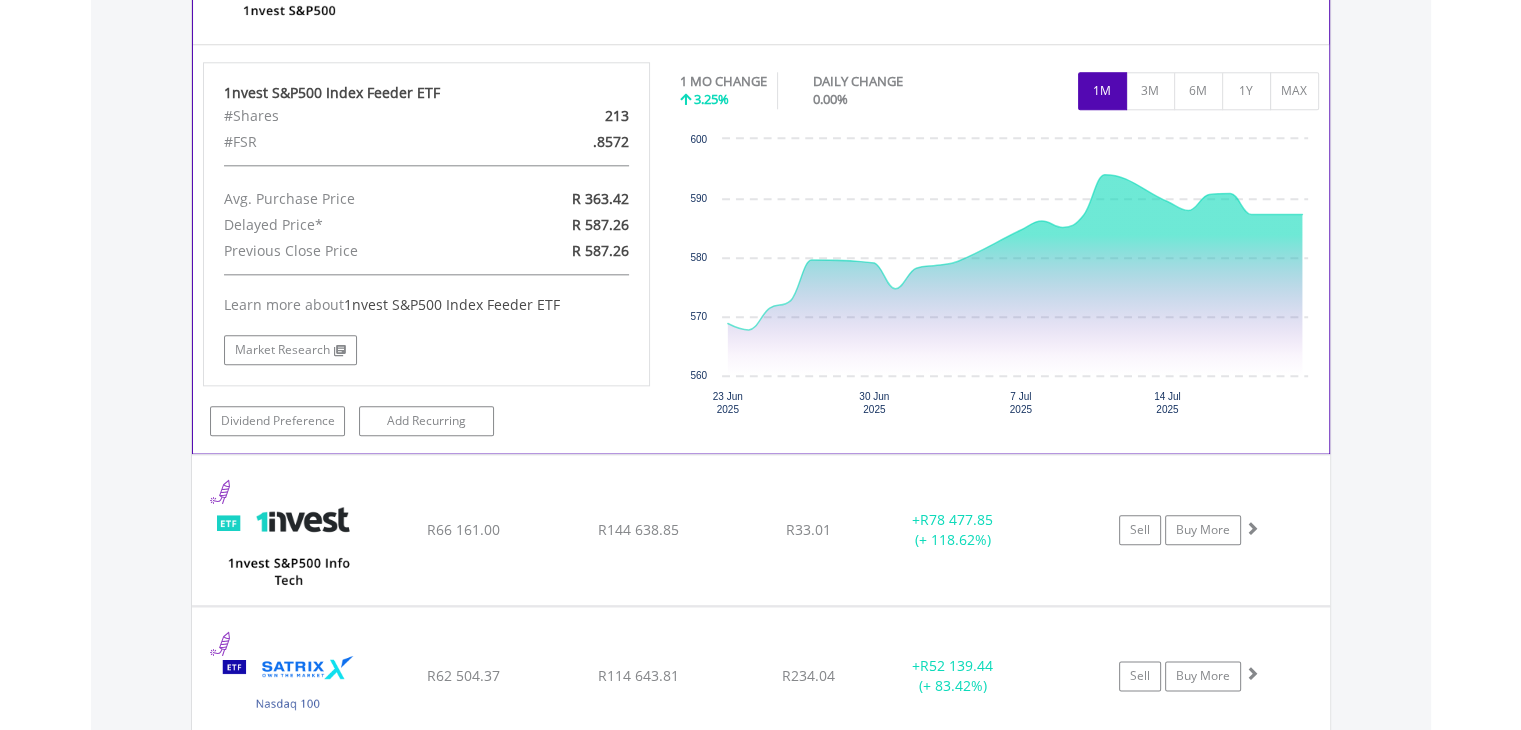 scroll, scrollTop: 2200, scrollLeft: 0, axis: vertical 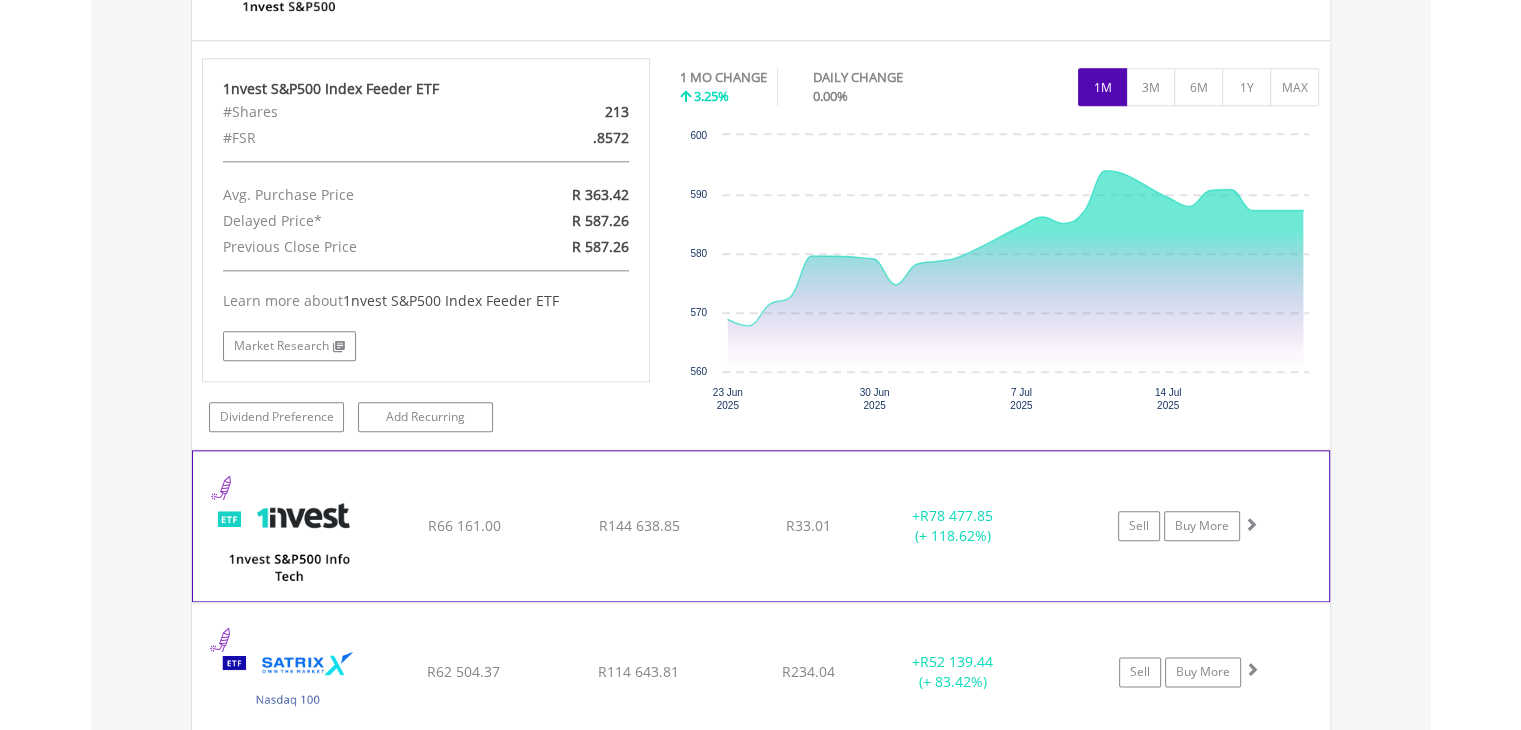 click on "R66 161.00" at bounding box center [463, -590] 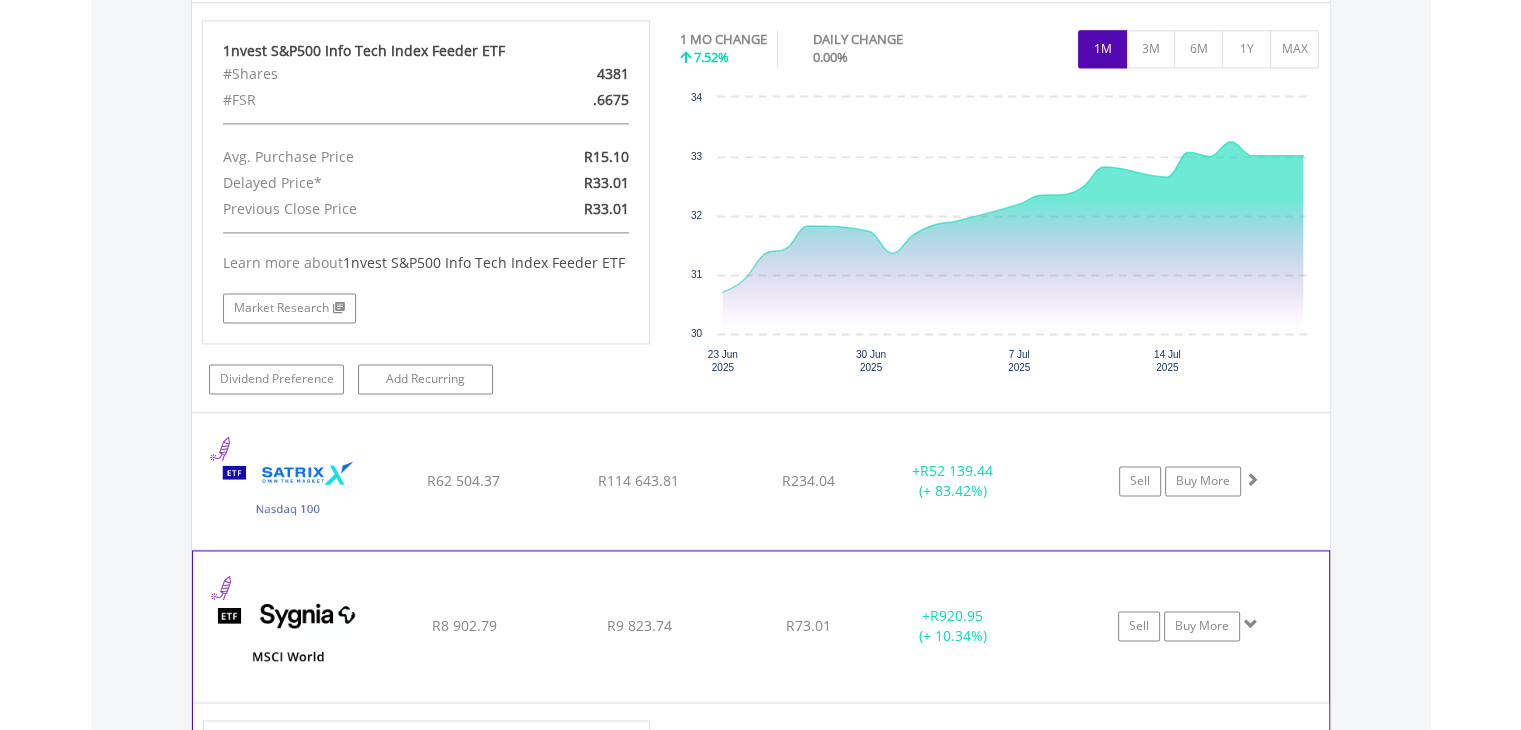scroll, scrollTop: 2900, scrollLeft: 0, axis: vertical 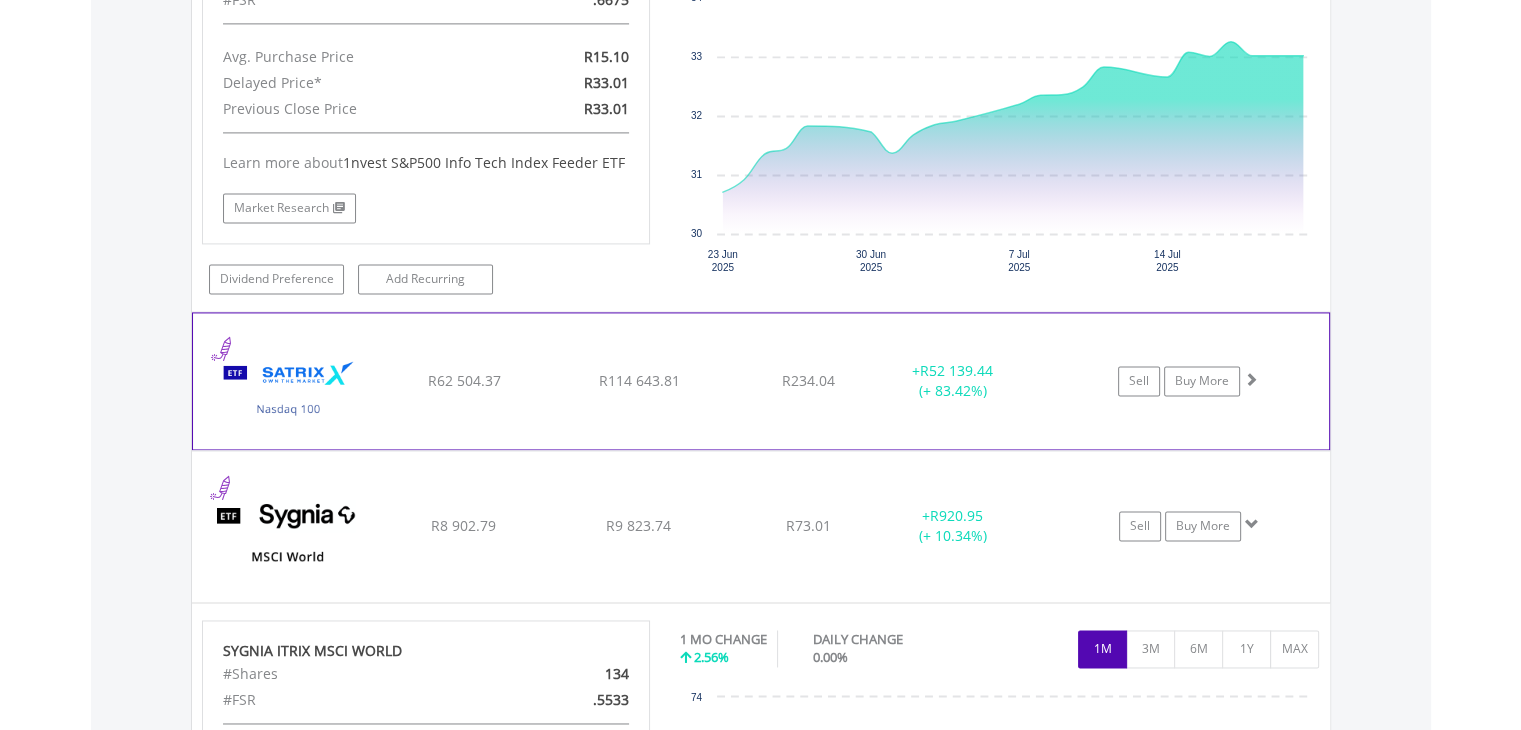 click on "Satrix Nasdaq 100 ETF" at bounding box center (761, -1290) 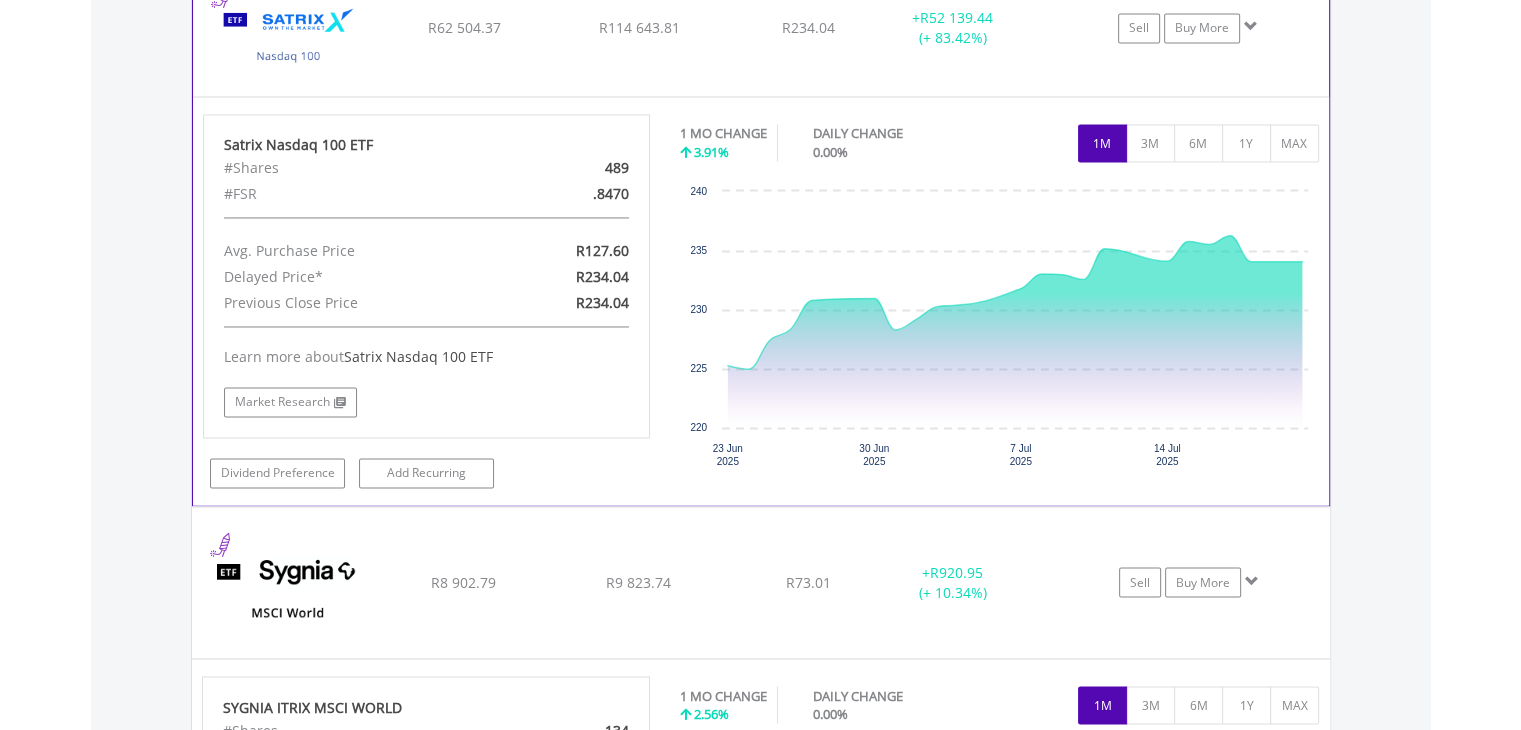 scroll, scrollTop: 3299, scrollLeft: 0, axis: vertical 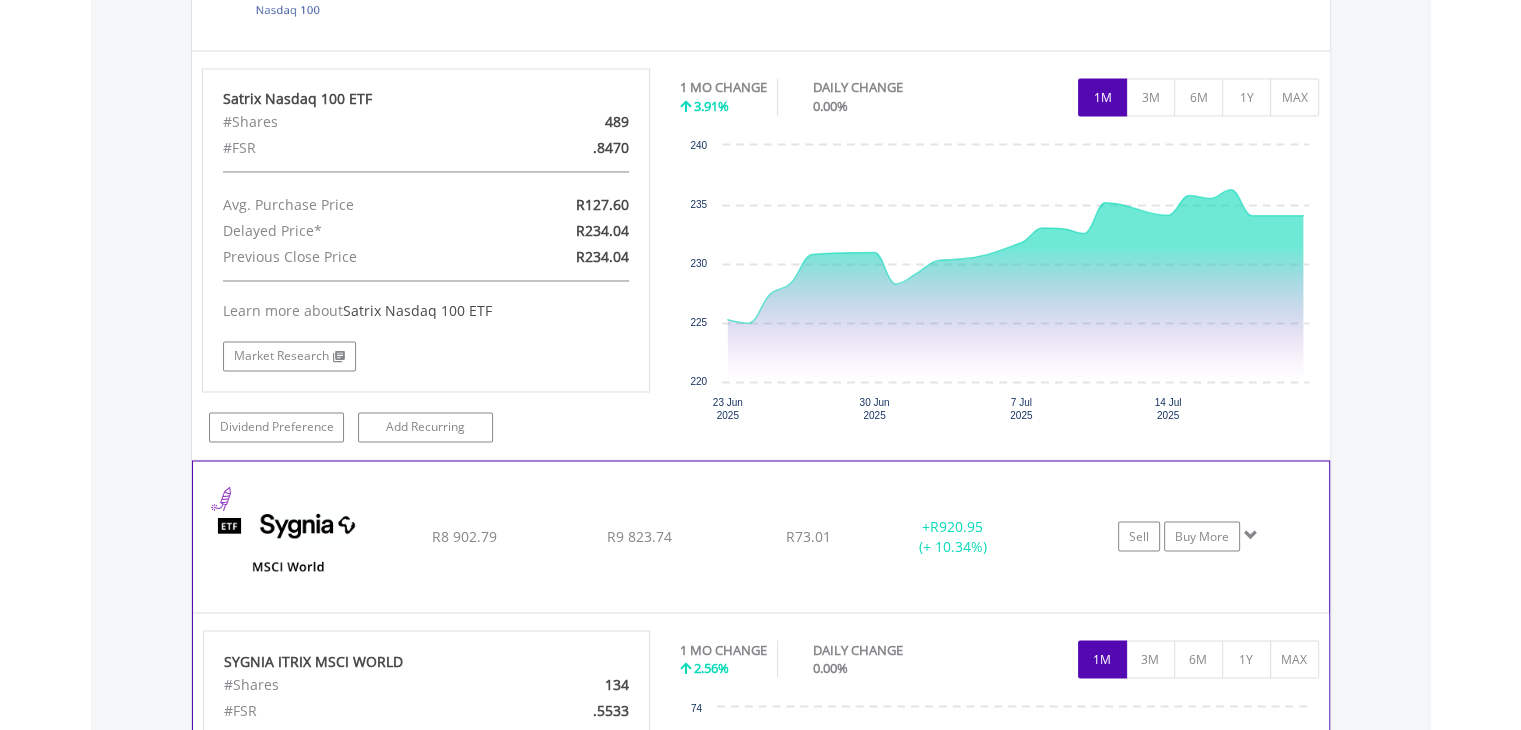 click on "R8 902.79" at bounding box center (463, -1689) 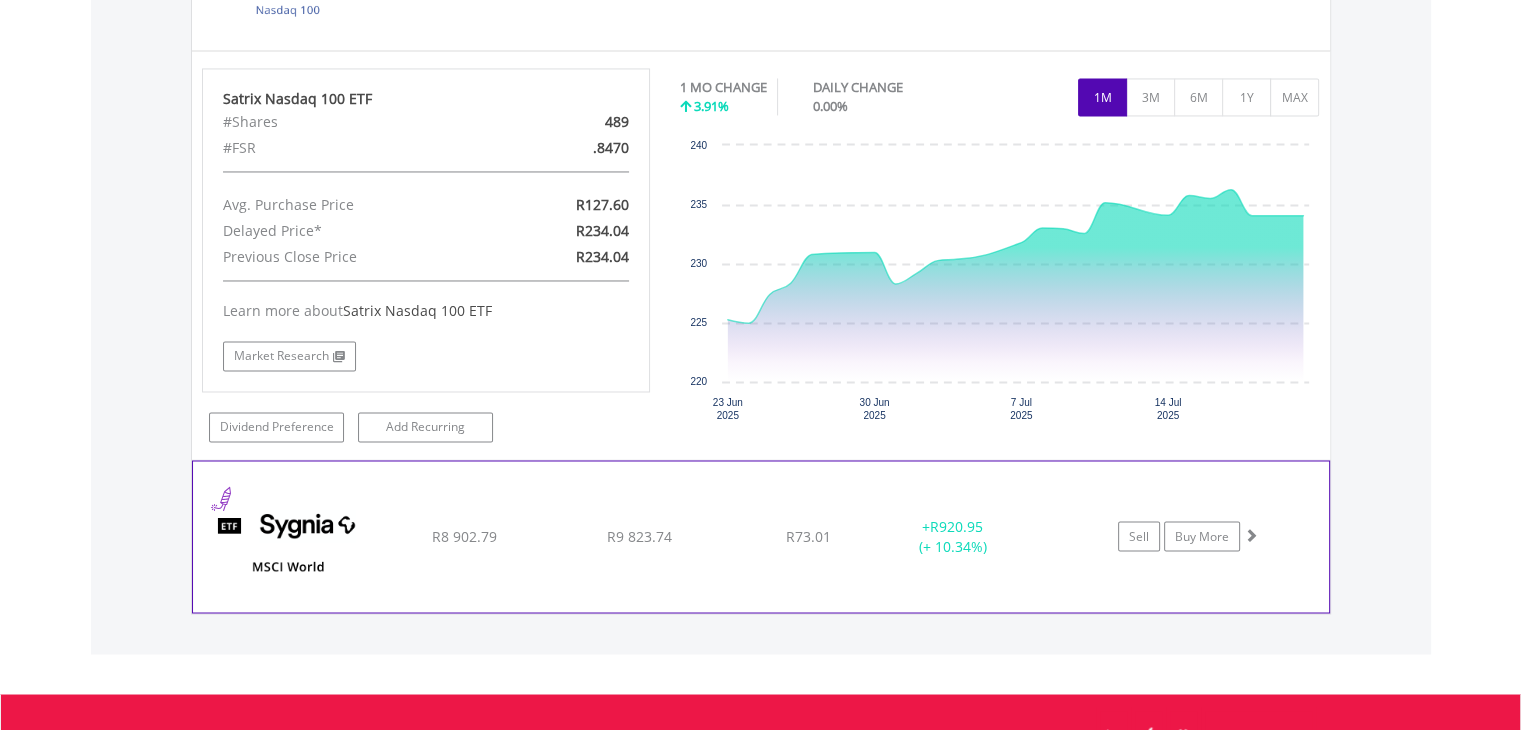 click on "R8 902.79" at bounding box center (463, -1690) 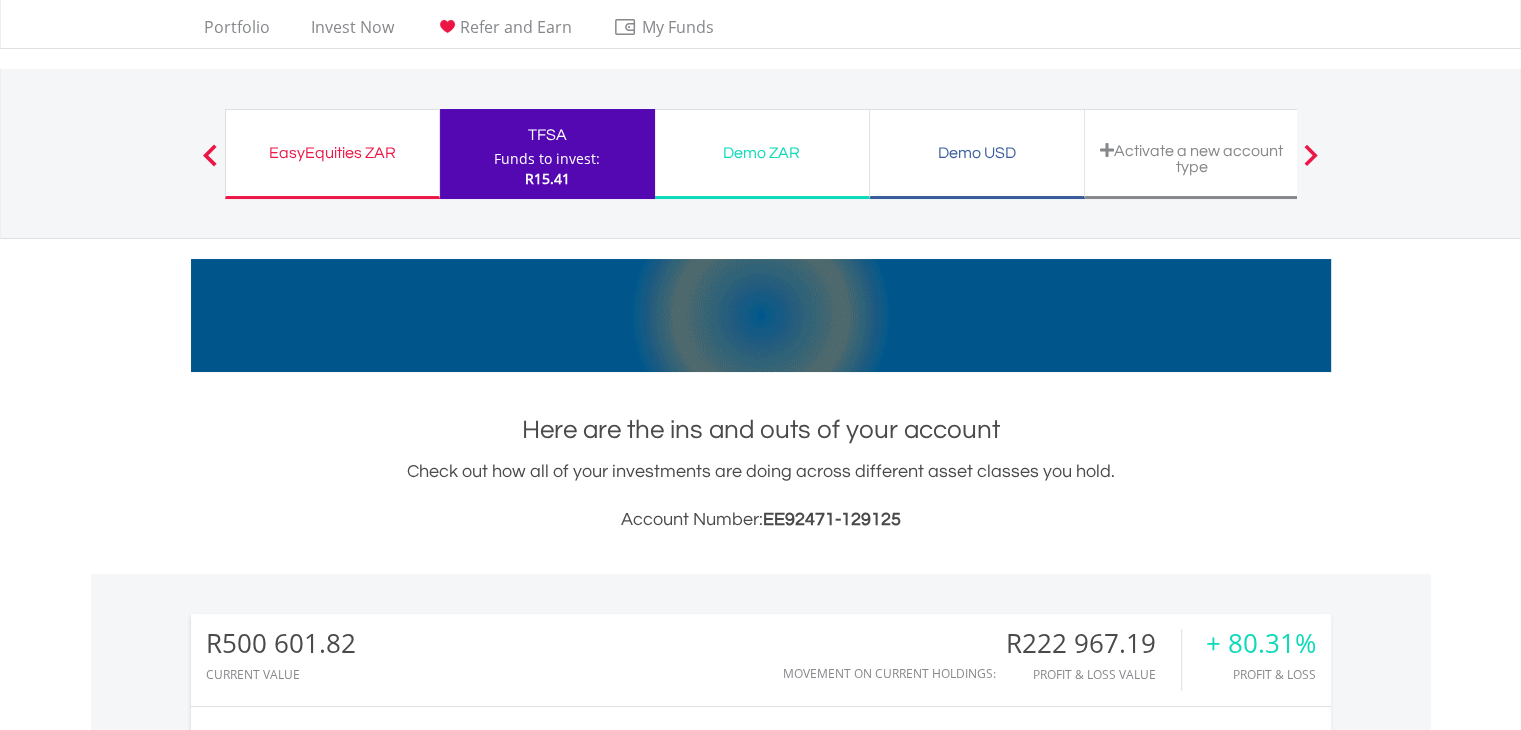 scroll, scrollTop: 0, scrollLeft: 0, axis: both 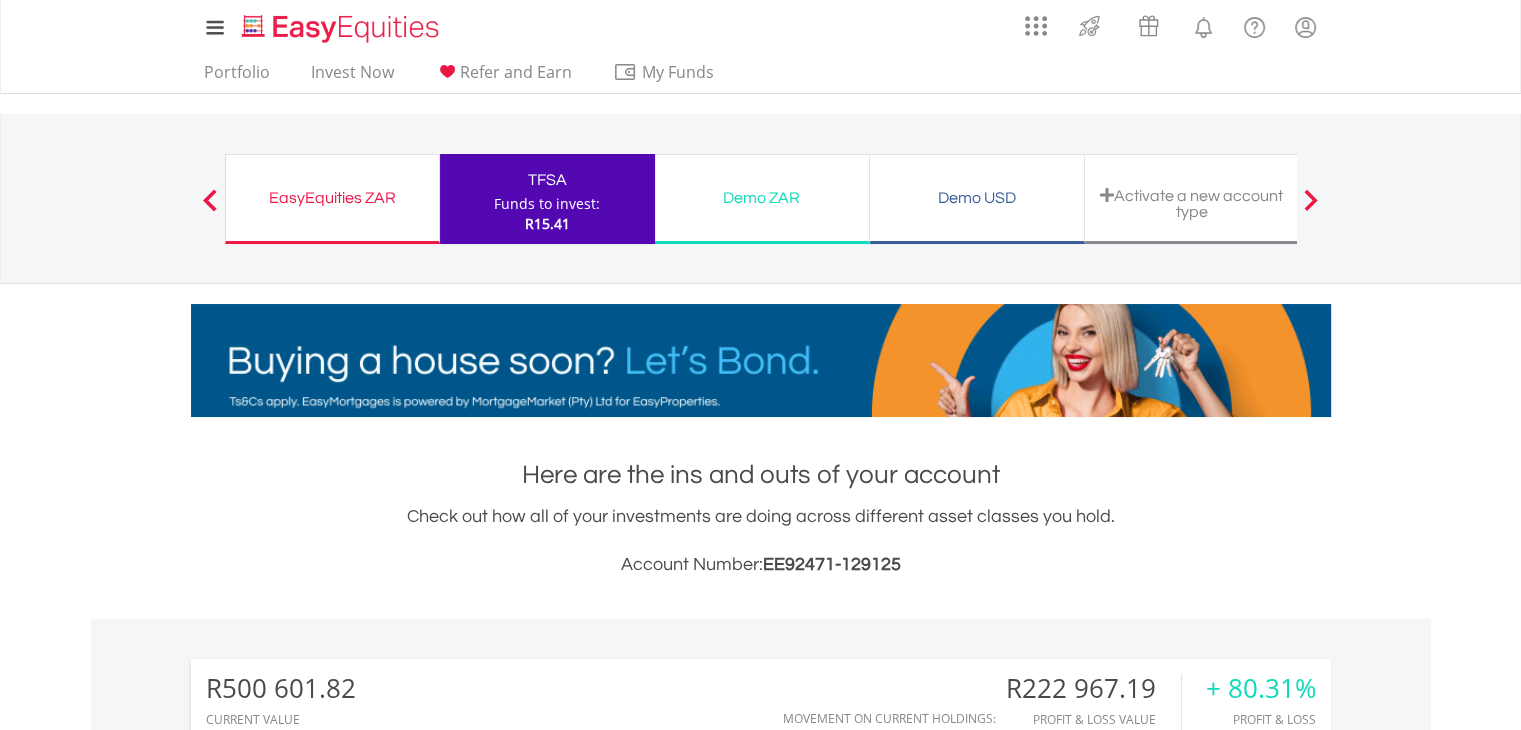 click on "EasyEquities ZAR
Funds to invest:
R15.41" at bounding box center [332, 199] 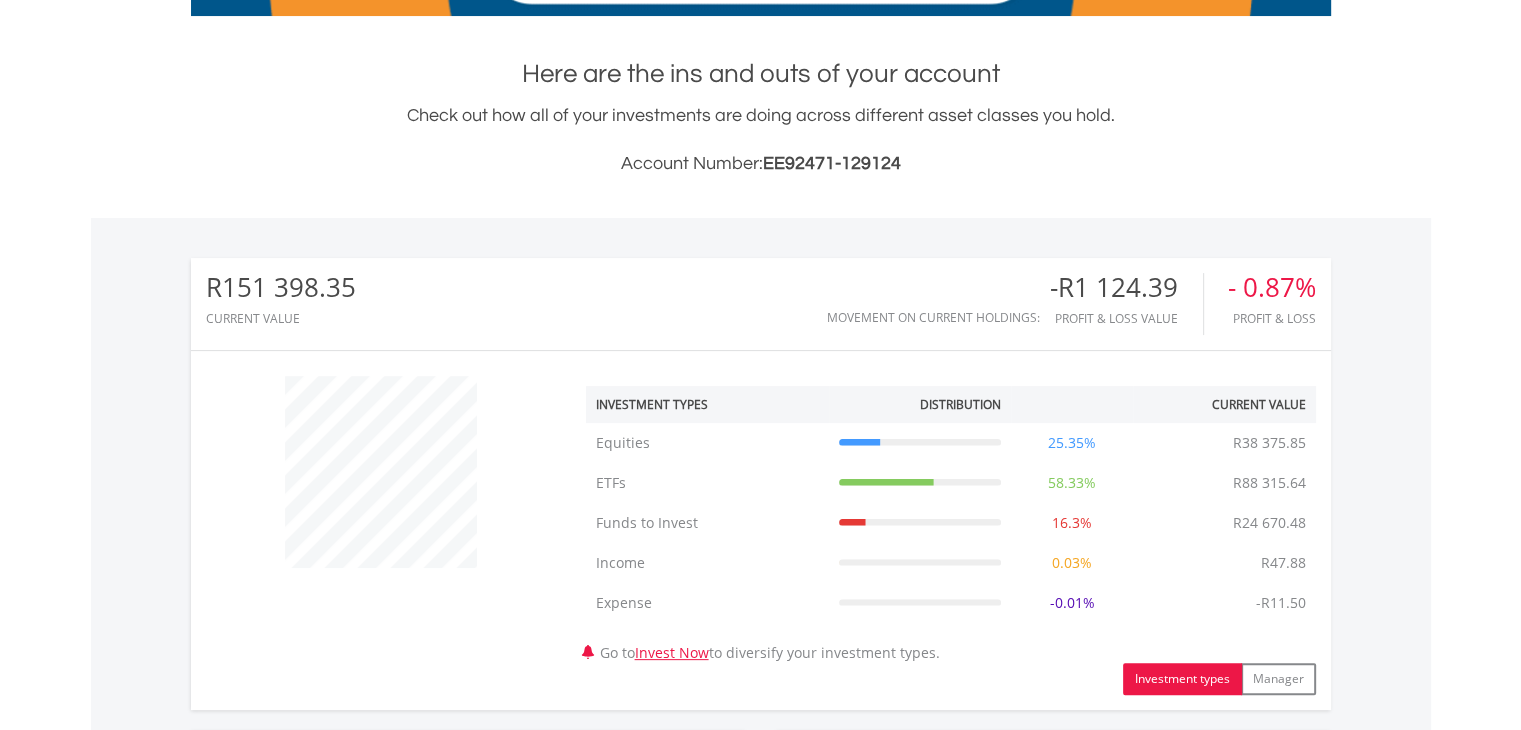 scroll, scrollTop: 477, scrollLeft: 0, axis: vertical 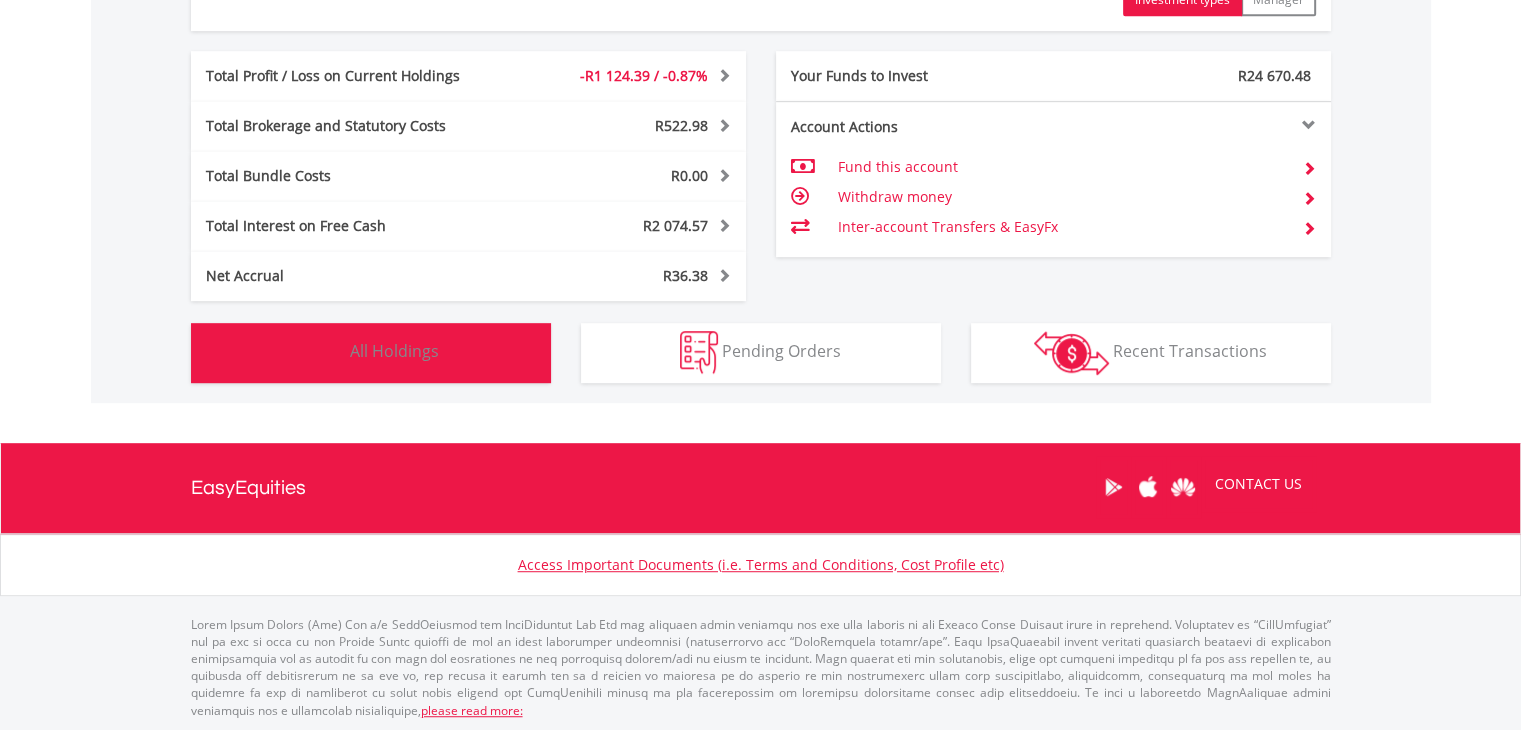 click on "All Holdings" at bounding box center [394, 351] 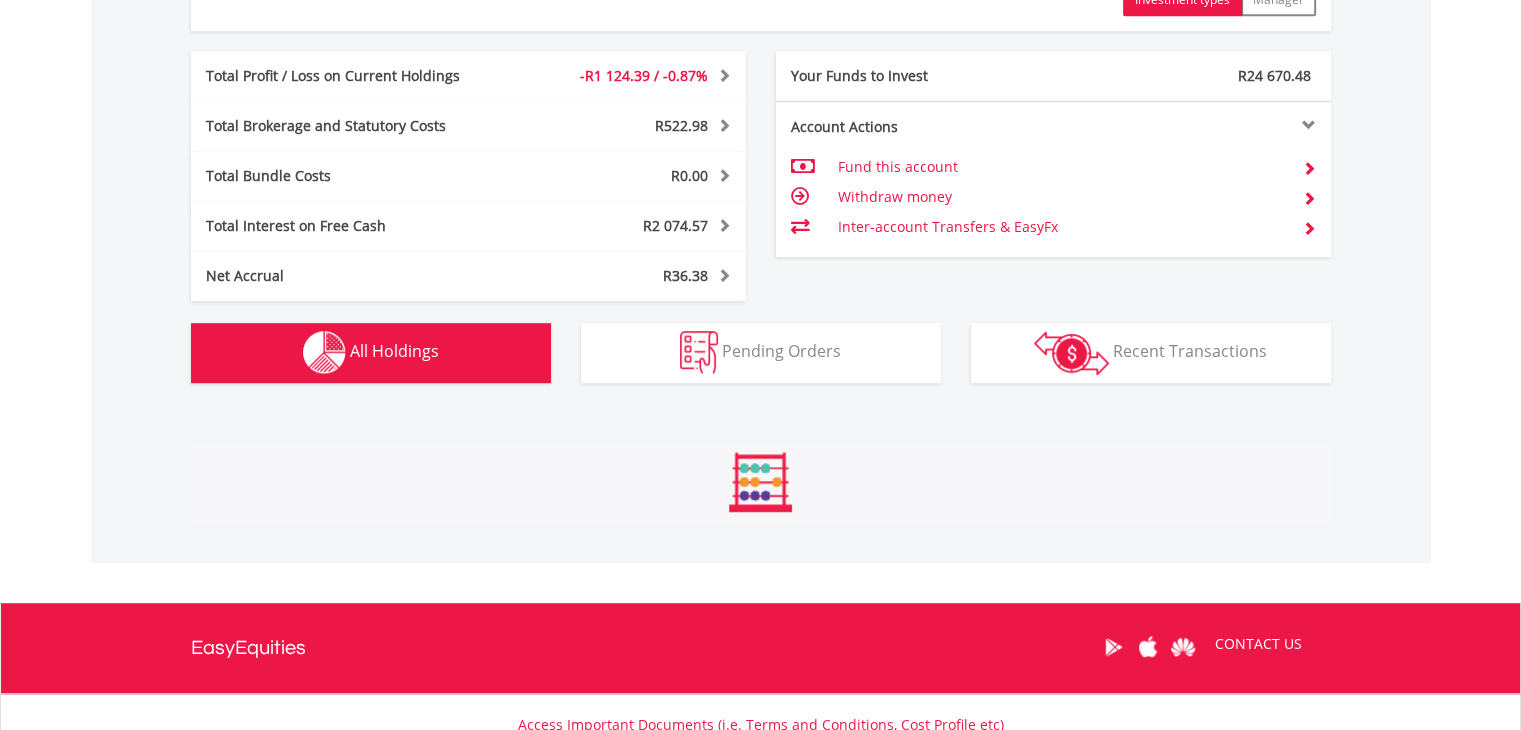 scroll, scrollTop: 1521, scrollLeft: 0, axis: vertical 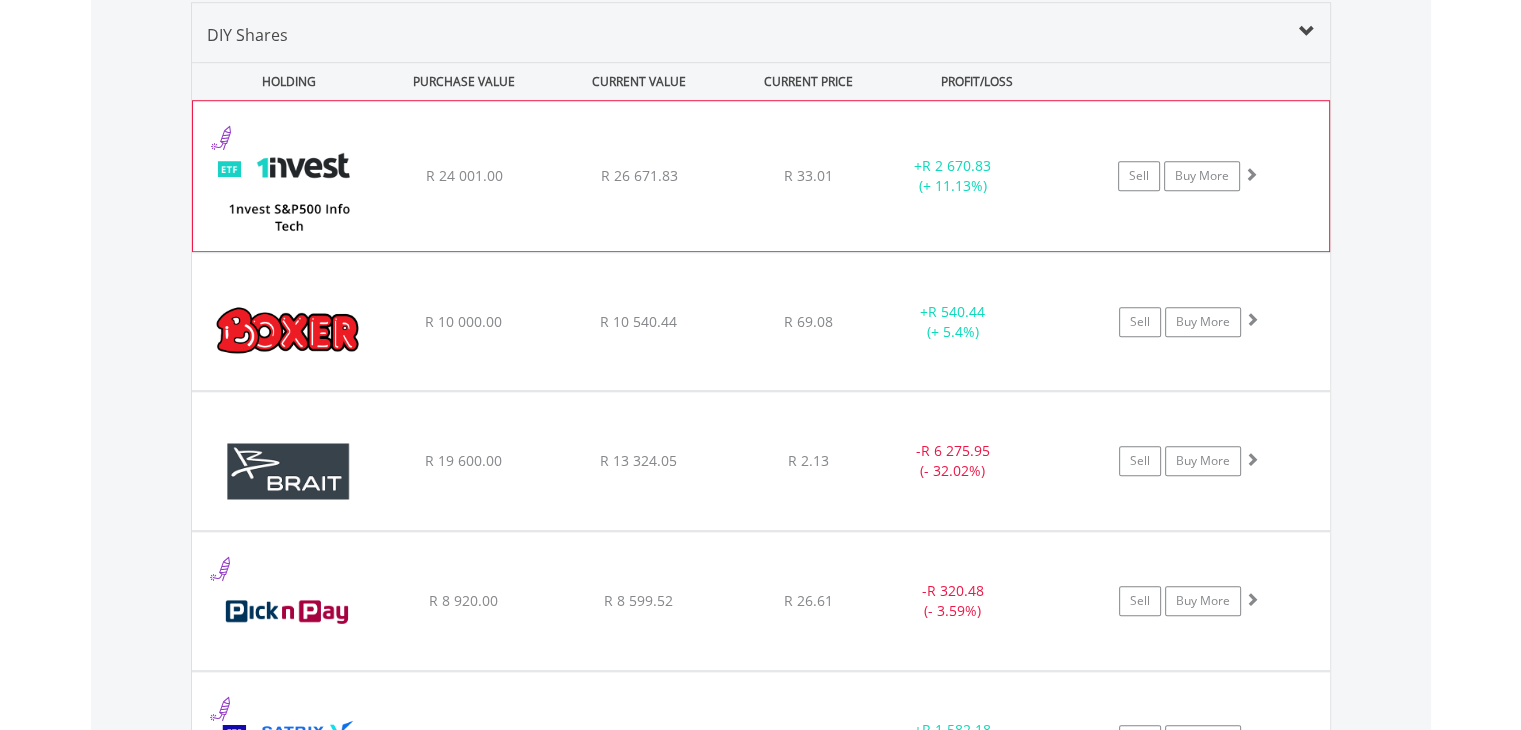 click on "﻿
1nvest S&P500 Info Tech Index Feeder ETF
R 24 001.00
R 26 671.83
R 33.01
+  R 2 670.83 (+ 11.13%)
Sell
Buy More" at bounding box center [761, 176] 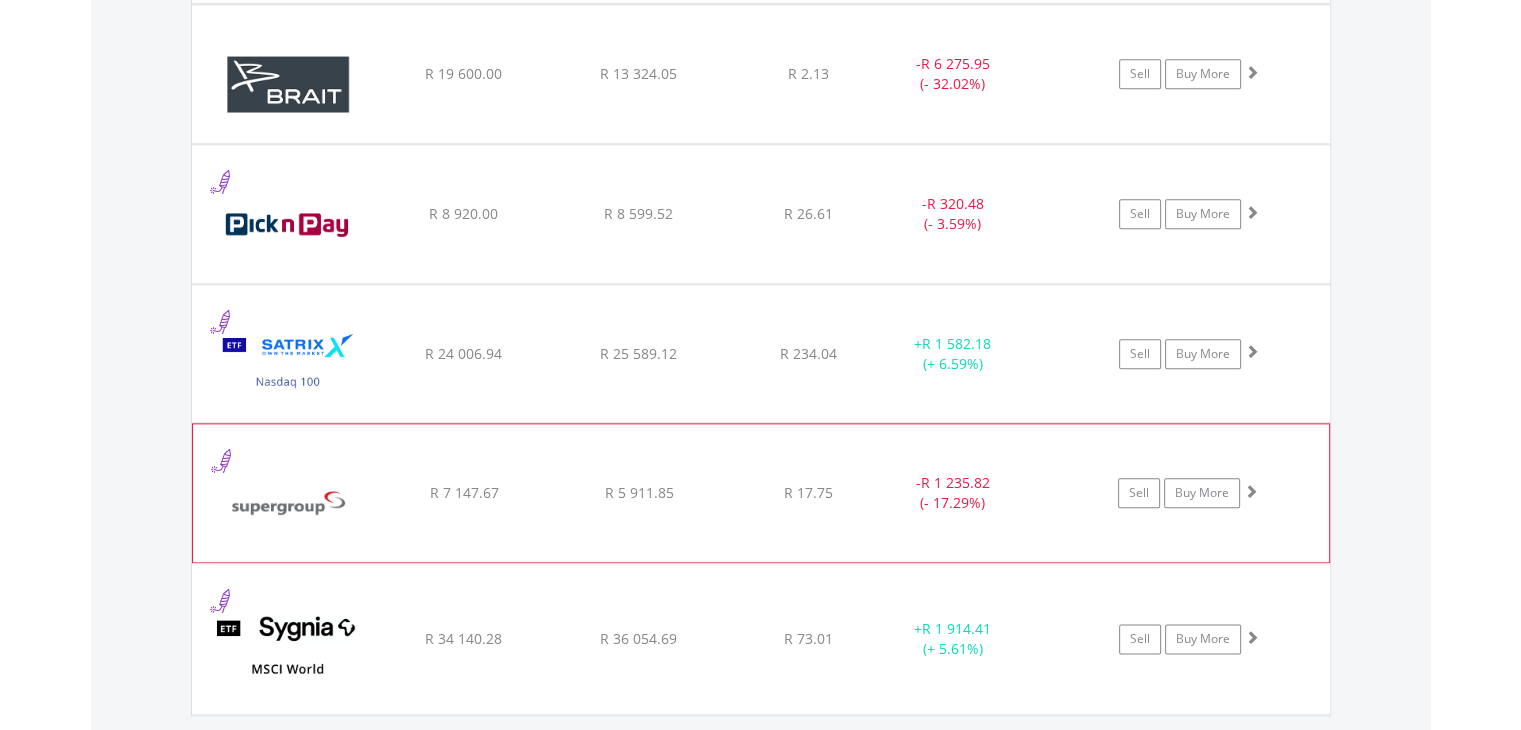 scroll, scrollTop: 2321, scrollLeft: 0, axis: vertical 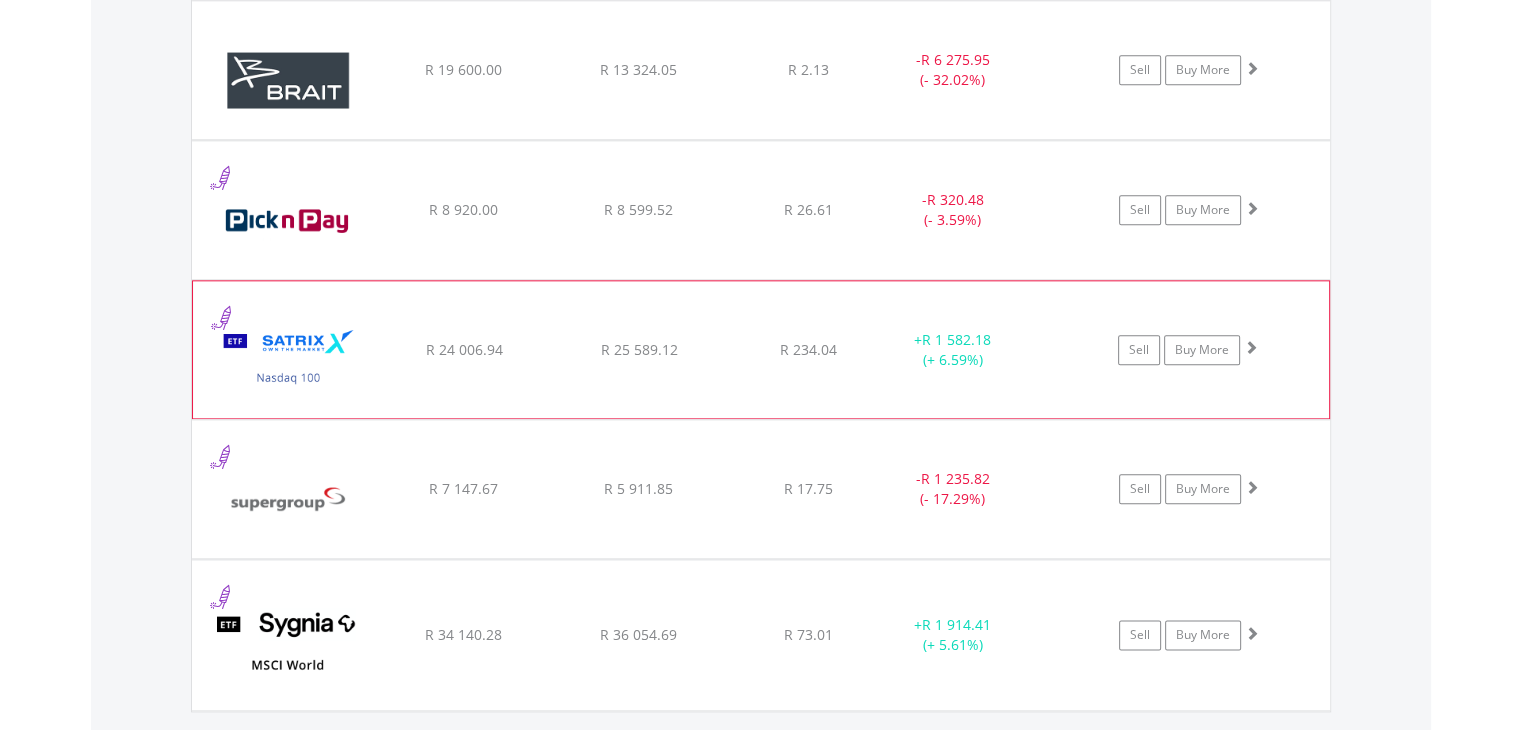 click on "﻿
Satrix Nasdaq 100 ETF
R 24 006.94
R 25 589.12
R 234.04
+  R 1 582.18 (+ 6.59%)
Sell
Buy More" at bounding box center [761, -624] 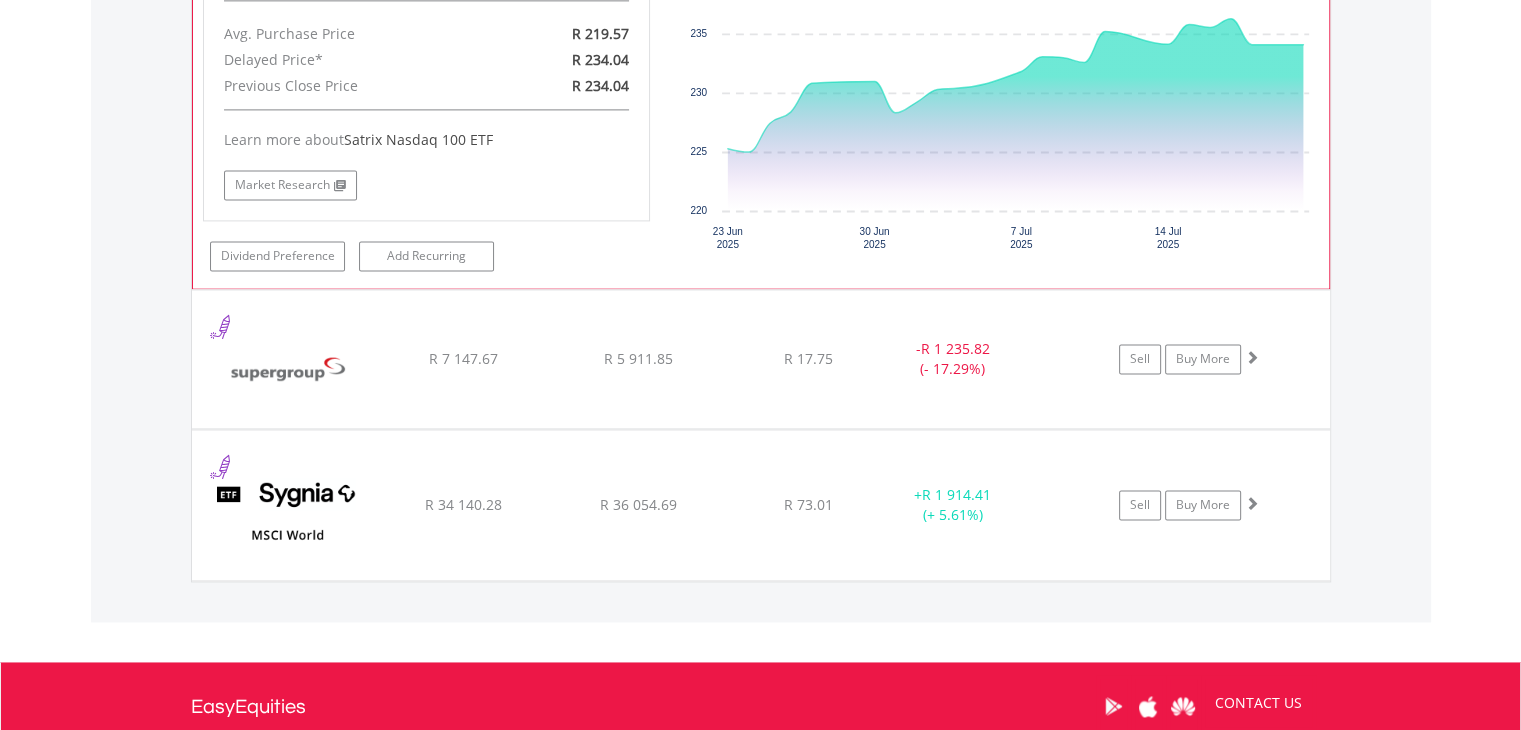 scroll, scrollTop: 2921, scrollLeft: 0, axis: vertical 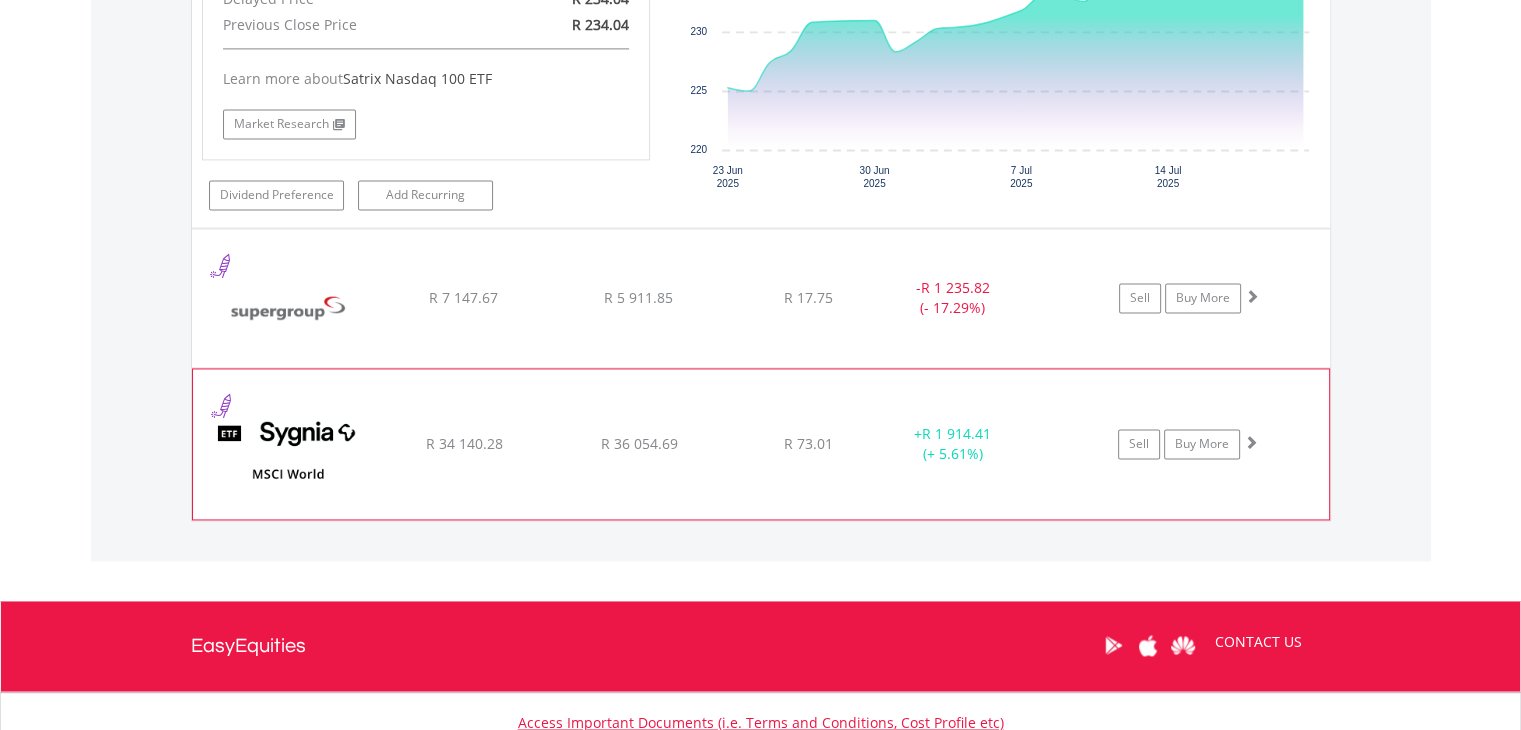 click on "﻿
SYGNIA ITRIX MSCI WORLD
R 34 140.28
R 36 054.69
R 73.01
+  R 1 914.41 (+ 5.61%)
Sell
Buy More" at bounding box center [761, -1224] 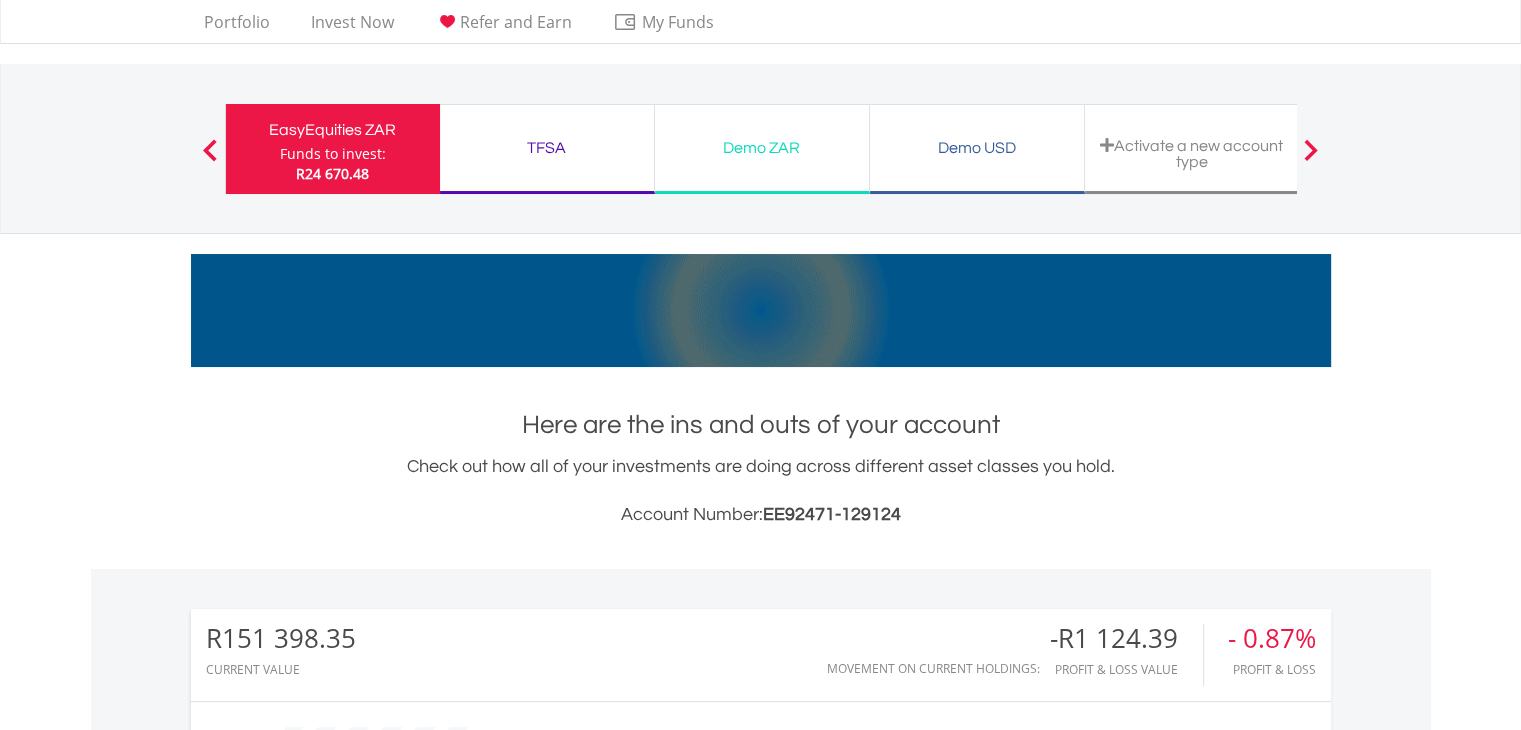 scroll, scrollTop: 0, scrollLeft: 0, axis: both 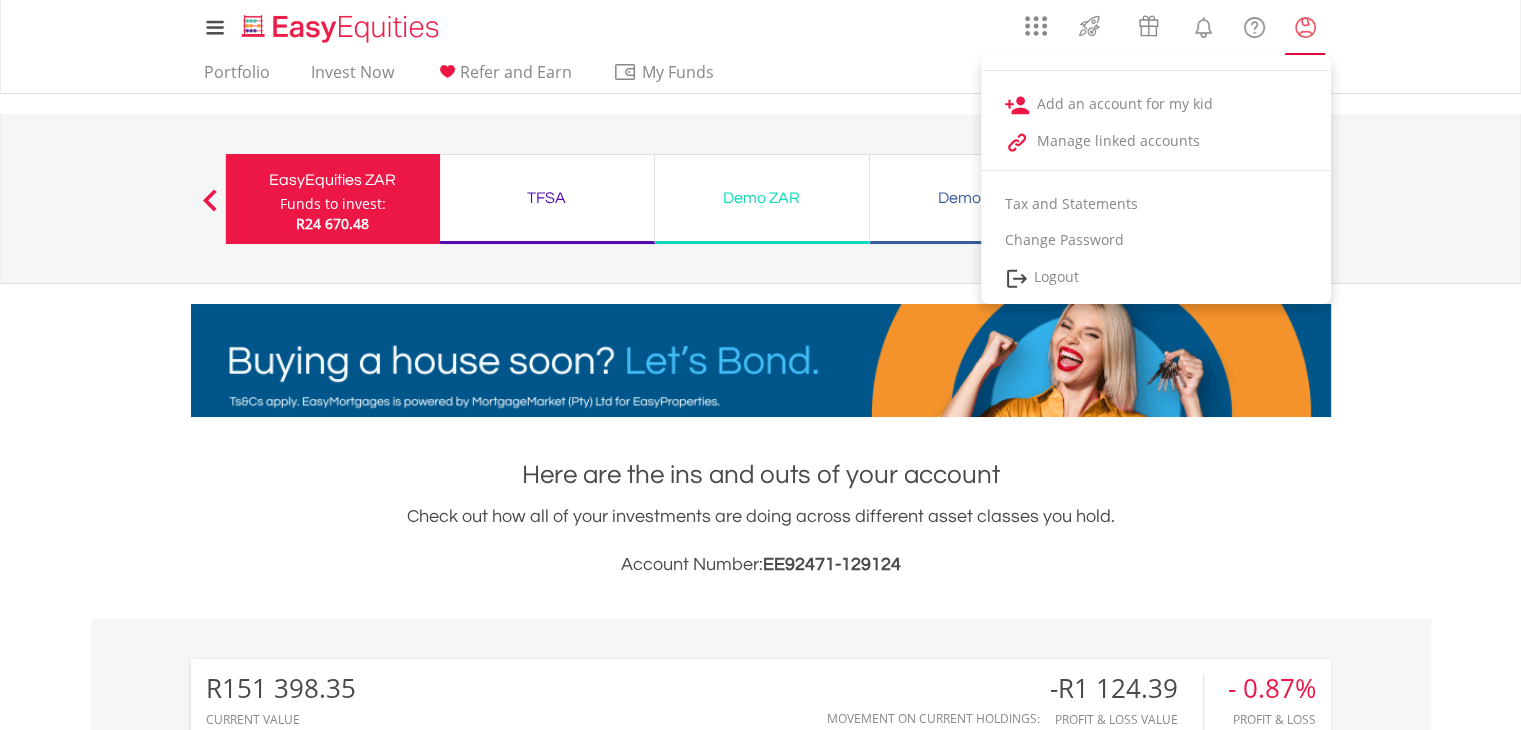 click at bounding box center (1305, 27) 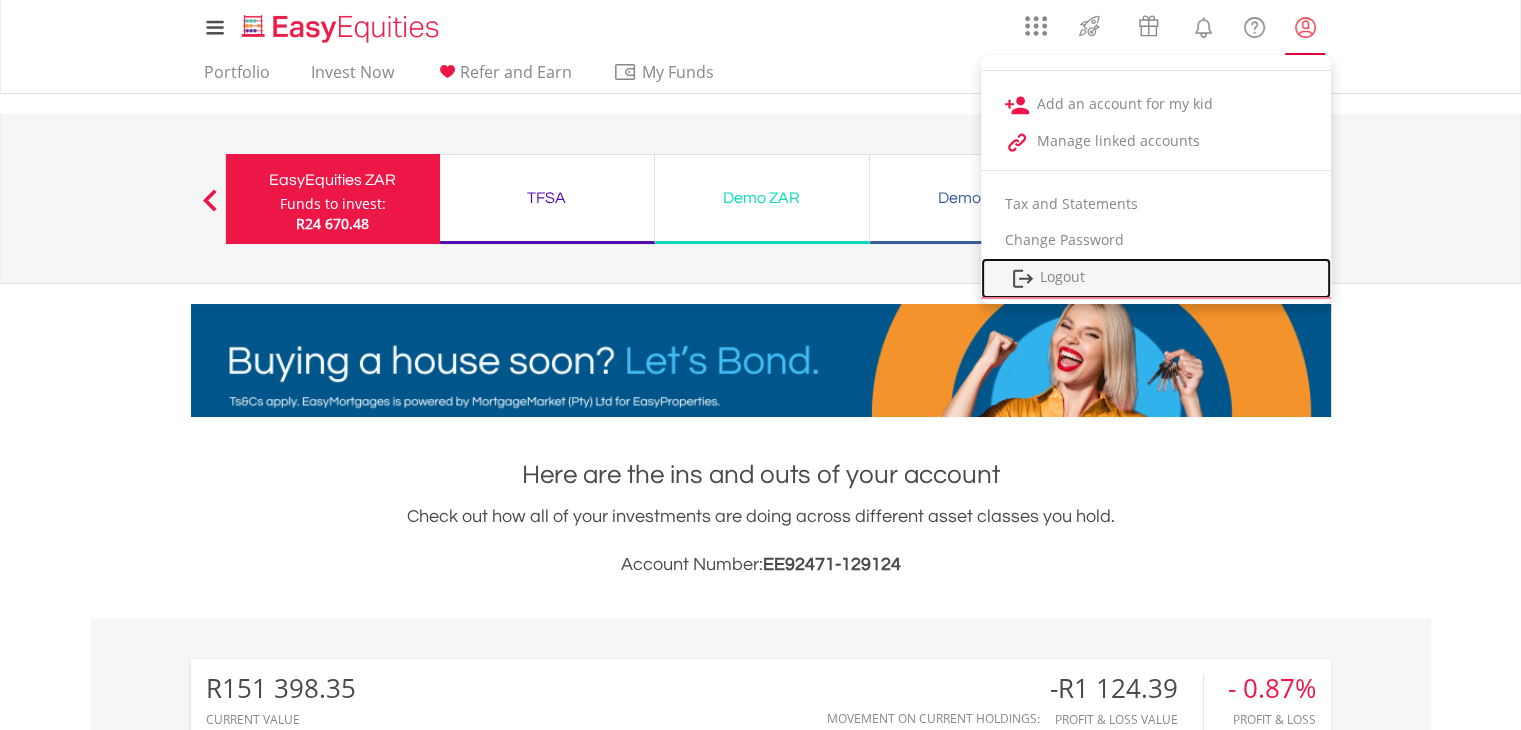 click on "Logout" at bounding box center (1156, 278) 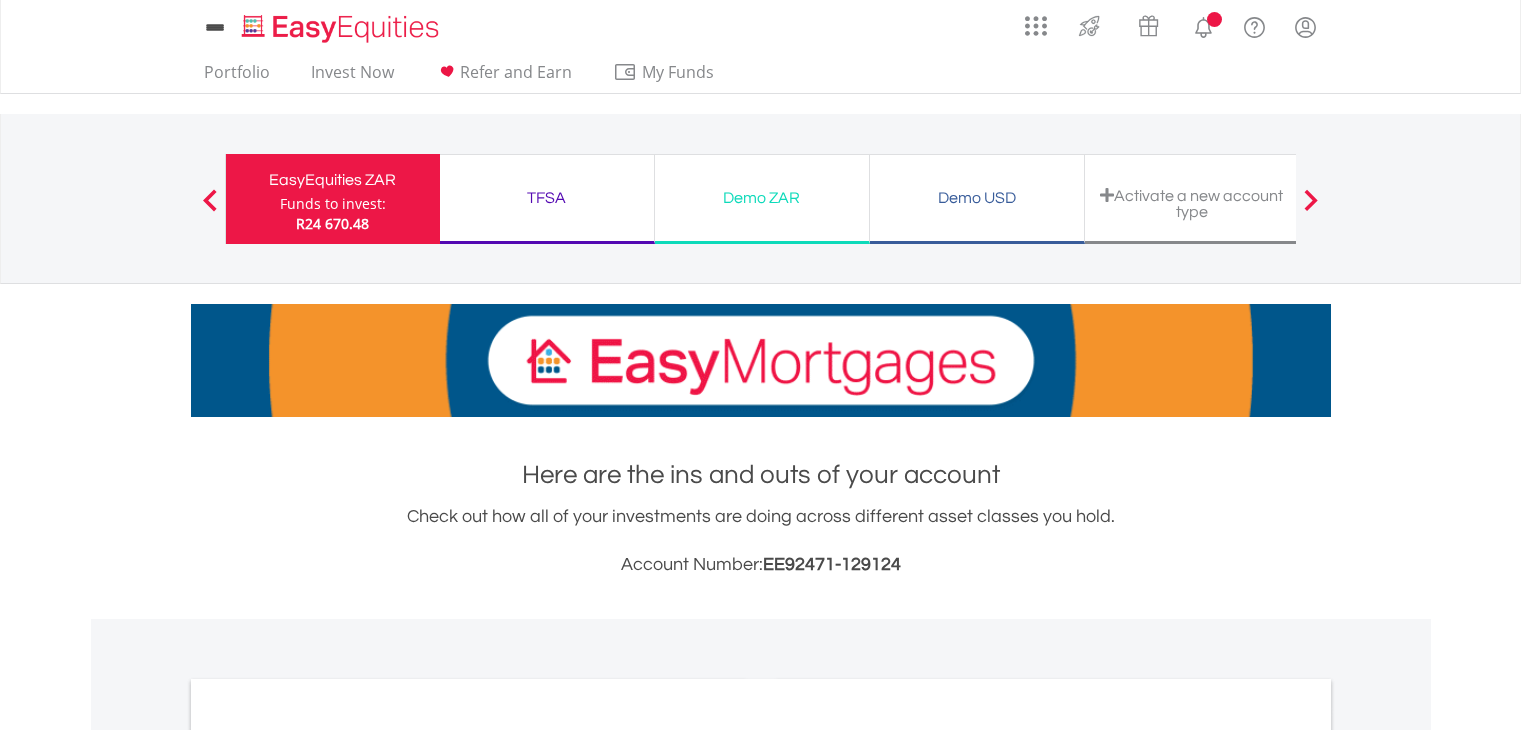 scroll, scrollTop: 0, scrollLeft: 0, axis: both 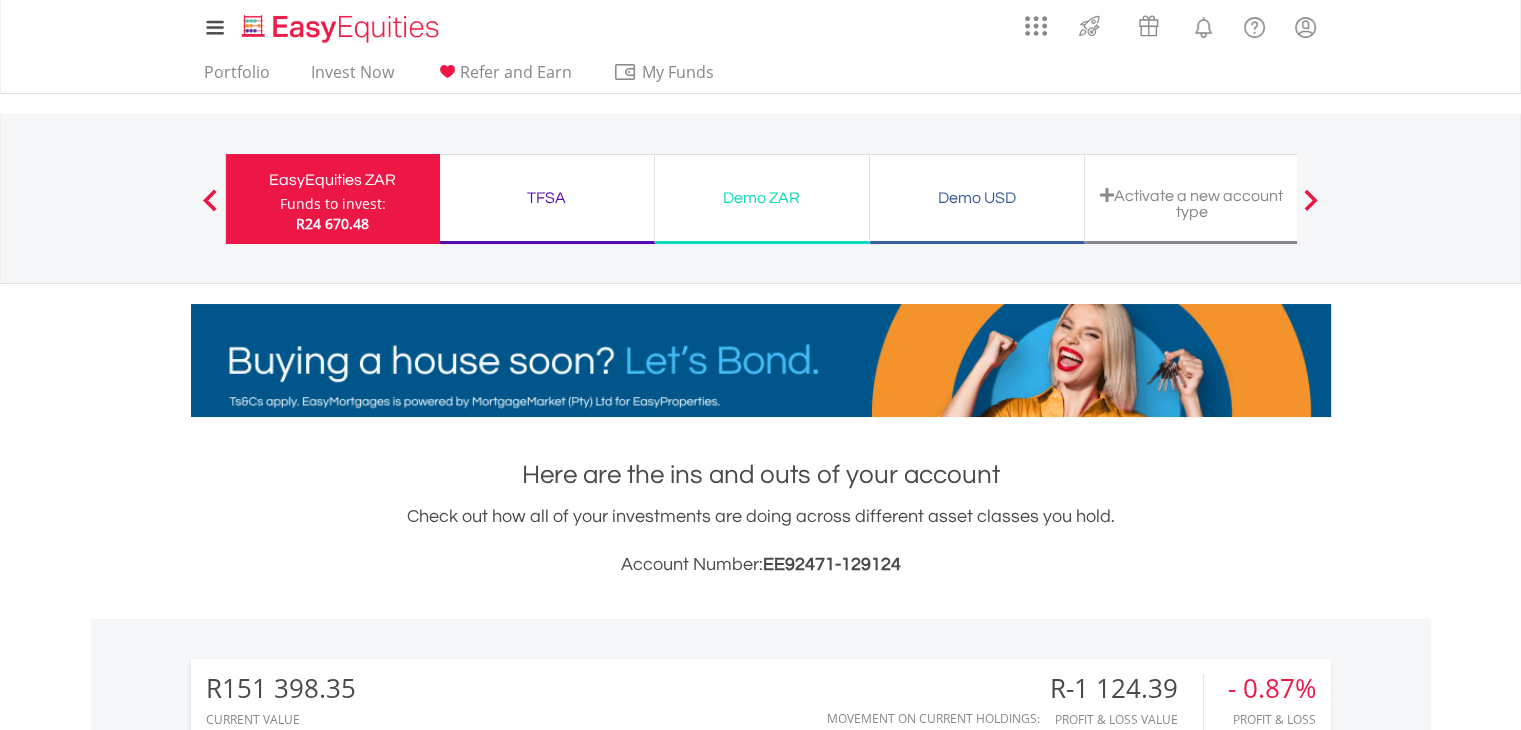 click on "EasyEquities ZAR
Funds to invest:
R24 670.48" at bounding box center (332, 199) 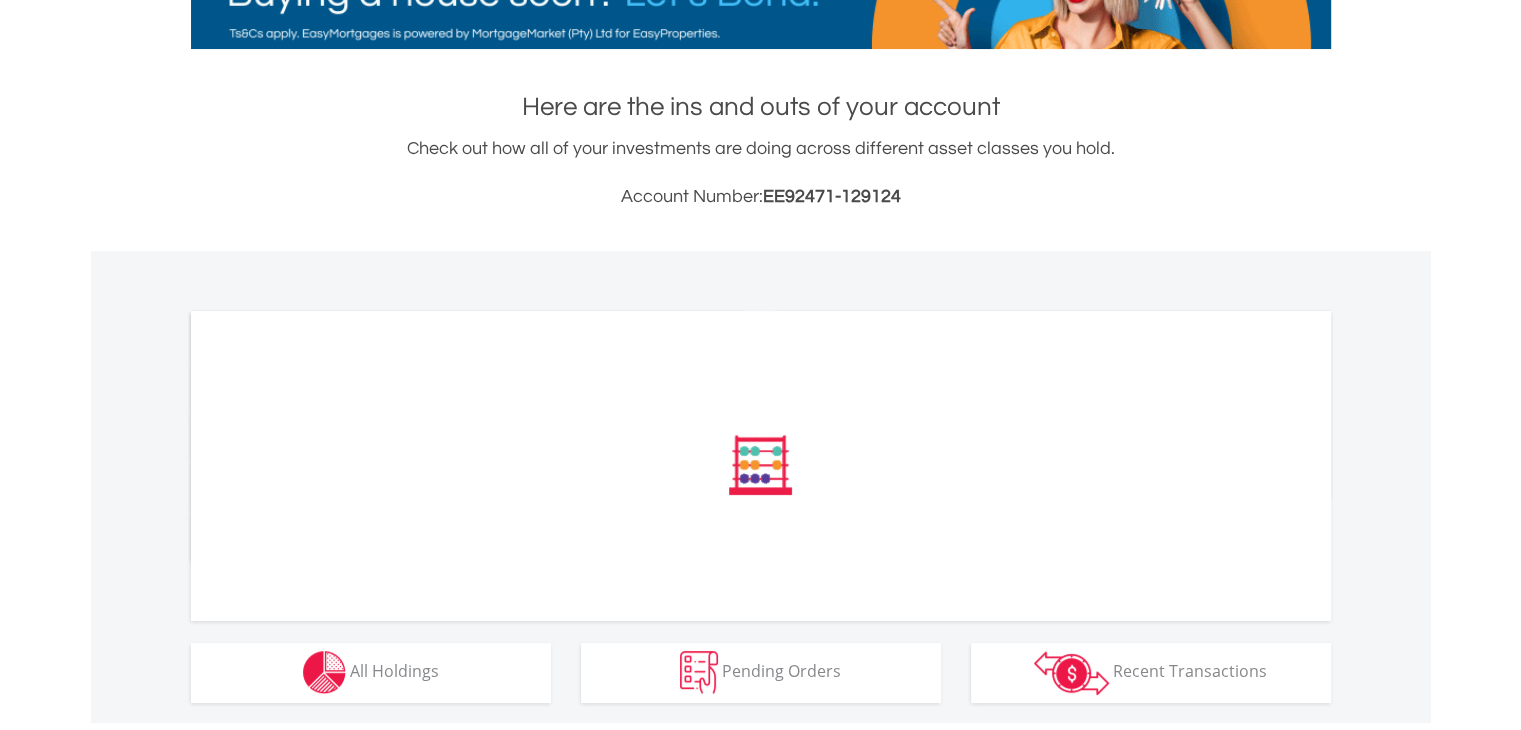 scroll, scrollTop: 400, scrollLeft: 0, axis: vertical 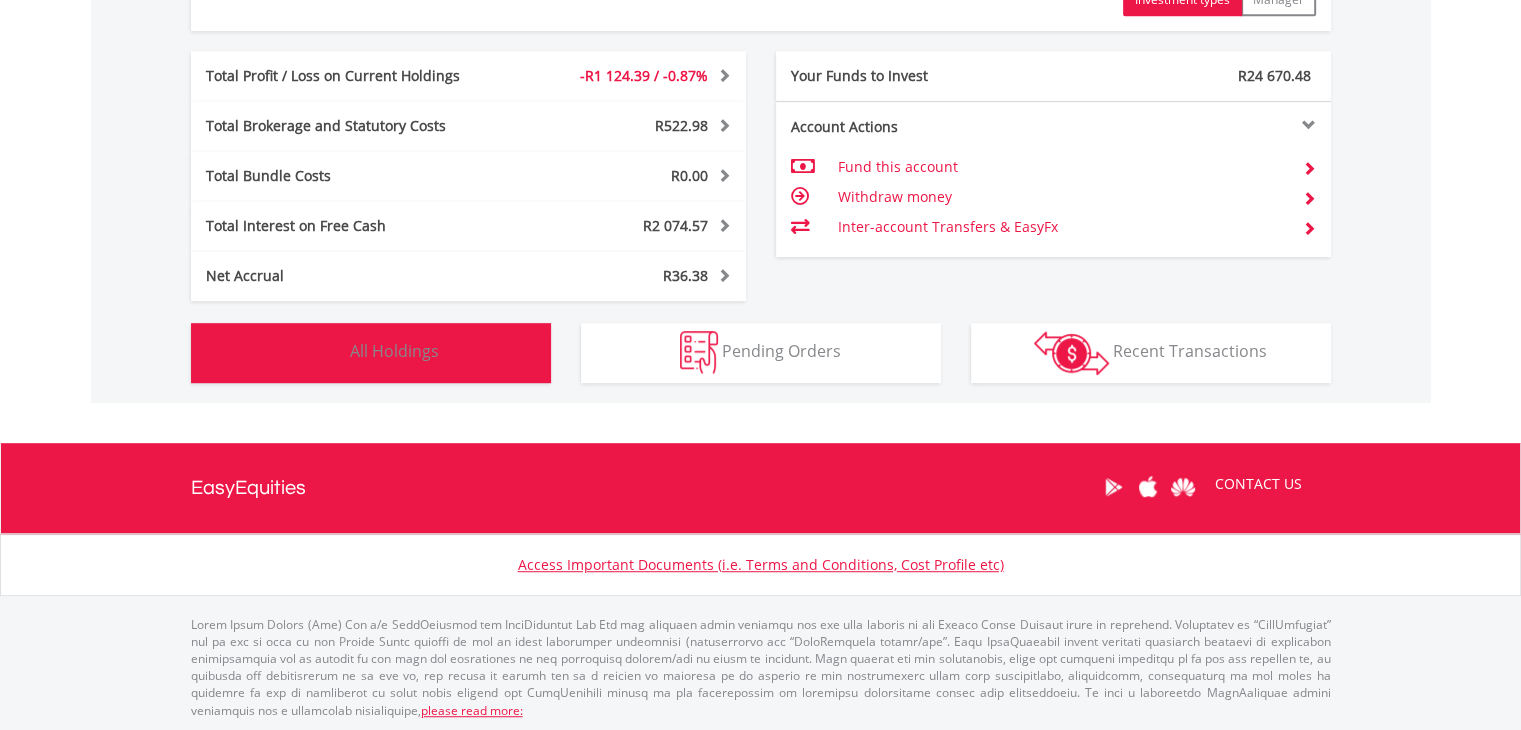 click on "All Holdings" at bounding box center (394, 351) 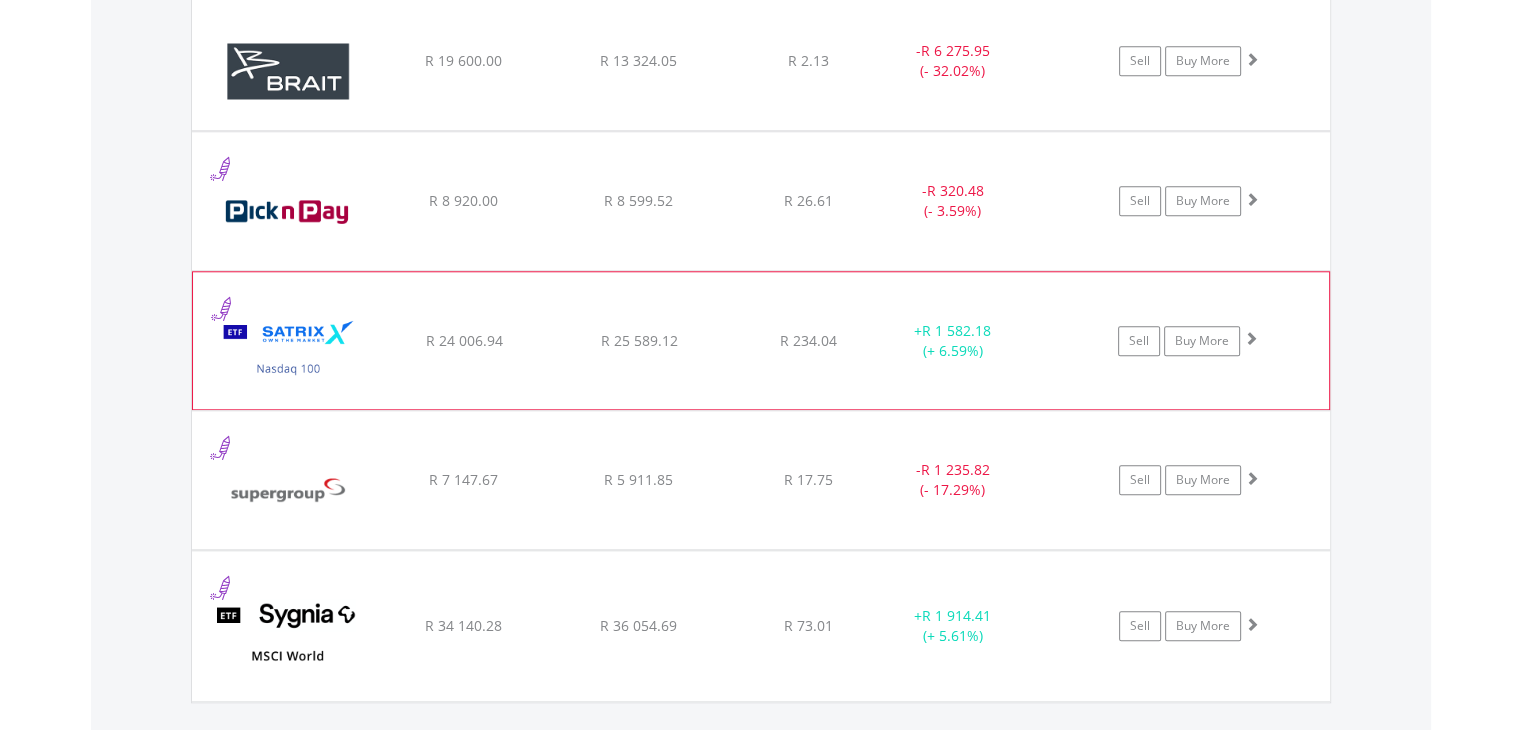 scroll, scrollTop: 2021, scrollLeft: 0, axis: vertical 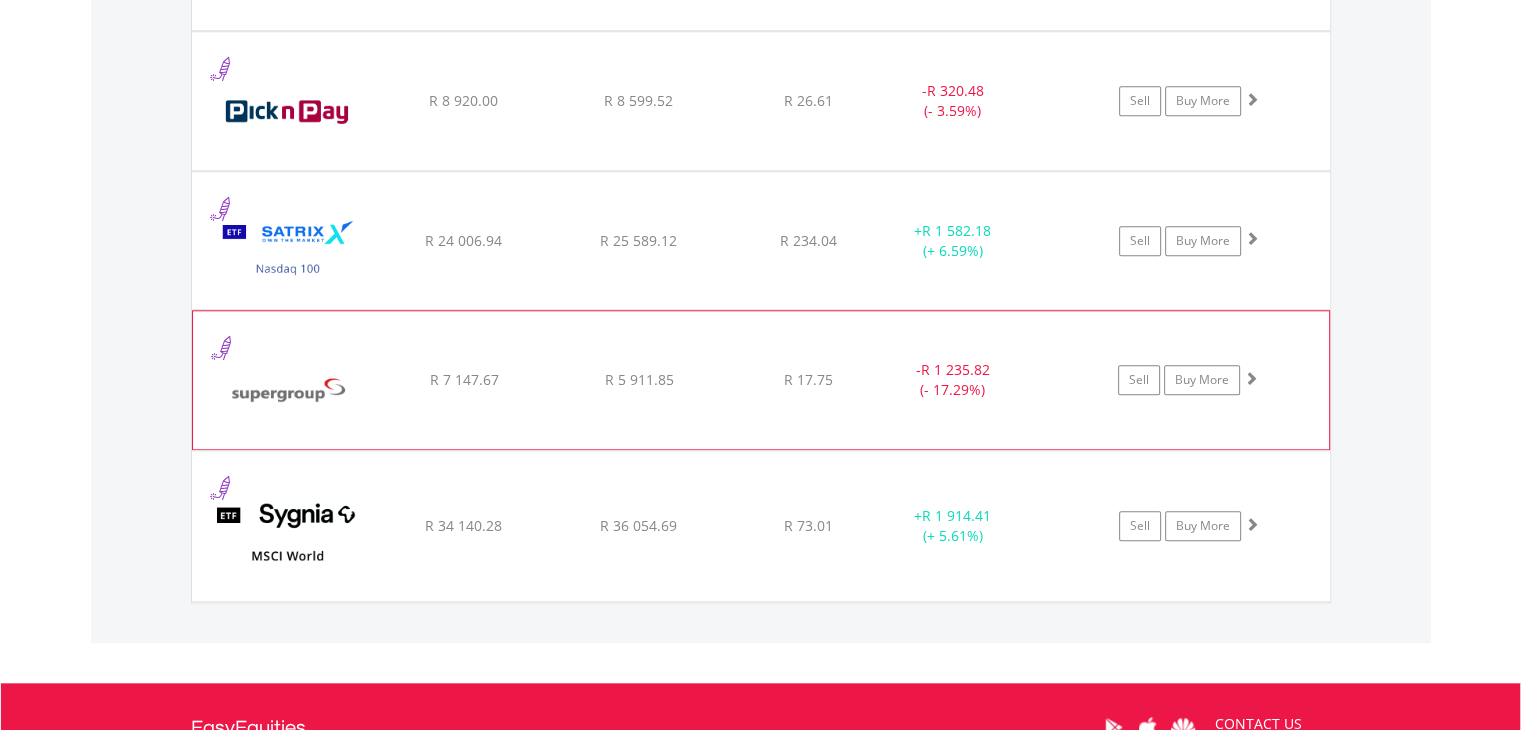 click on "R 7 147.67" at bounding box center (463, -324) 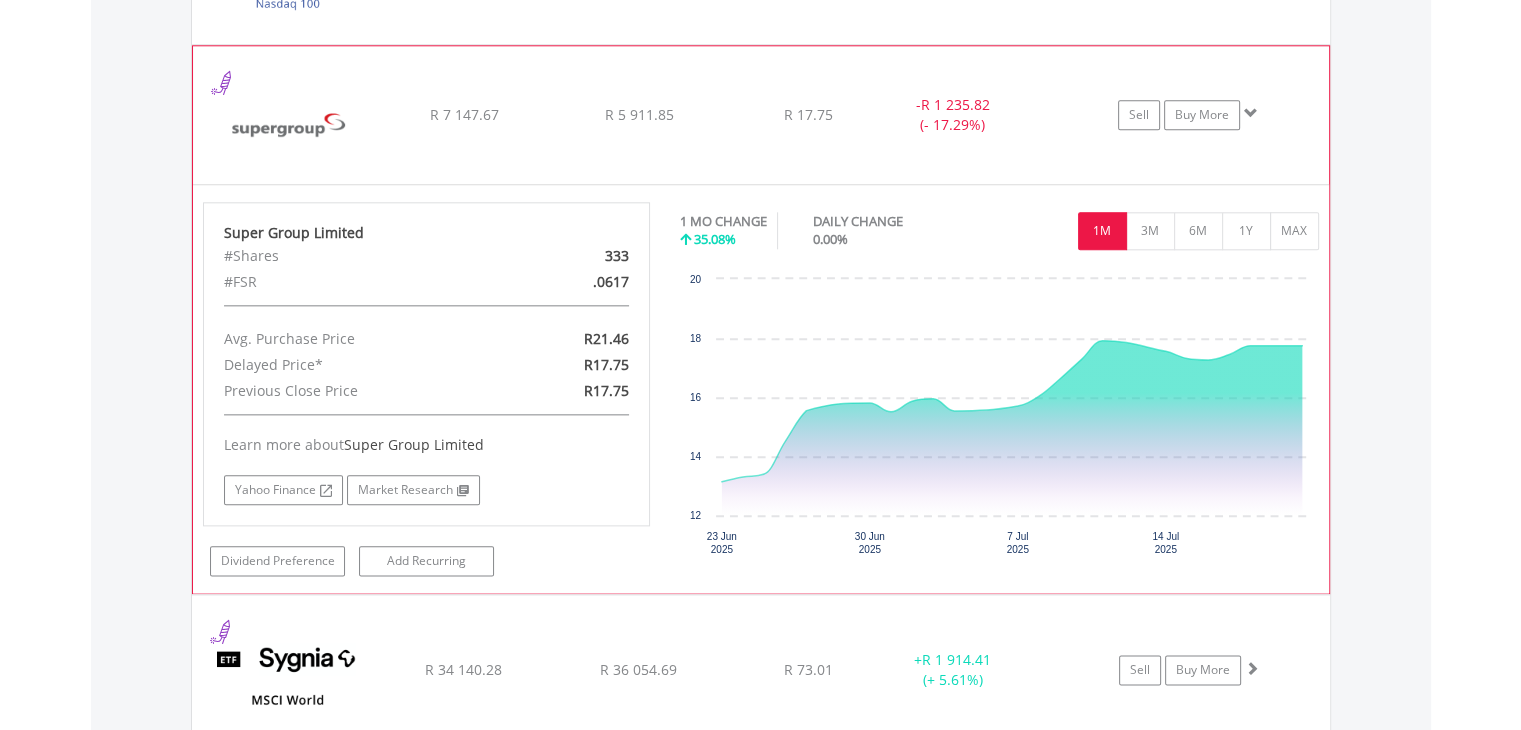 scroll, scrollTop: 2321, scrollLeft: 0, axis: vertical 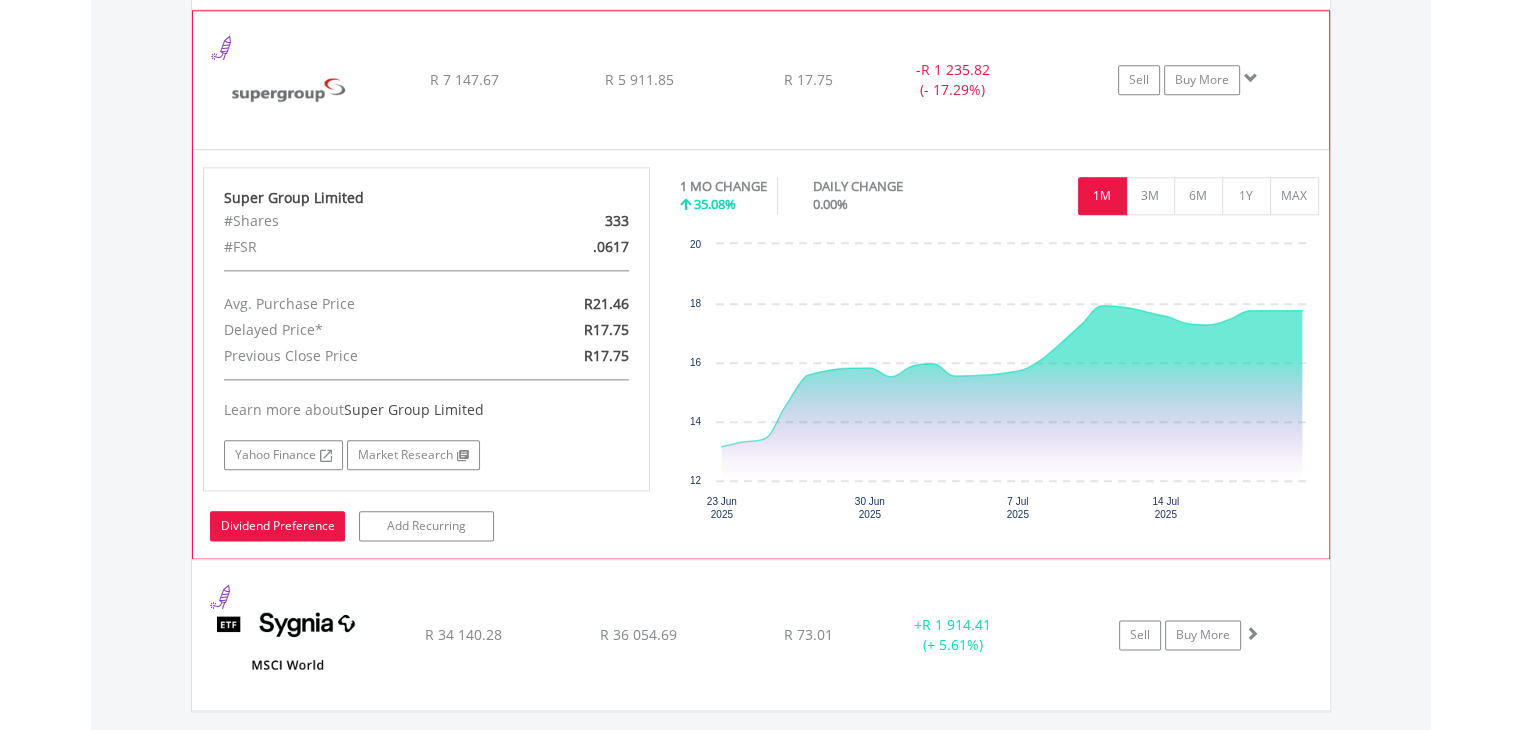 click on "Dividend Preference" at bounding box center [277, 526] 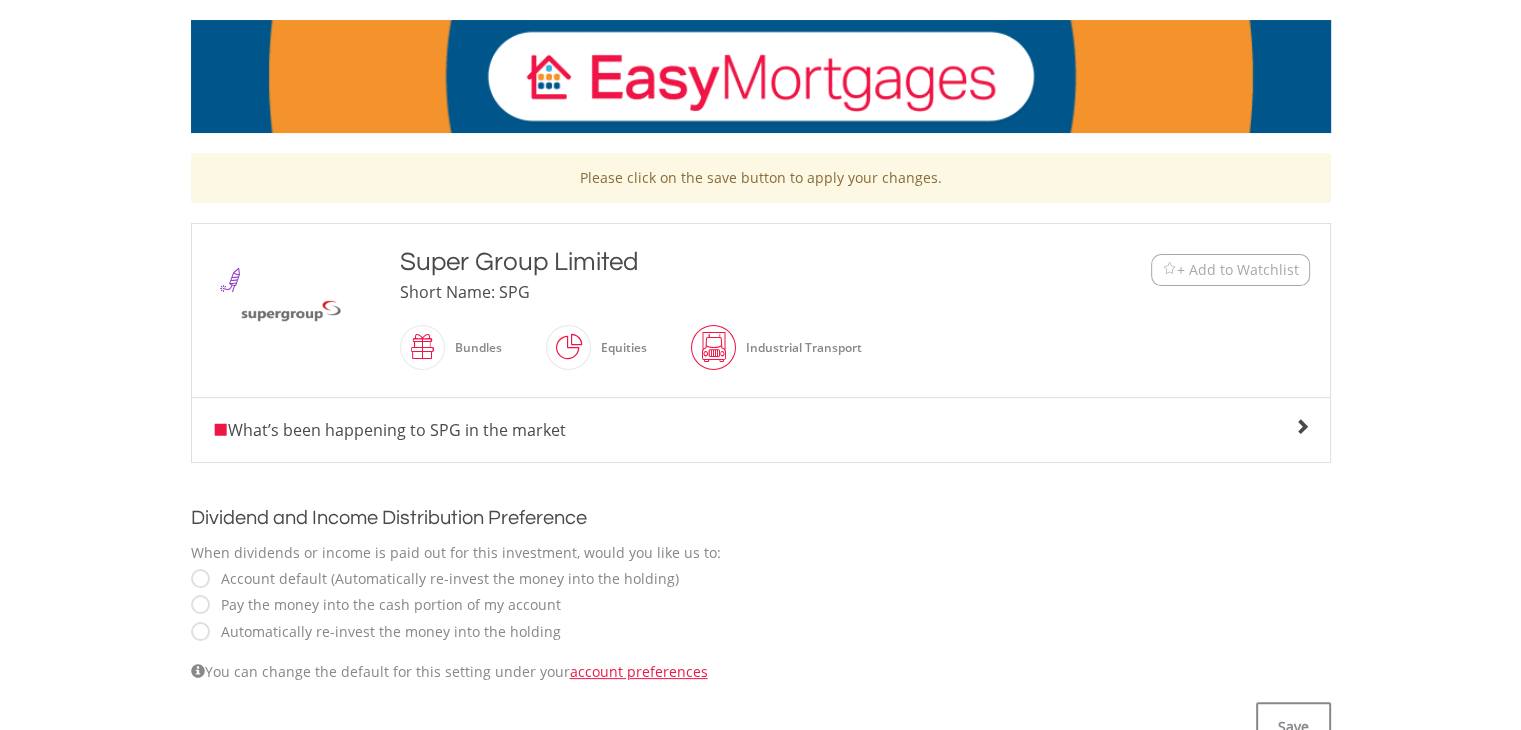 scroll, scrollTop: 300, scrollLeft: 0, axis: vertical 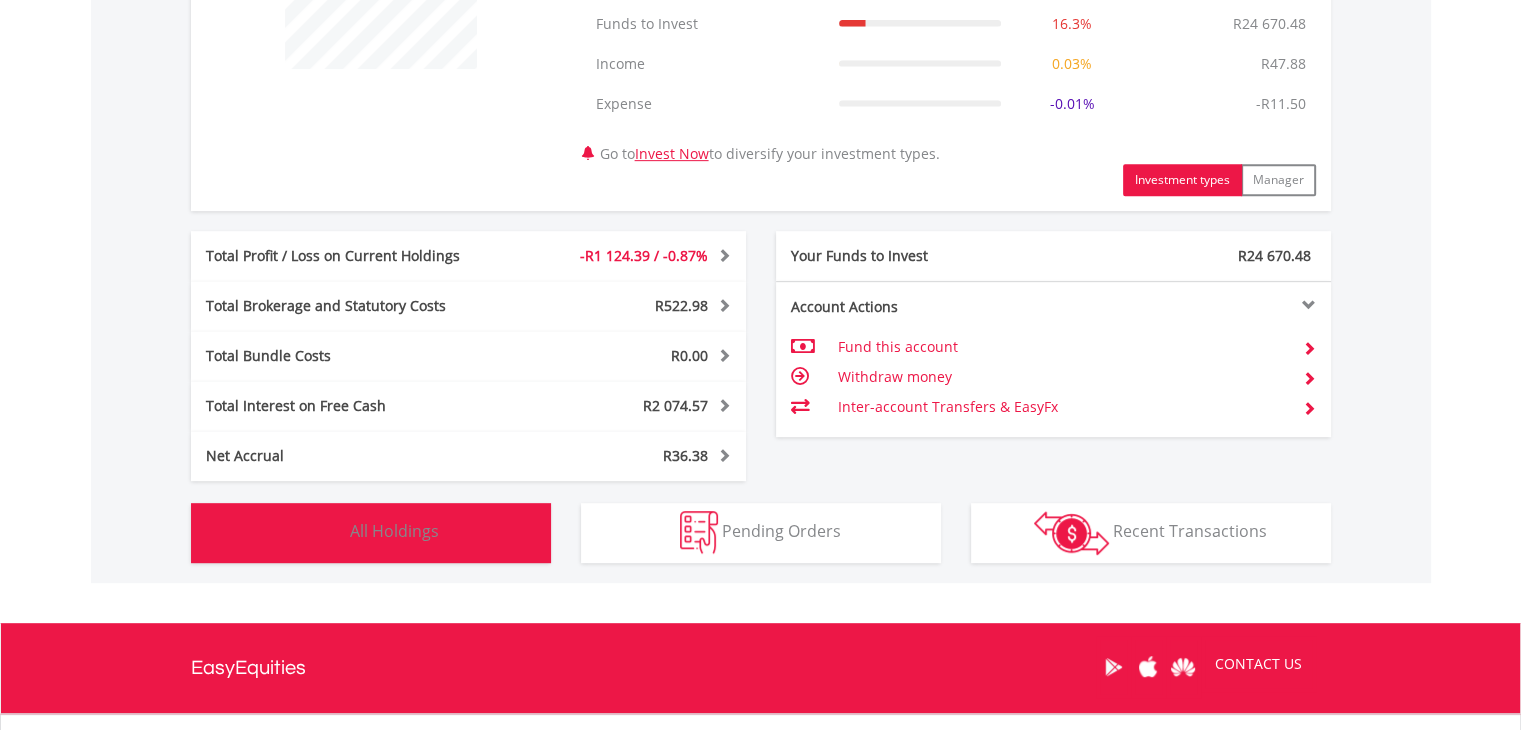click on "All Holdings" at bounding box center (394, 531) 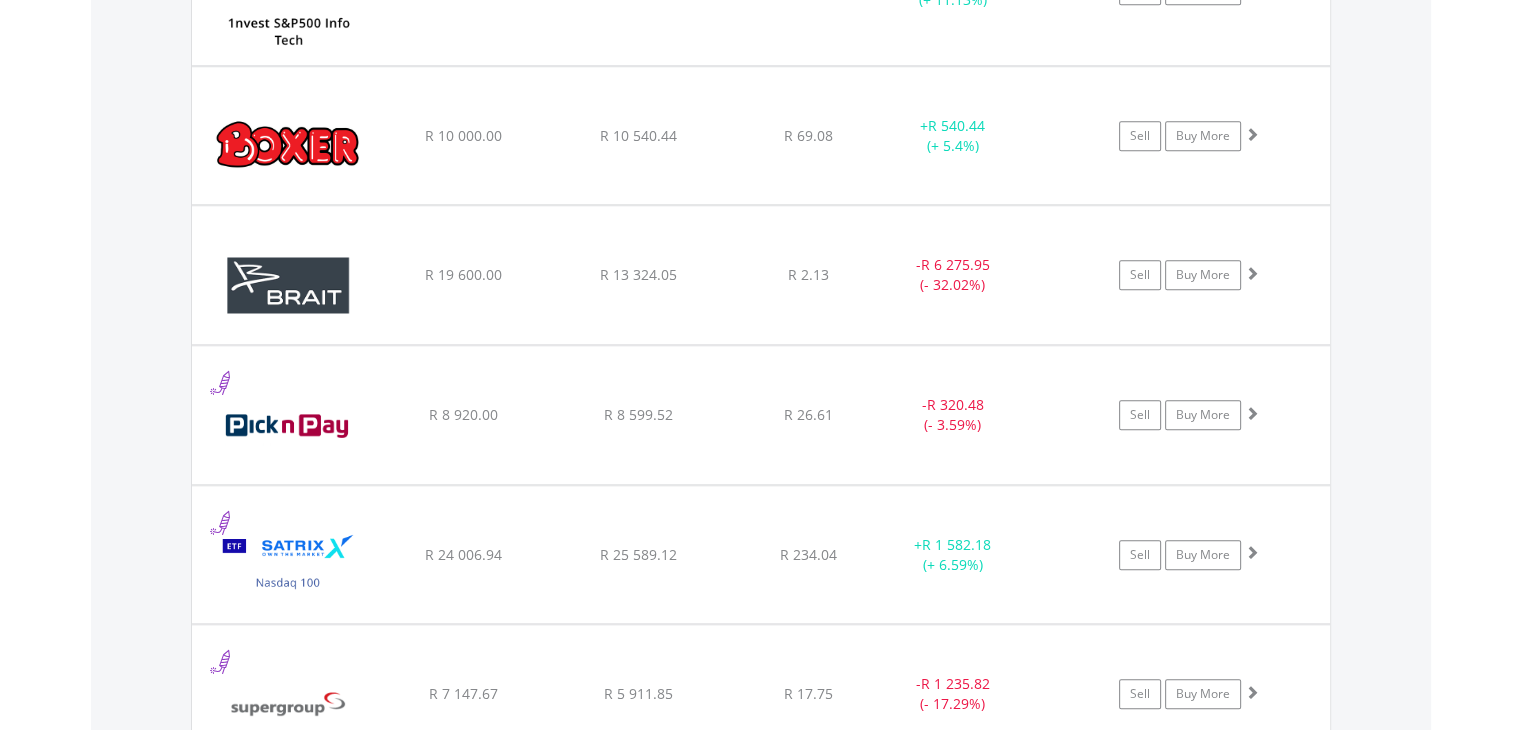 scroll, scrollTop: 1921, scrollLeft: 0, axis: vertical 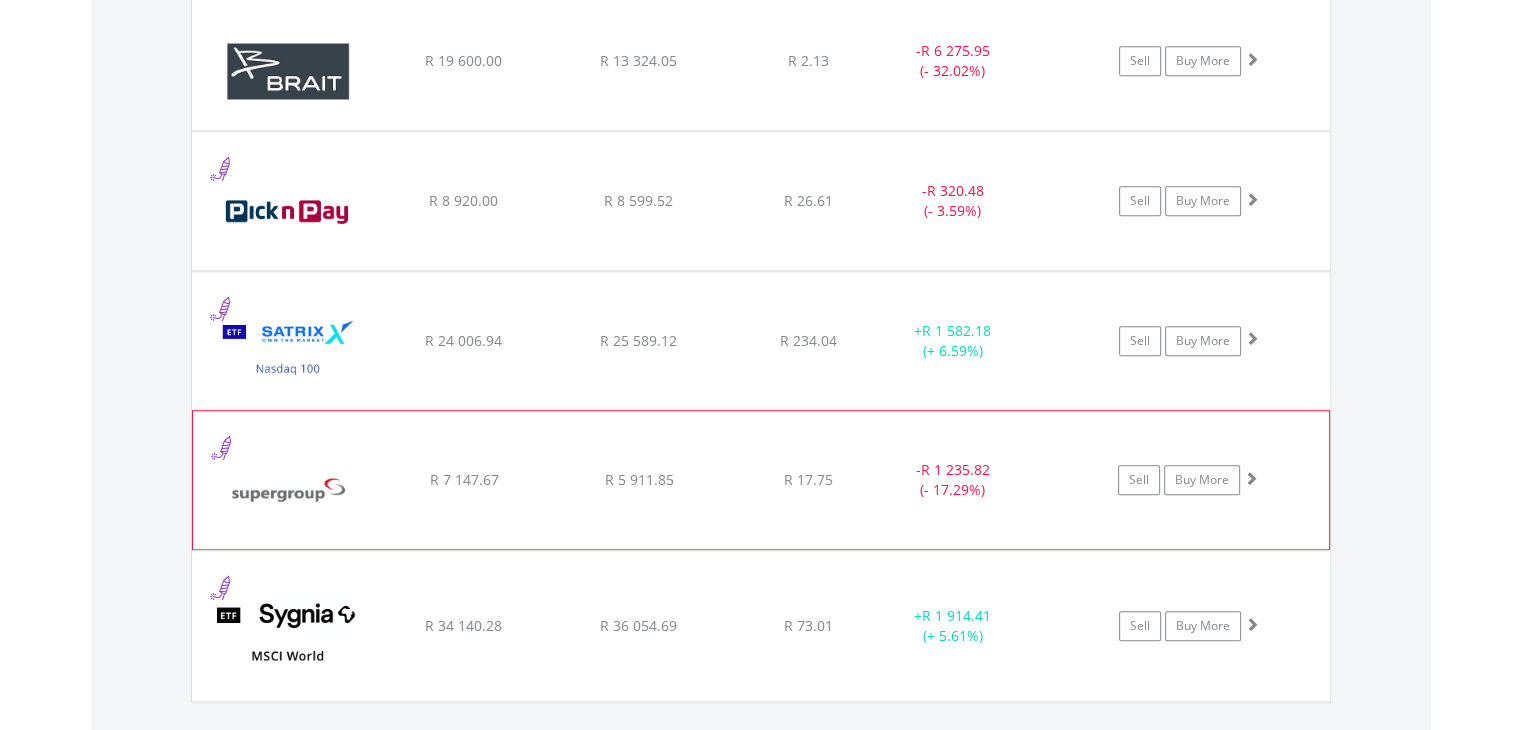 click on "Super Group Limited
R 7 147.67
R 5 911.85
R 17.75
-  R 1 235.82 (- 17.29%)
Sell
Buy More" at bounding box center [761, -224] 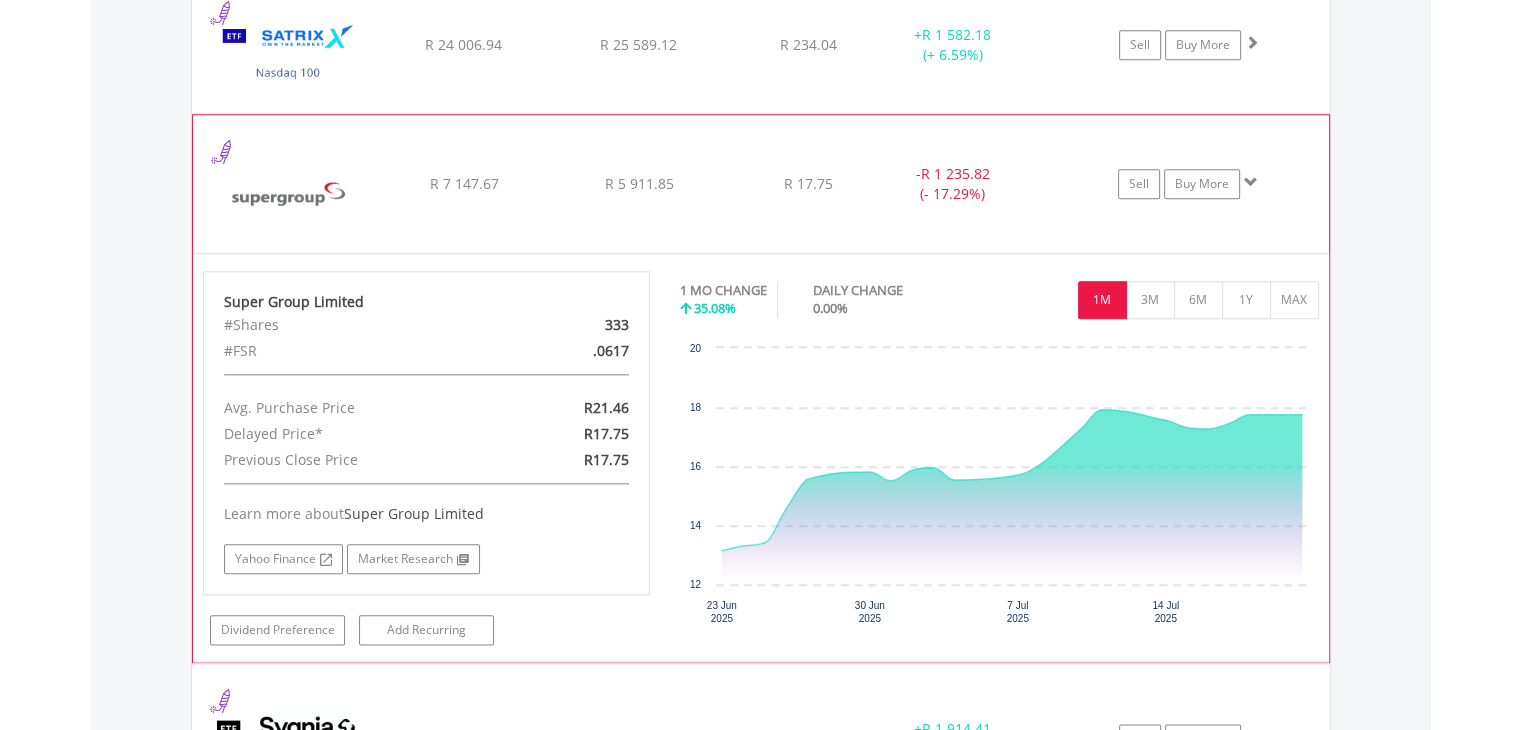 scroll, scrollTop: 2221, scrollLeft: 0, axis: vertical 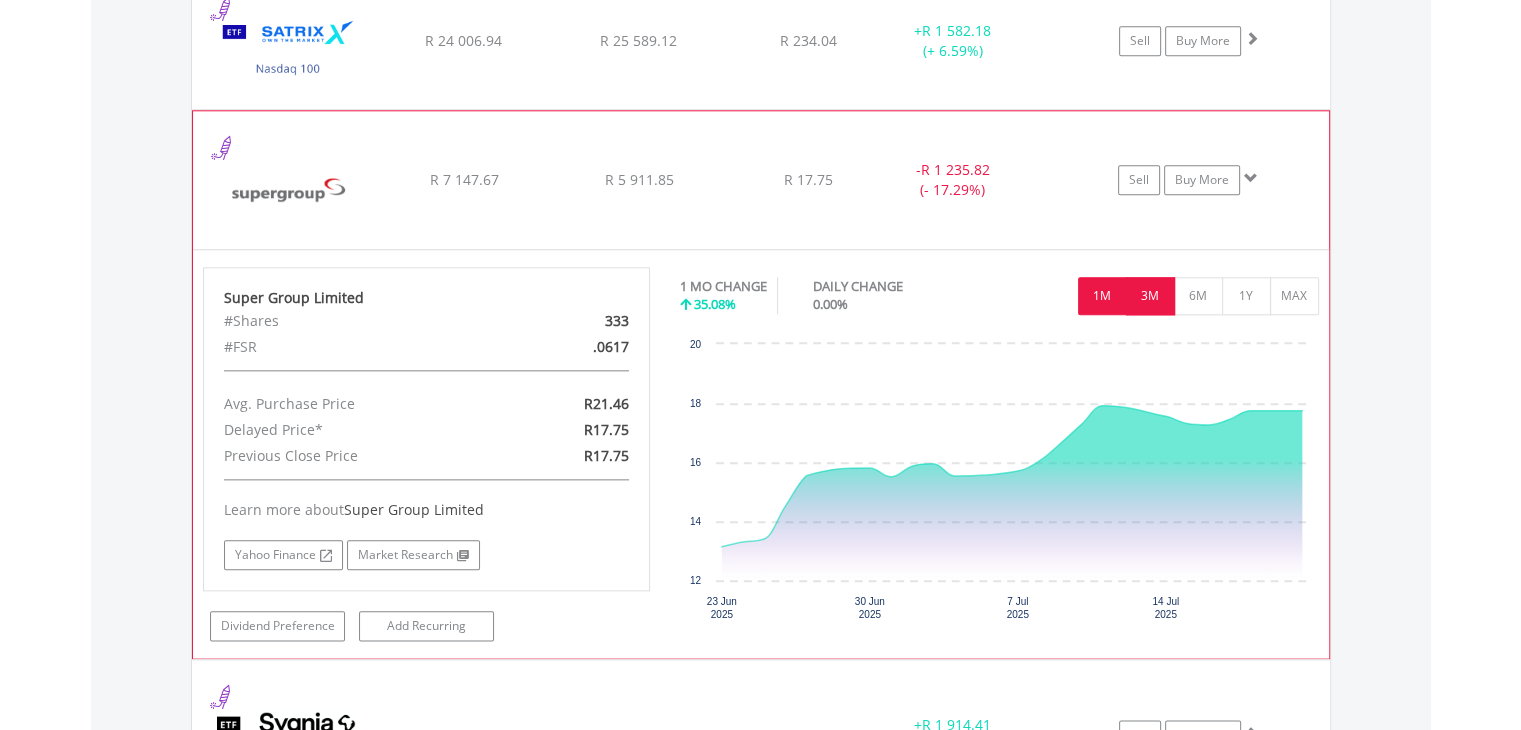 click on "3M" at bounding box center [1150, 296] 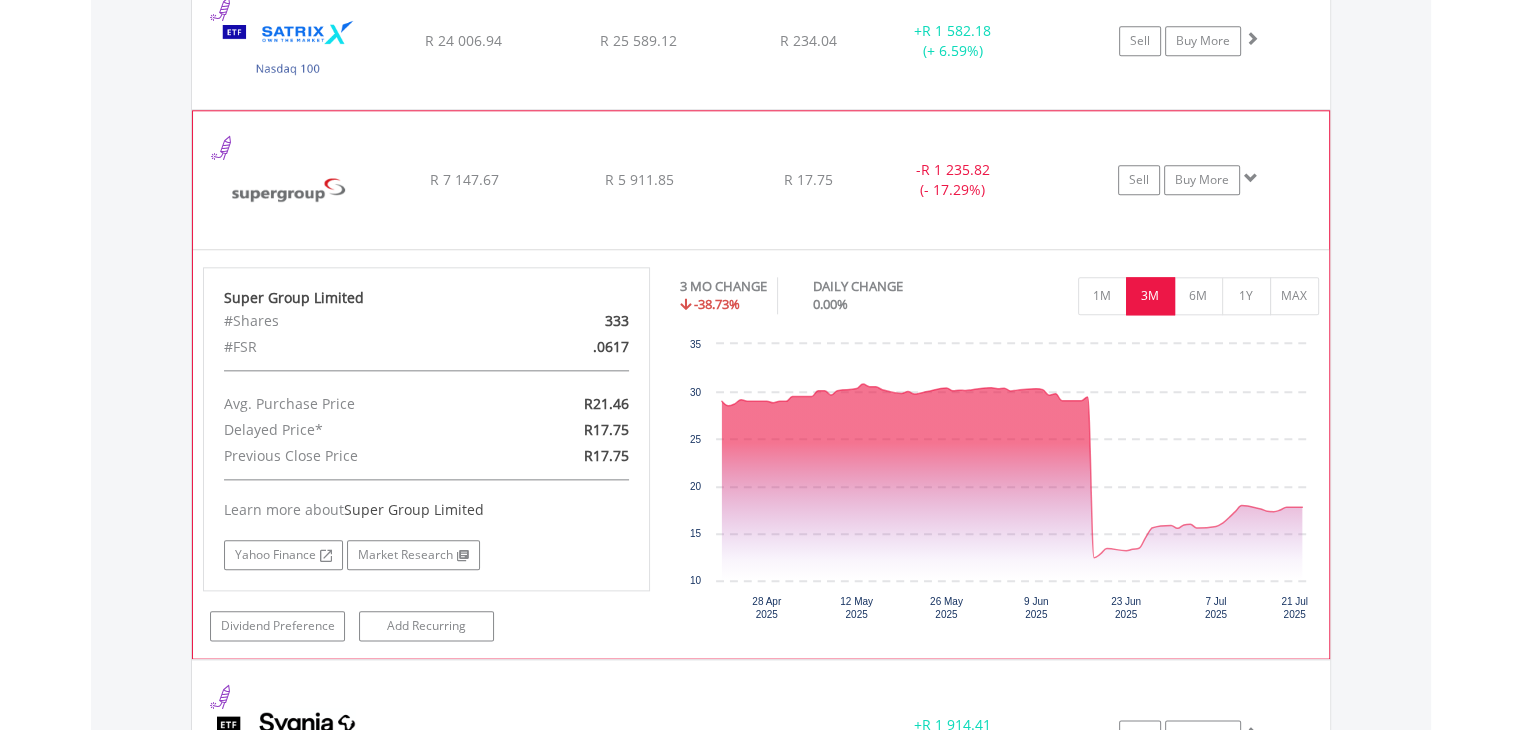 scroll, scrollTop: 2321, scrollLeft: 0, axis: vertical 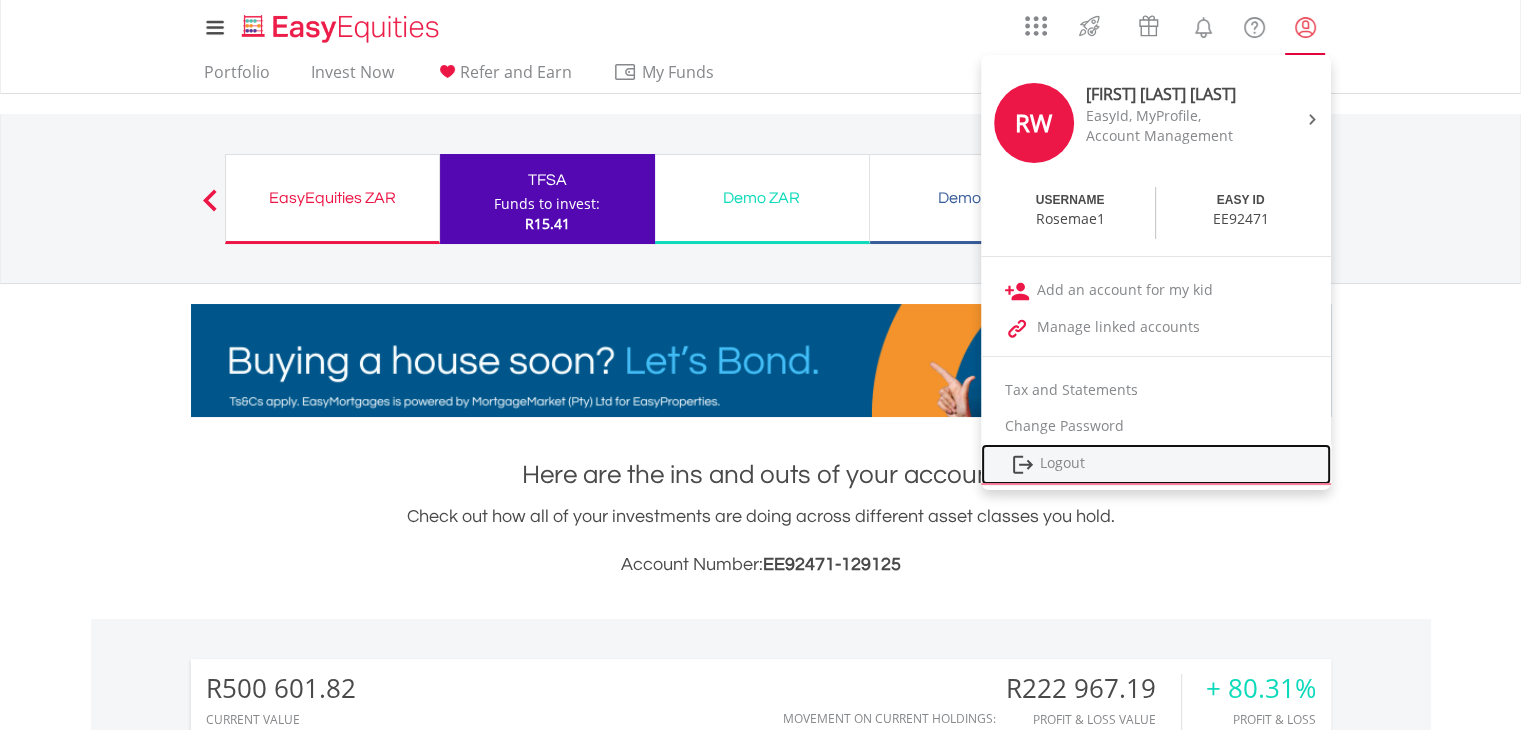 click on "Logout" at bounding box center (1156, 464) 